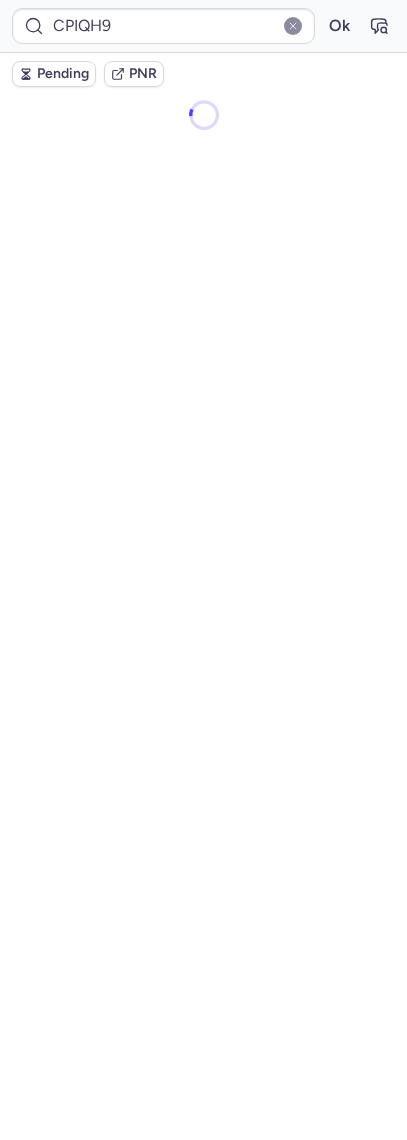 scroll, scrollTop: 0, scrollLeft: 0, axis: both 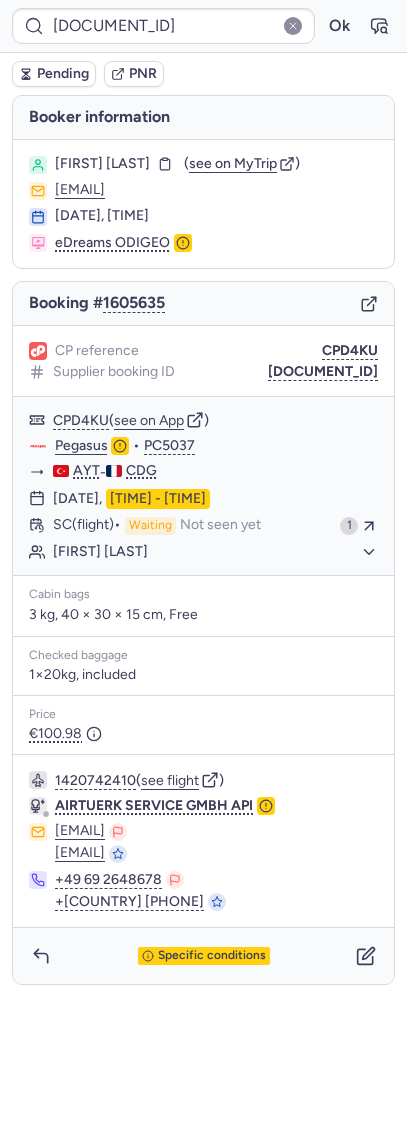 type on "CPGNNY" 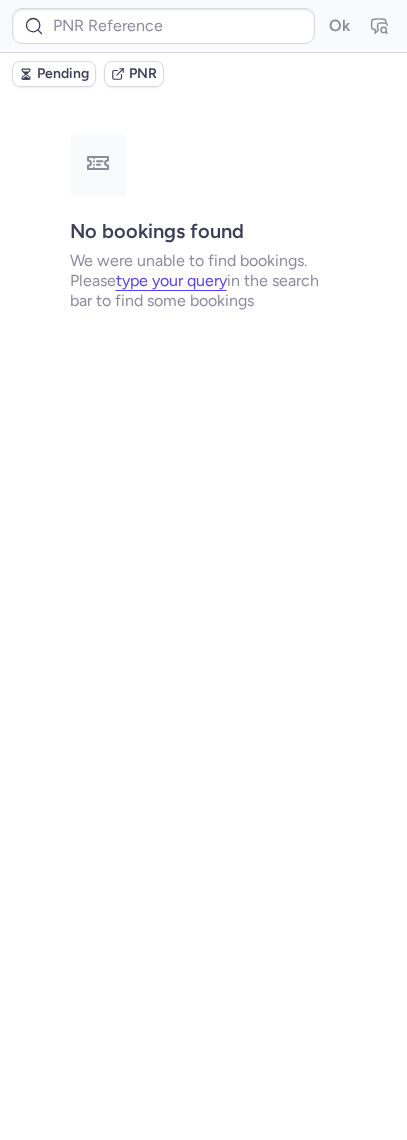type on "[DOCUMENT_ID]" 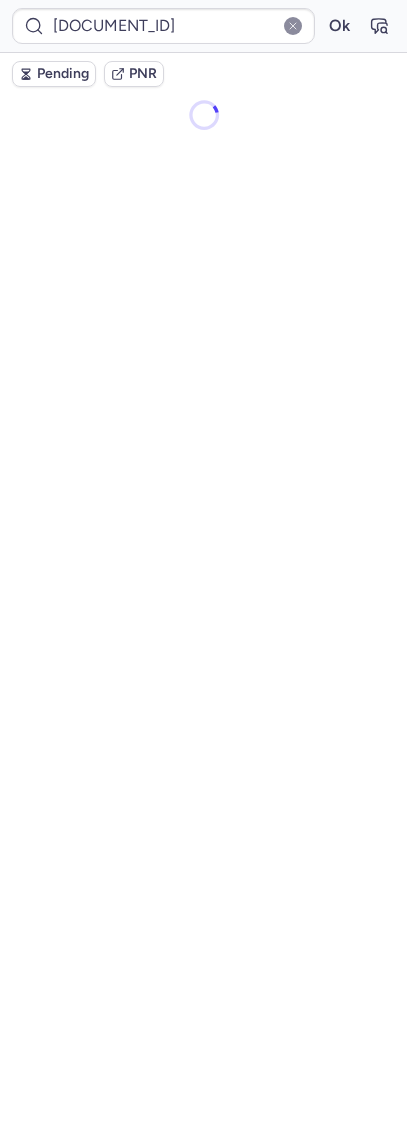 type 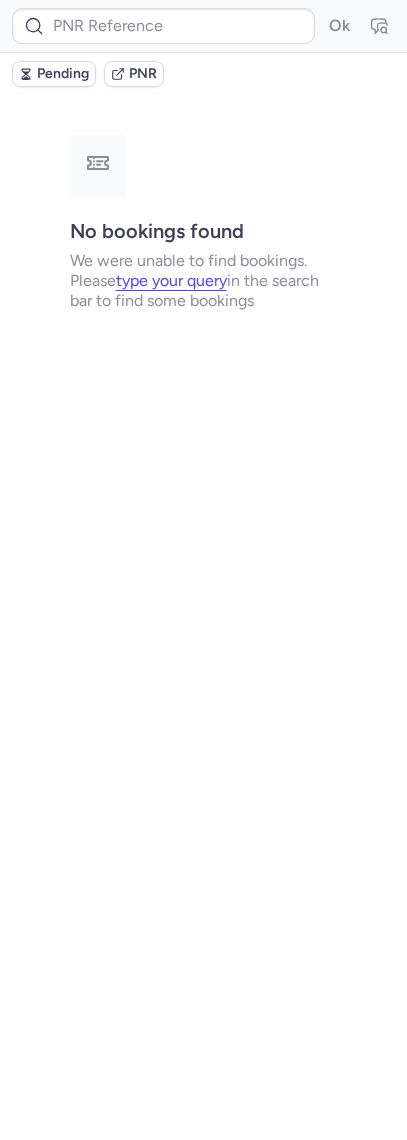 scroll, scrollTop: 0, scrollLeft: 0, axis: both 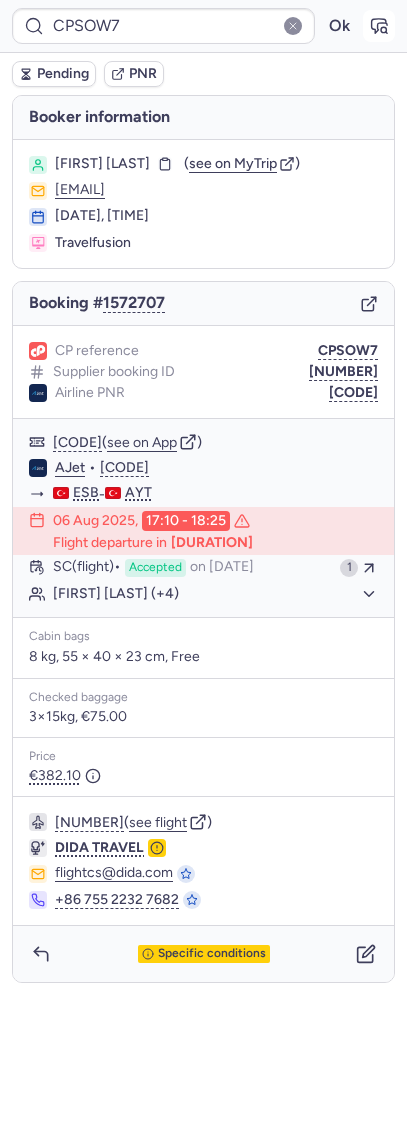 click 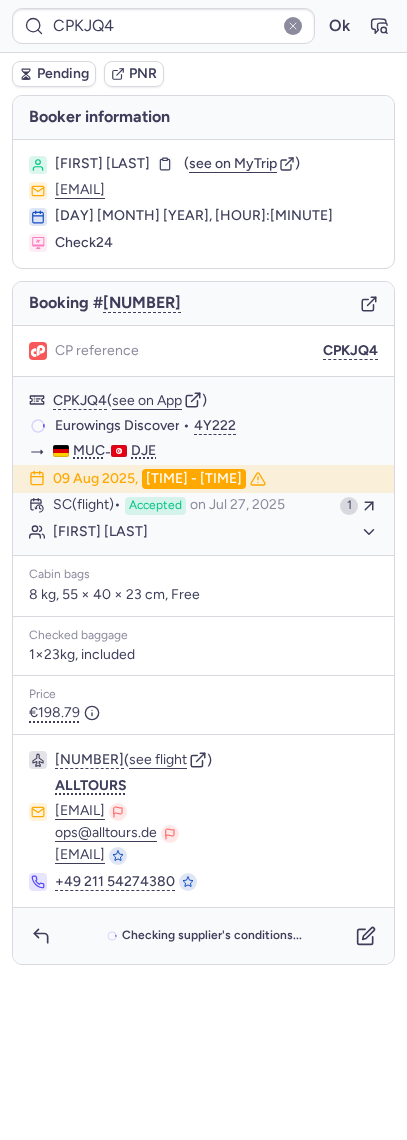 type on "CPGNNY" 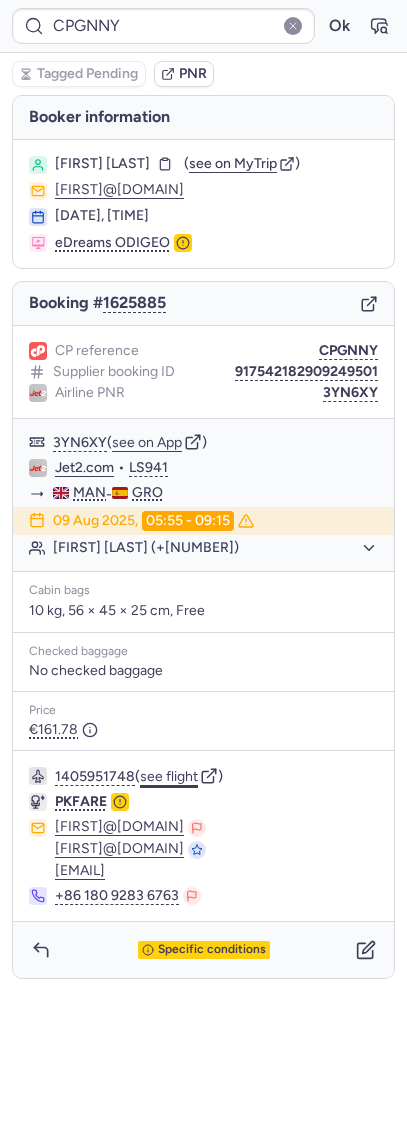 click on "see flight" 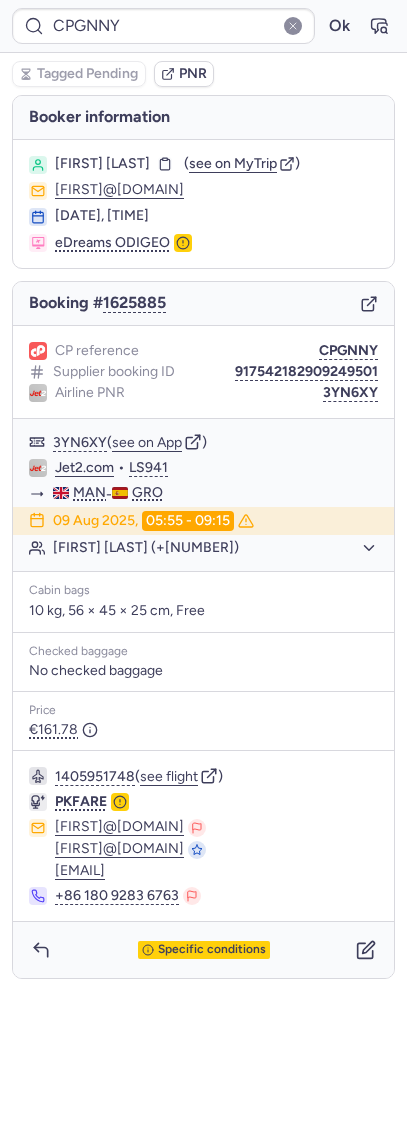 click 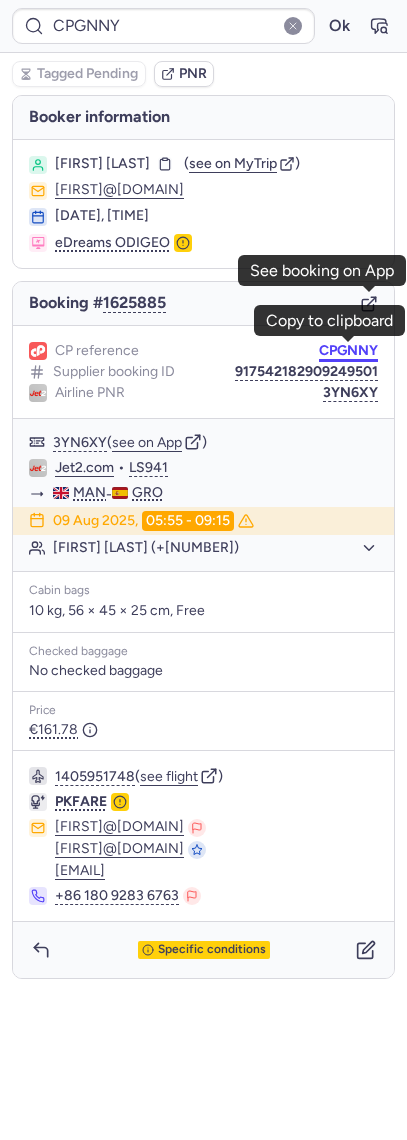 click on "CPGNNY" at bounding box center [348, 351] 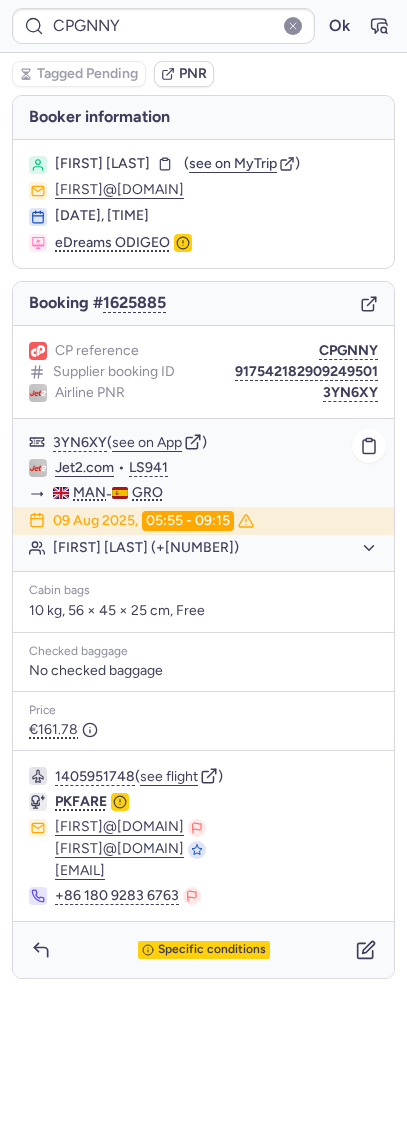 click on "[FIRST] [LAST] (+[NUMBER])" 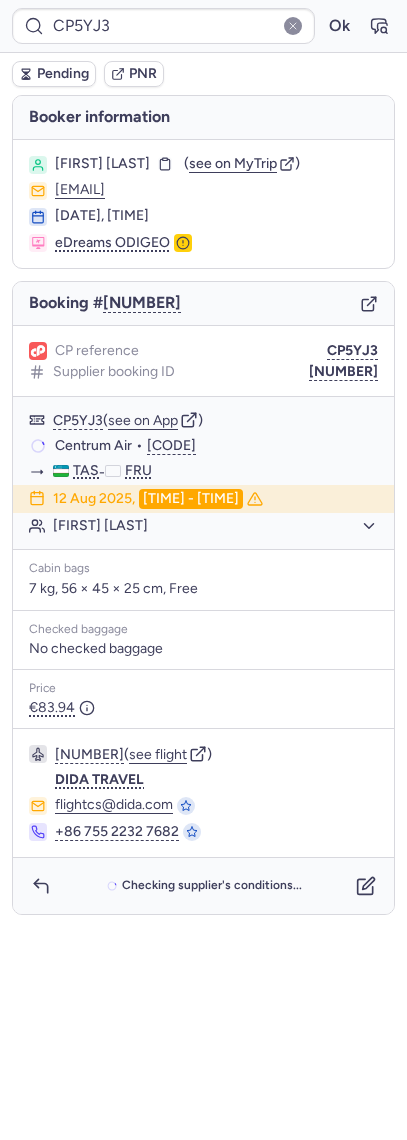 type on "CPGNNY" 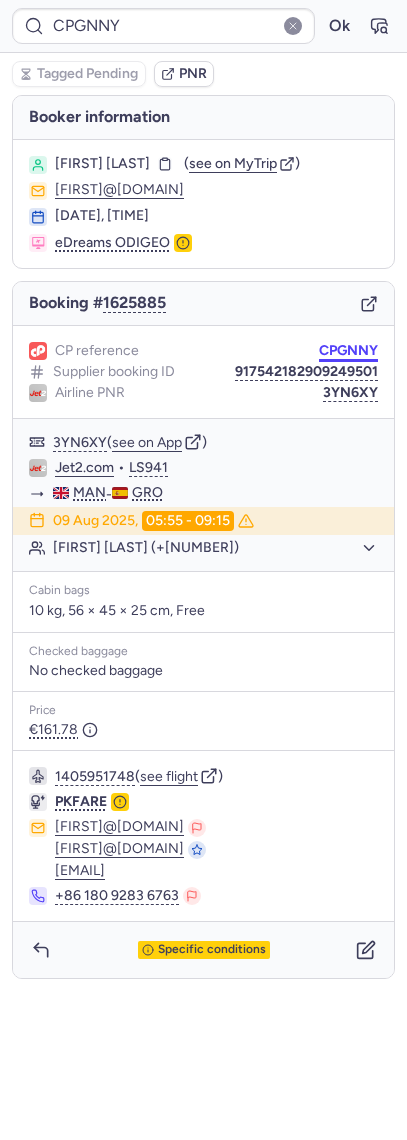 click on "CPGNNY" at bounding box center (348, 351) 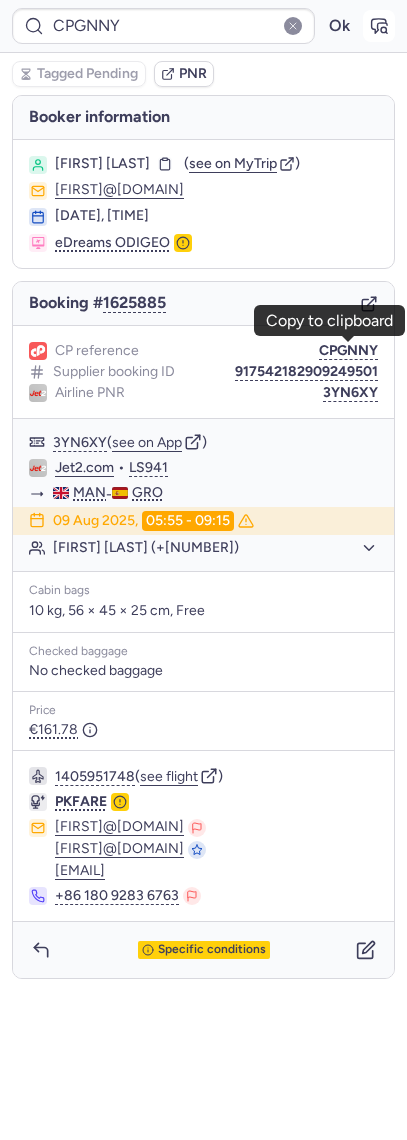 click at bounding box center (379, 26) 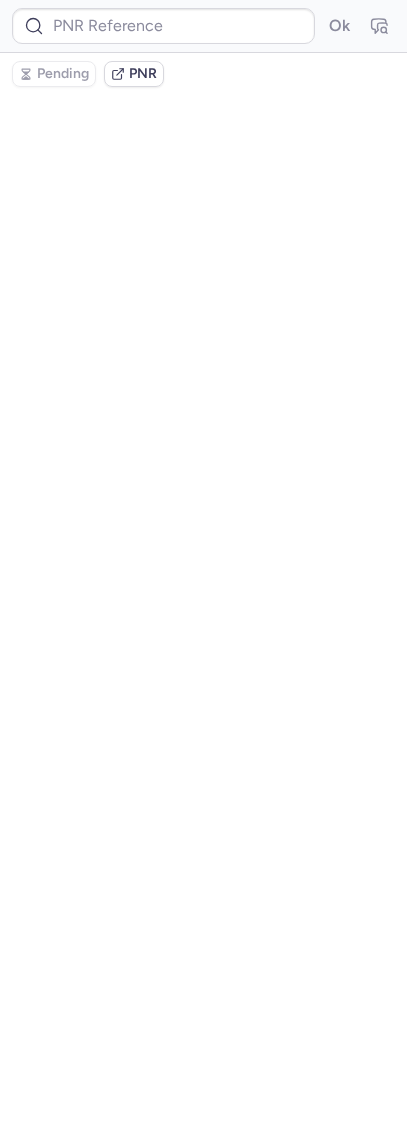 type on "CPGNNY" 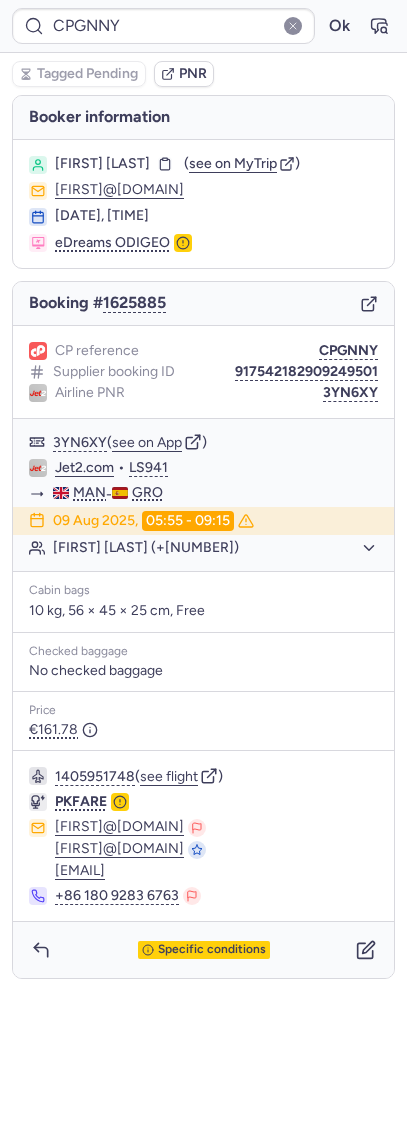 click on "Booking # 1625885" at bounding box center [203, 304] 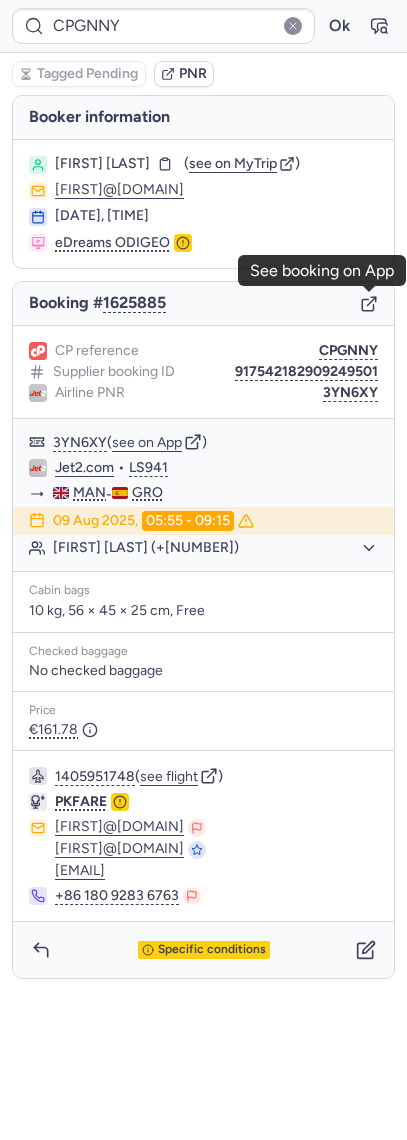 type 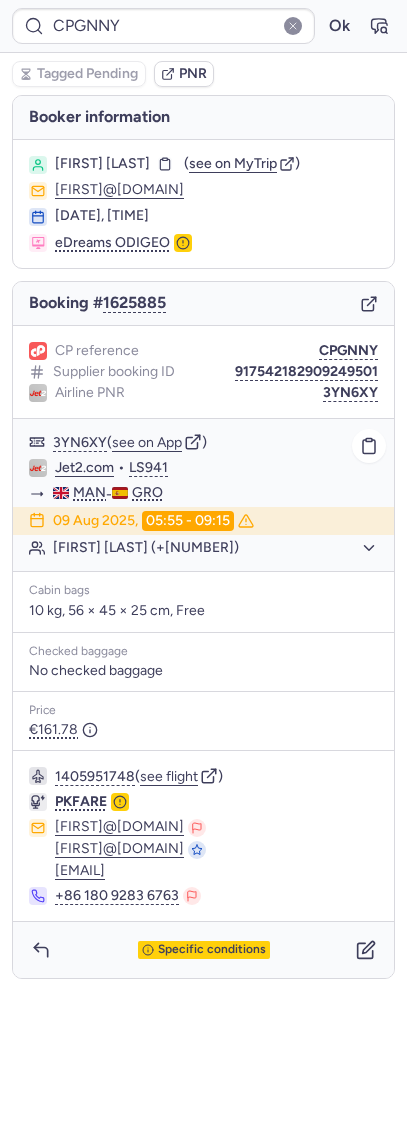 click on "[FIRST] [LAST] (+[NUMBER])" 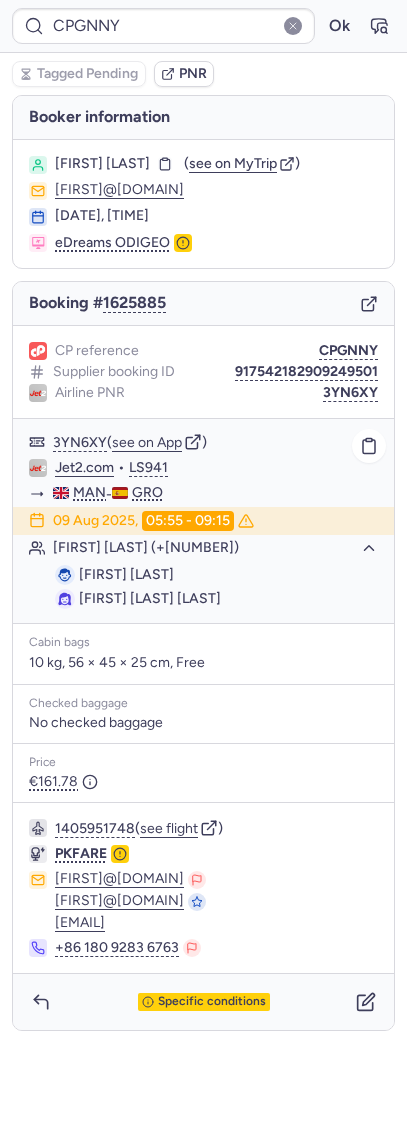 click on "[FIRST] [LAST]" at bounding box center [126, 575] 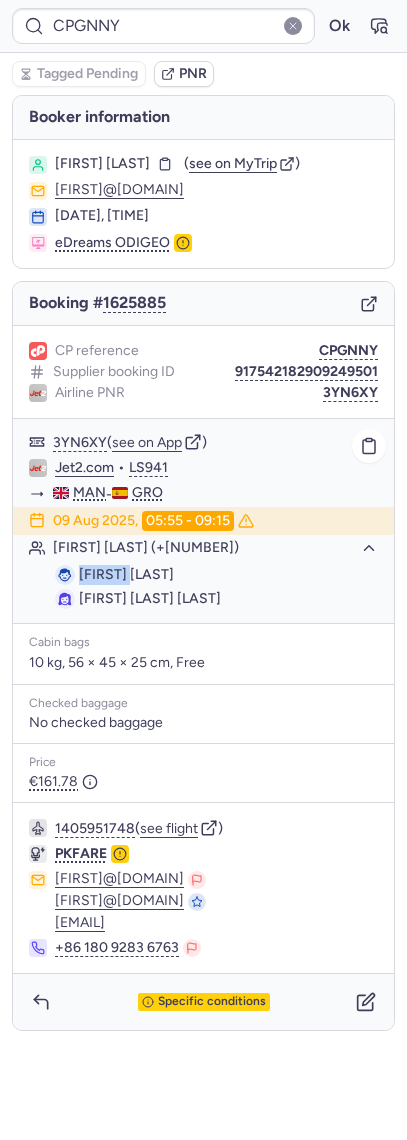 click on "[FIRST] [LAST]" at bounding box center [126, 574] 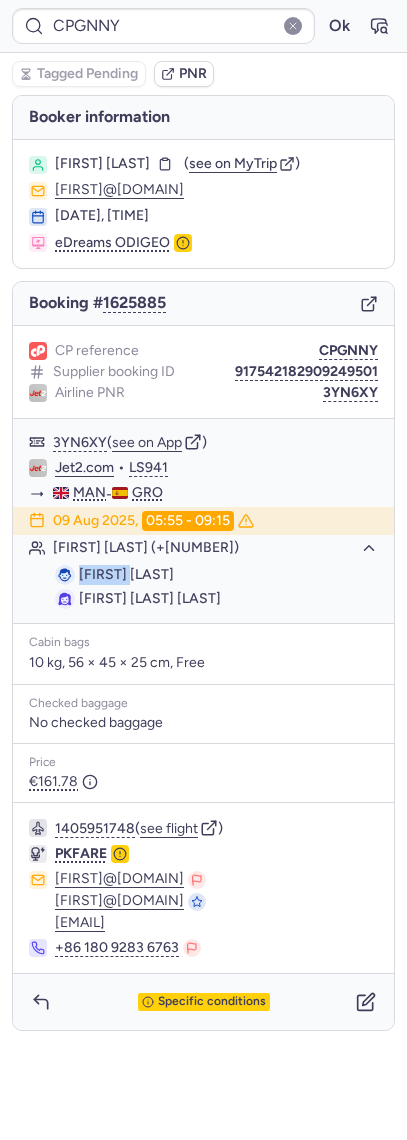 copy on "[FIRST]" 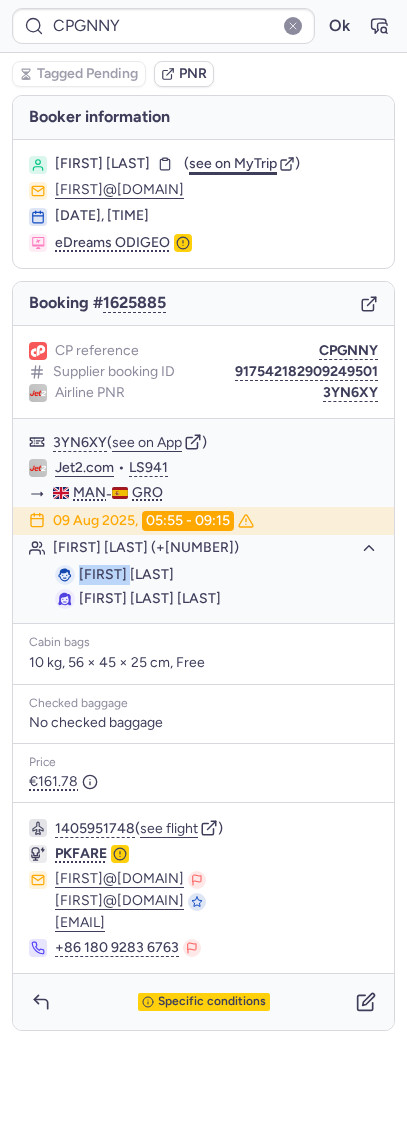 click on "see on MyTrip" at bounding box center [233, 163] 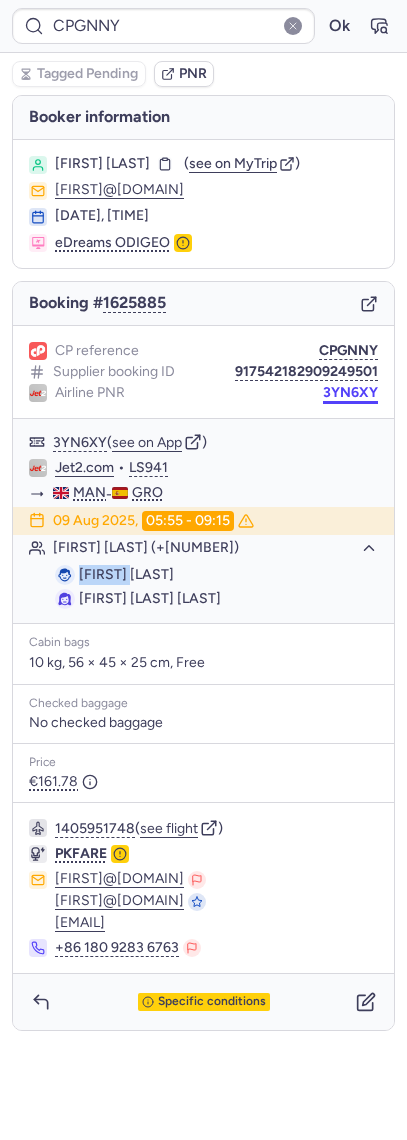 click on "3YN6XY" at bounding box center [350, 393] 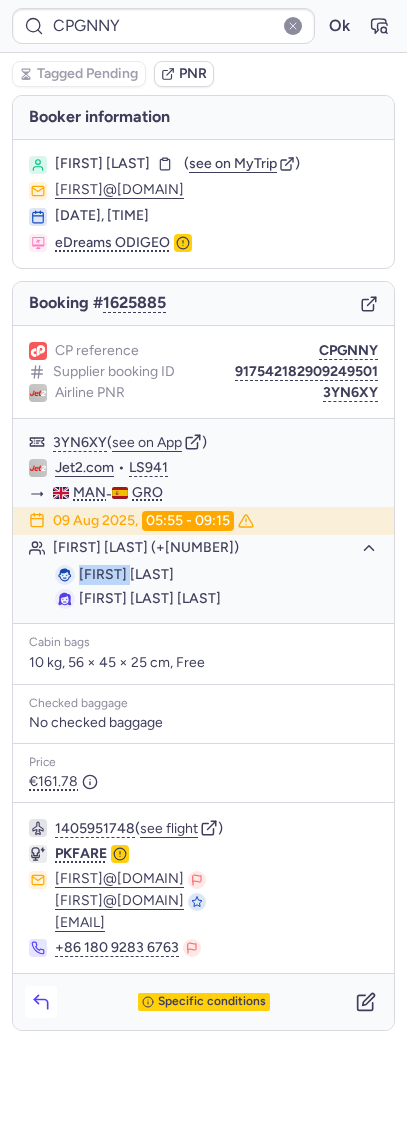 click 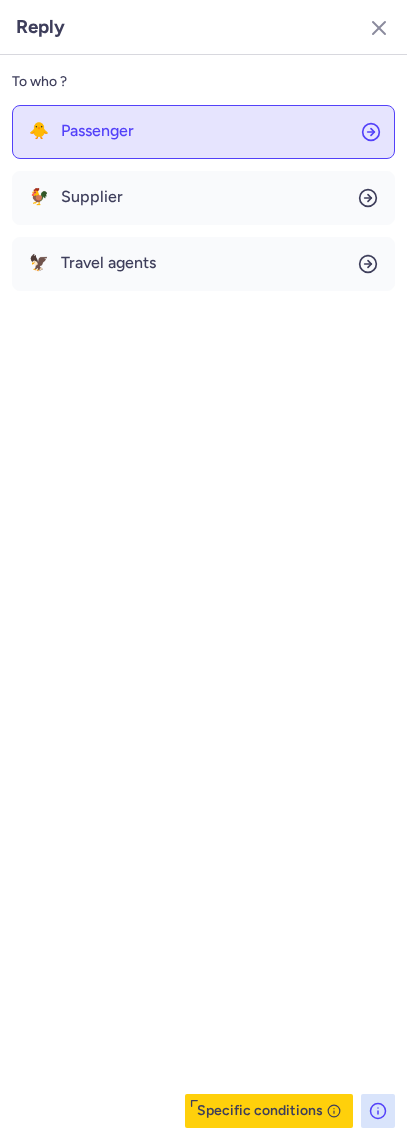 click on "🐥 Passenger" 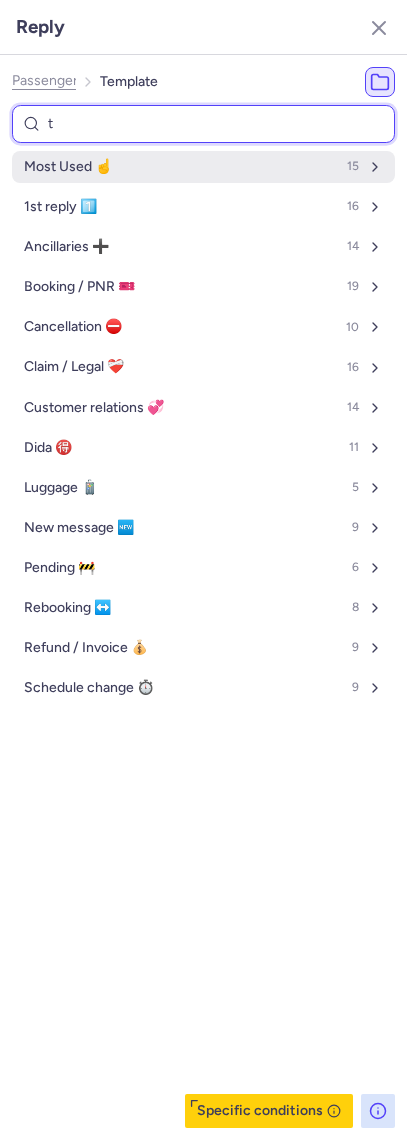 type on "tr" 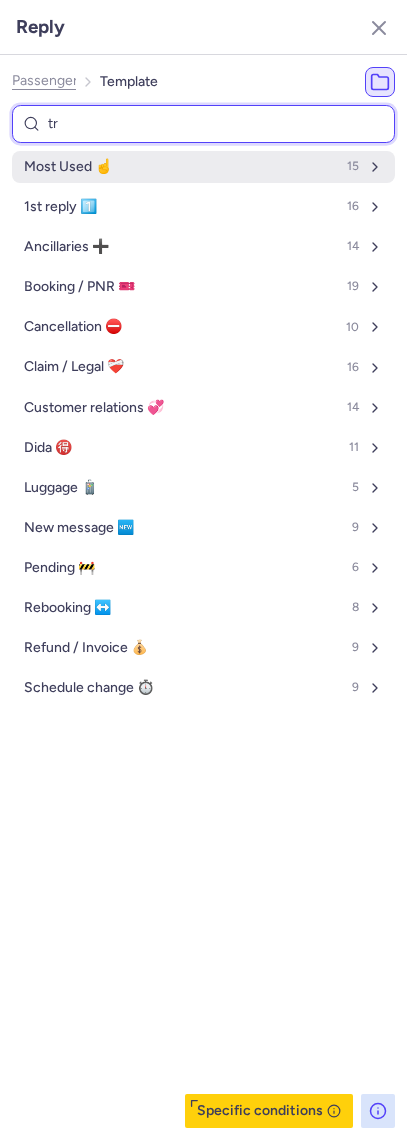 select on "en" 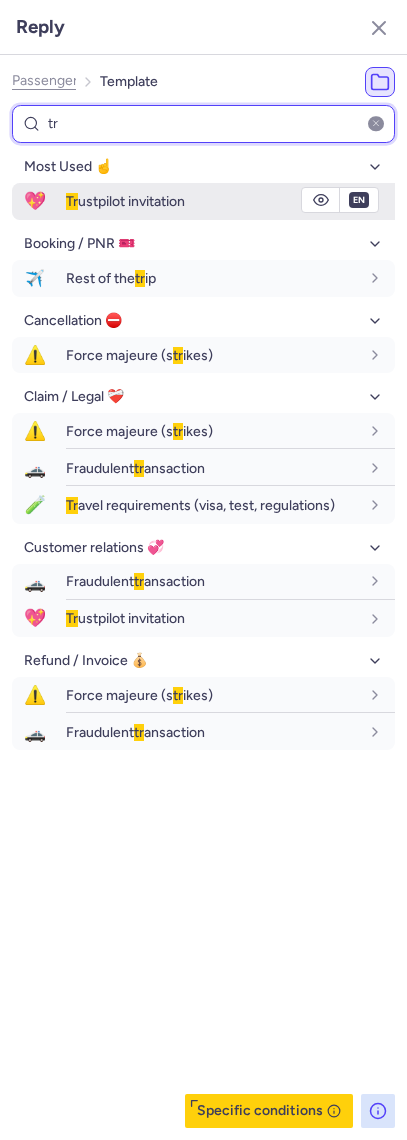 type on "tr" 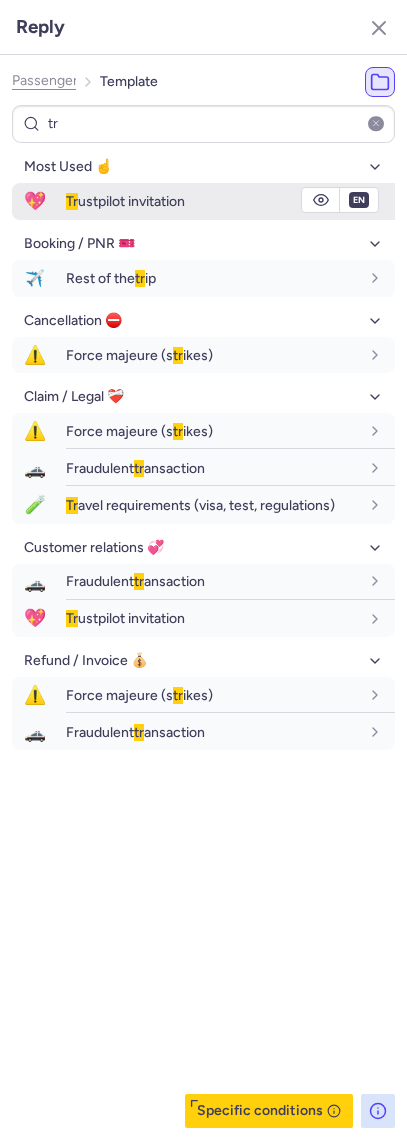 click on "Tr" at bounding box center [72, 201] 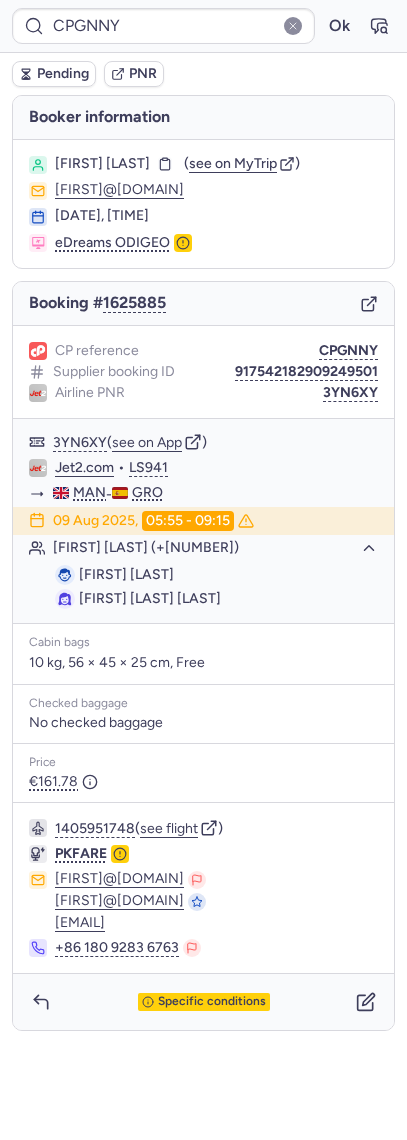 type on "CP59FD" 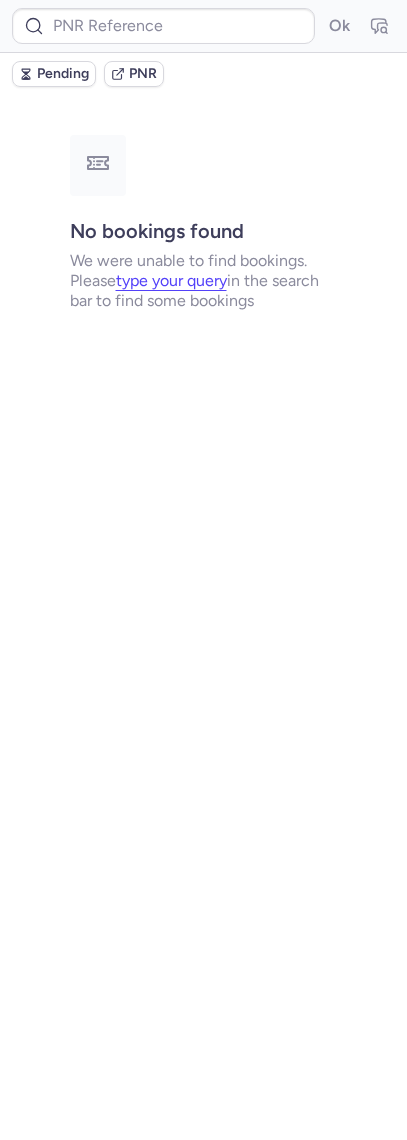 type on "CP5YJ3" 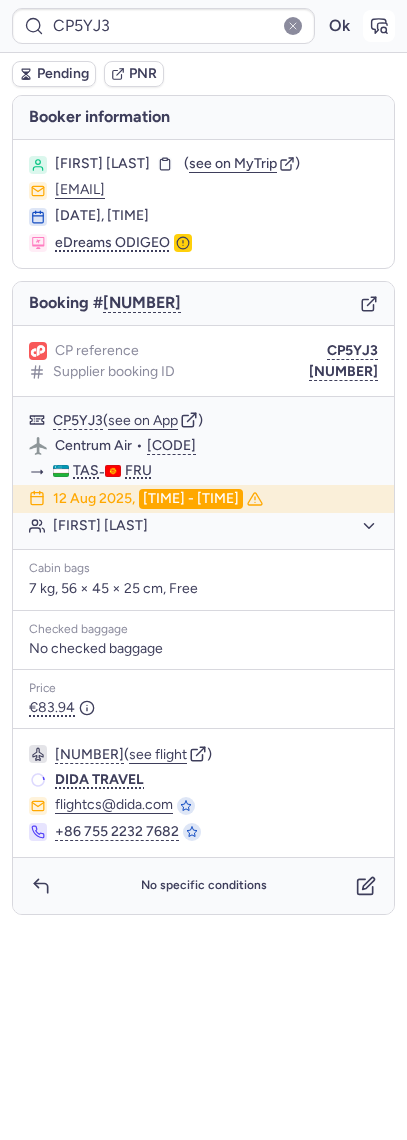 click at bounding box center (379, 26) 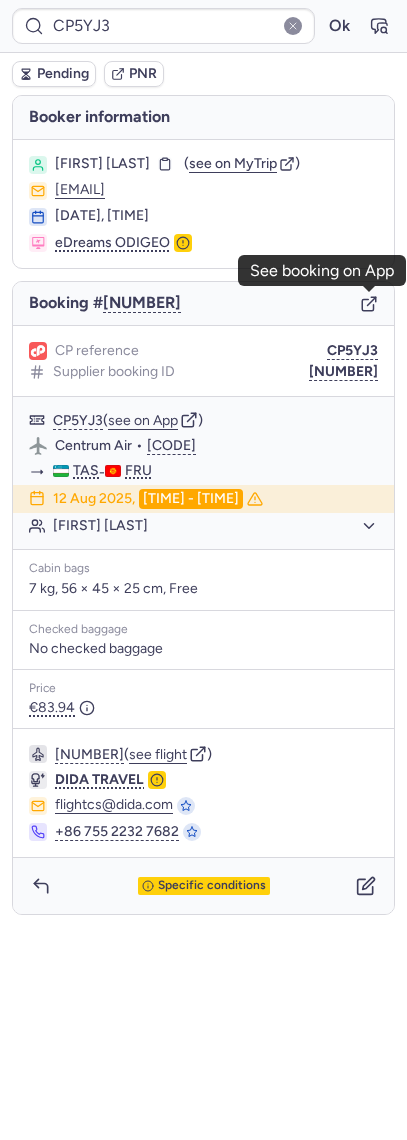 click 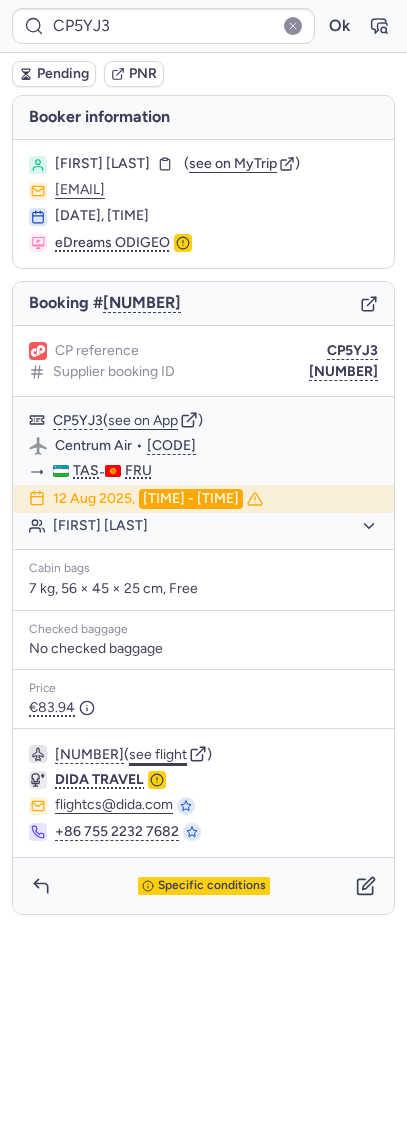 click on "see flight" 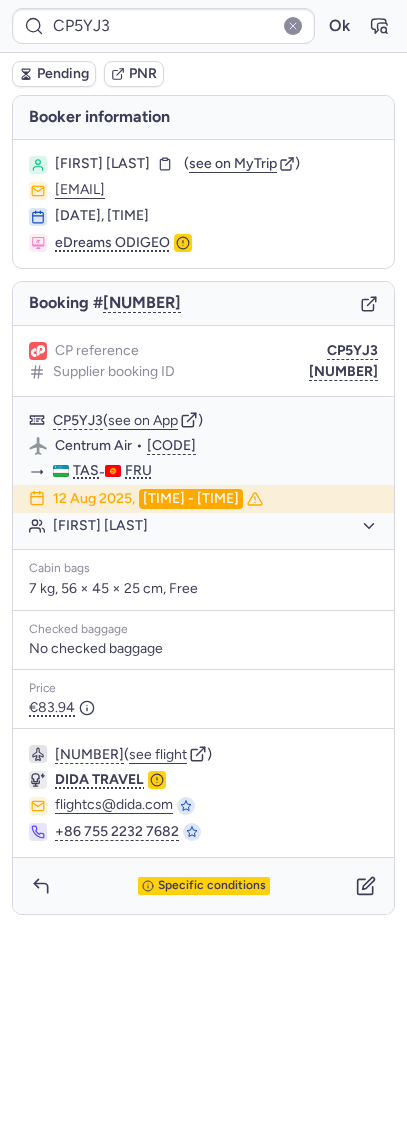 click on "CP reference [CODE] Supplier booking ID [NUMBER]" at bounding box center [203, 361] 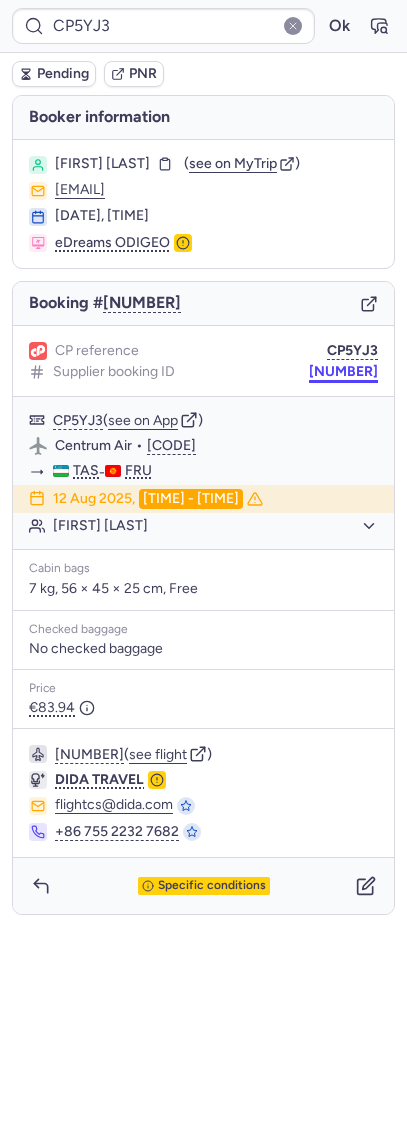 click on "[NUMBER]" at bounding box center [343, 372] 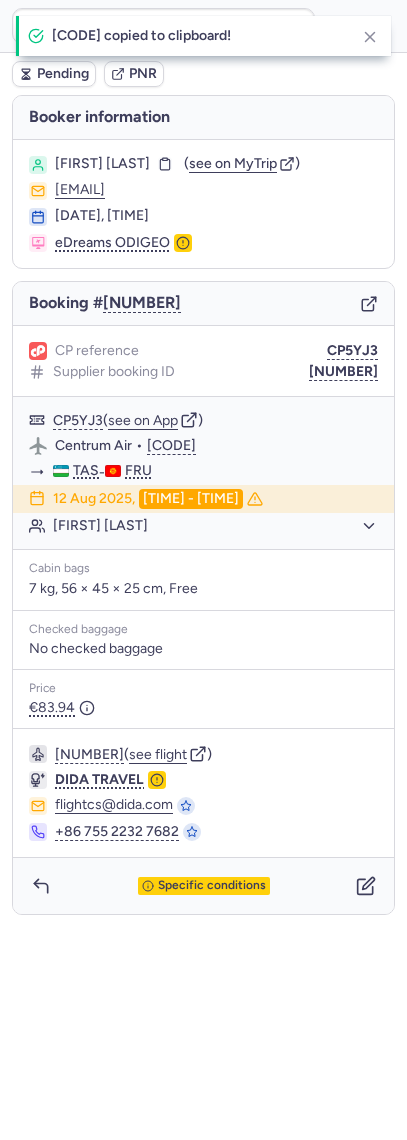 type 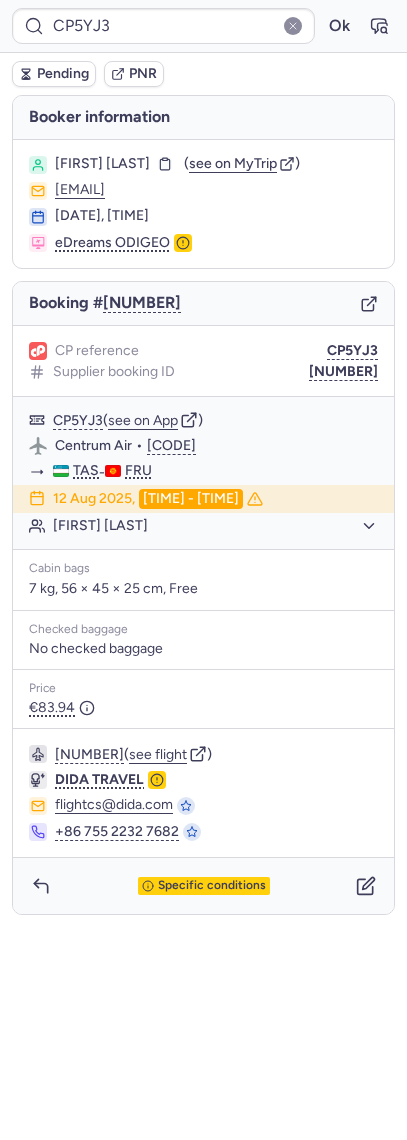 type on "CP4RHJ" 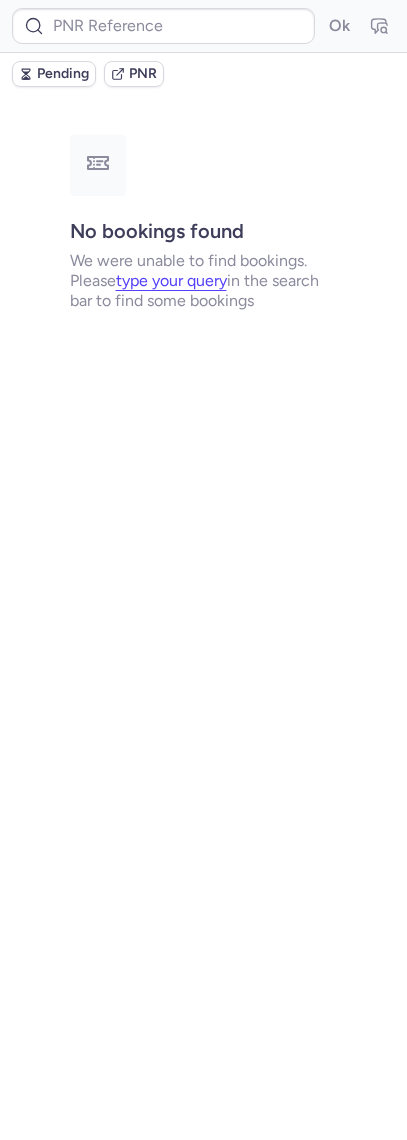 type on "CP5YJ3" 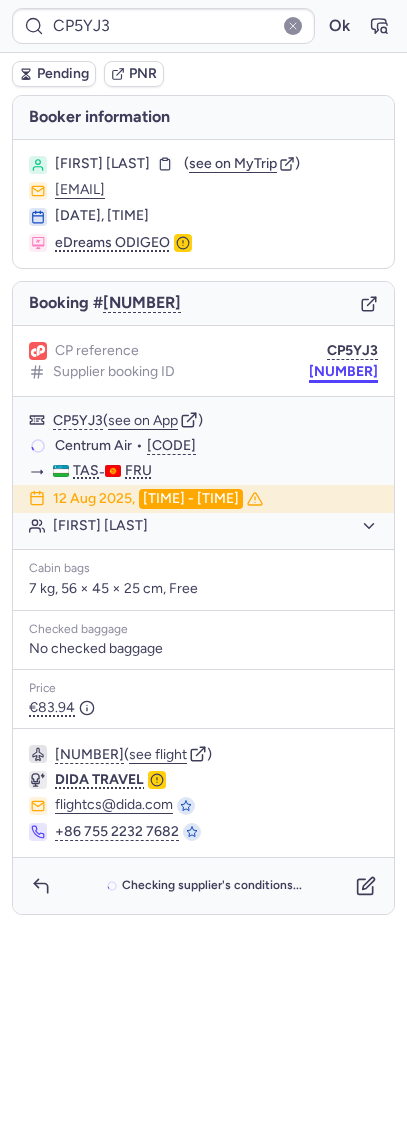 click on "[NUMBER]" at bounding box center [343, 372] 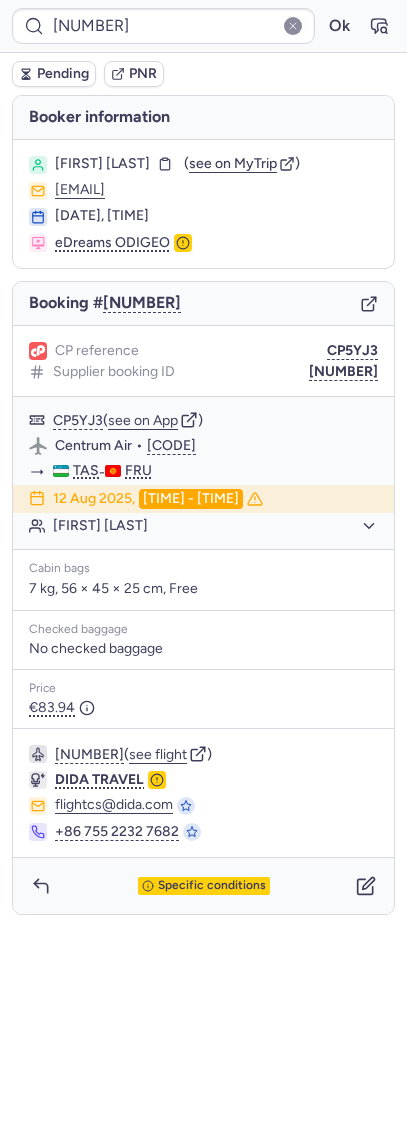 click on "CP reference [CODE] Supplier booking ID [NUMBER]" at bounding box center [203, 361] 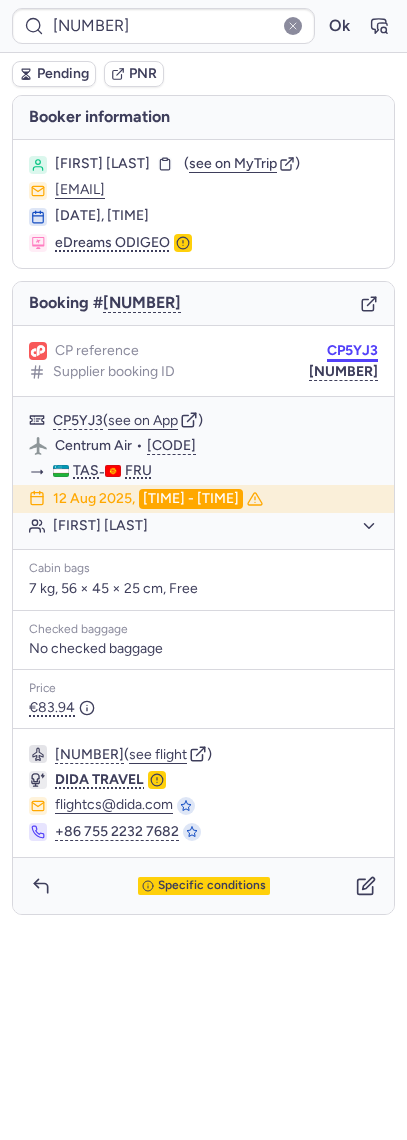 click on "CP5YJ3" at bounding box center (352, 351) 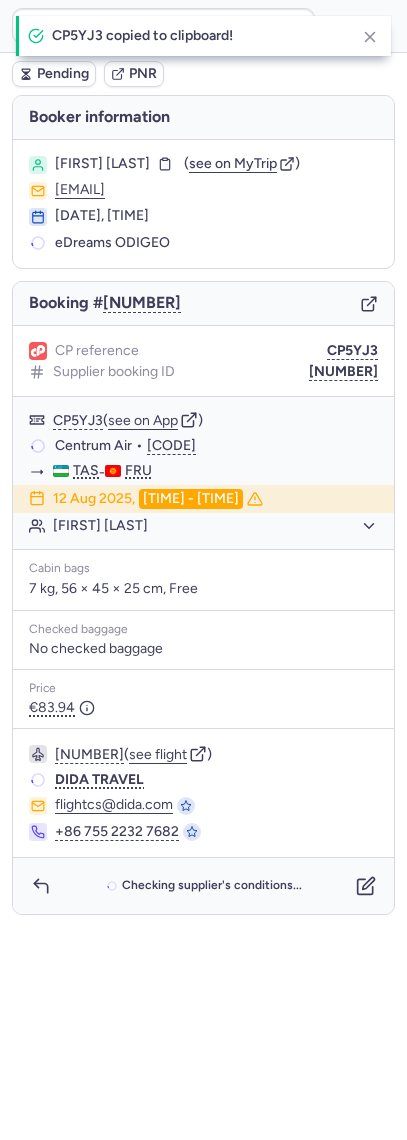 click on "CP5YJ3 copied to clipboard!" at bounding box center [203, 36] 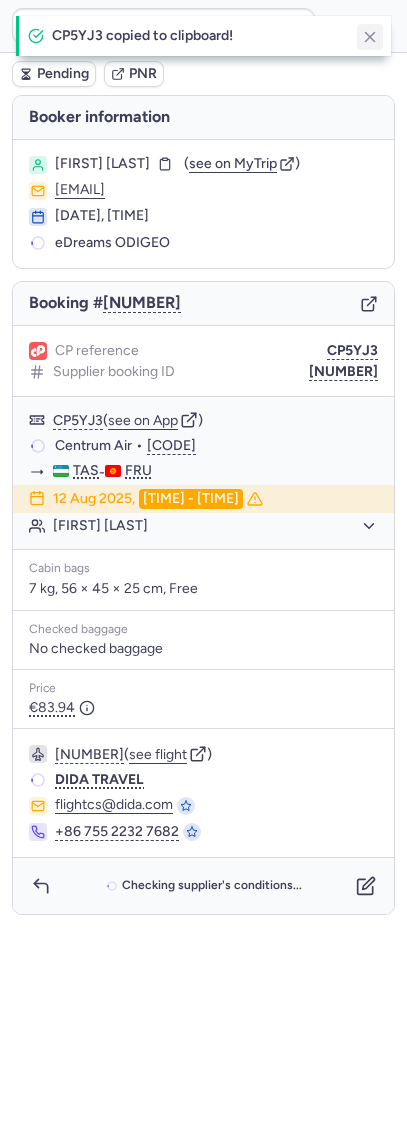 click 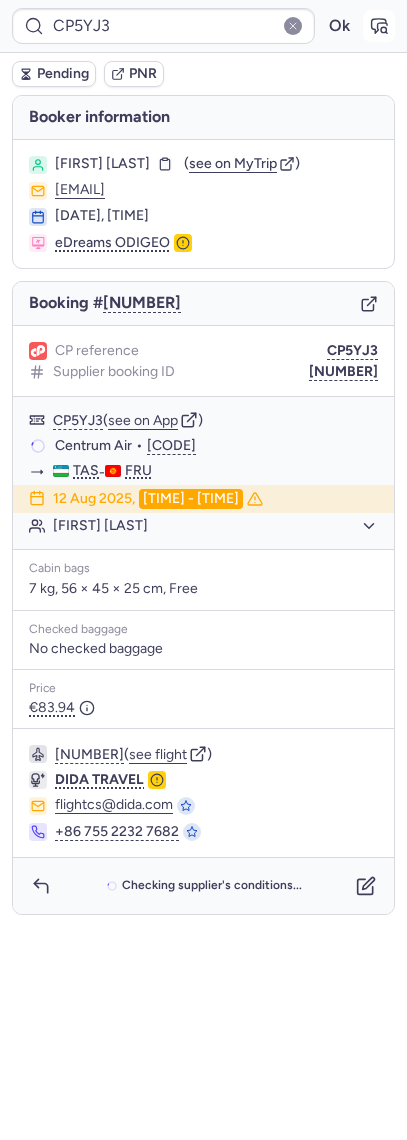 click at bounding box center [379, 26] 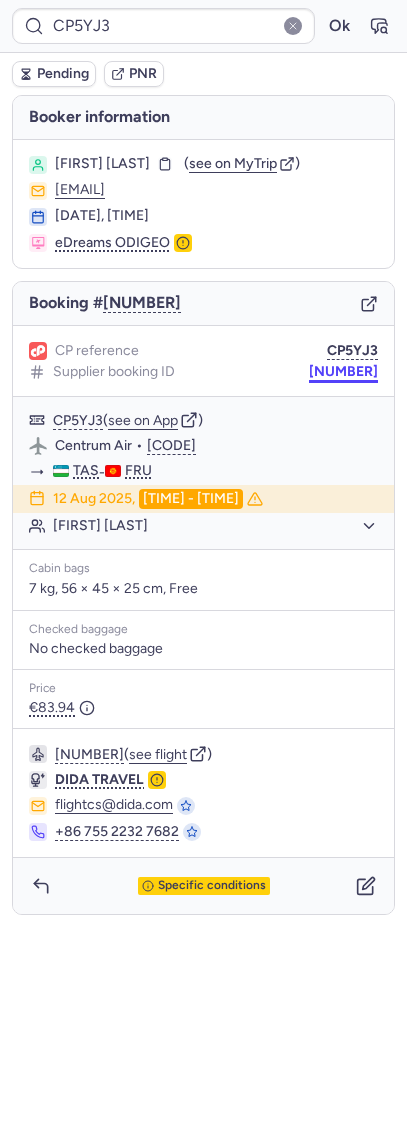 click on "[NUMBER]" at bounding box center [343, 372] 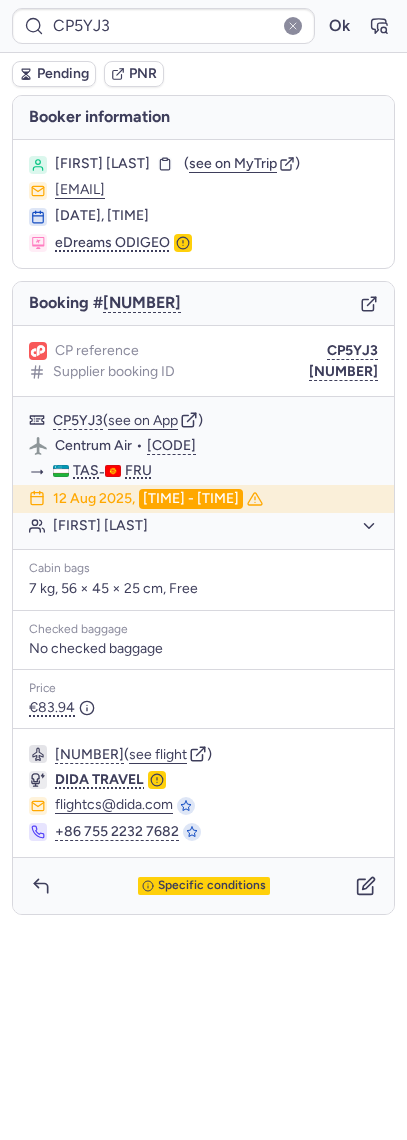 click on "Pending" at bounding box center [63, 74] 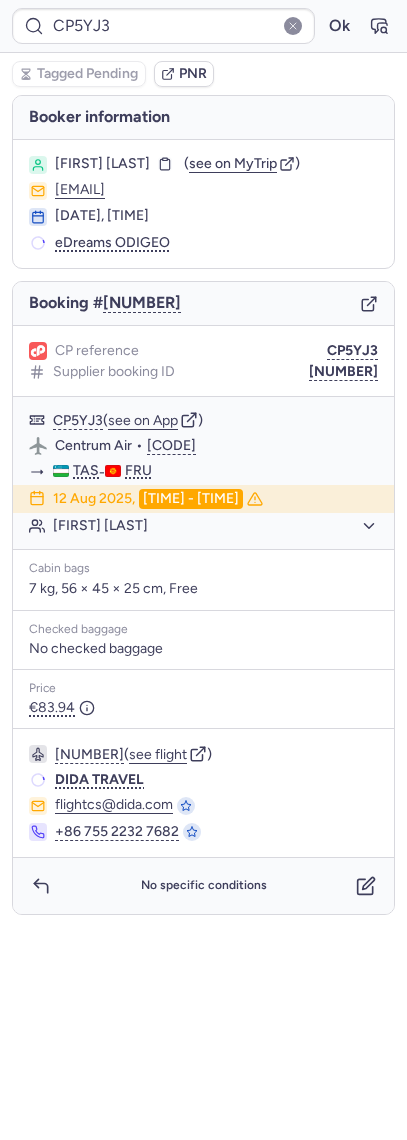 type on "CPJMPT" 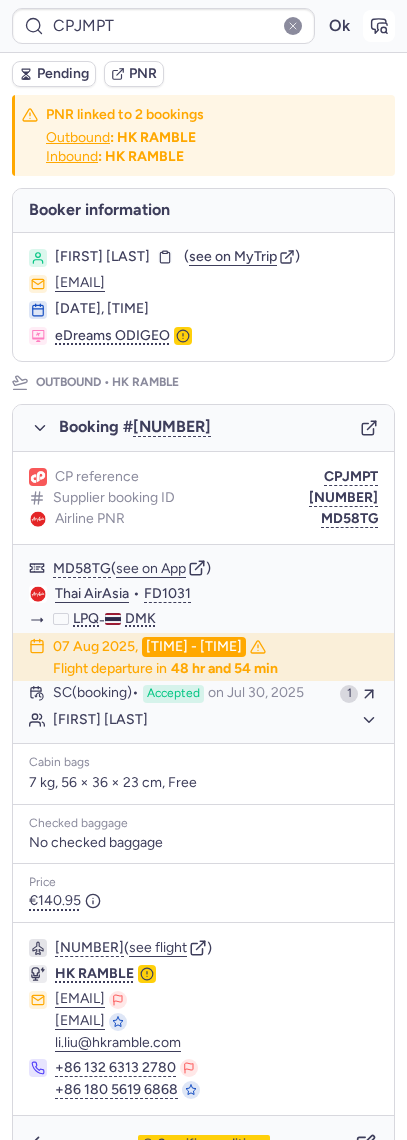 click 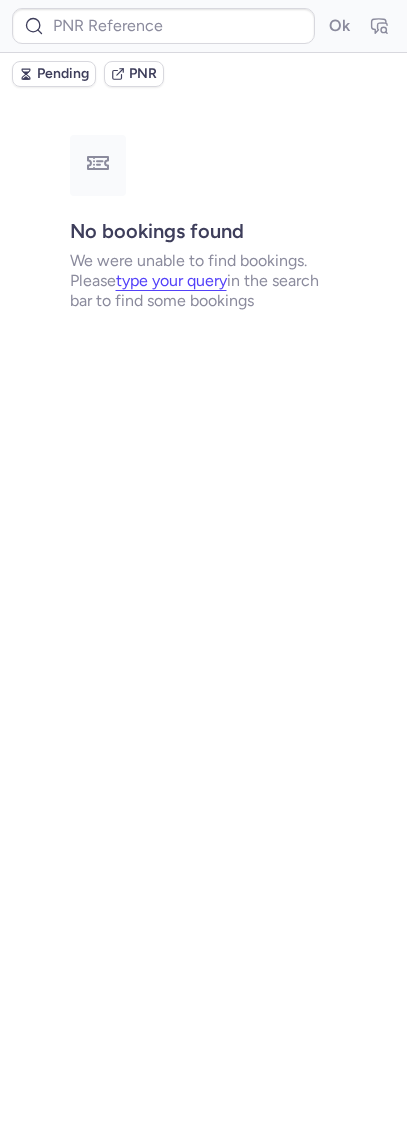 scroll, scrollTop: 0, scrollLeft: 0, axis: both 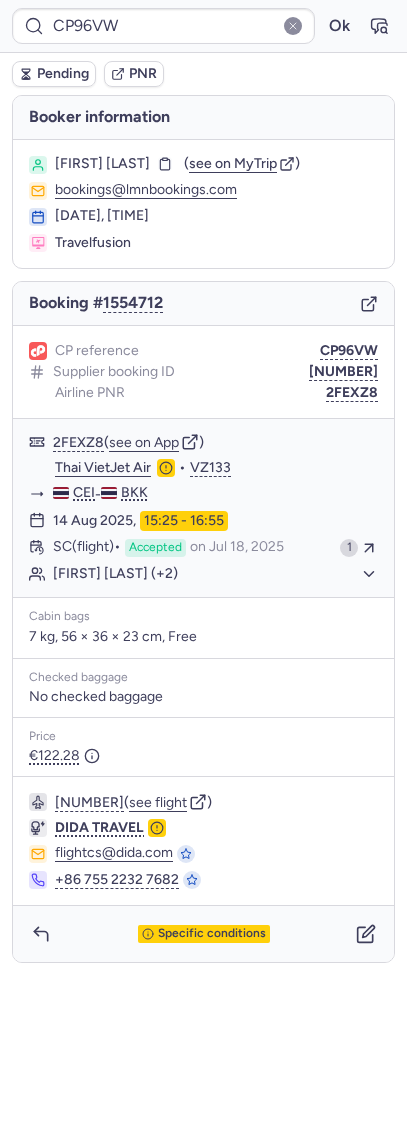 type on "[CODE]" 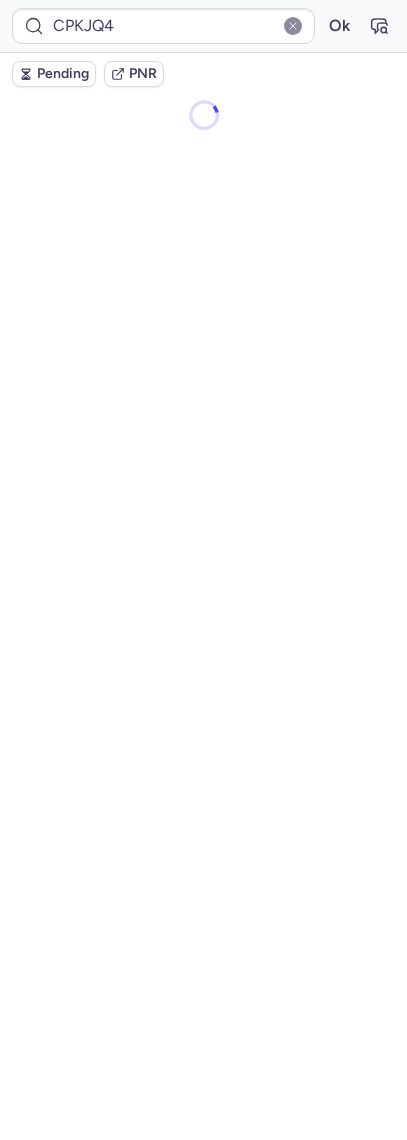 type on "CPWEIH" 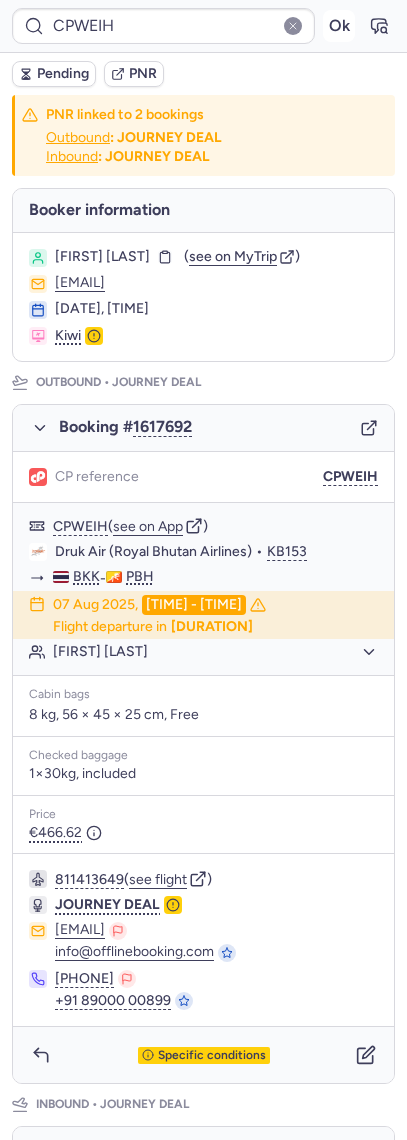 click on "Ok" at bounding box center (339, 26) 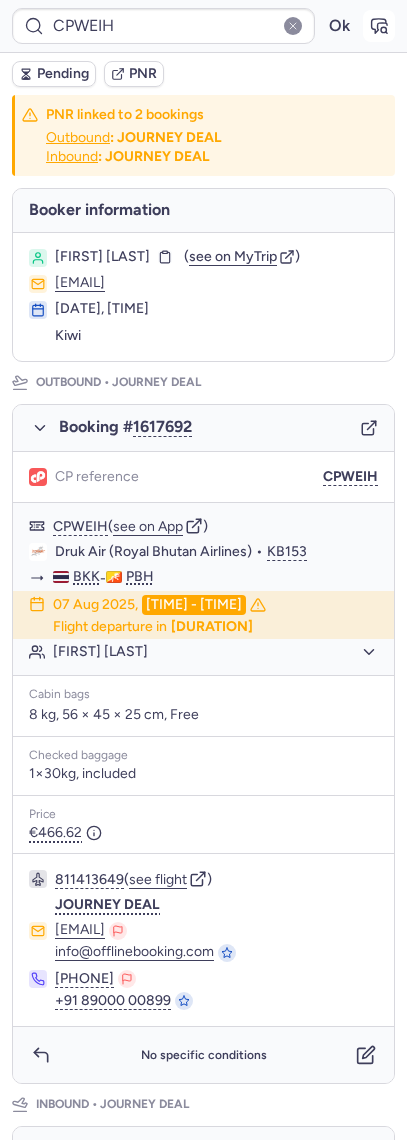 click at bounding box center [379, 26] 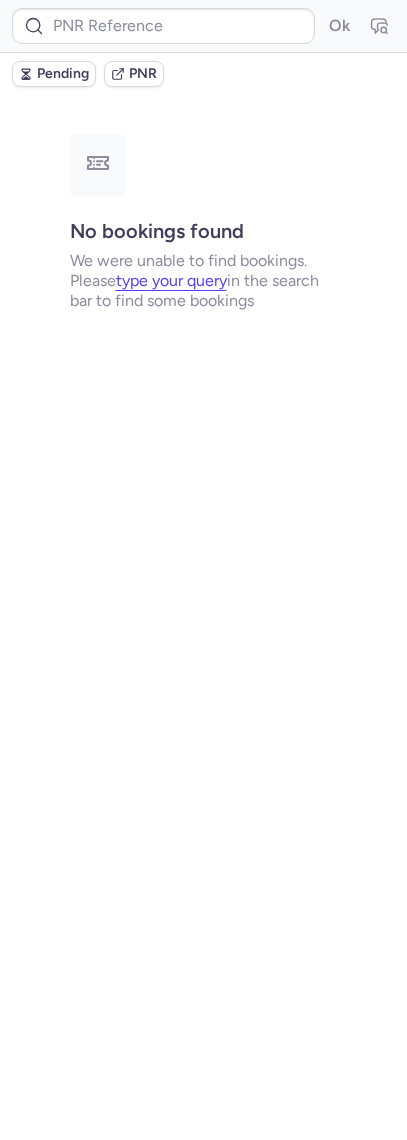 type on "CPWEIH" 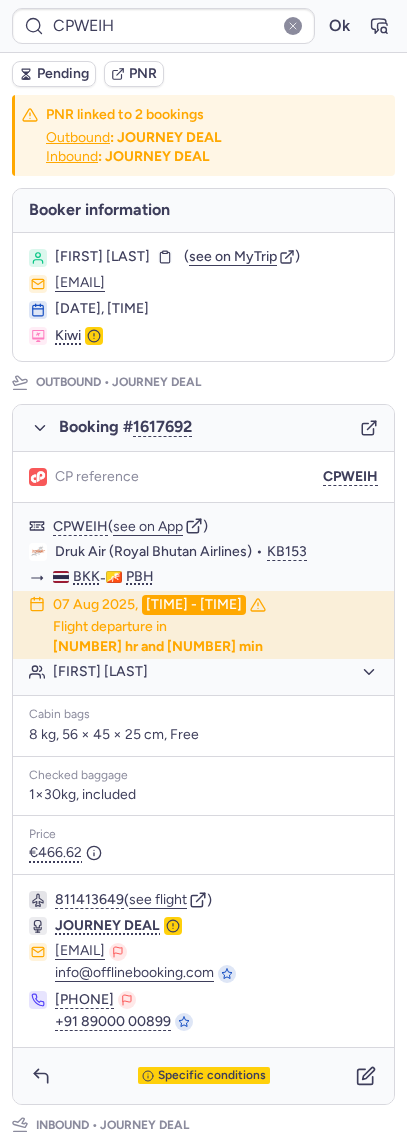click on "Pending PNR" at bounding box center (203, 74) 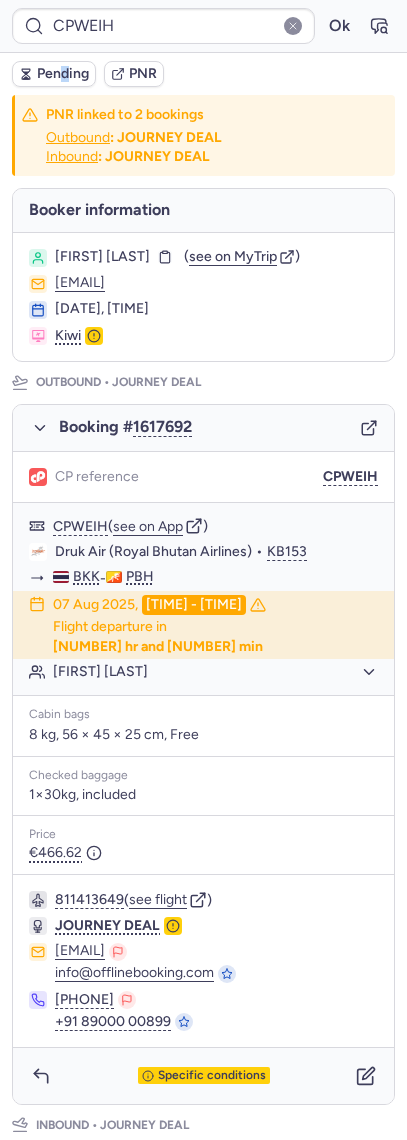 click on "Pending" at bounding box center [63, 74] 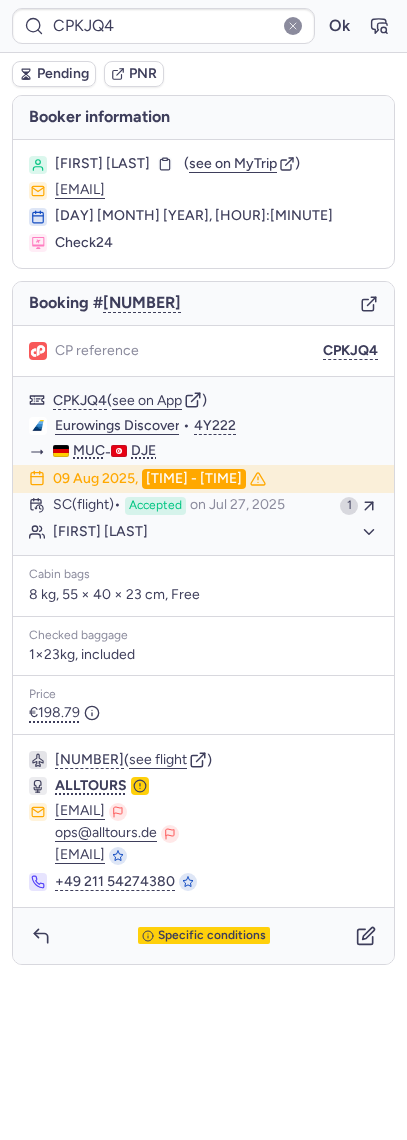 type on "CPIQH9" 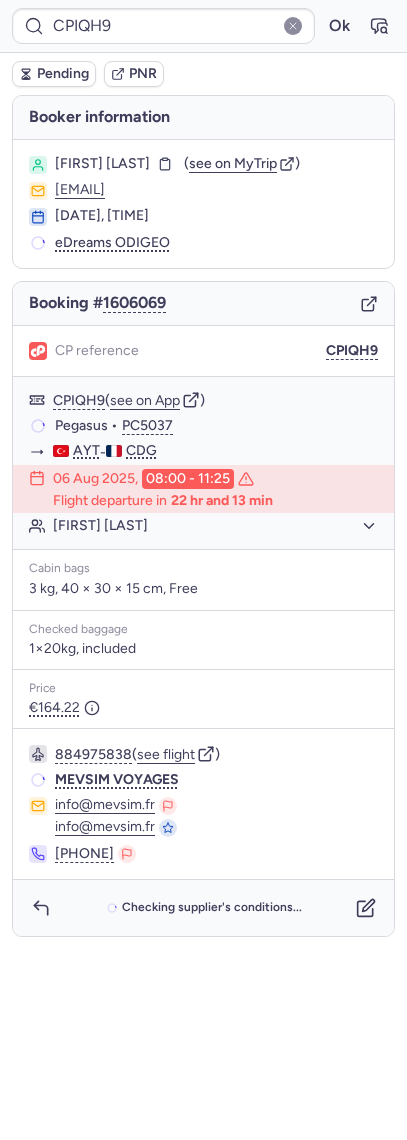 type on "CPKJQ4" 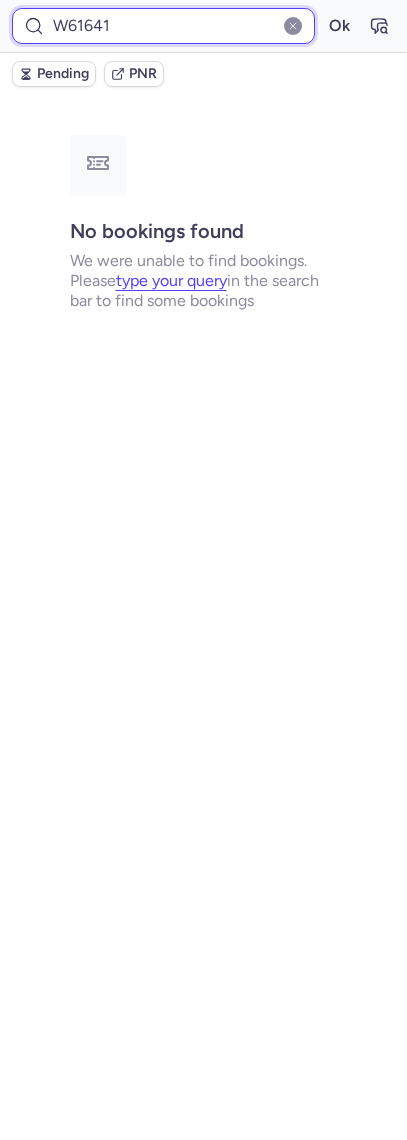 click on "W61641" at bounding box center (163, 26) 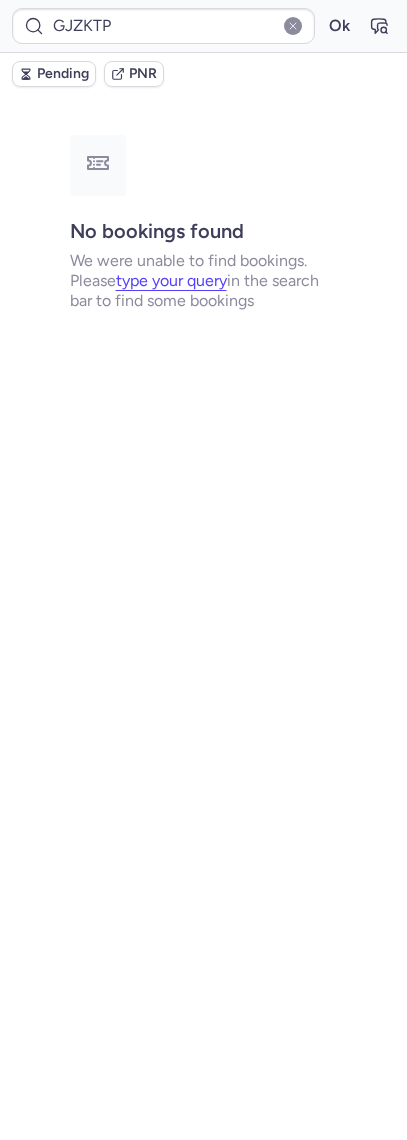 click on "GJZKTP  Ok" at bounding box center (203, 26) 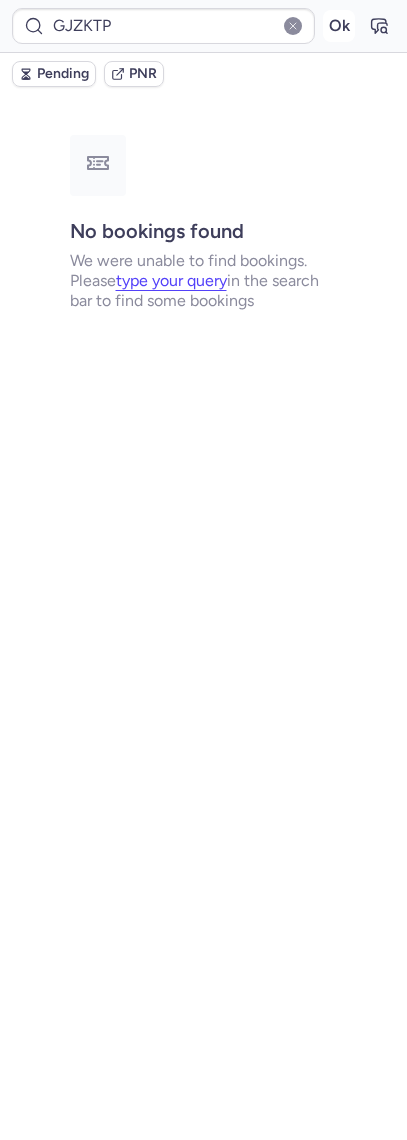 click on "Ok" at bounding box center [339, 26] 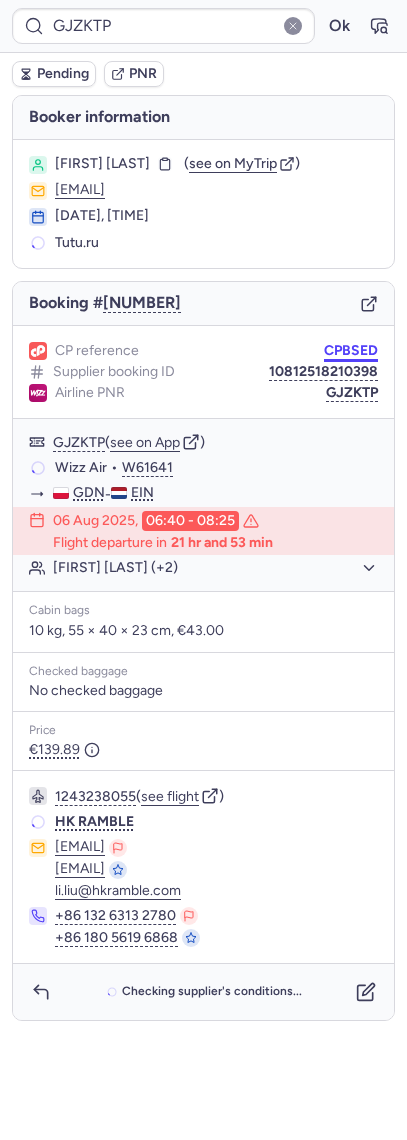 click on "CPBSED" at bounding box center [351, 351] 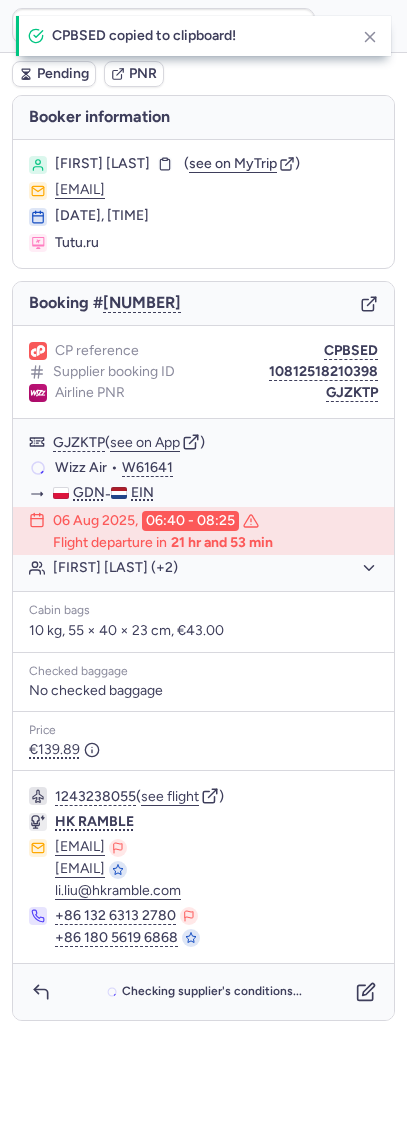 type on "CPBSED" 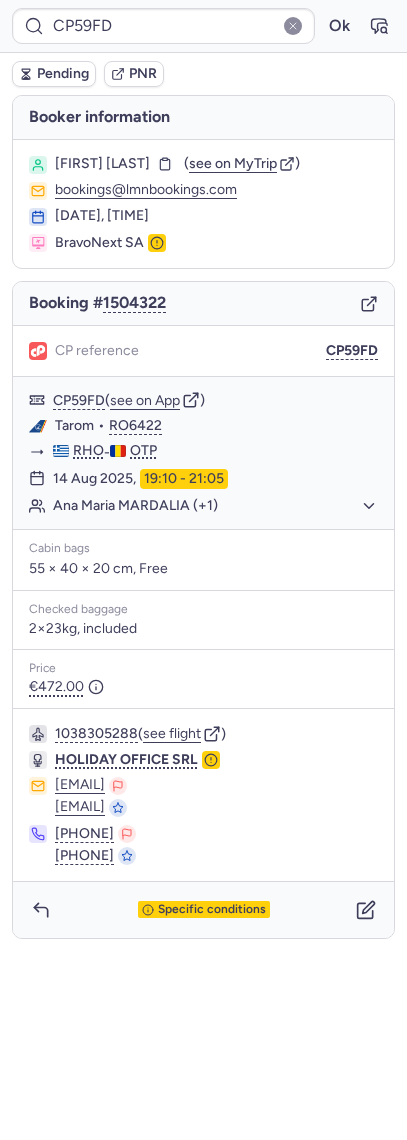 type on "CPBSED" 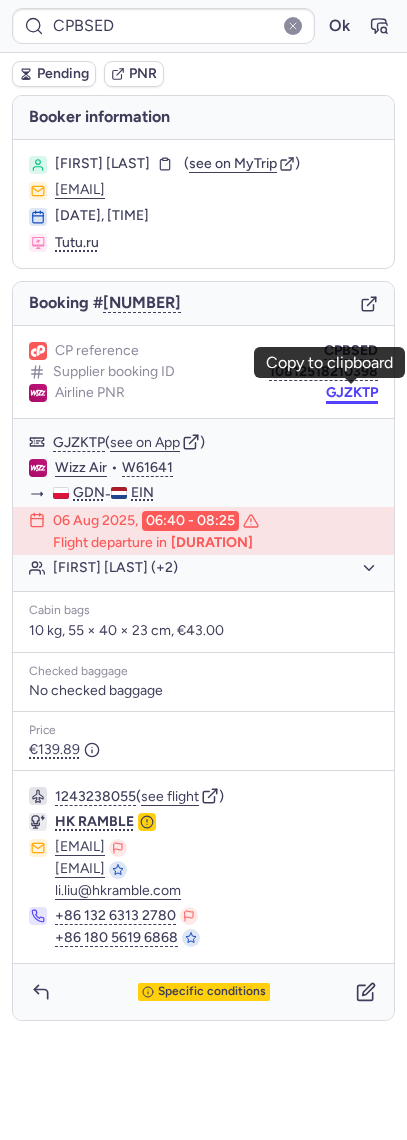 click on "GJZKTP" at bounding box center [352, 393] 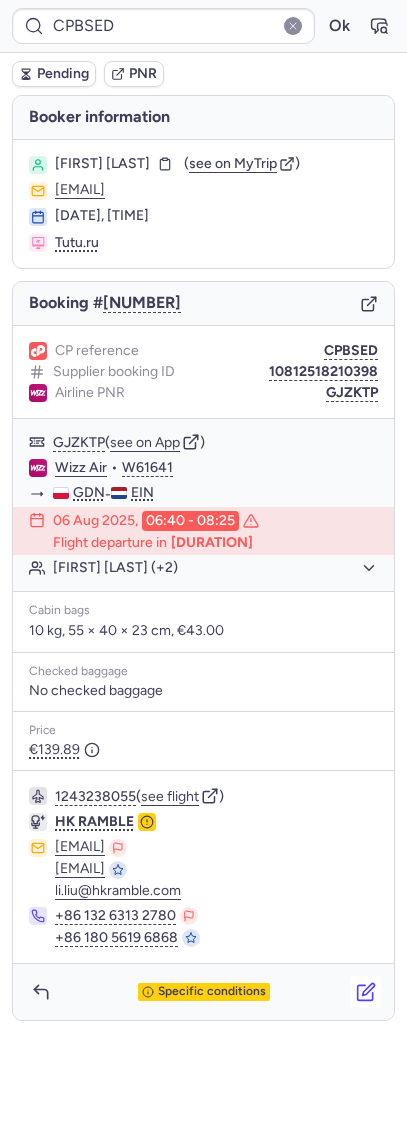 click at bounding box center [366, 992] 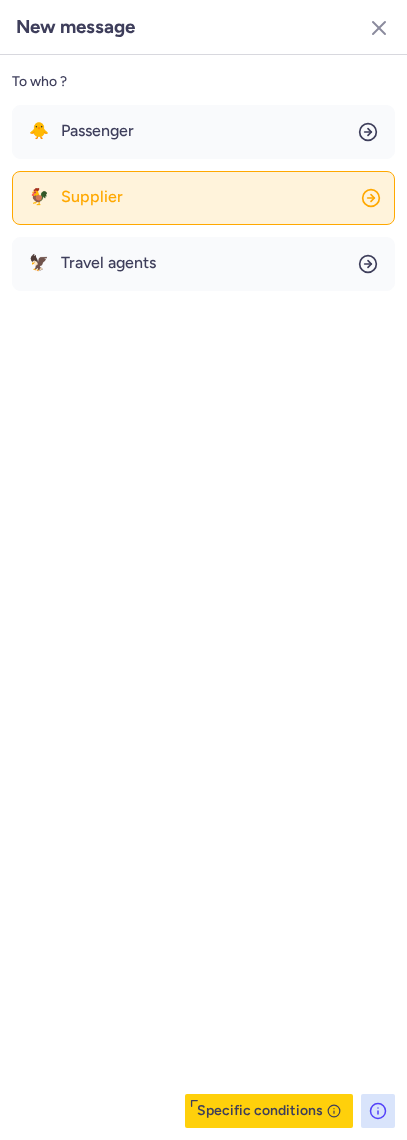 click on "🐓 Supplier" 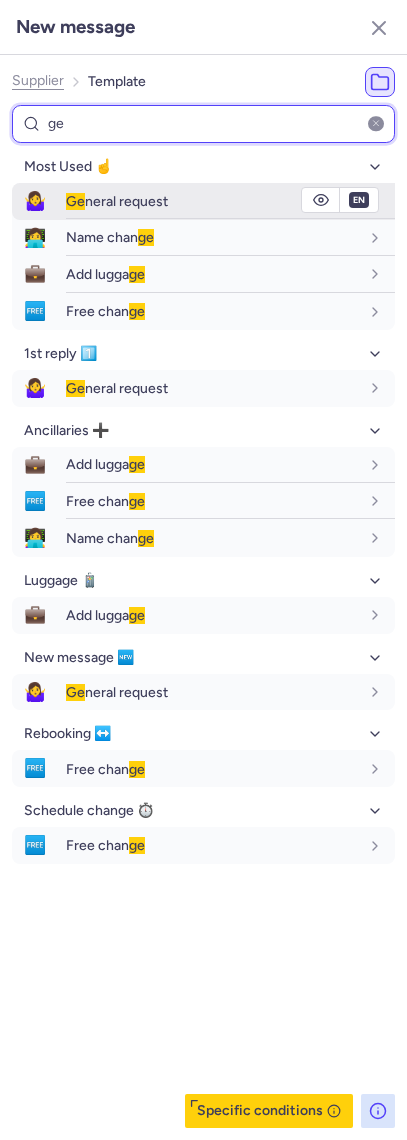 type on "ge" 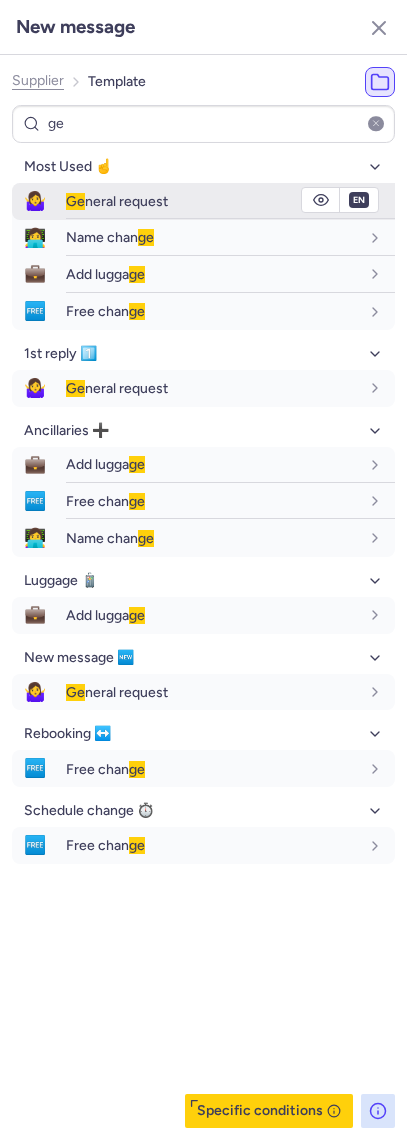 click on "Ge neral request" at bounding box center [212, 201] 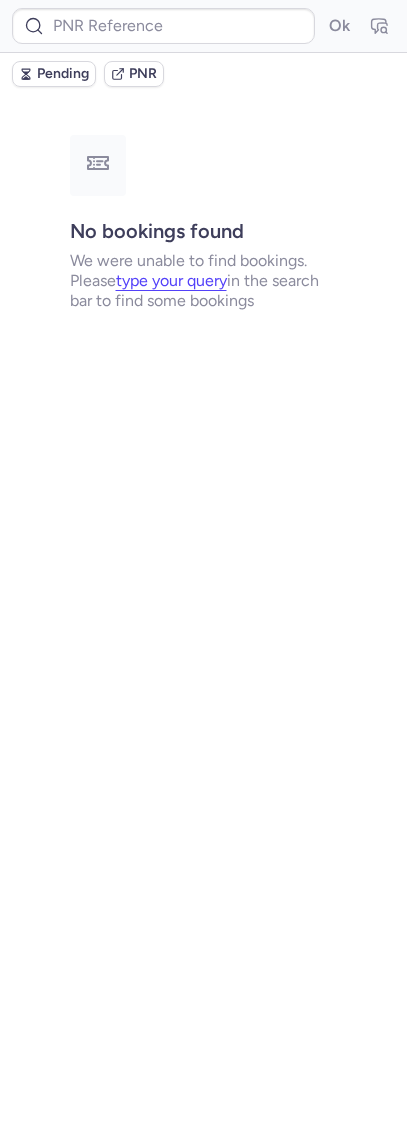 type on "CPBSED" 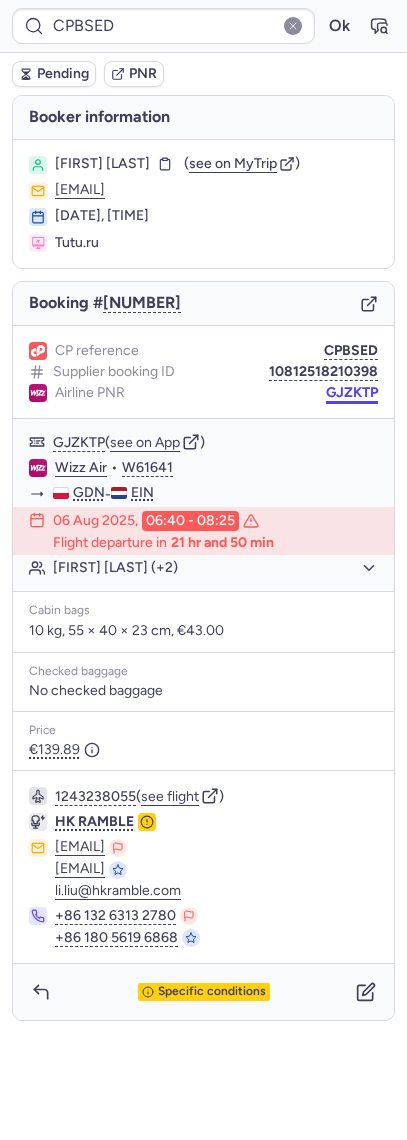 click on "GJZKTP" at bounding box center (352, 393) 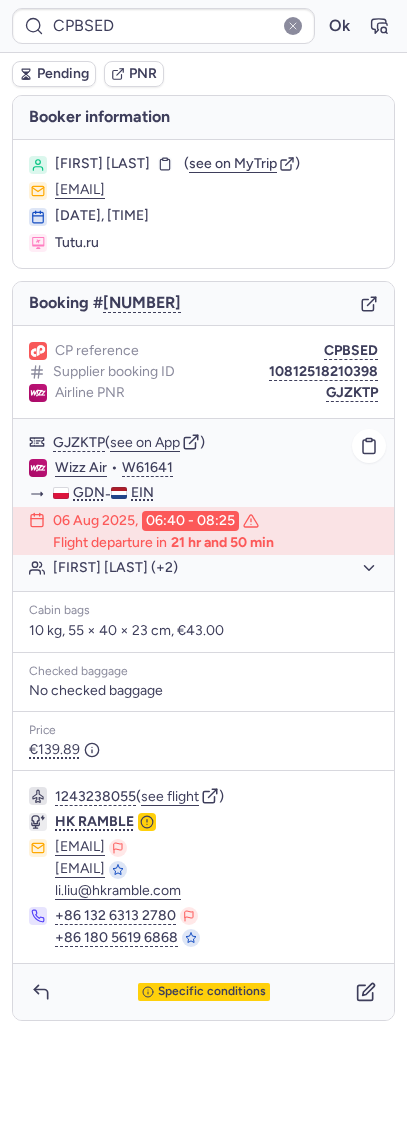 click on "[FIRST] [LAST] (+2)" 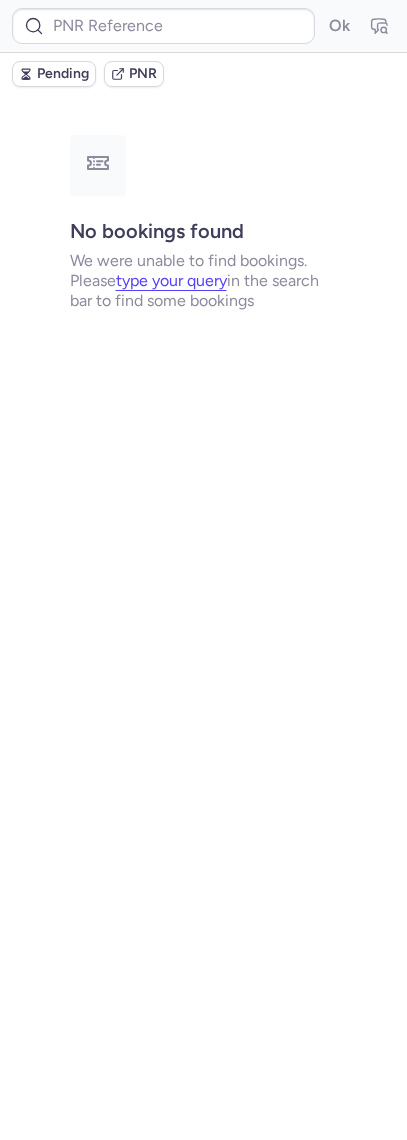 type on "CP59FD" 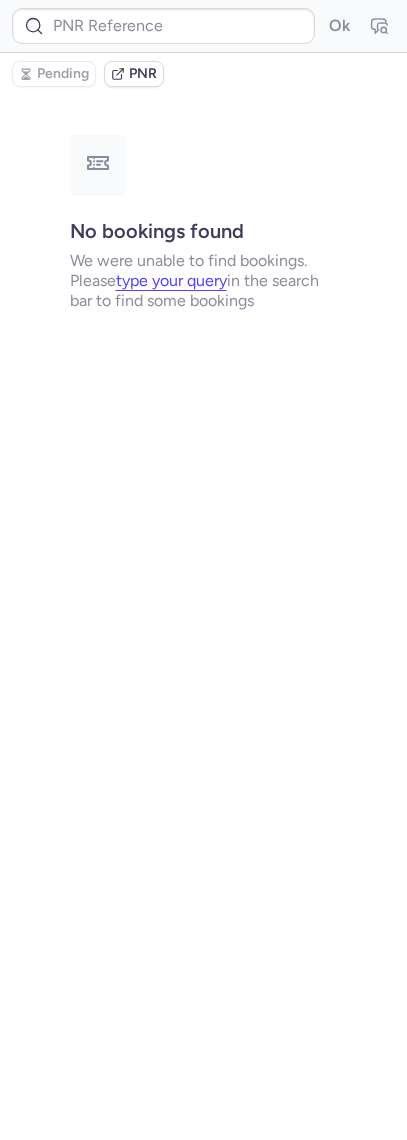 type on "CPIQH9" 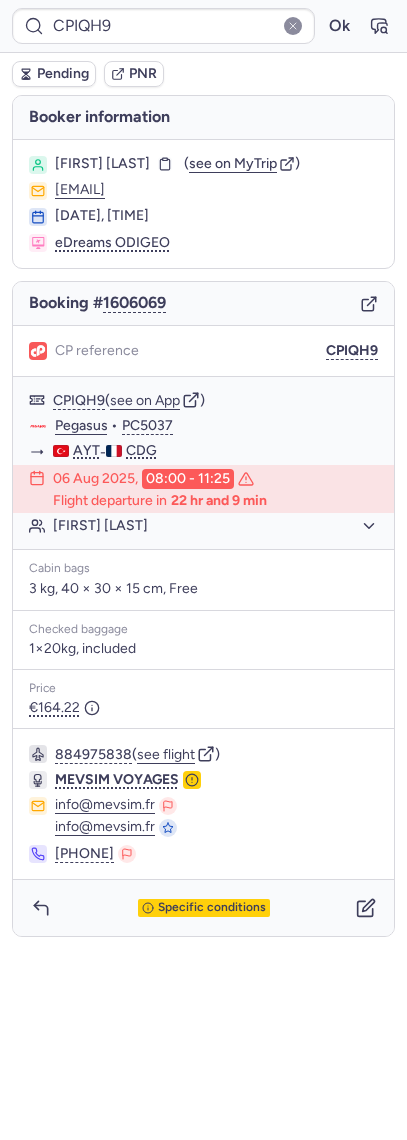 type on "CP59FD" 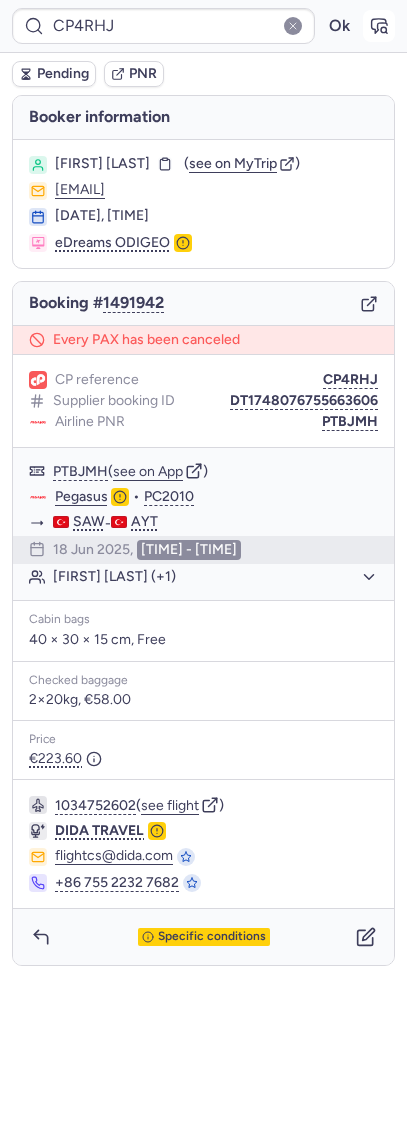 click 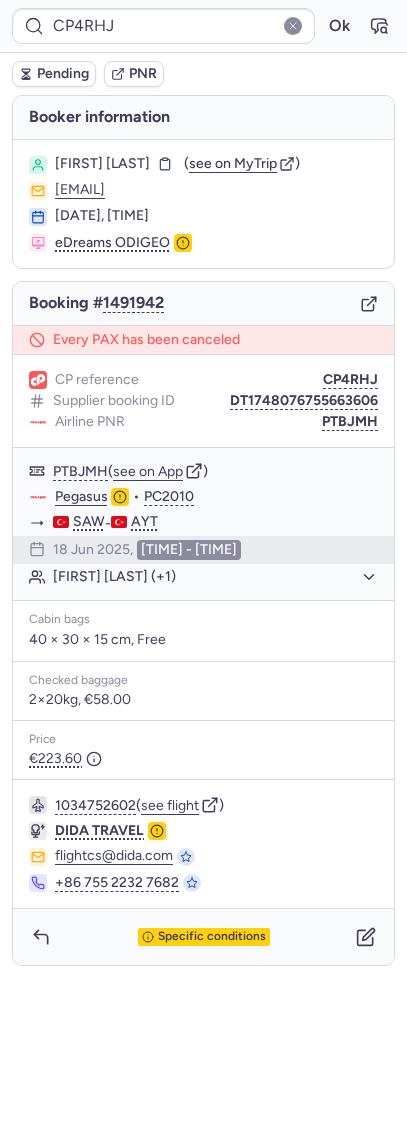 click 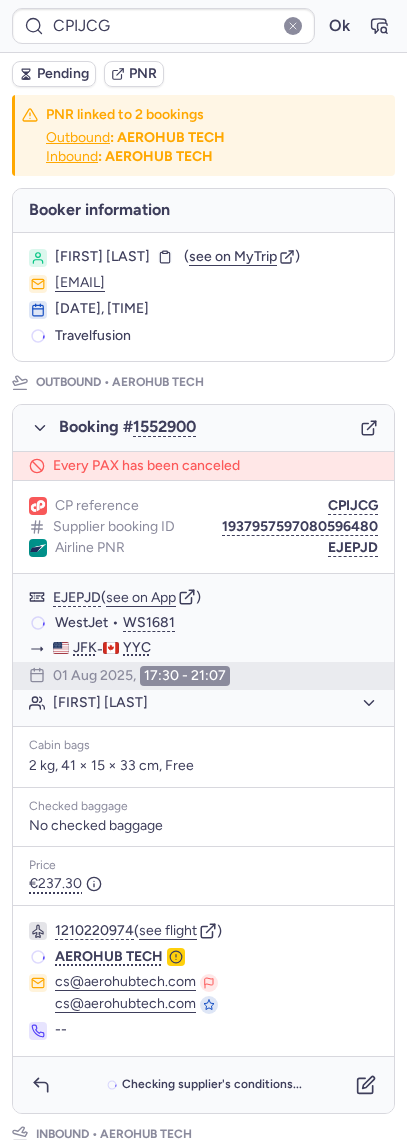 type on "CP5YJ3" 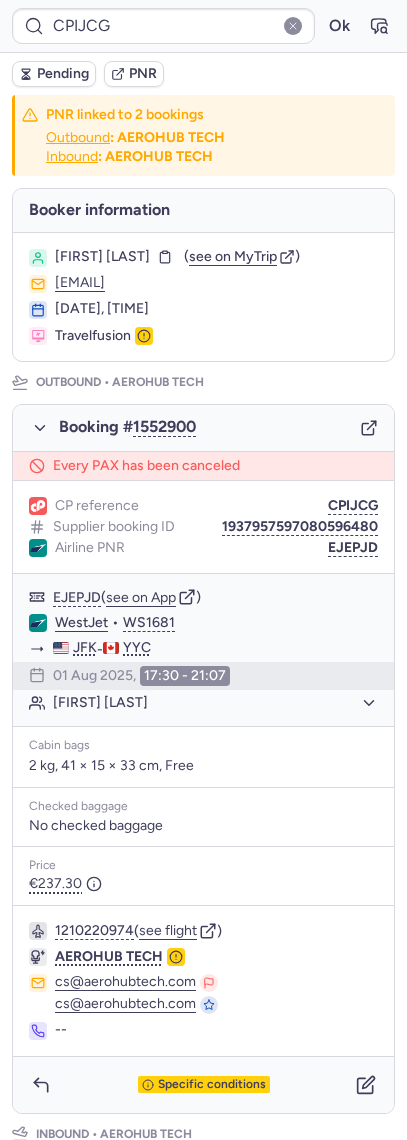 click on "[CODE]  Ok" at bounding box center (203, 26) 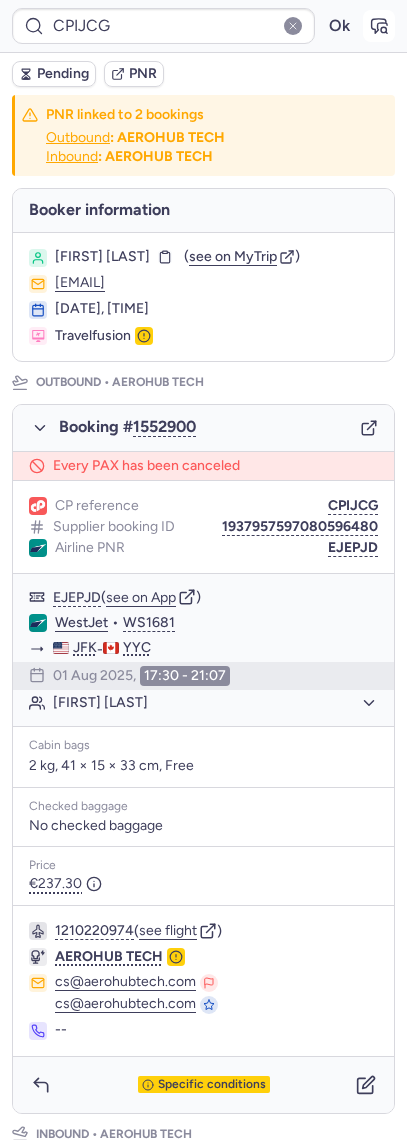 click 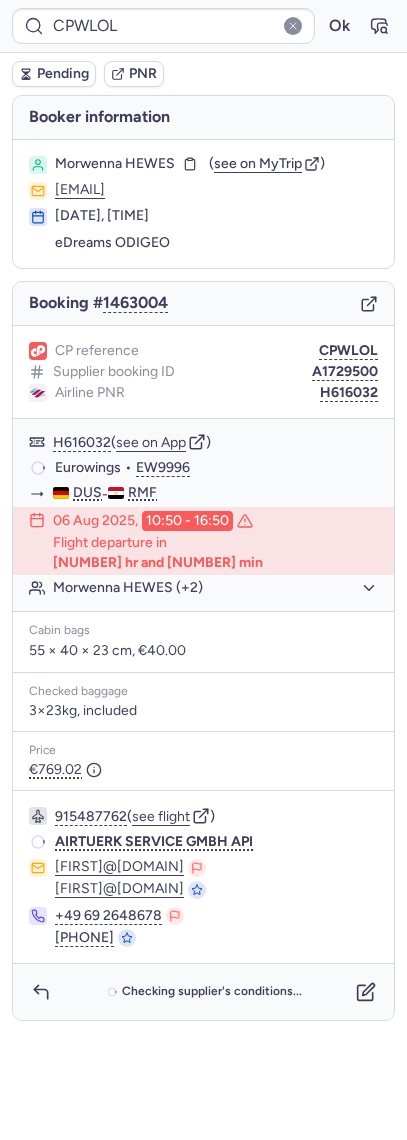 scroll, scrollTop: 0, scrollLeft: 0, axis: both 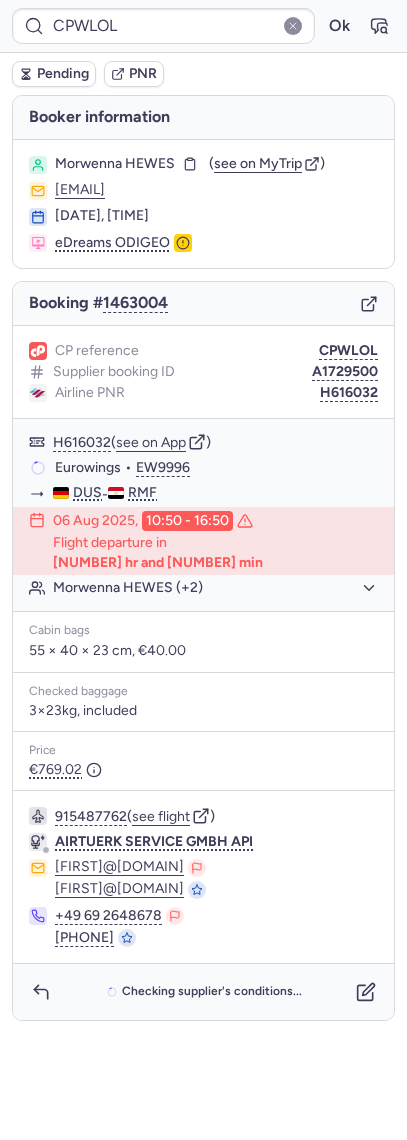type on "[CODE]" 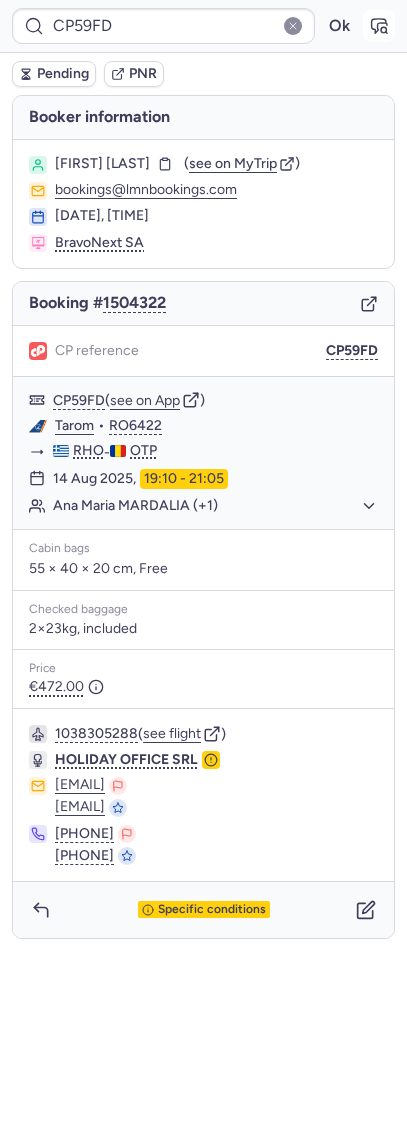 click at bounding box center (379, 26) 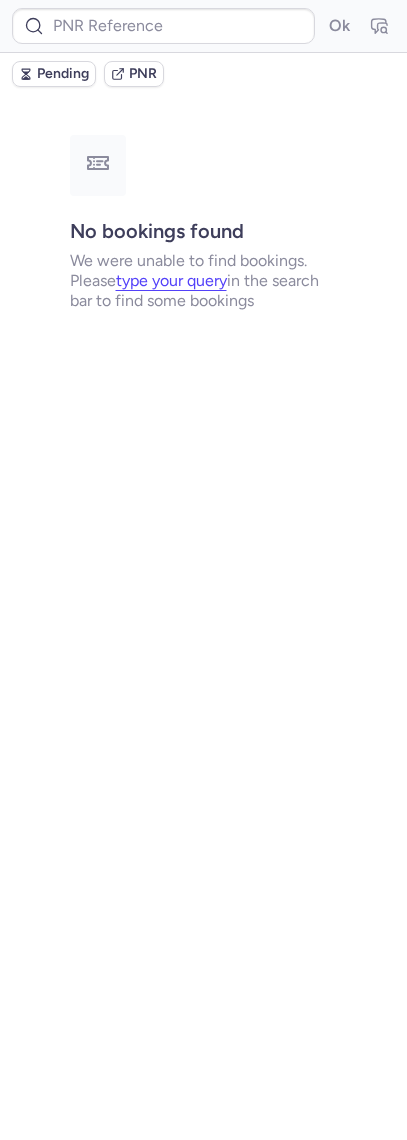 type on "[NUMBER]" 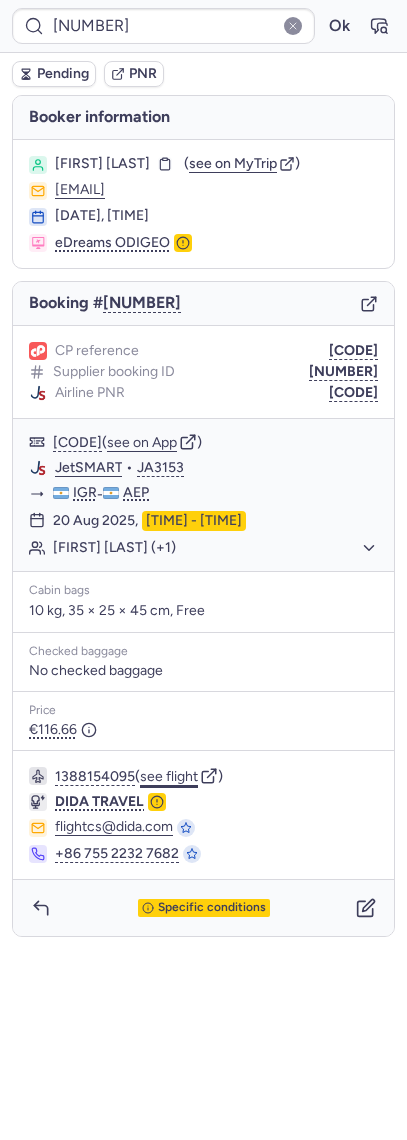 click on "see flight" 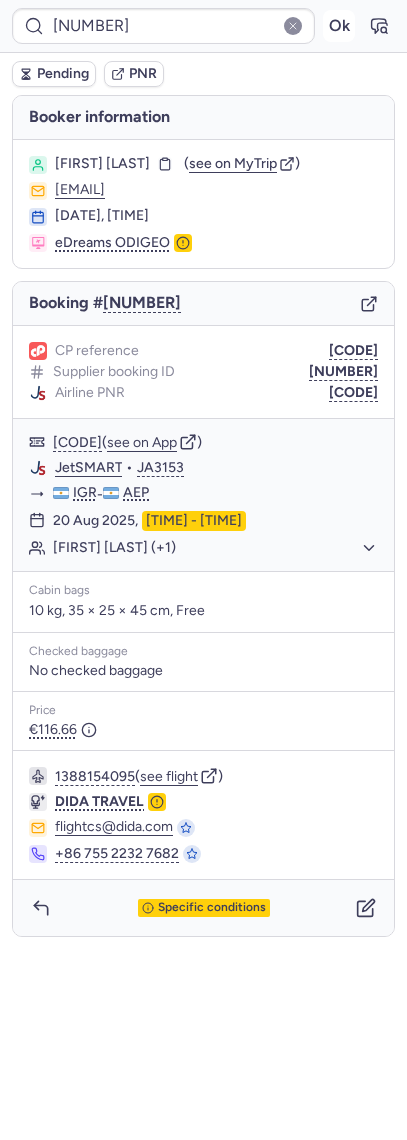 click on "Ok" at bounding box center (339, 26) 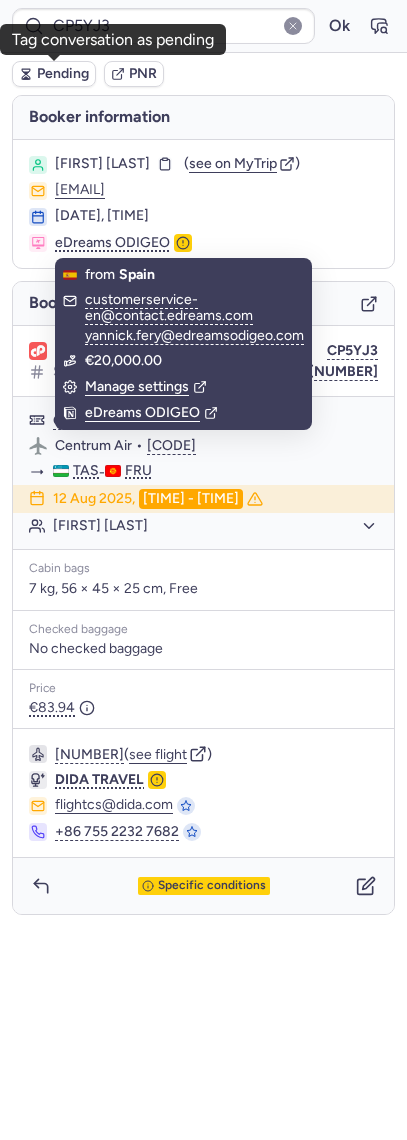 click on "Pending" at bounding box center [63, 74] 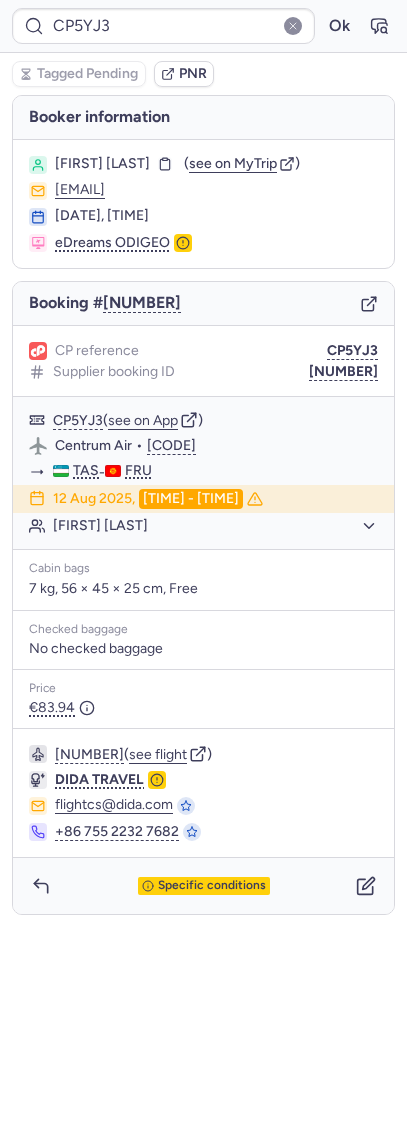 type on "CPIQH9" 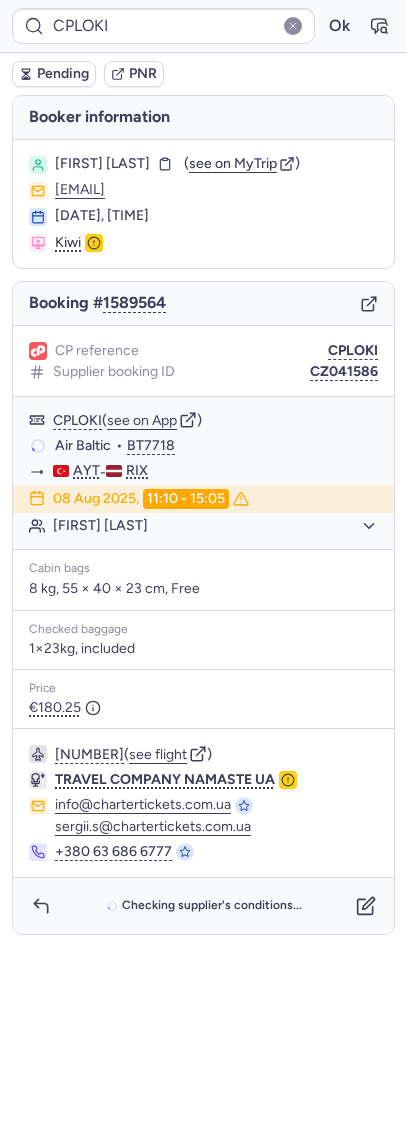type on "[TIME] - [TIME]" 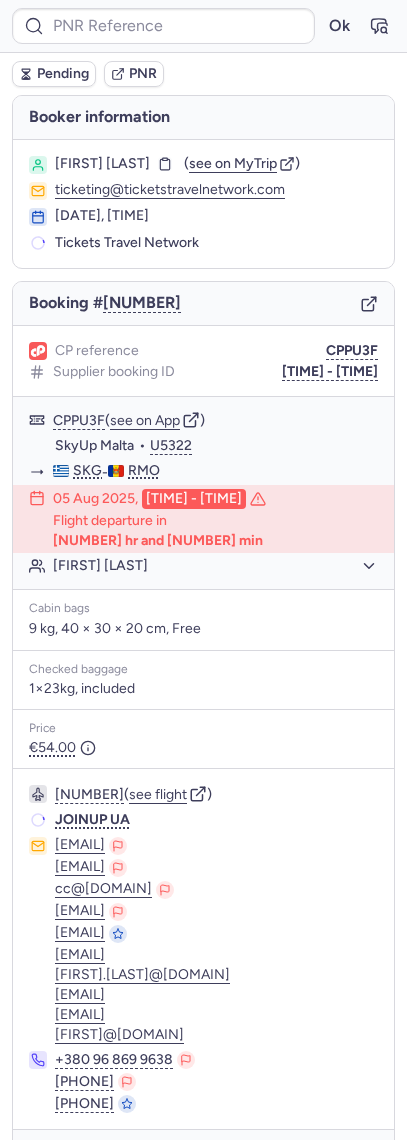 type on "[TIME] - [TIME]" 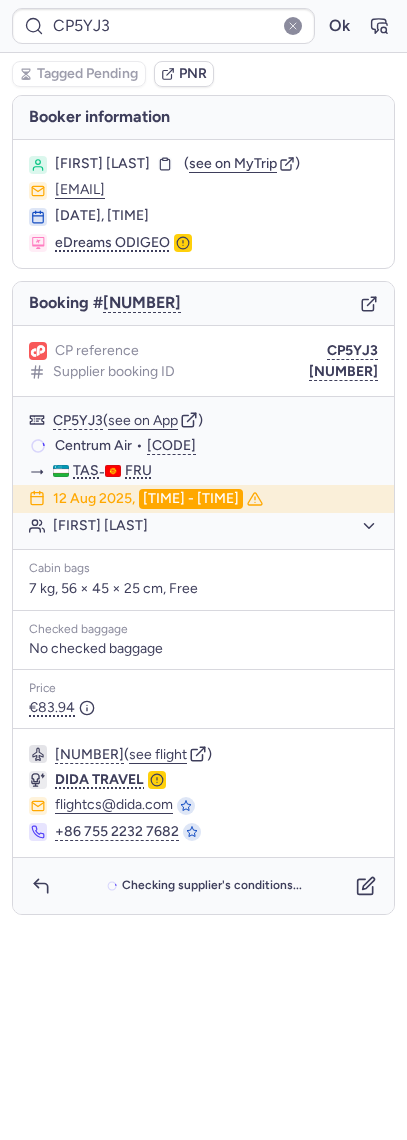 type on "CPIQH9" 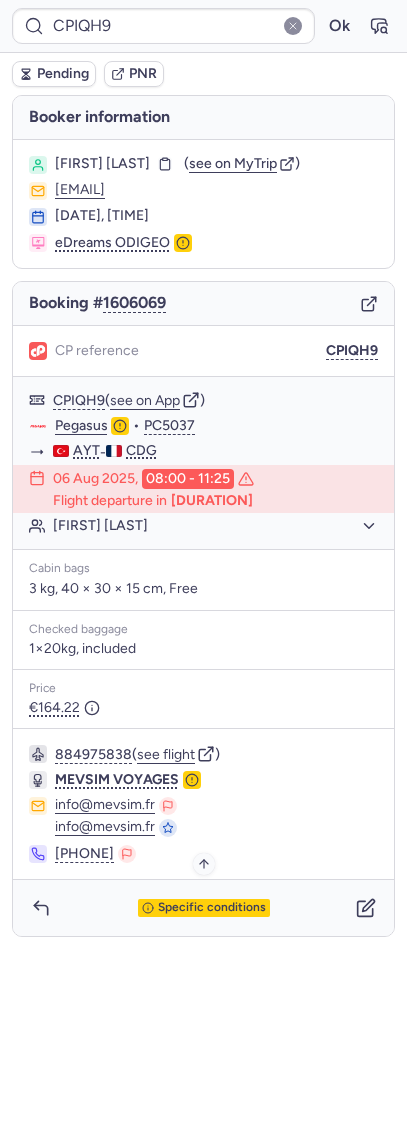 click on "Specific conditions" at bounding box center [204, 908] 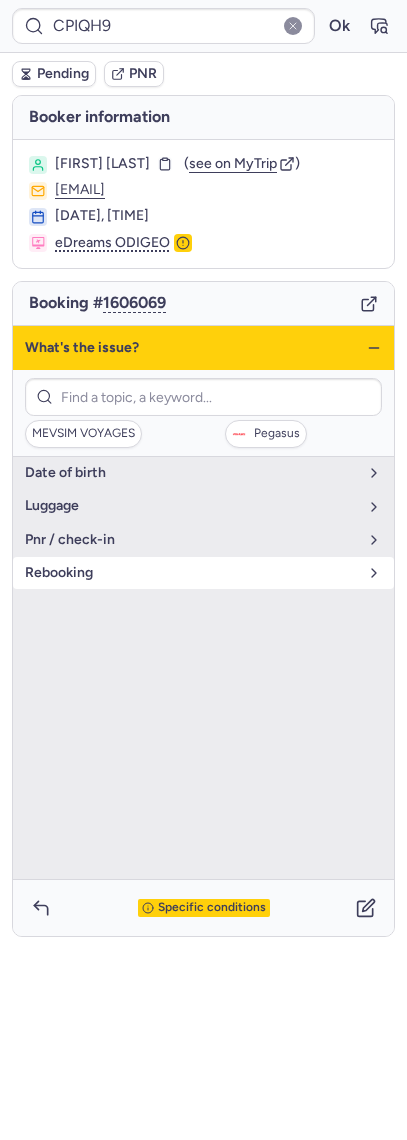 click on "rebooking" at bounding box center (203, 573) 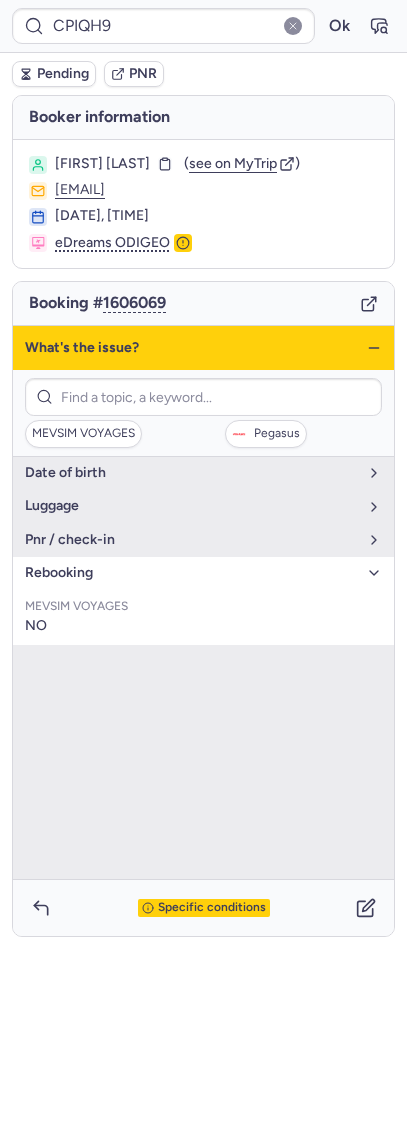 click on "rebooking" at bounding box center [203, 573] 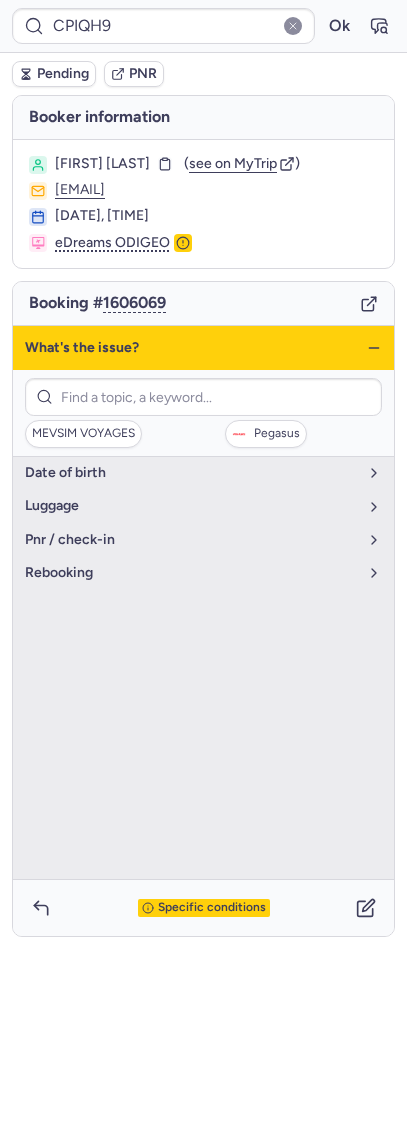 click on "What's the issue?" at bounding box center (203, 348) 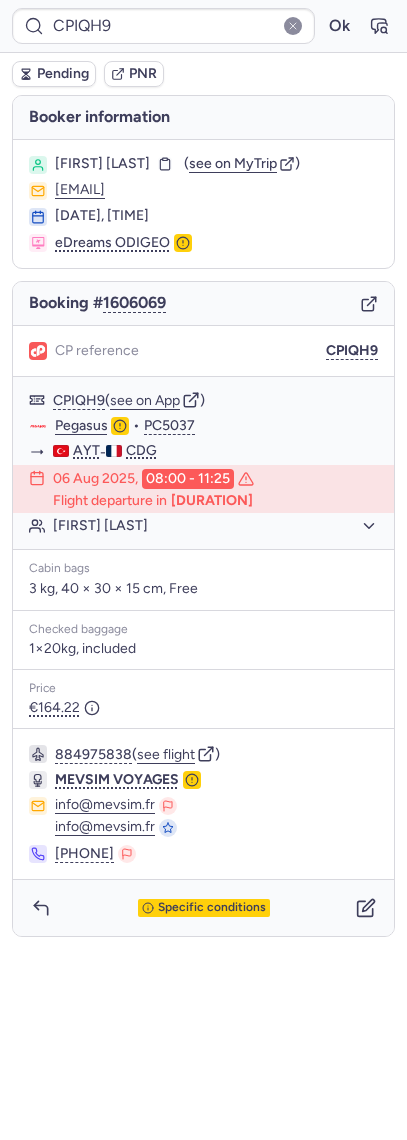 click on "[CODE]  Ok" at bounding box center (203, 26) 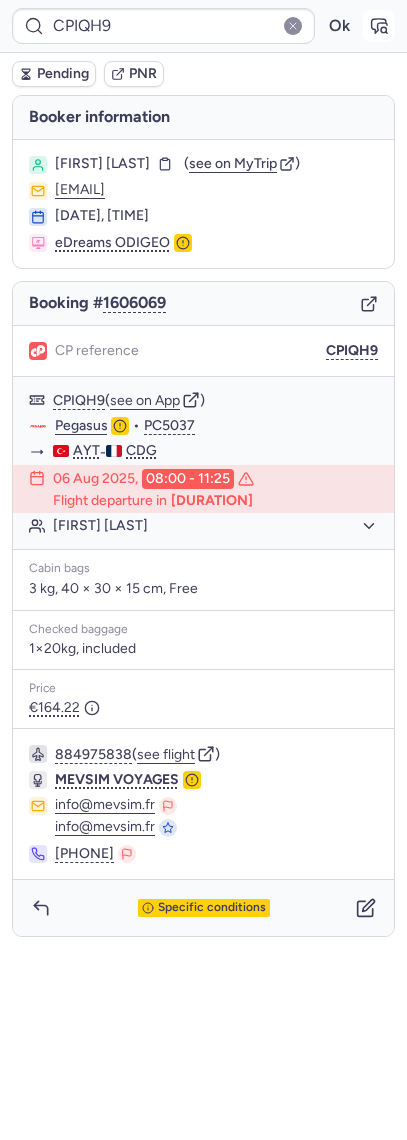 click at bounding box center (379, 26) 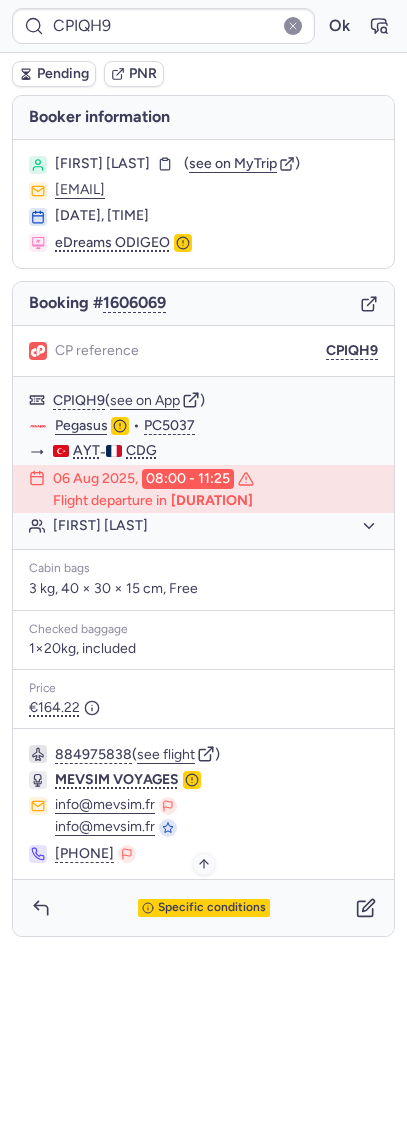 click on "Specific conditions" at bounding box center [212, 908] 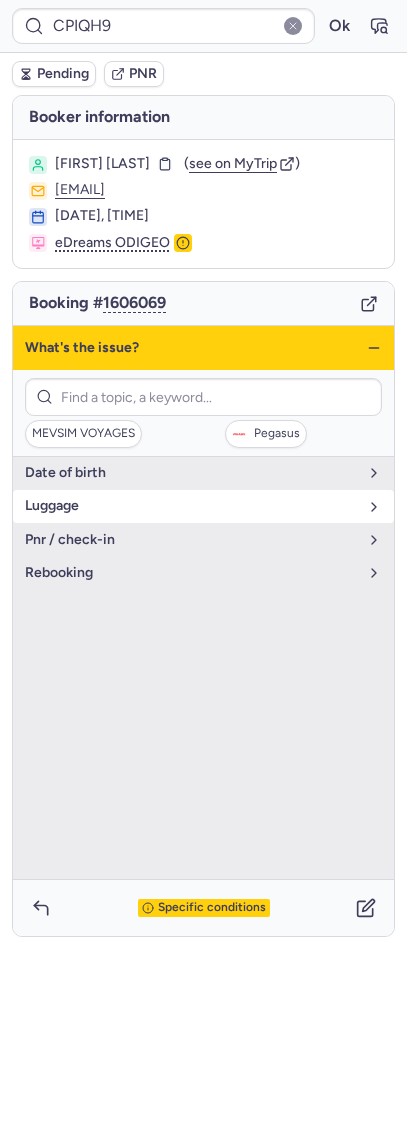 click on "luggage" at bounding box center (203, 506) 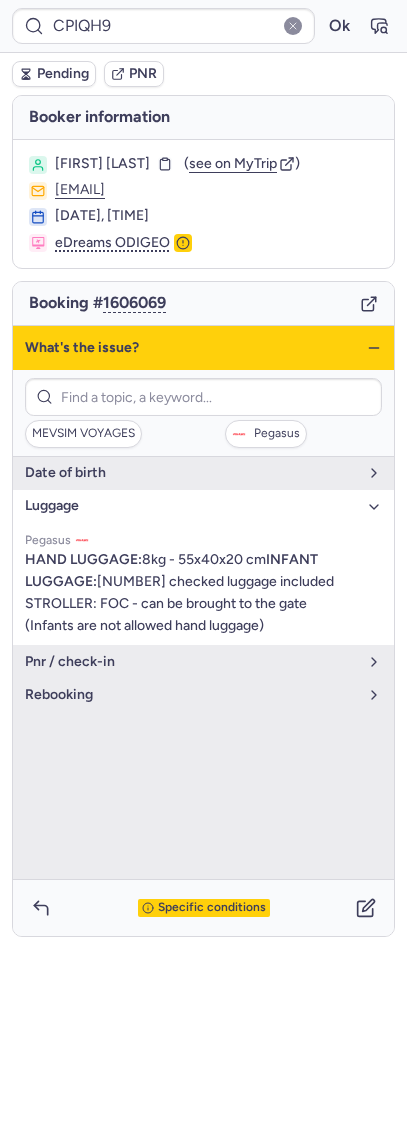 click on "luggage" at bounding box center [203, 506] 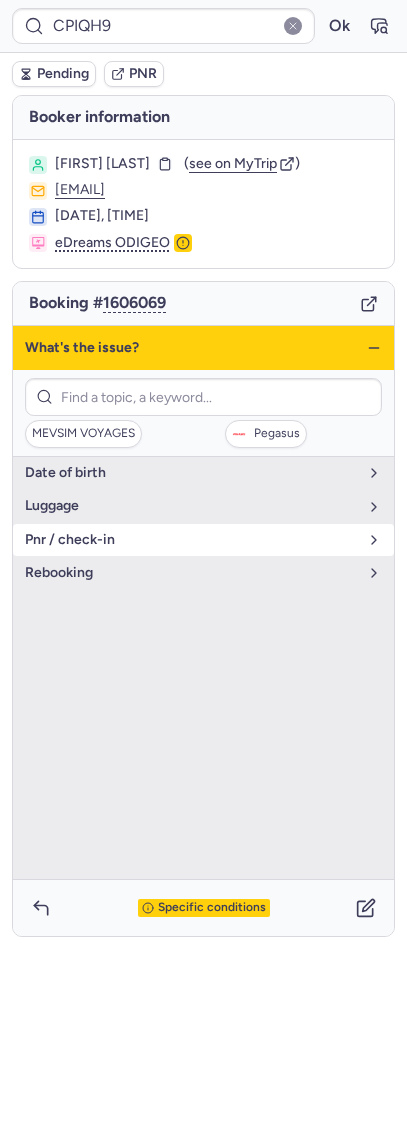click on "pnr / check-in" at bounding box center (191, 540) 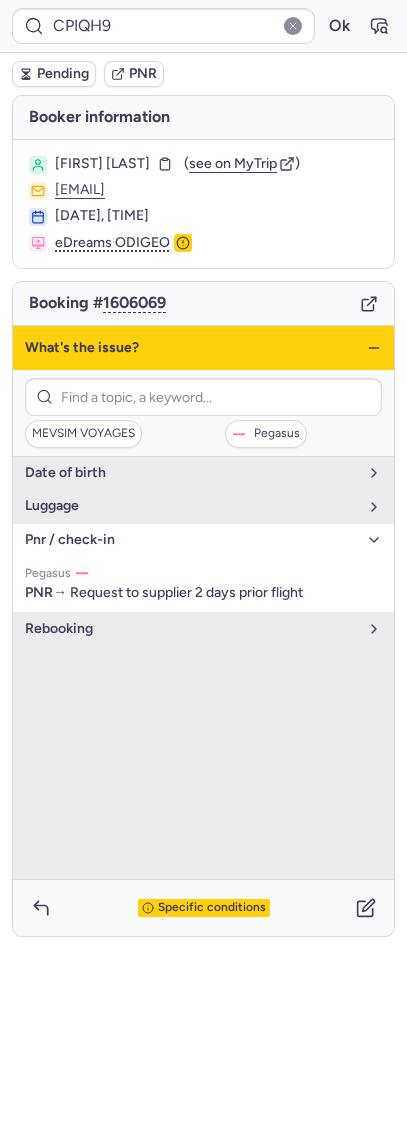 click on "pnr / check-in" at bounding box center (191, 540) 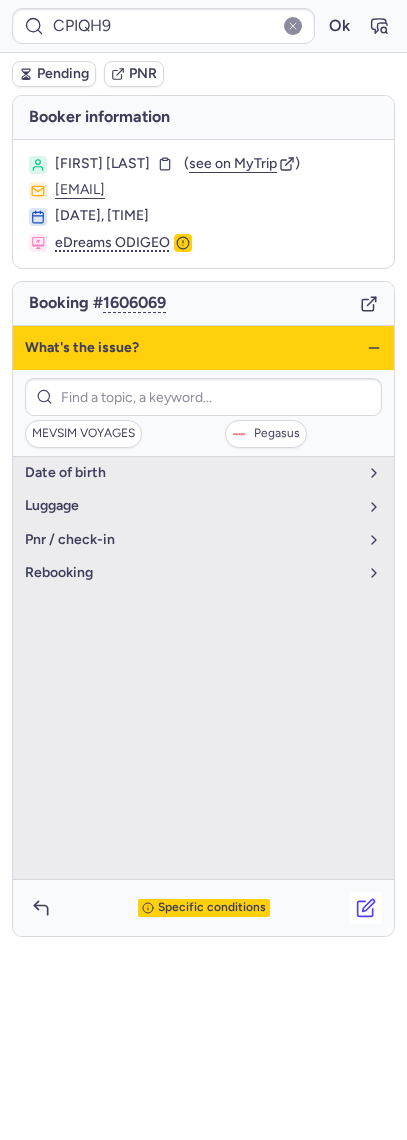 click at bounding box center [366, 908] 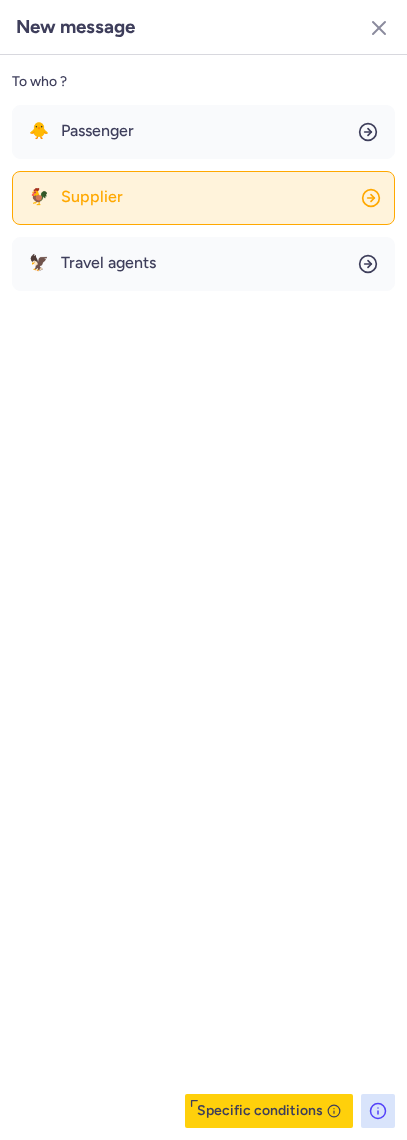 click on "🐓 Supplier" at bounding box center [76, 197] 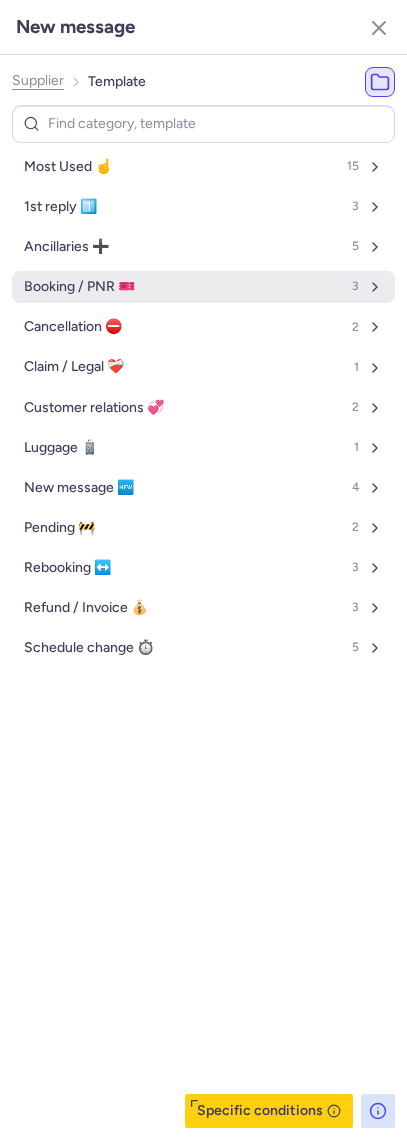 click on "Booking / PNR 🎫" at bounding box center (79, 287) 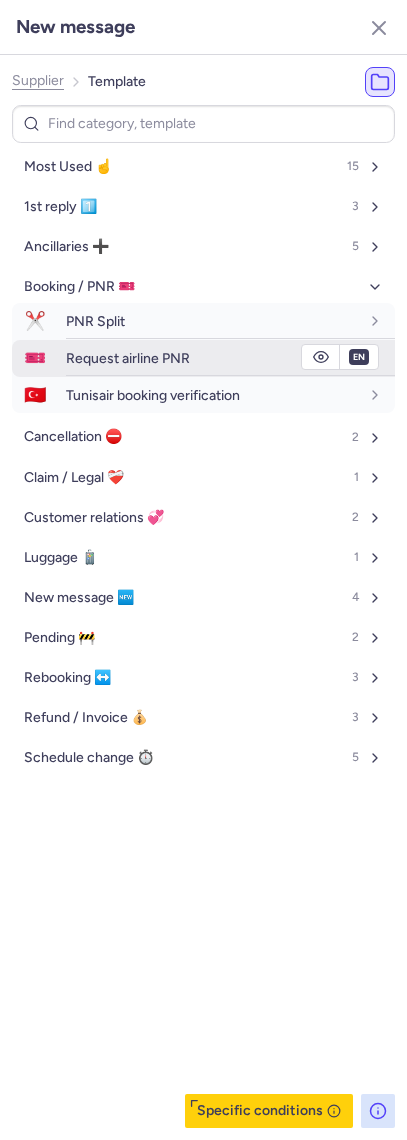 click on "Request airline PNR" at bounding box center [230, 358] 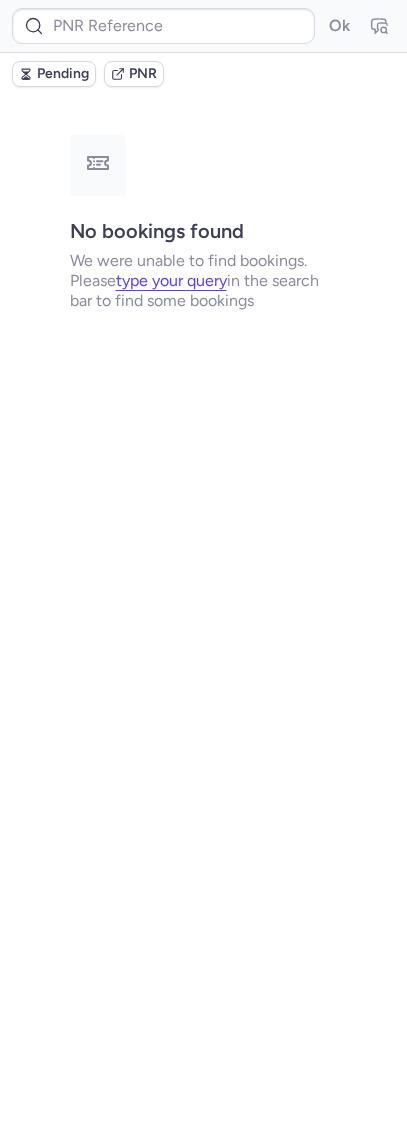 type on "CPIQH9" 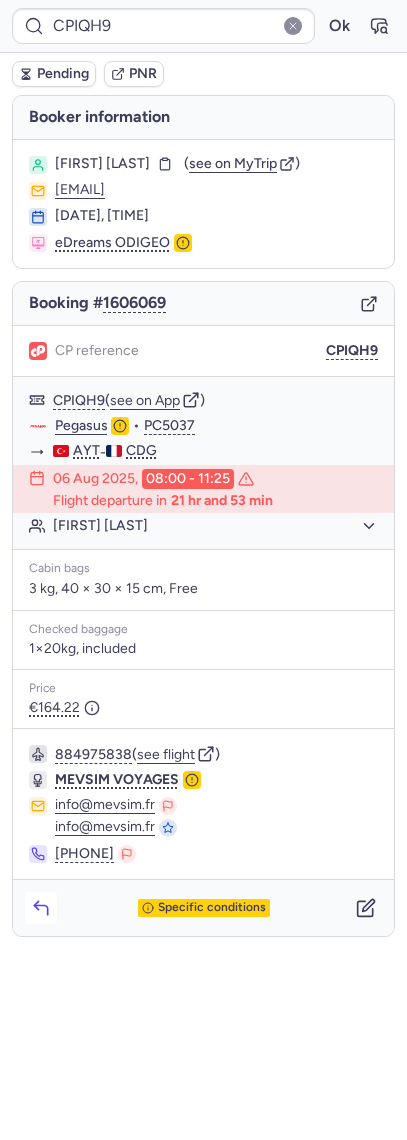 click 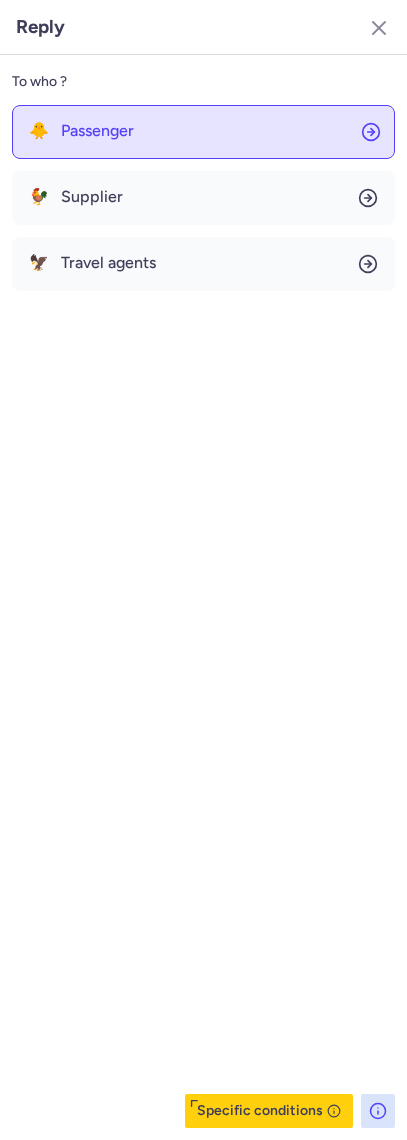 click on "🐥 Passenger" 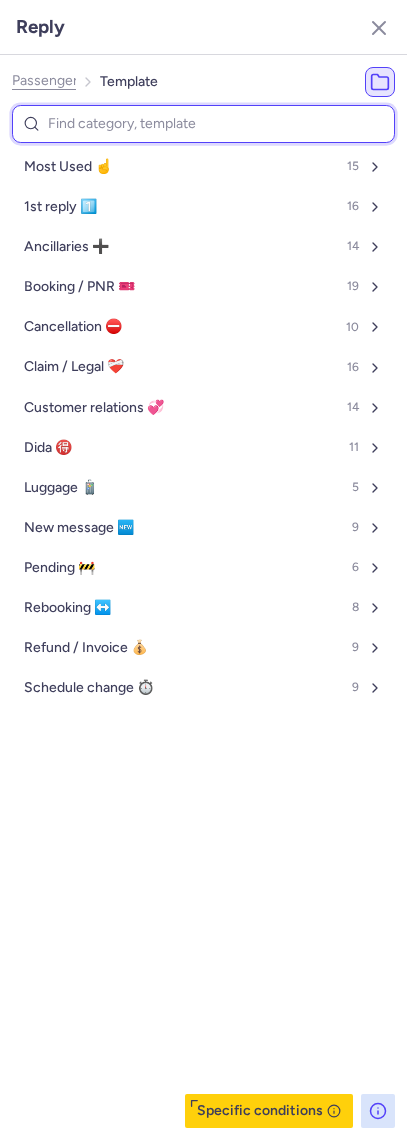 click at bounding box center (203, 124) 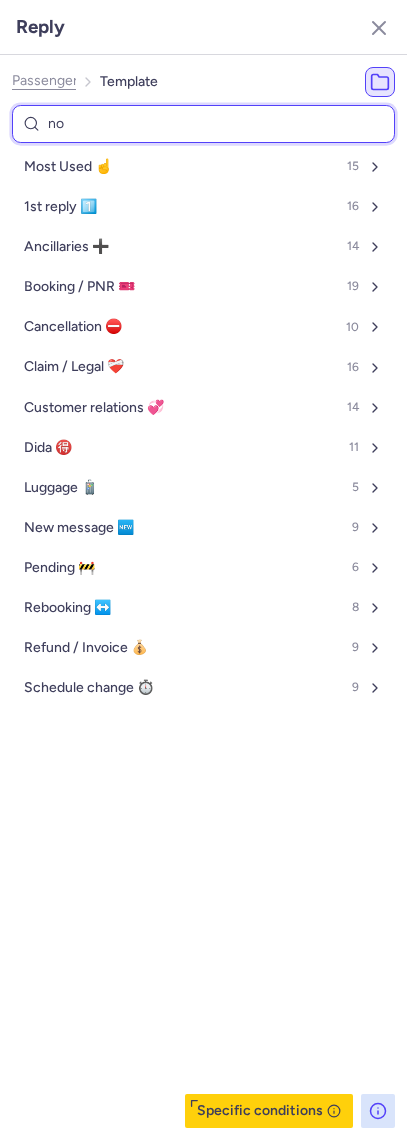 type on "non" 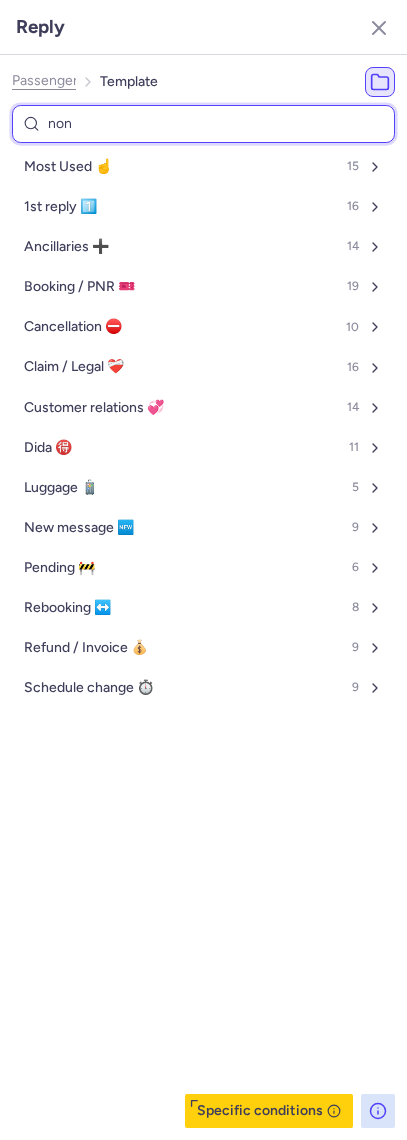 select on "en" 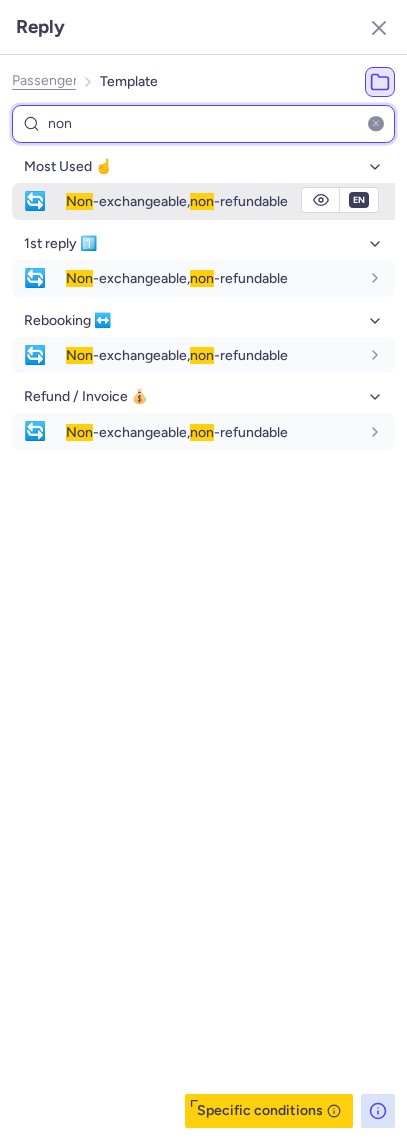 type on "non" 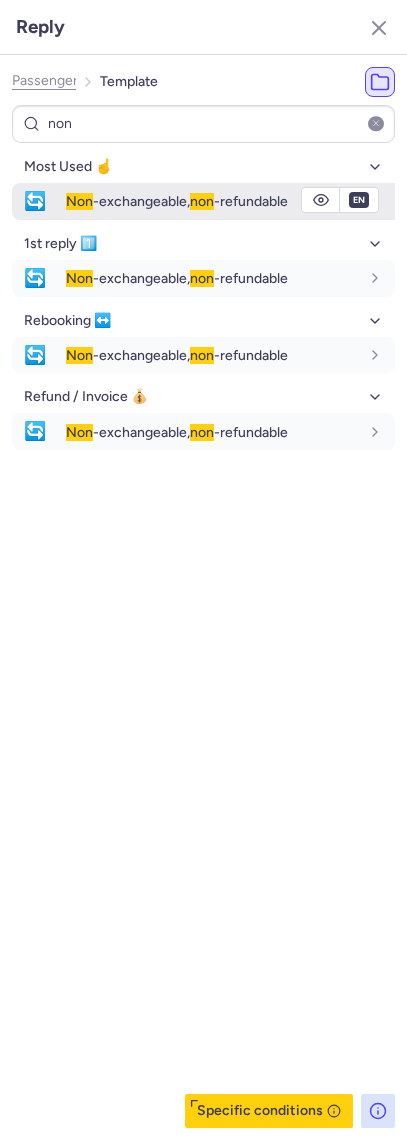 click on "🔄" at bounding box center (35, 201) 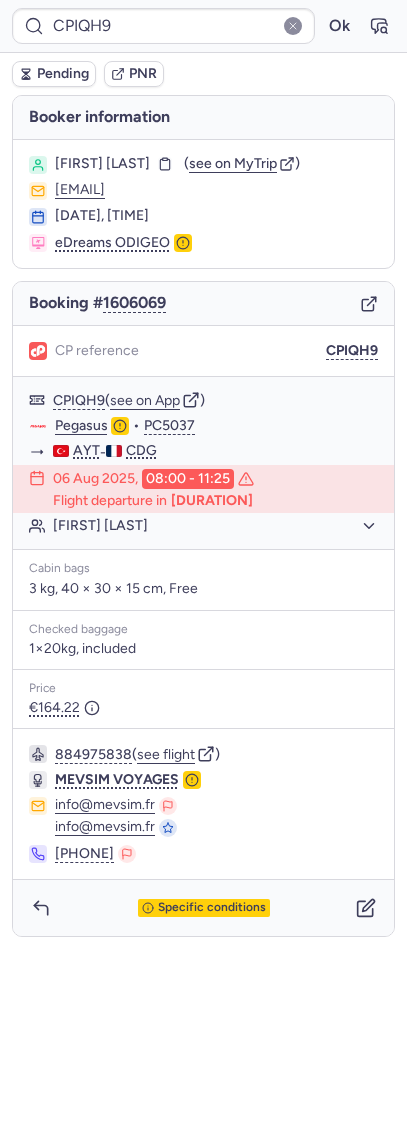 click on "Pending" at bounding box center (63, 74) 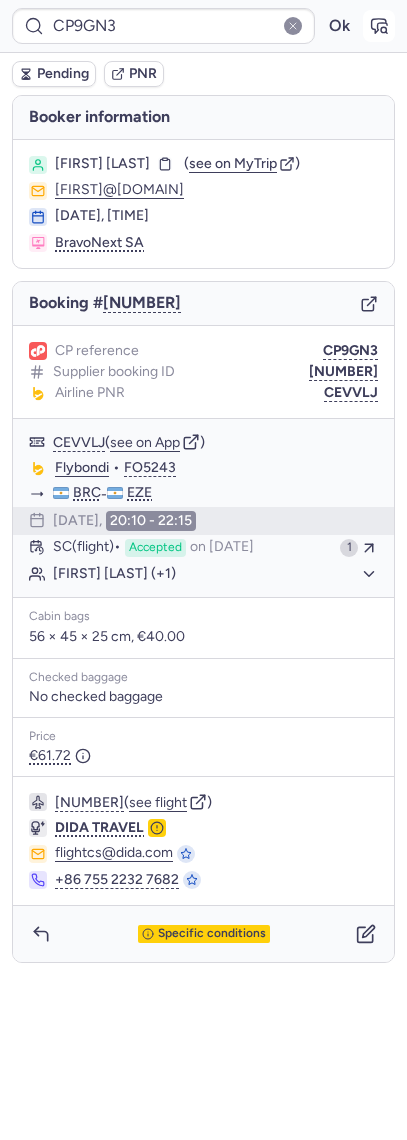 click 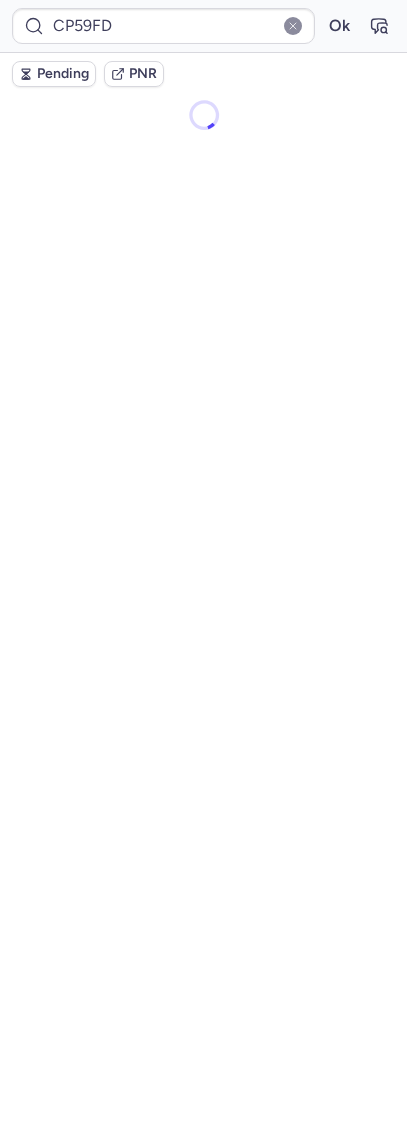 type on "CPMFUF" 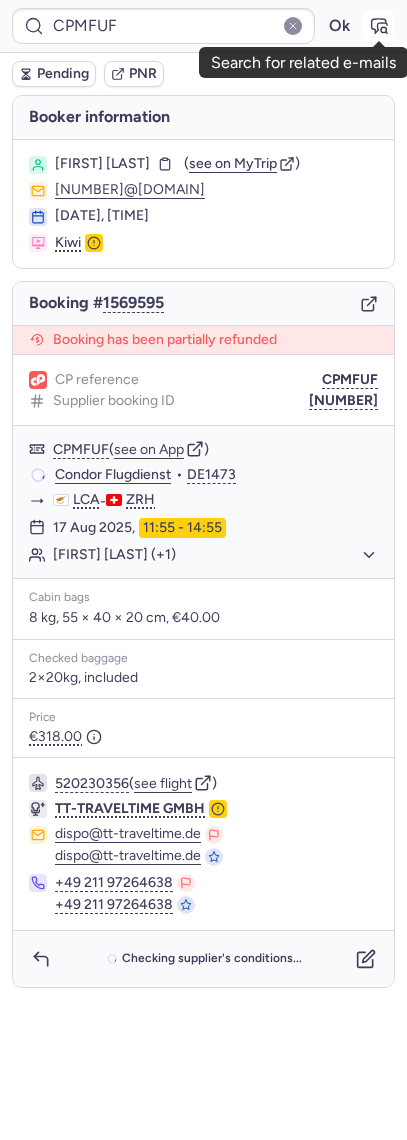 click 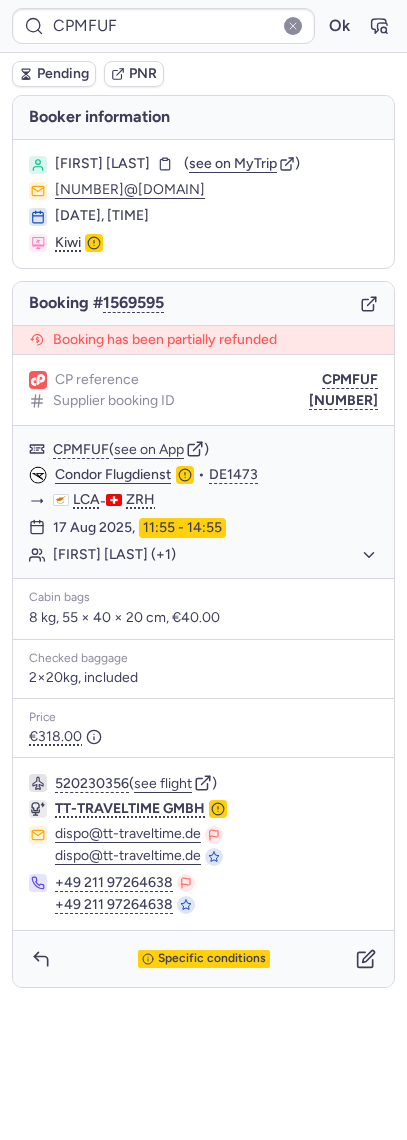 click 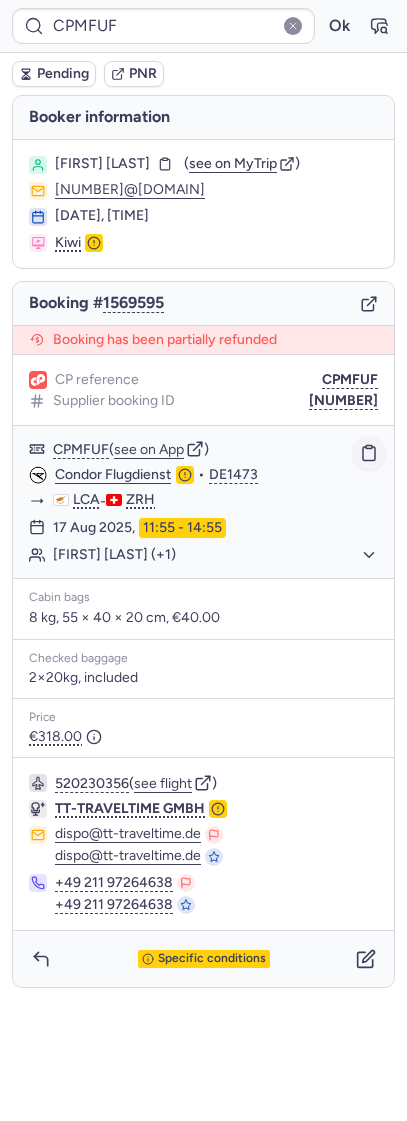 click on "CP reference [CODE] Supplier booking ID [NUMBER] [CODE]  ( see on App )  [COMPANY]  •  [CODE] [CITY]  -  [CITY] [DATE],  [TIME] - [TIME] [FIRST] [LAST]   Cabin bags  8 kg, 55 × 40 × 20 cm, €[PRICE] Checked baggage 2×20kg, included Price €[PRICE]  [NUMBER]  ( see flight )  [COMPANY] [EMAIL] [EMAIL] +[PHONE] +[PHONE] Specific conditions
Paste booking informations" at bounding box center [203, 0] 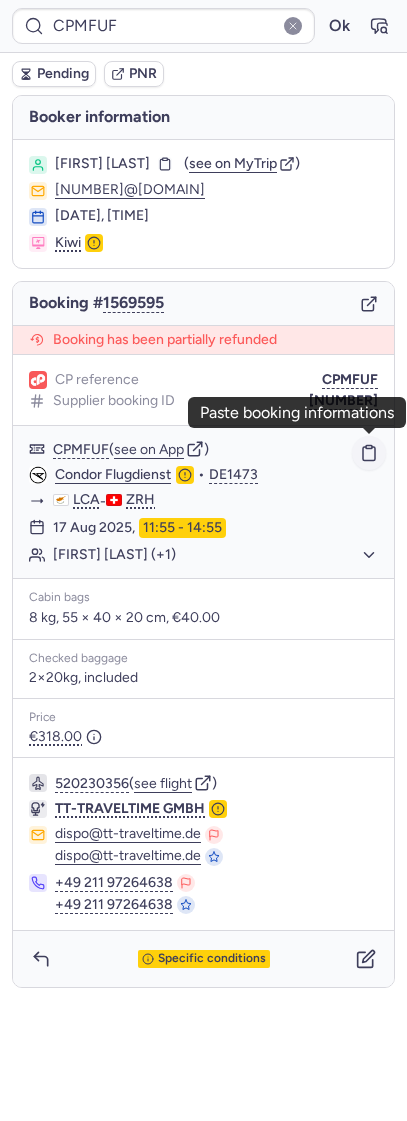 click 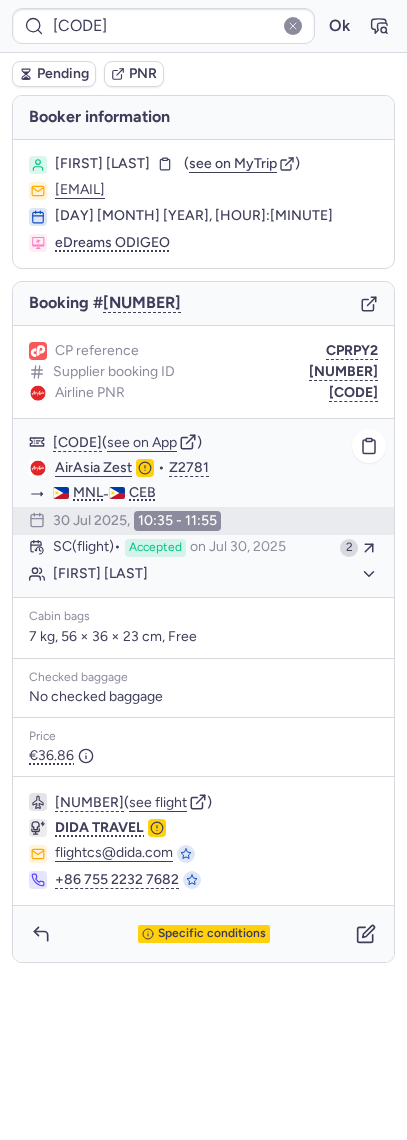 click on "[FIRST] [LAST]" 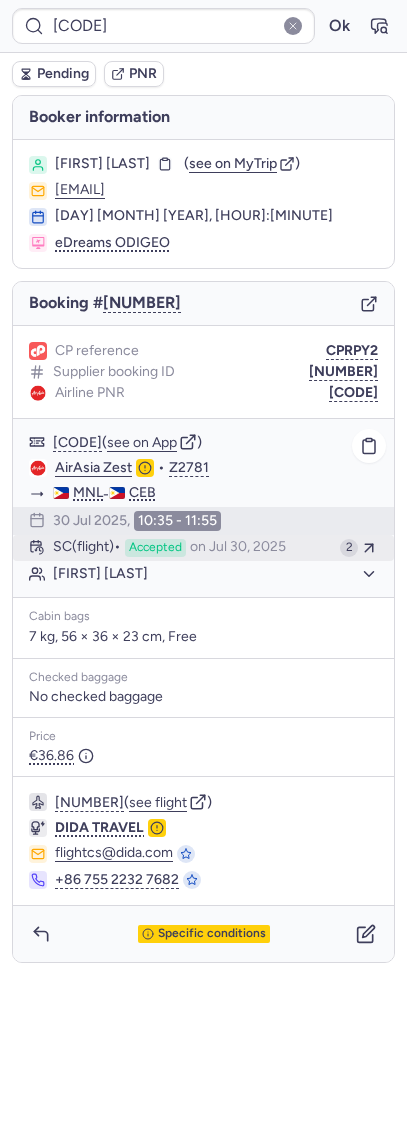 click on "Accepted" at bounding box center [155, 548] 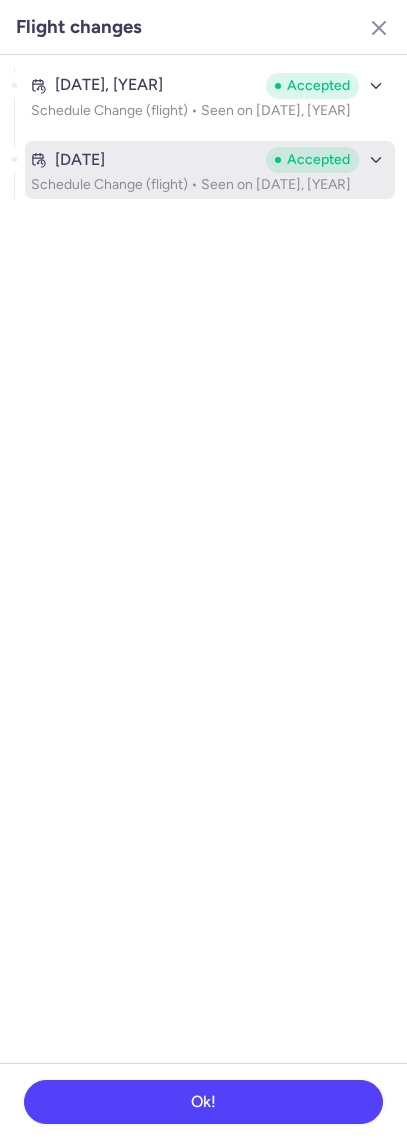 click on "[MONTH] [DAY], [YEAR] Accepted Schedule Change (flight) •  Seen on [MONTH] [DAY], [YEAR]" at bounding box center [210, 170] 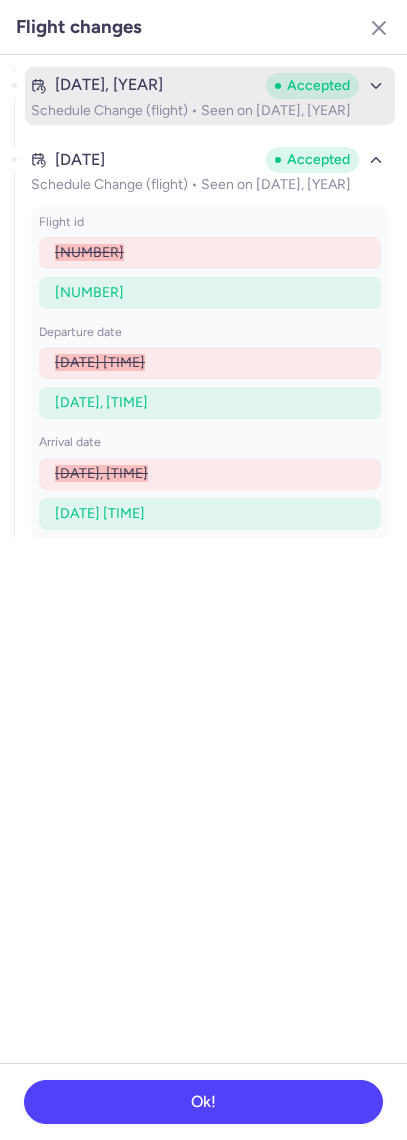 click on "Schedule Change (flight) •  Seen on [DATE], [YEAR]" at bounding box center (210, 111) 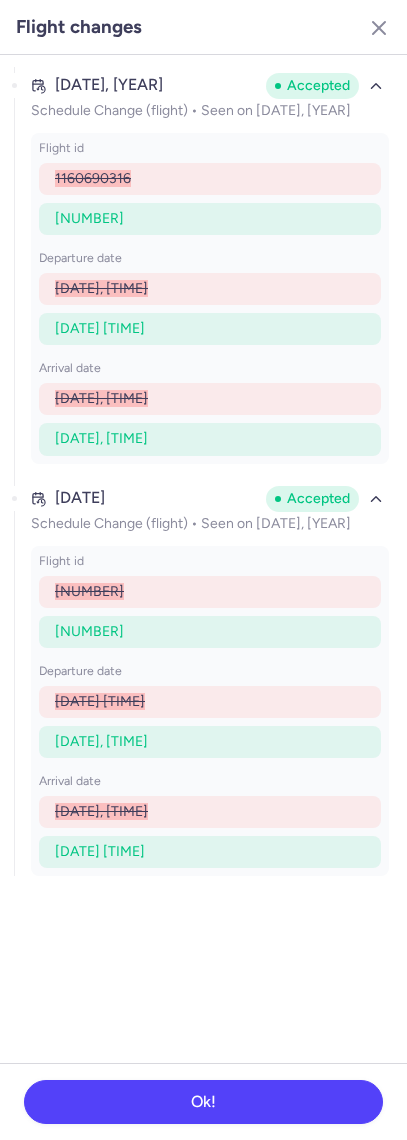 click on "Flight changes" at bounding box center (203, 27) 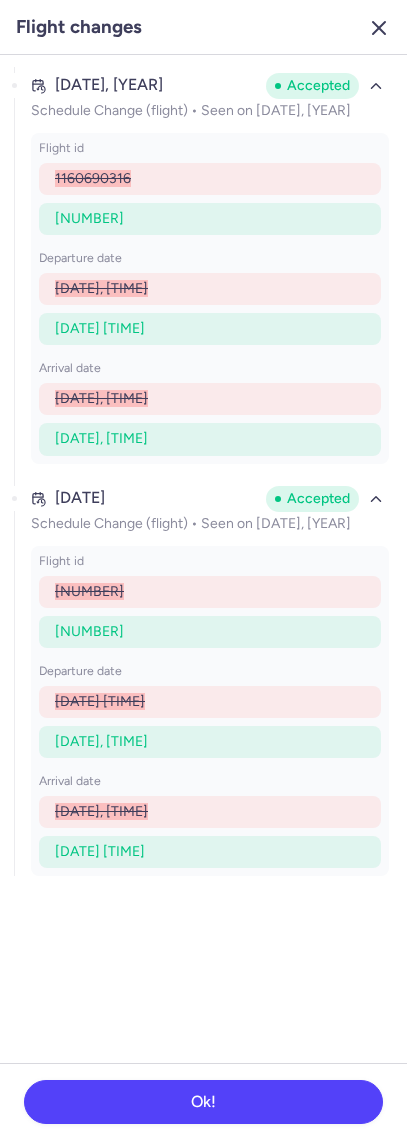 click 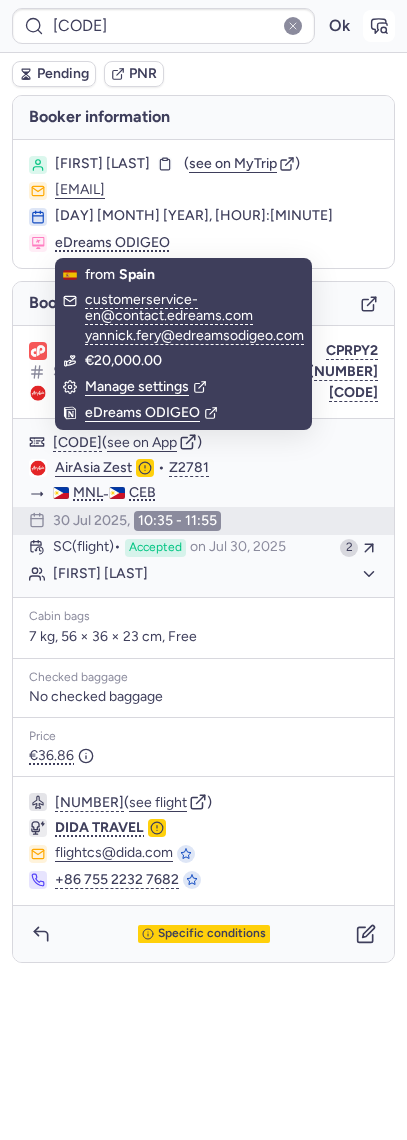 click on "[CODE]  Ok" at bounding box center (203, 26) 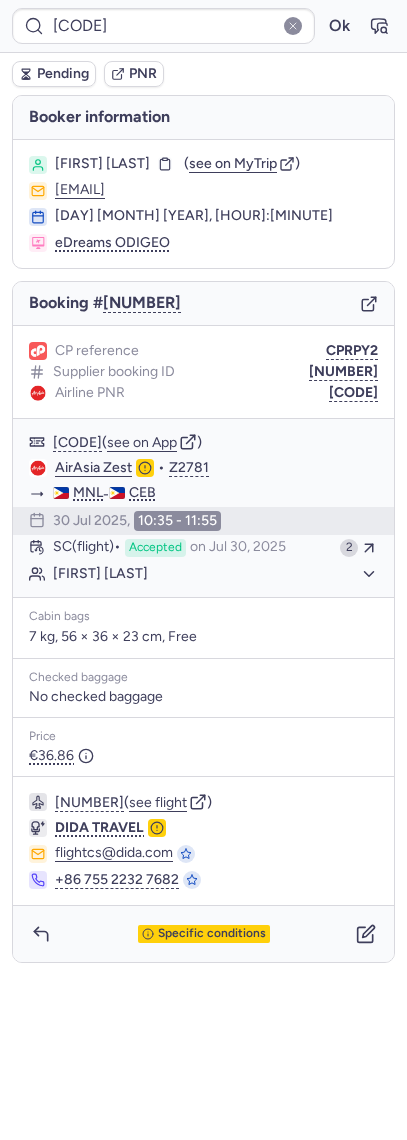 type on "[NUMBER]" 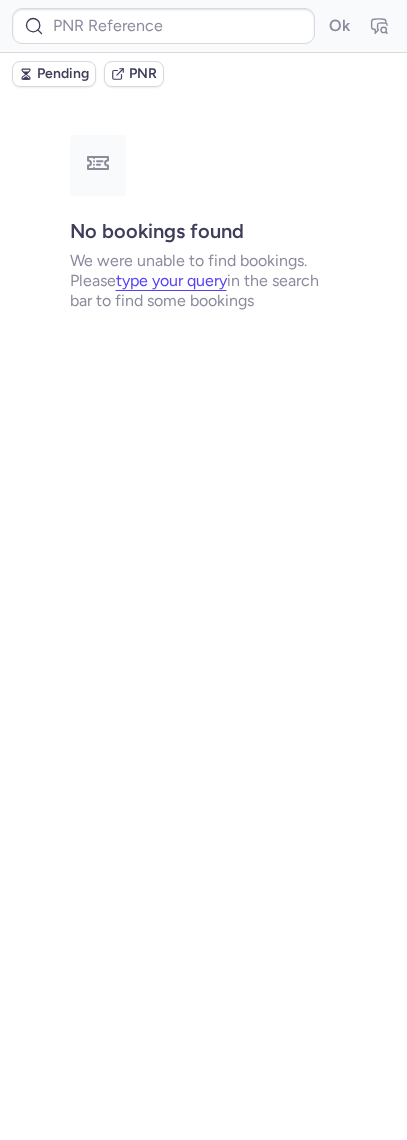 type on "[CODE]" 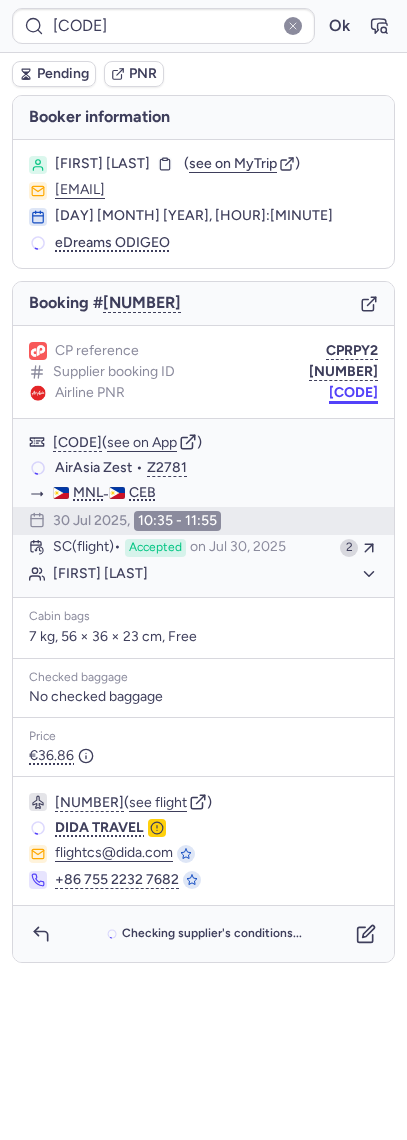 click on "[CODE]" at bounding box center (353, 393) 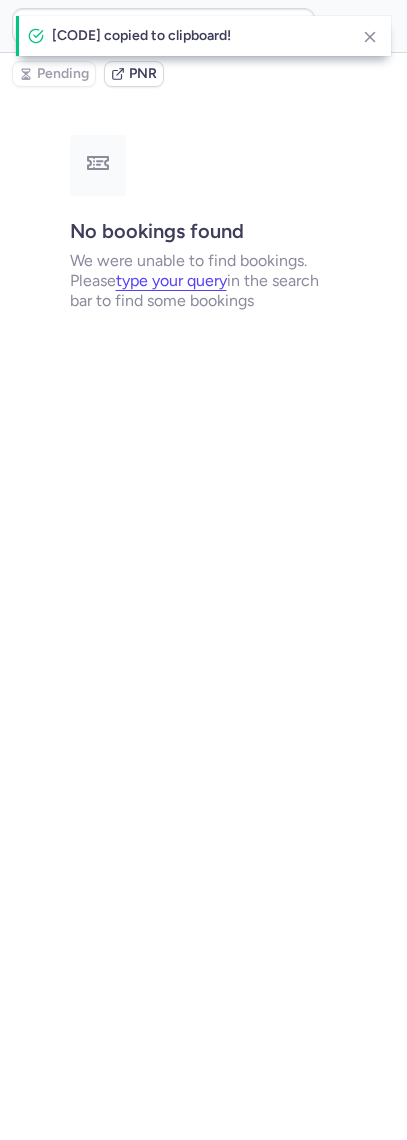 type on "[CODE]" 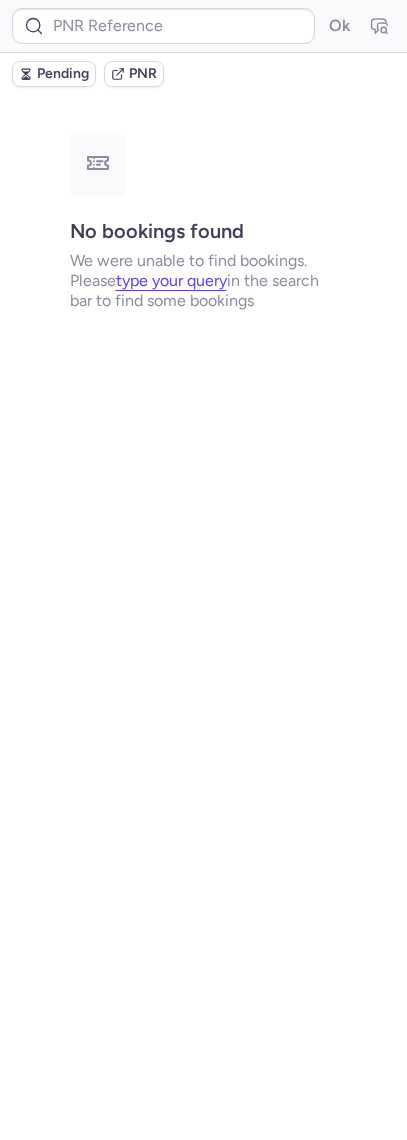 type on "[NUMBER]" 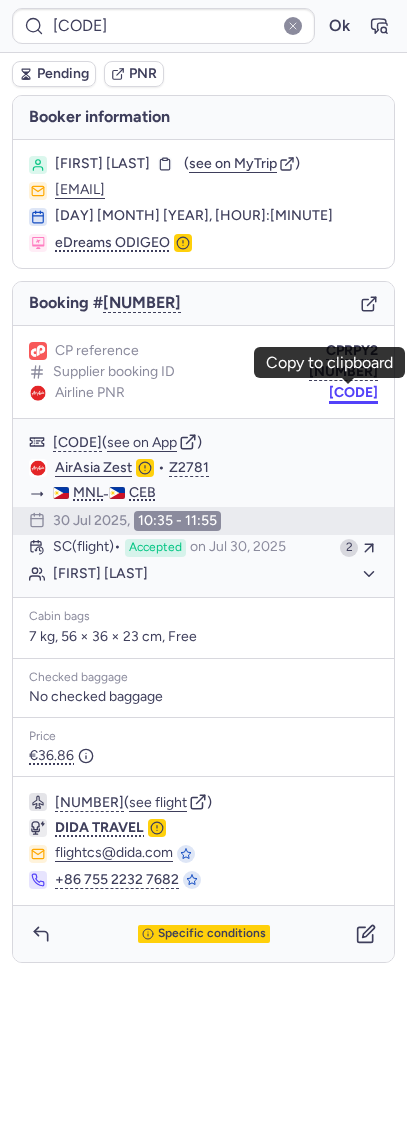 click on "[CODE]" at bounding box center (353, 393) 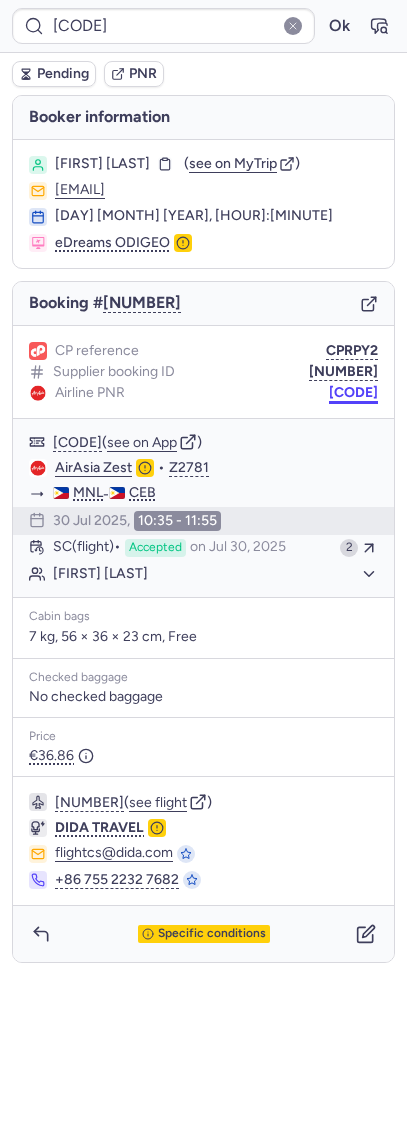 click on "[CODE]" at bounding box center (353, 393) 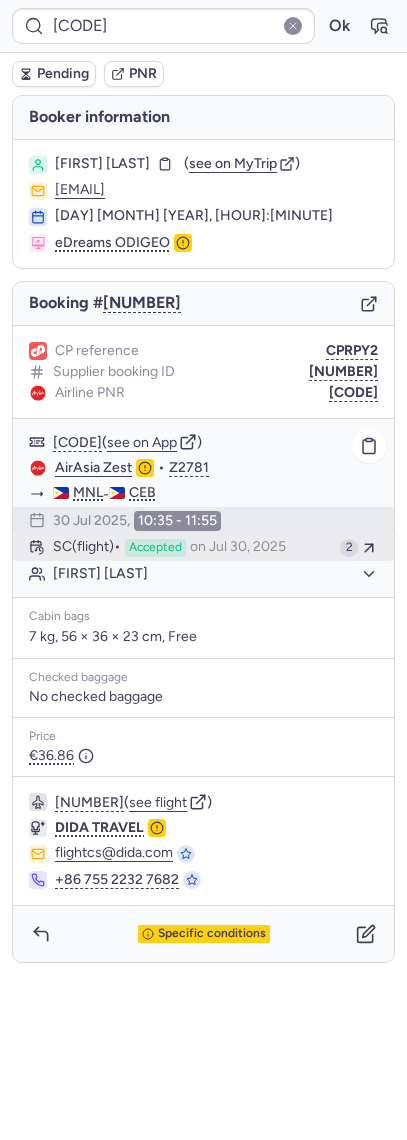 click on "Accepted" at bounding box center (155, 548) 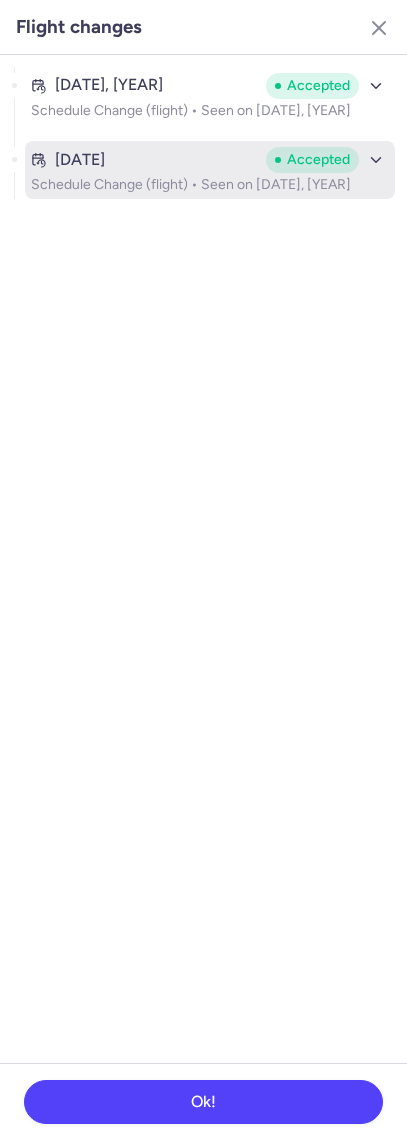 click on "Schedule Change (flight) •  Seen on [DATE], [YEAR]" at bounding box center [210, 185] 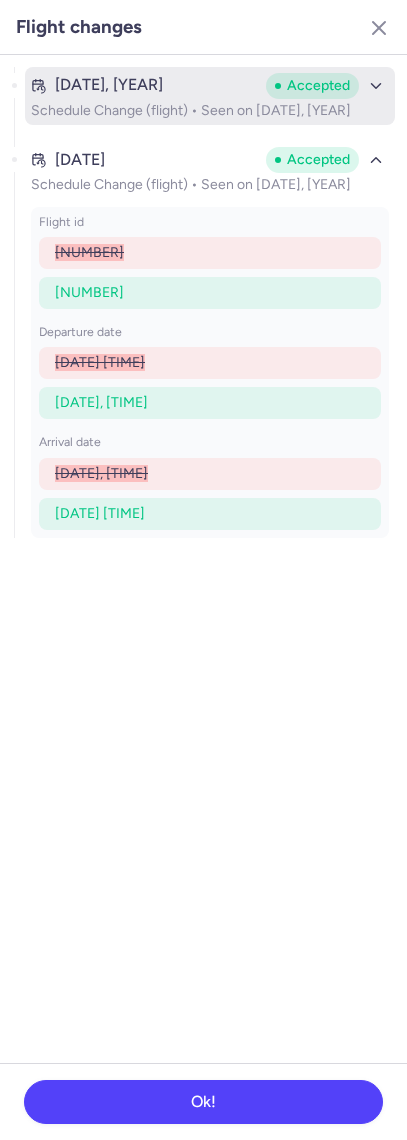 click on "[DATE], [YEAR]" at bounding box center [144, 85] 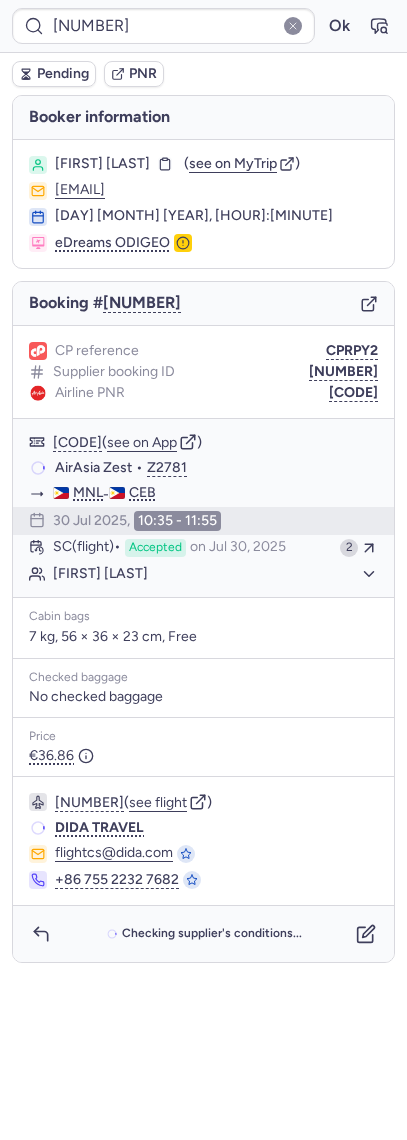 type on "[CODE]" 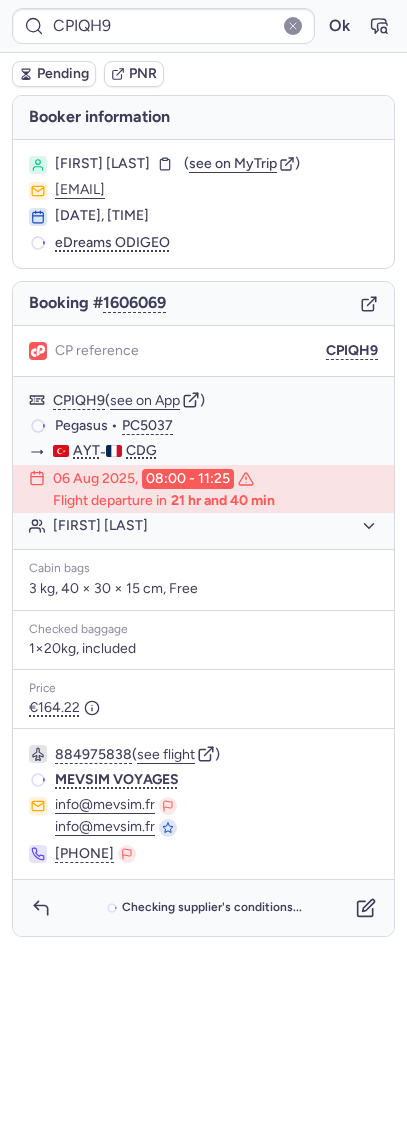 type on "CPBSED" 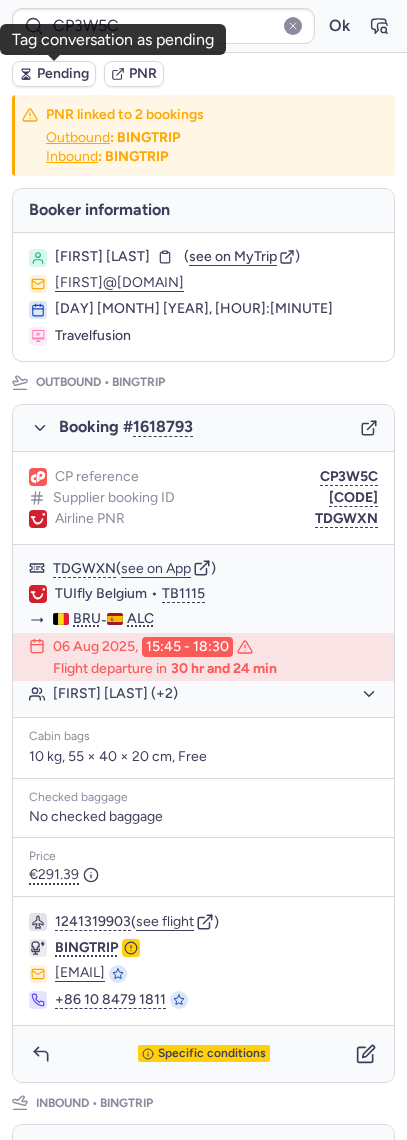 click 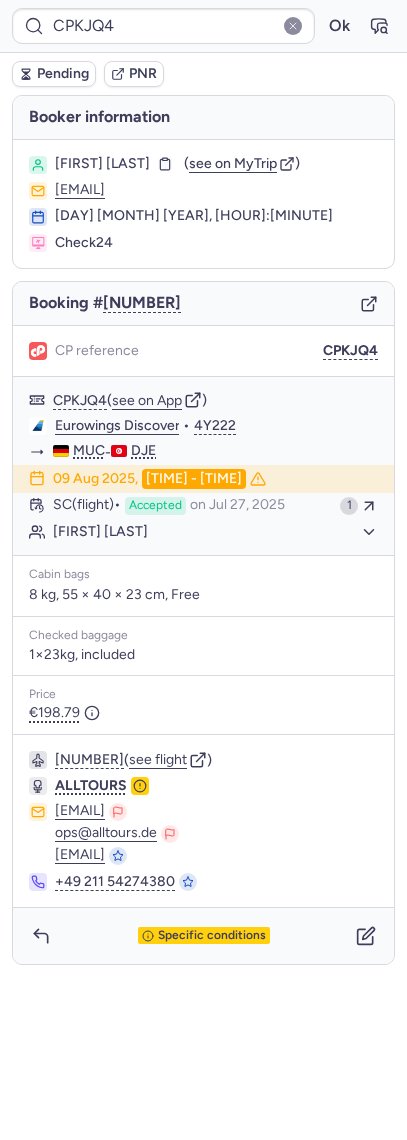 type on "CP59FD" 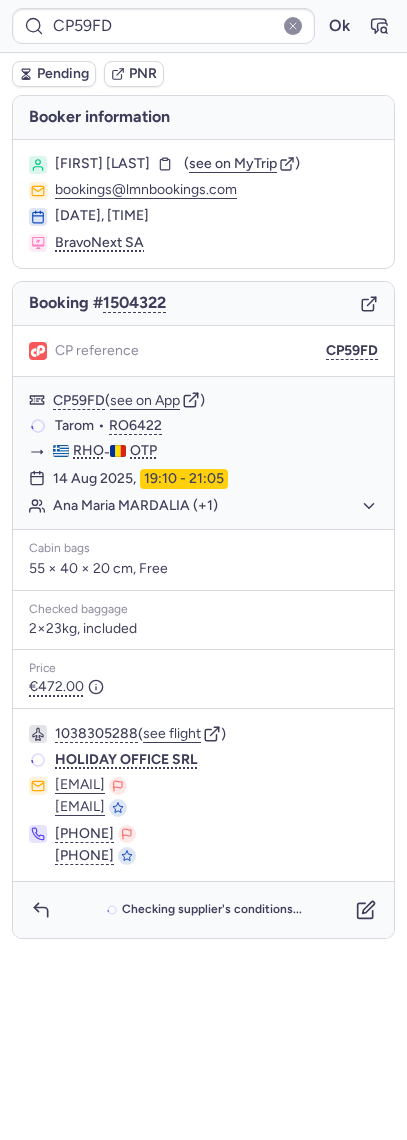 click on "Booking # [NUMBER]" at bounding box center (203, 304) 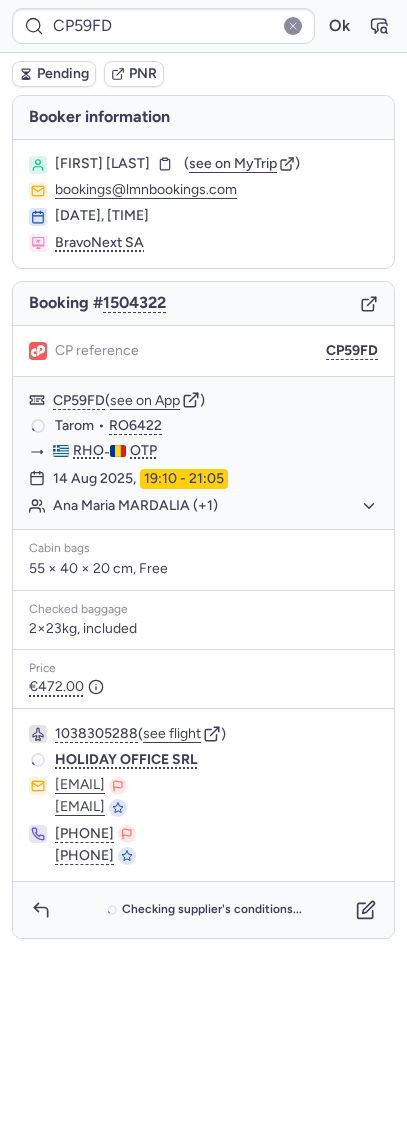 click on "Booking # [NUMBER]" at bounding box center (203, 304) 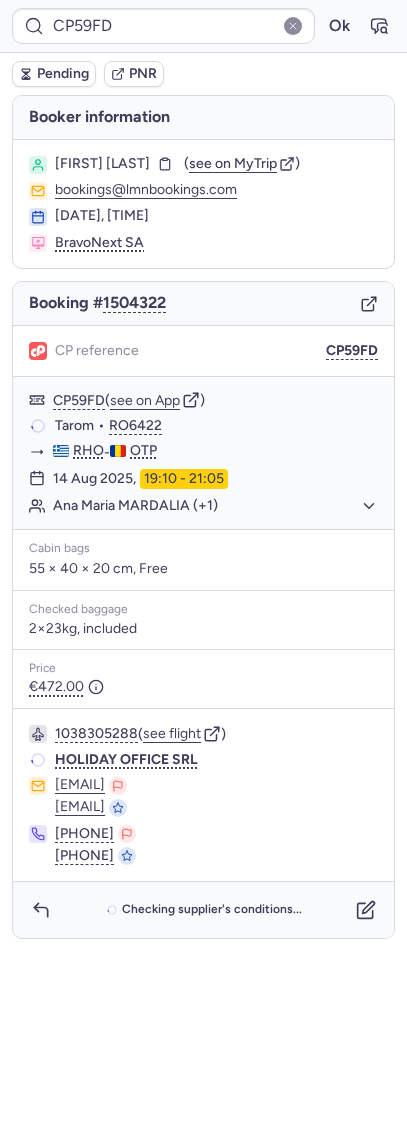 click 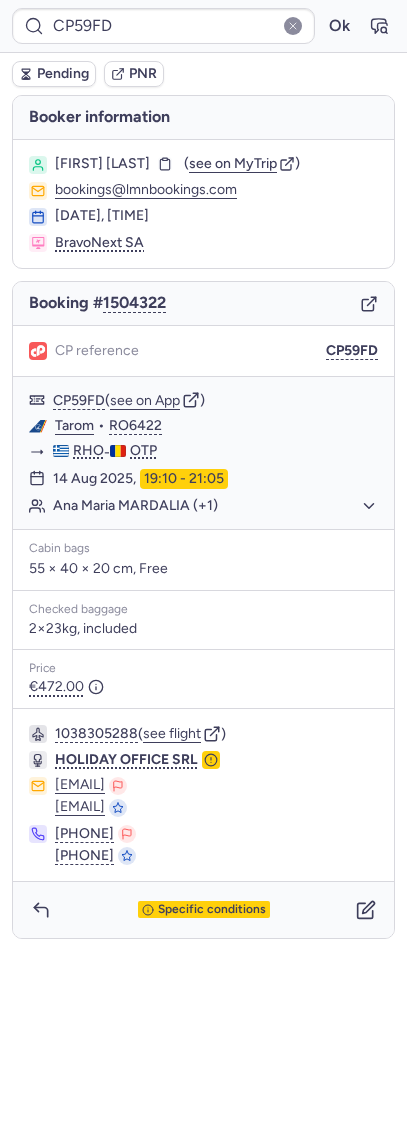 click on "[CODE]  Ok" at bounding box center [203, 26] 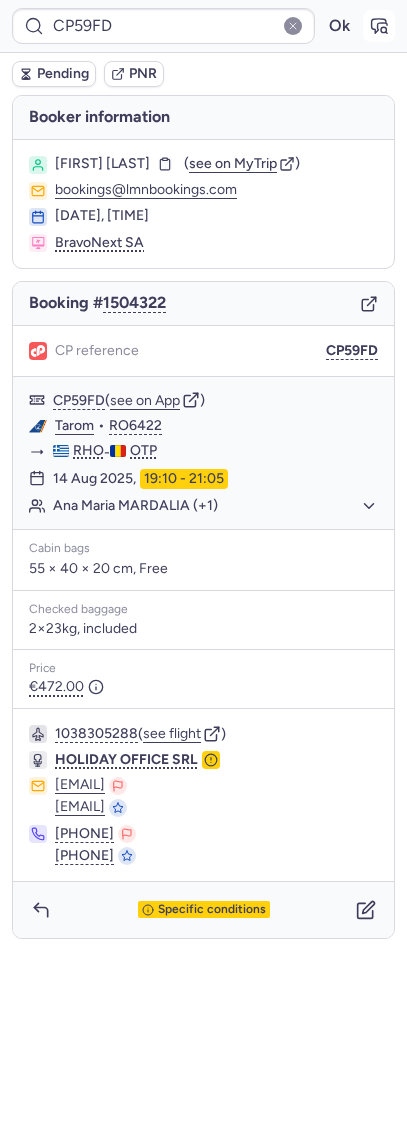 click on "[CODE]  Ok" at bounding box center [203, 26] 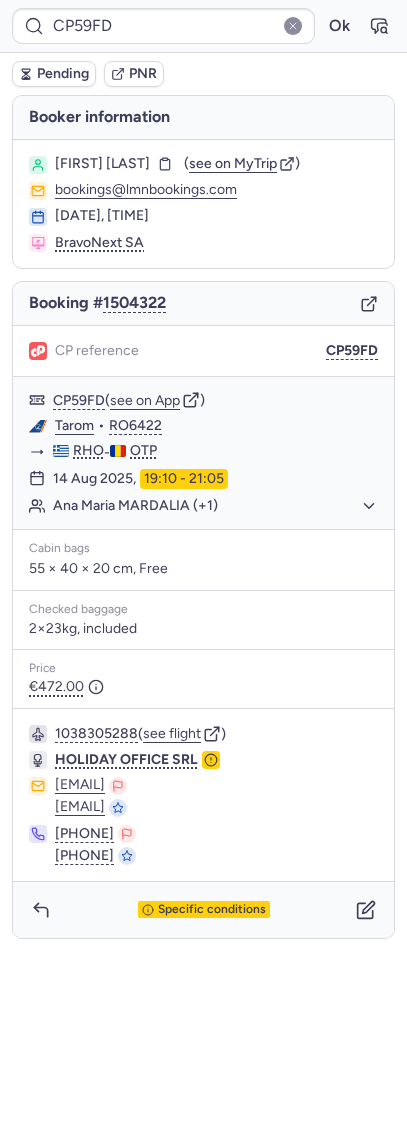 click on "[CODE]  Ok" at bounding box center [203, 26] 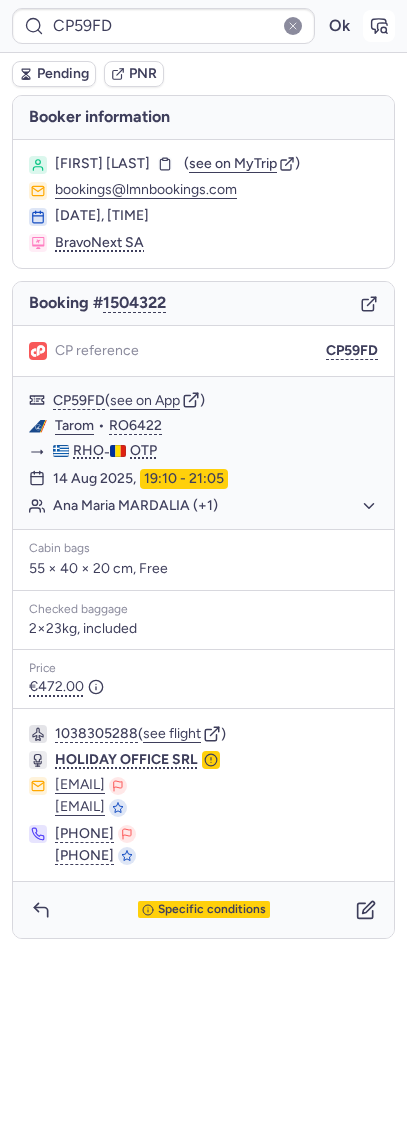 click 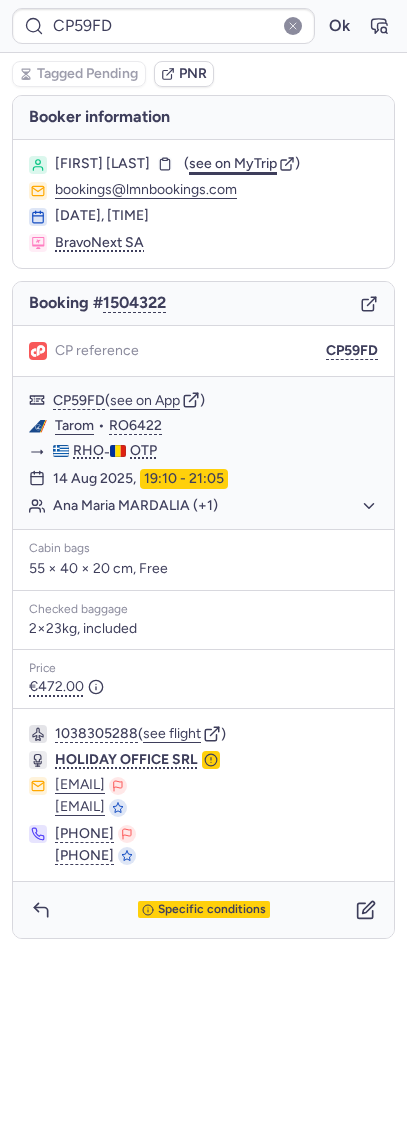click on "see on MyTrip" at bounding box center [233, 163] 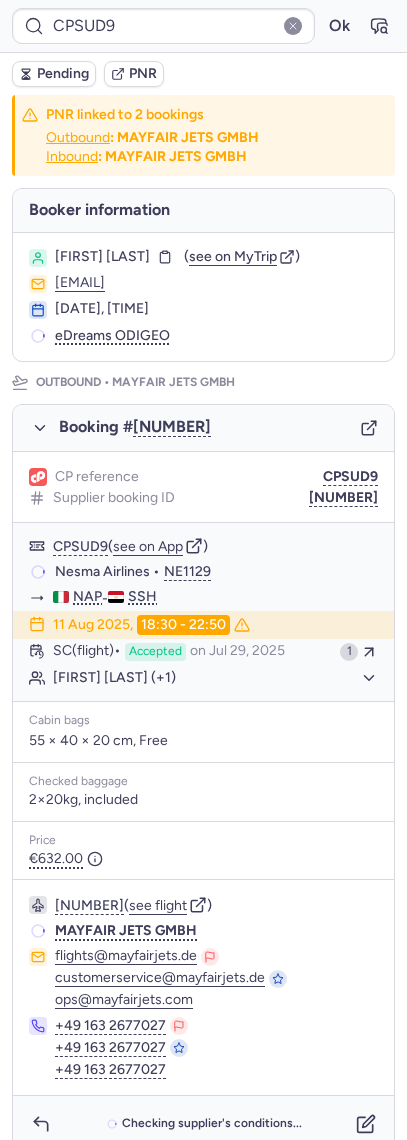 type on "CPIQH9" 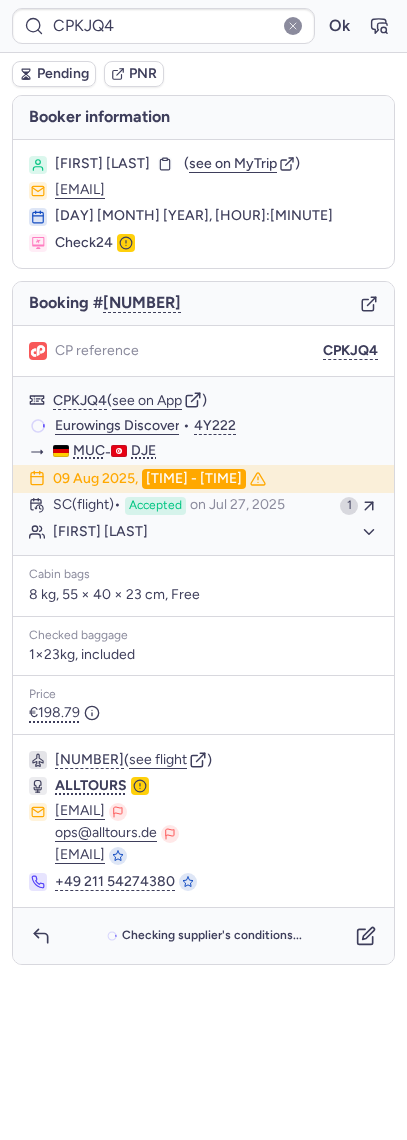 type on "CPBSED" 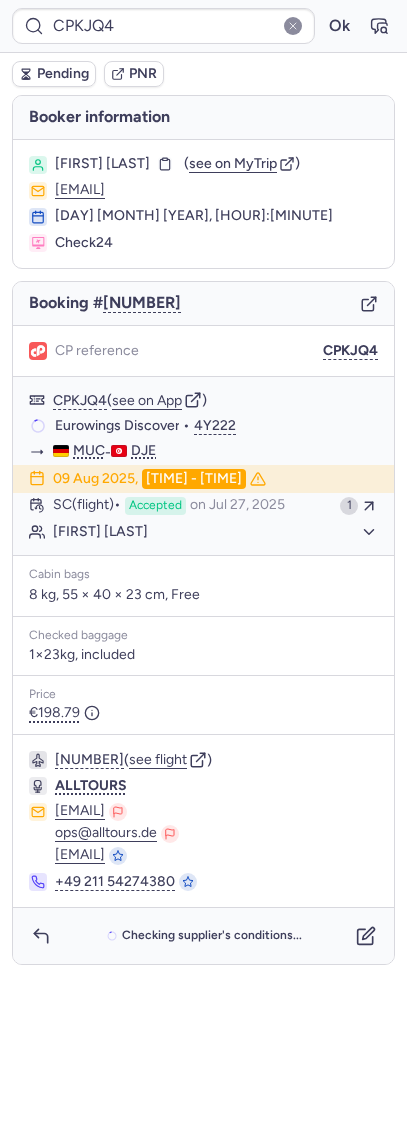 click on "[CODE]  Ok" at bounding box center [203, 26] 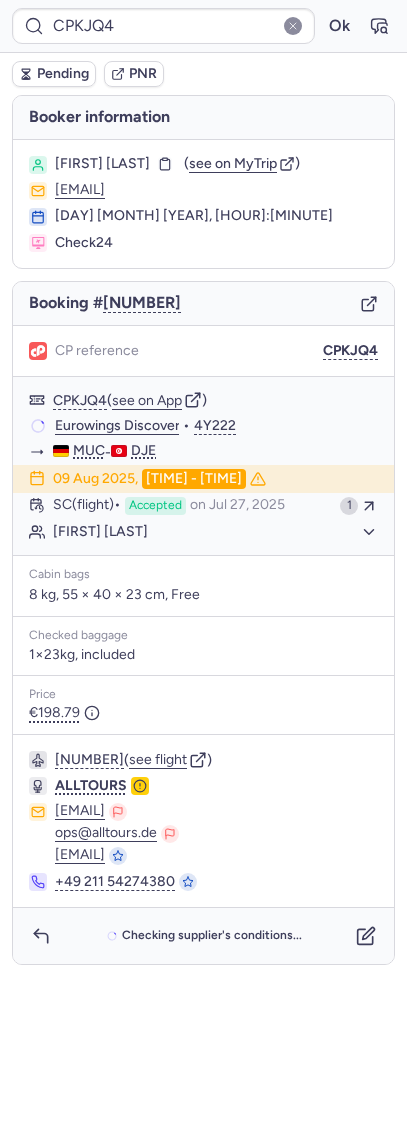click on "Eurowings Discover" 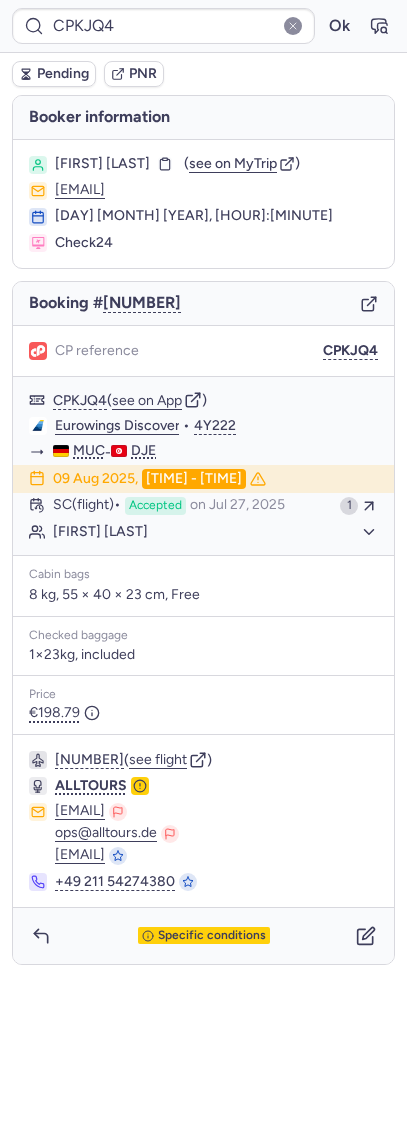 click on "[FIRST] [LAST]" at bounding box center (102, 164) 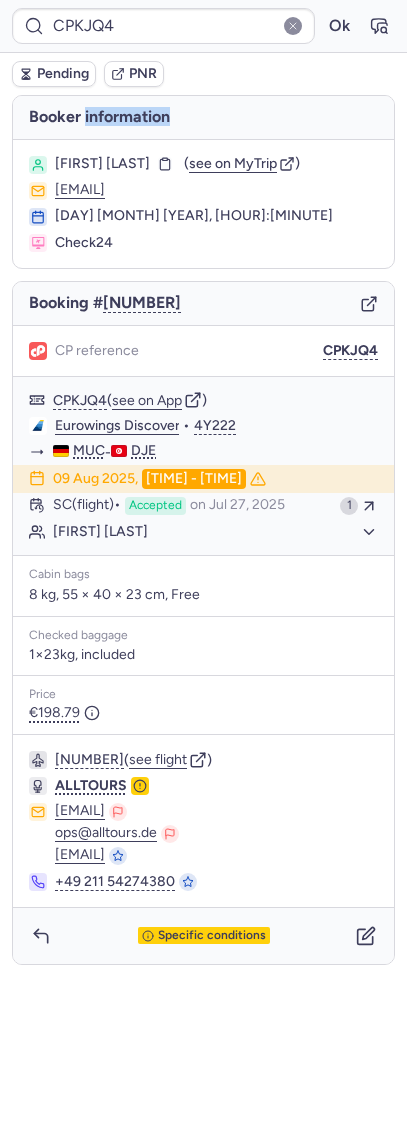 click on "Booker information" at bounding box center [203, 117] 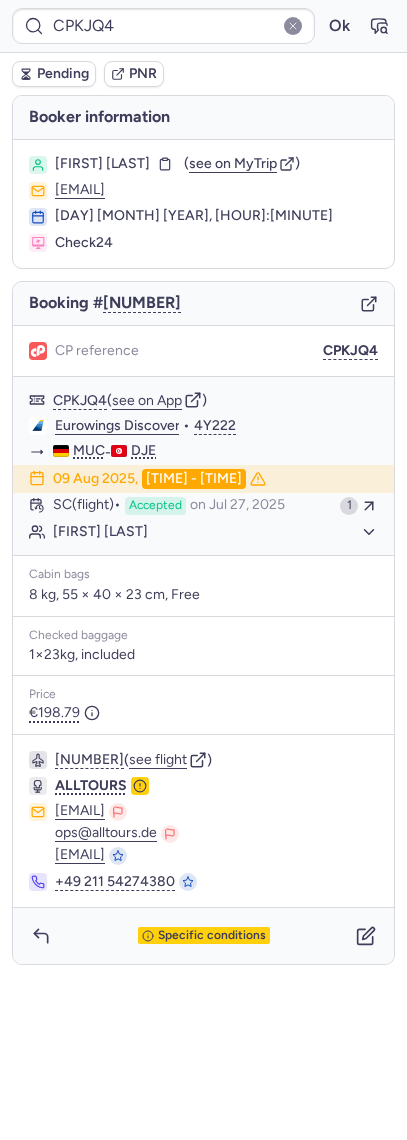 click on "[FIRST] [LAST] ( see on MyTrip ) [EMAIL] [DATE], [TIME] Check24" at bounding box center (203, 204) 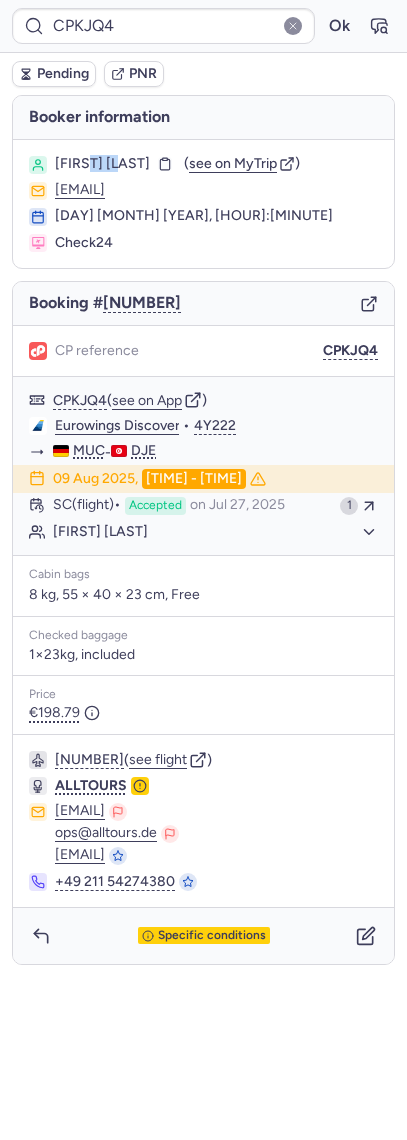 click on "[FIRST] [LAST] ( see on MyTrip ) [EMAIL] [DATE], [TIME] Check24" at bounding box center (203, 204) 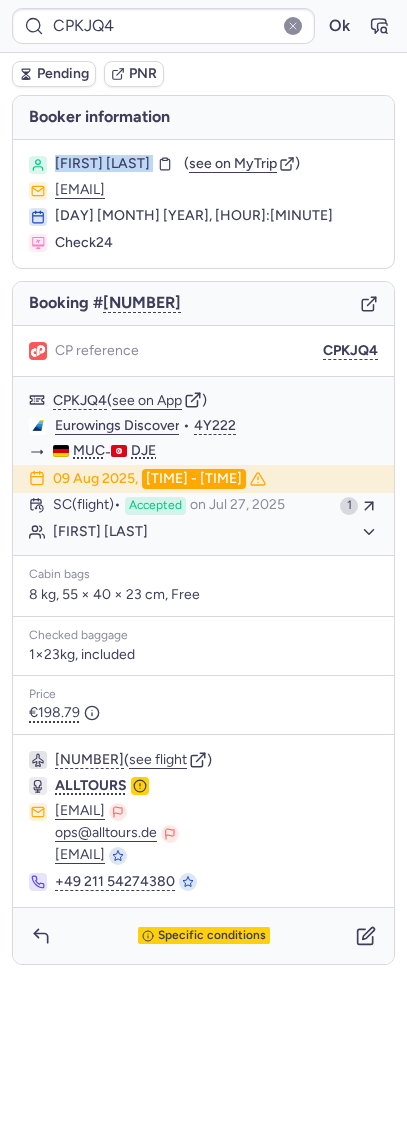 click on "[FIRST] [LAST] ( see on MyTrip ) [EMAIL] [DATE], [TIME] Check24" at bounding box center (203, 204) 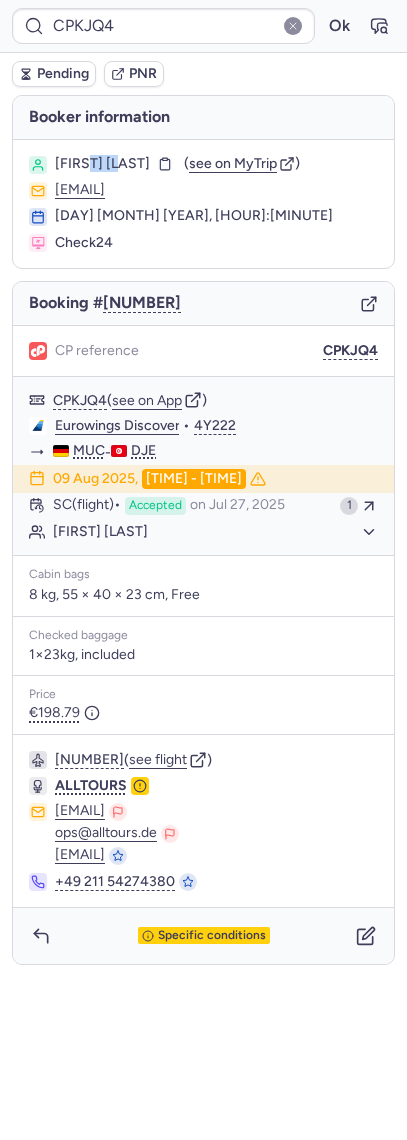 click on "[FIRST] [LAST]" at bounding box center [102, 164] 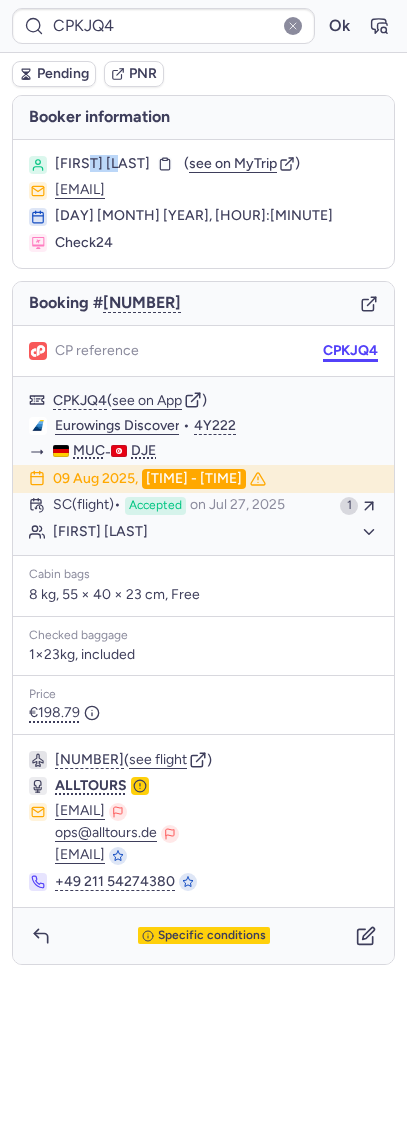 click on "CPKJQ4" at bounding box center [350, 351] 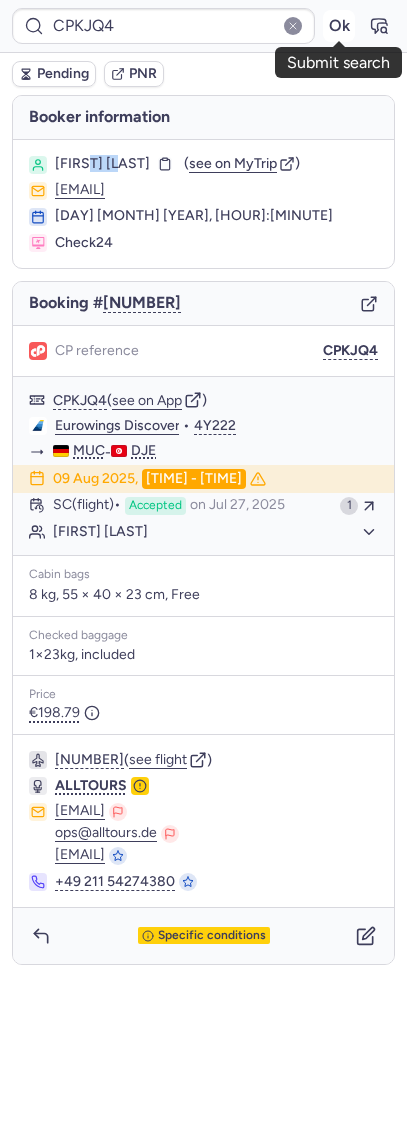 click on "Ok" at bounding box center (339, 26) 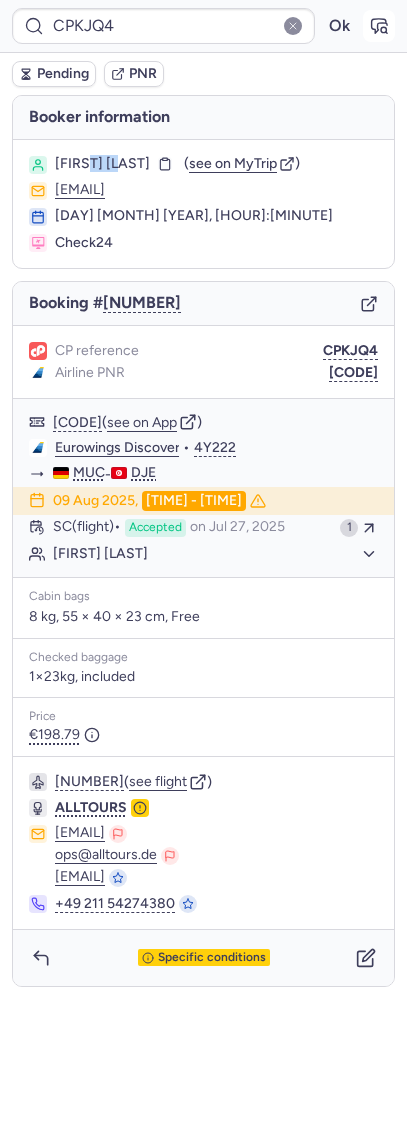 click at bounding box center [379, 26] 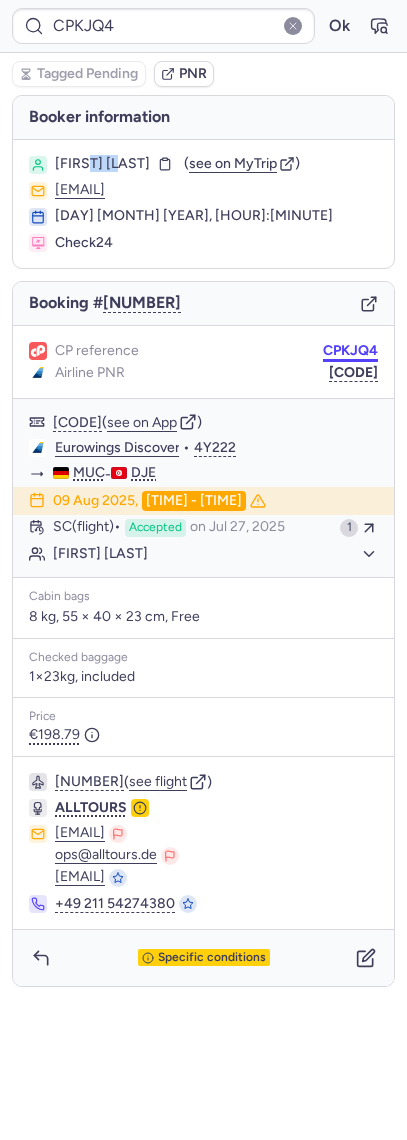 click on "[CODE]" at bounding box center [353, 373] 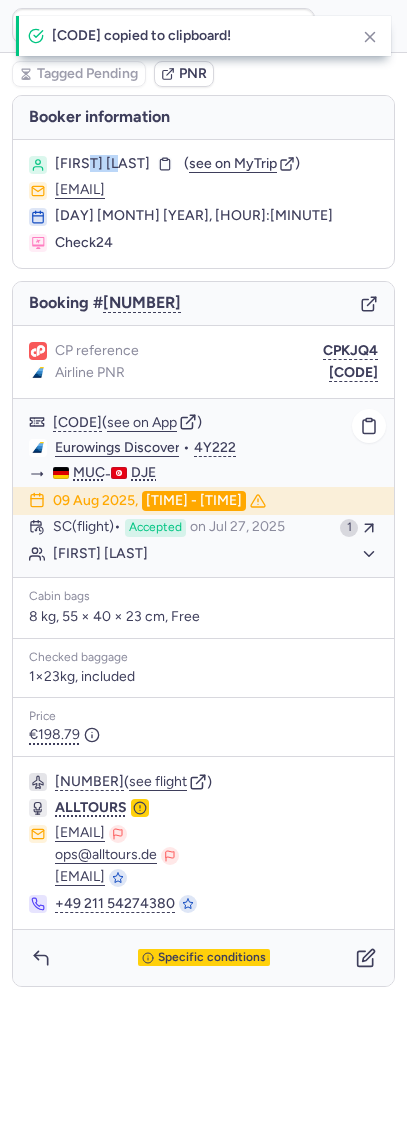click on "Eurowings Discover" 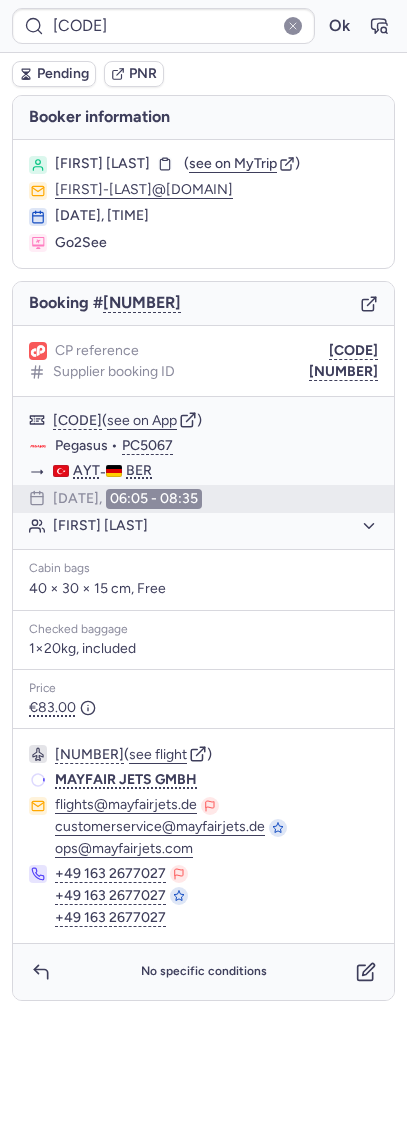 type on "[TIME] - [TIME]" 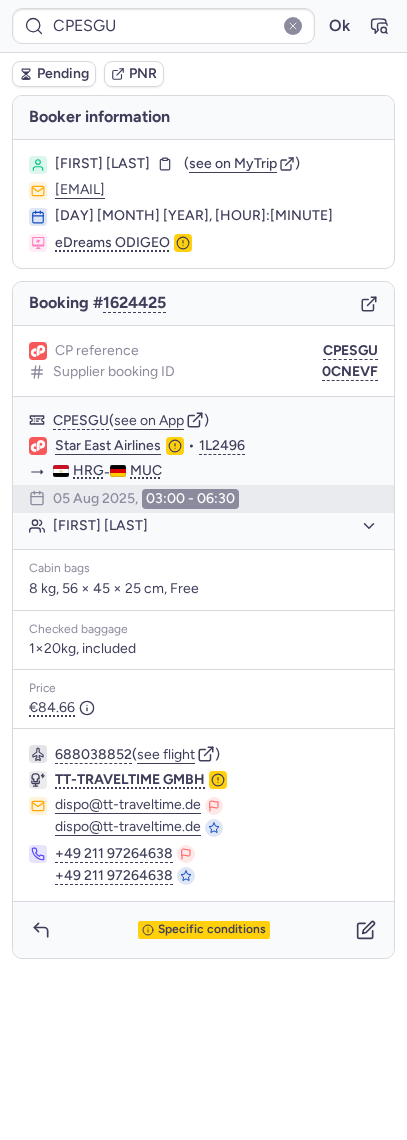 type on "[CODE]" 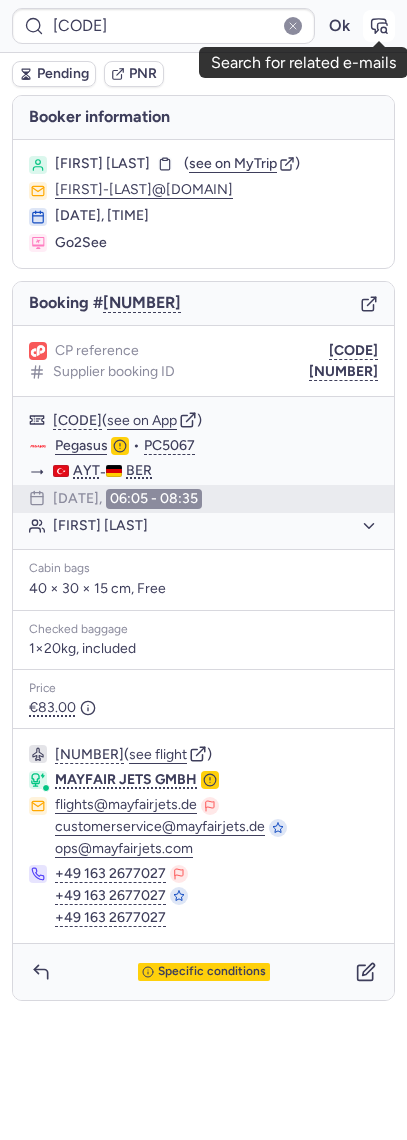click at bounding box center (379, 26) 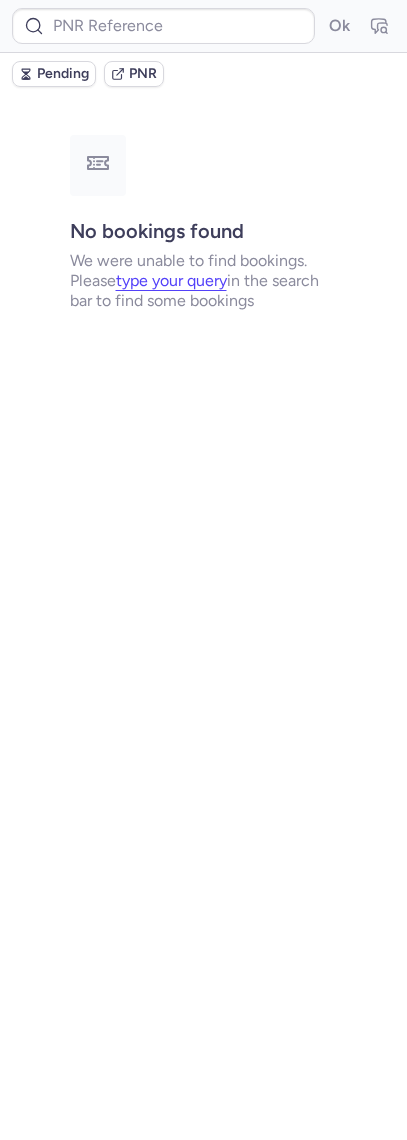 type on "CPBSED" 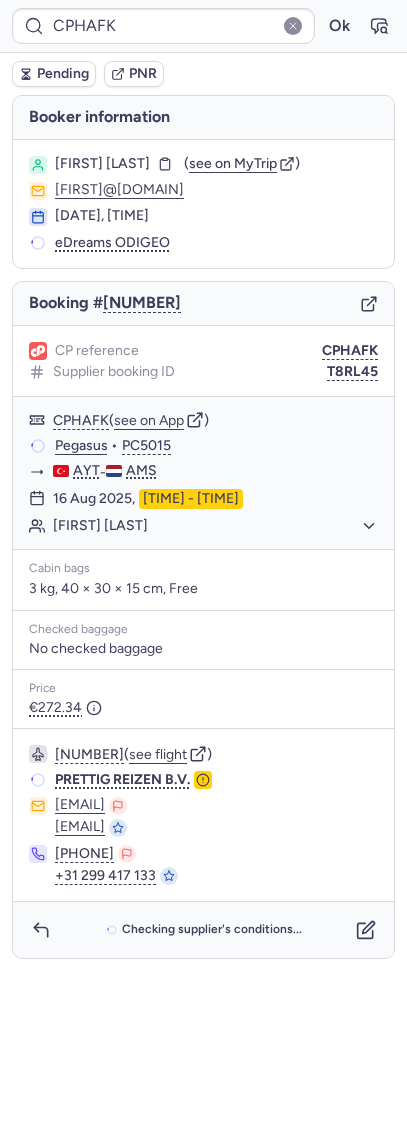 click 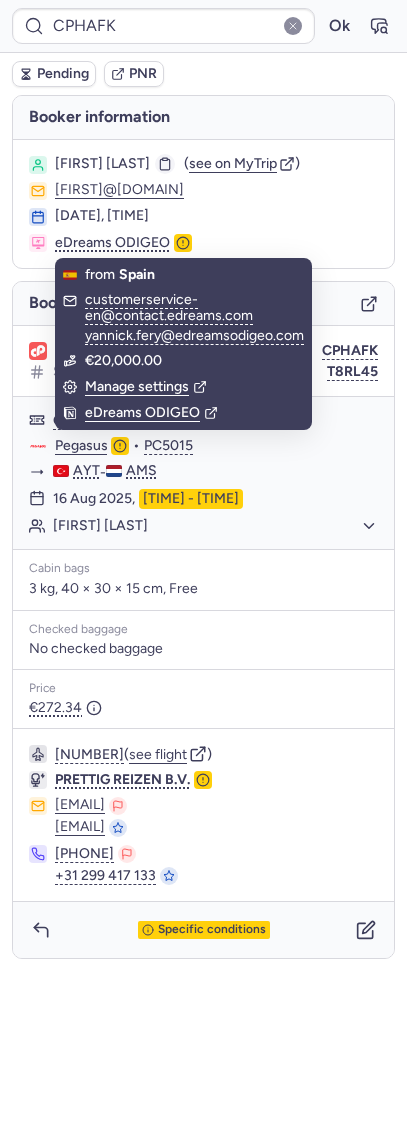 click 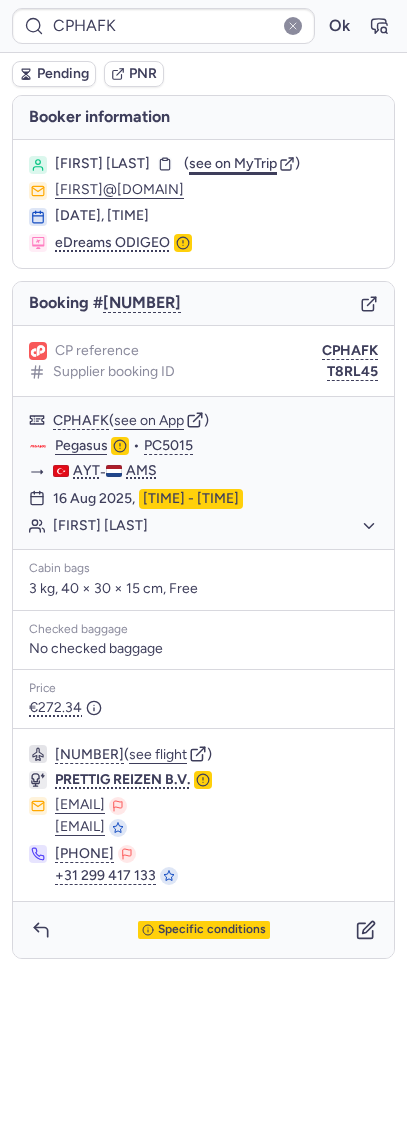 click on "see on MyTrip" at bounding box center (233, 163) 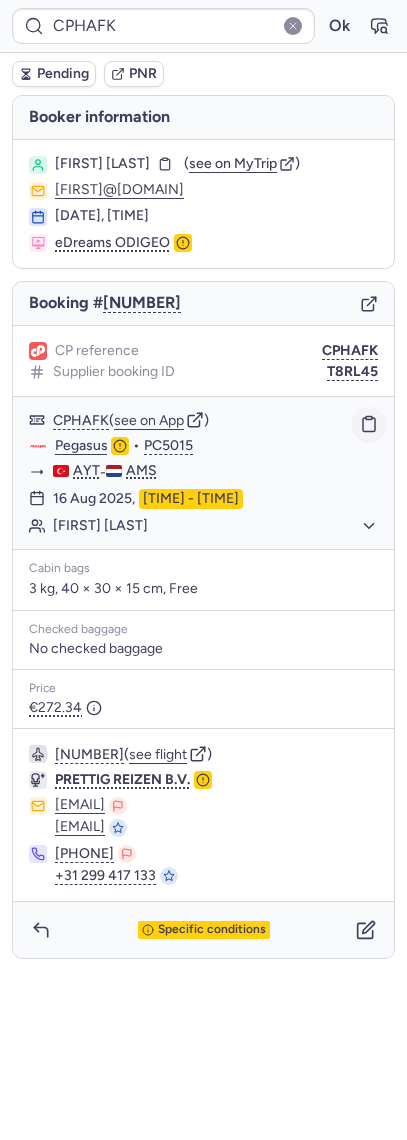 click 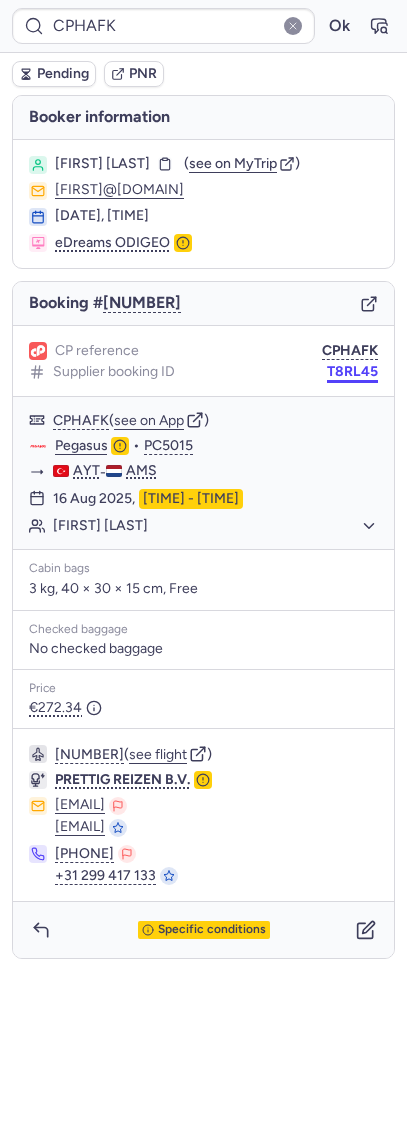 click on "T8RL45" at bounding box center [352, 372] 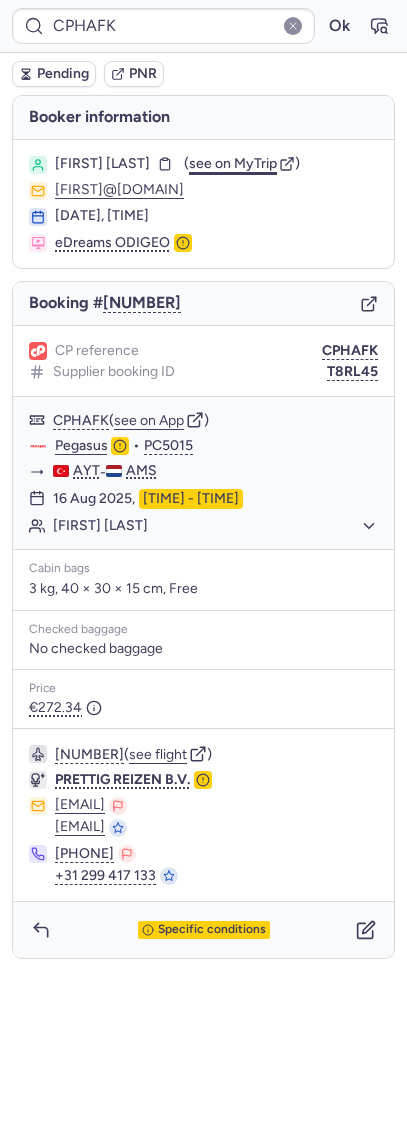 click on "see on MyTrip" at bounding box center [233, 163] 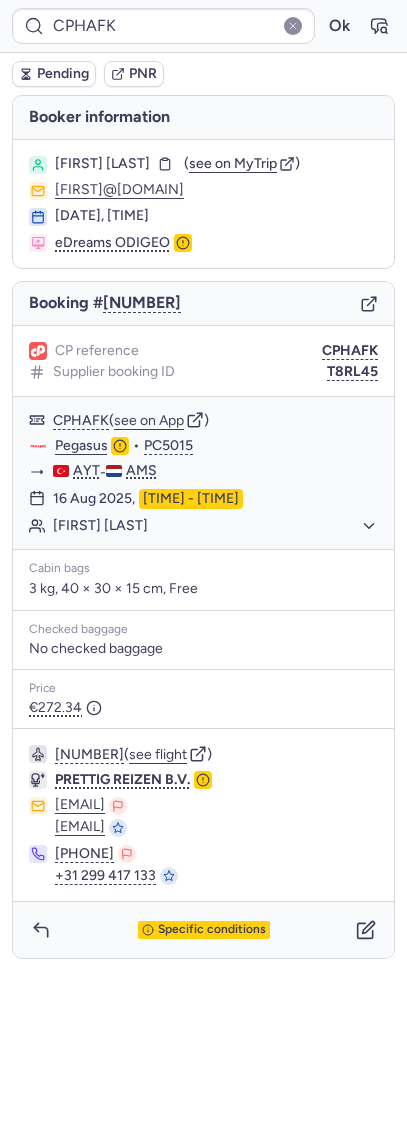 click on "CP reference [CODE] Supplier booking ID [NUMBER] [CODE]" at bounding box center (203, 361) 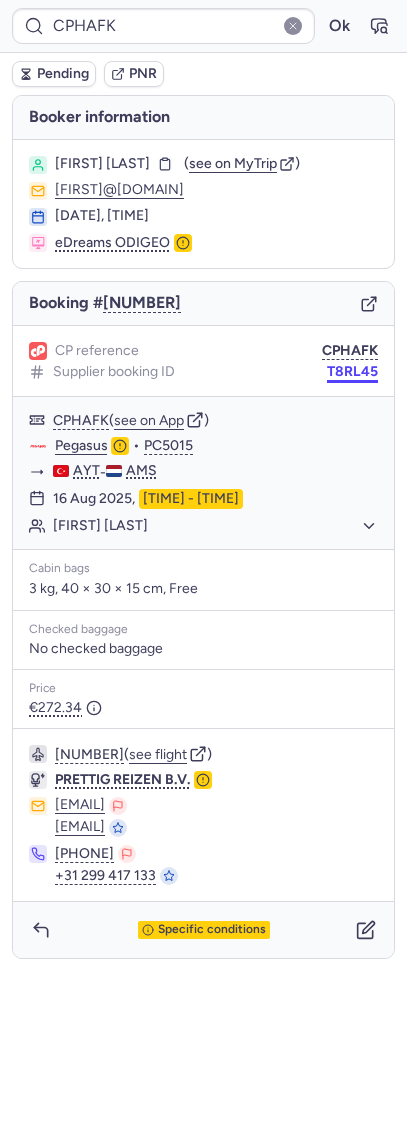 click on "T8RL45" at bounding box center [352, 372] 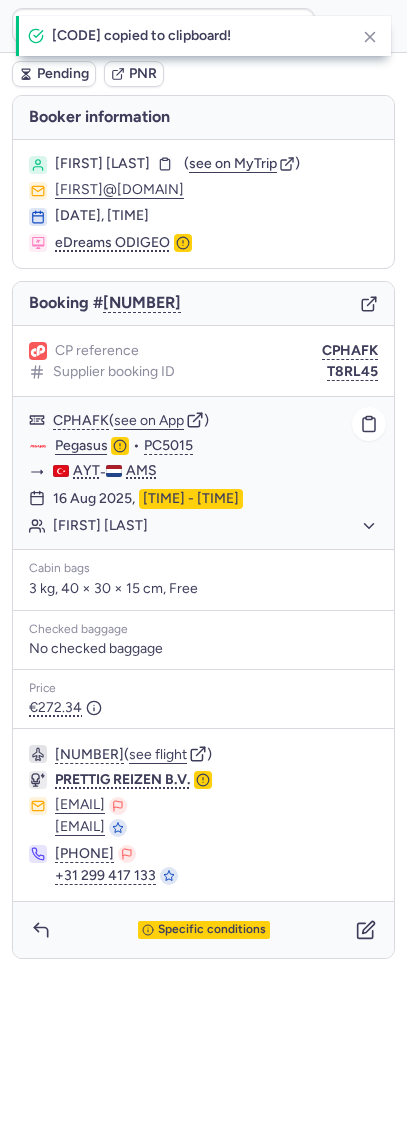 click on "Pegasus" 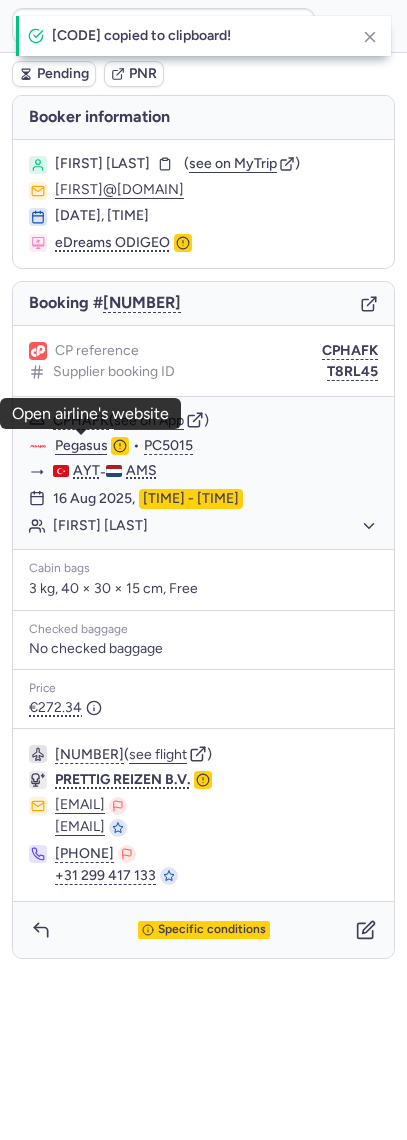 click on "[CODE]  Ok  Pending PNR Booker information [FIRST] [LAST]  ( see on MyTrip  )  [FIRST]@[DOMAIN] [DAY] [MONTH] [YEAR], [HOUR]:[MINUTE] eDreams ODIGEO Booking # [NUMBER] CP reference [CODE] Supplier booking ID [CODE] [CODE]  ( see on App )  Pegasus  •  PC5015 AYT  -  AMS [DAY] [MONTH] [YEAR],  [HOUR]:[MINUTE] - [HOUR]:[MINUTE] [FIRST] [LAST]   Cabin bags  [NUMBER] kg, [NUMBER] × [NUMBER] × [NUMBER] cm, Free Checked baggage No checked baggage Price €[NUMBER].[NUMBER]  [NUMBER]  ( see flight )  PRETTIG REIZEN B.V. [EMAIL] [EMAIL] [PHONE] [PHONE] Specific conditions" 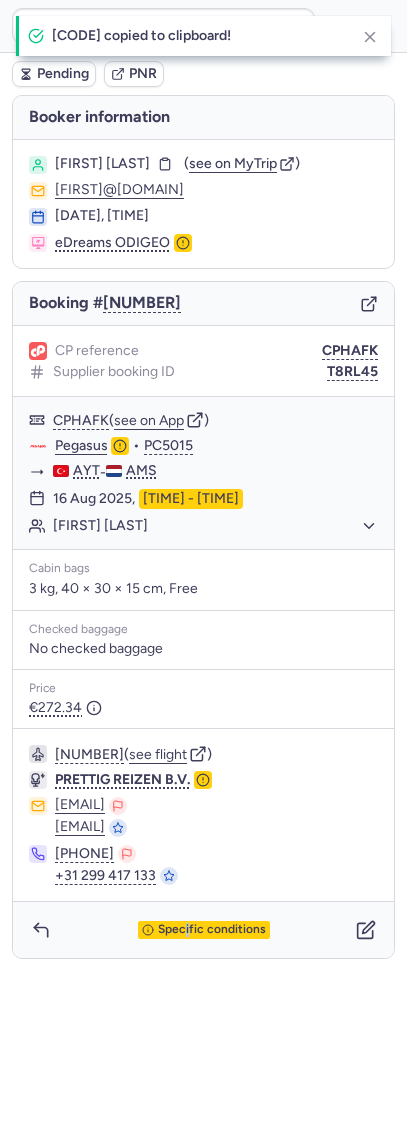 click on "Specific conditions" at bounding box center (203, 930) 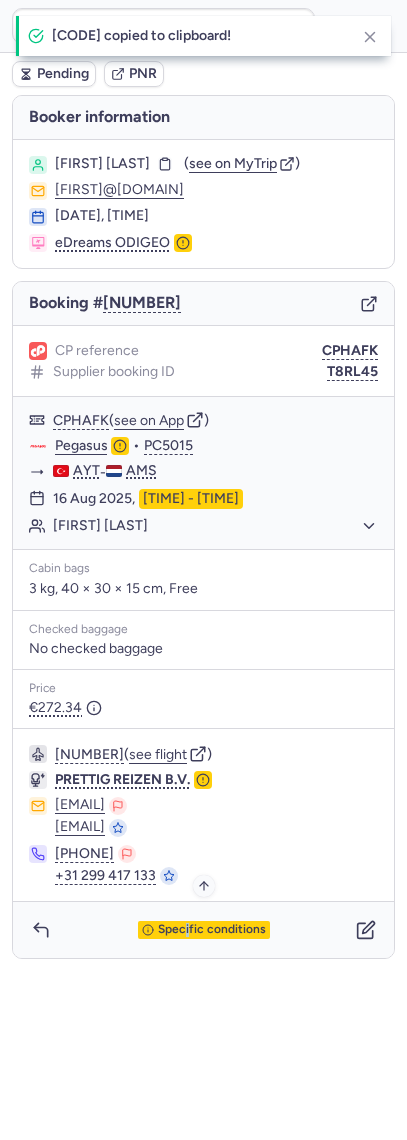 click on "Specific conditions" at bounding box center (212, 930) 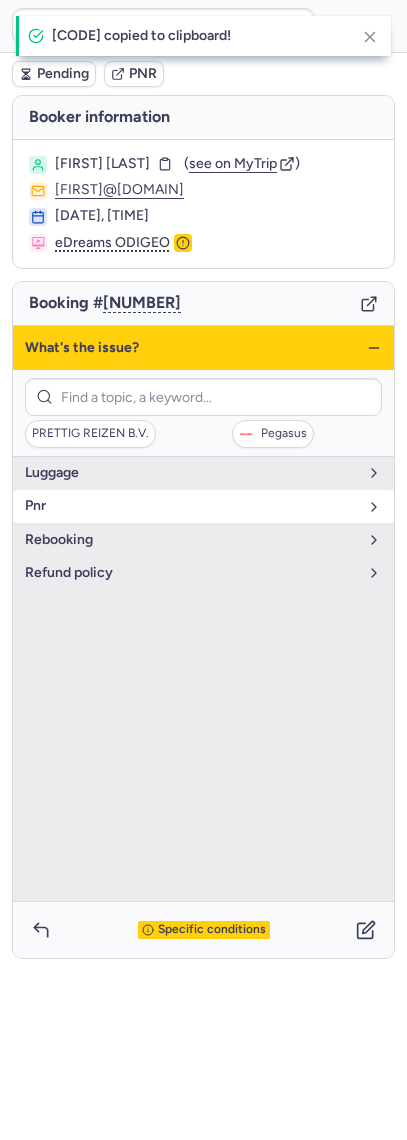 click on "pnr" at bounding box center (191, 506) 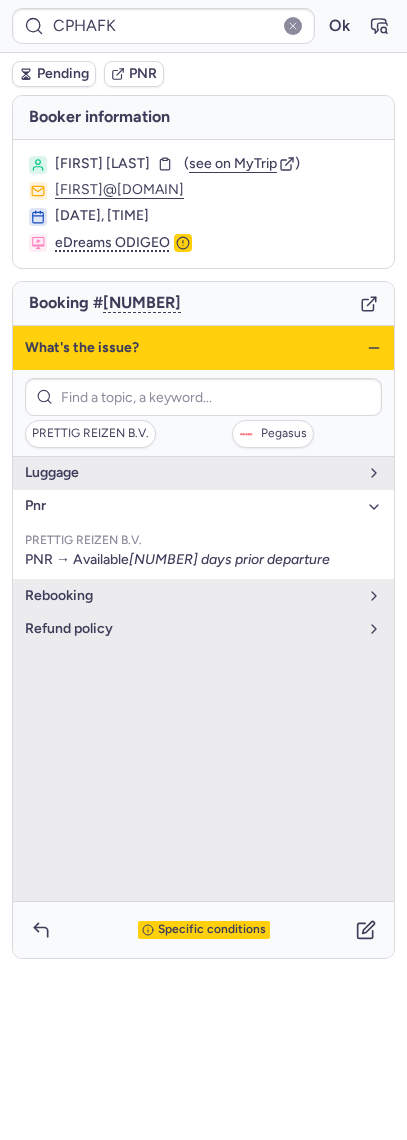 click on "What's the issue?" at bounding box center (203, 348) 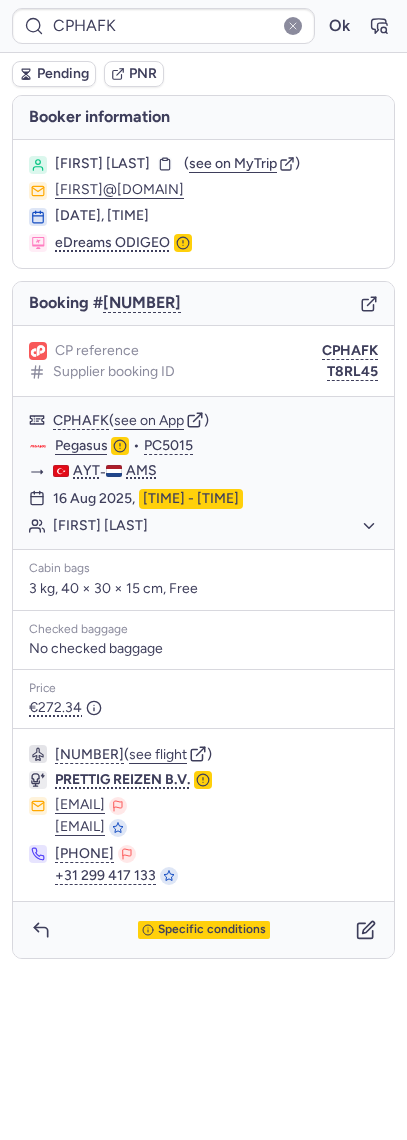 click on "Pending" at bounding box center (63, 74) 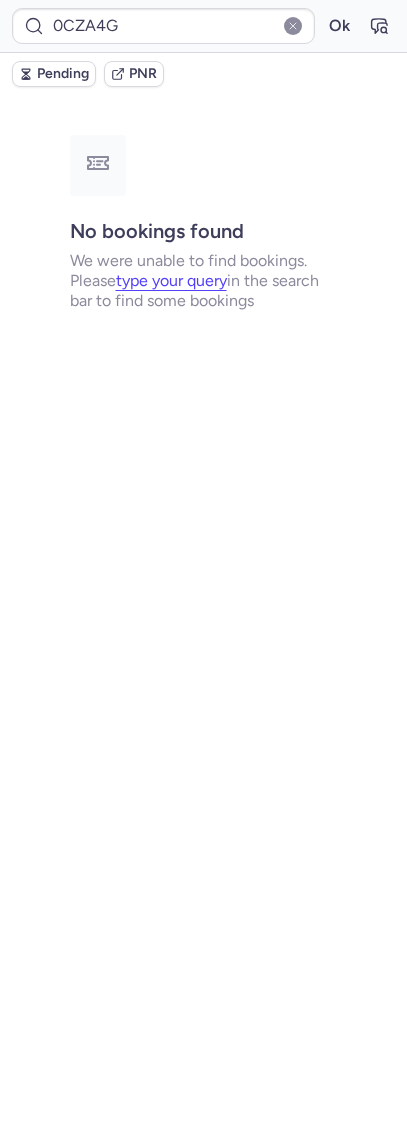 type on "CPZFI8" 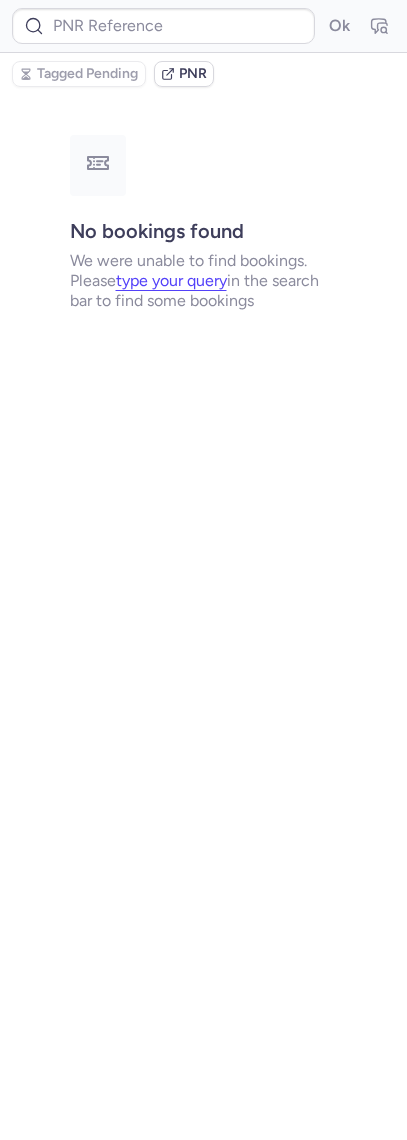 type on "CPSUD9" 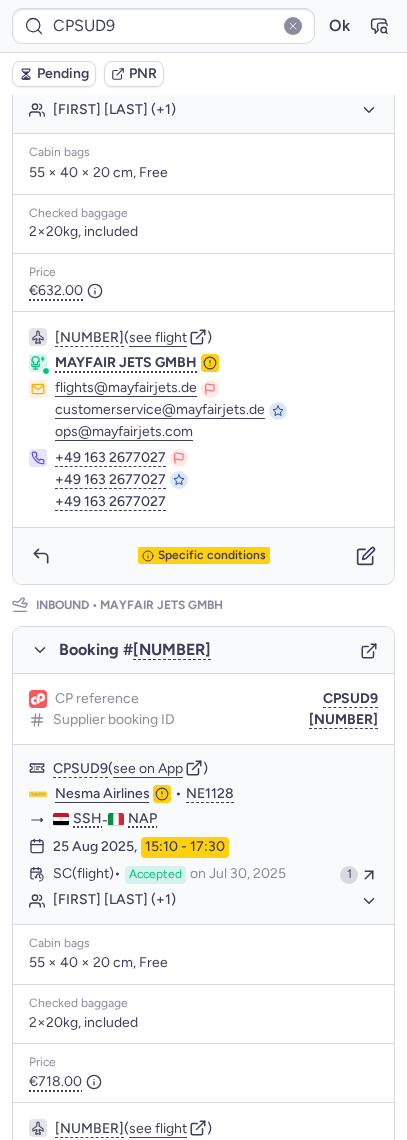 scroll, scrollTop: 141, scrollLeft: 0, axis: vertical 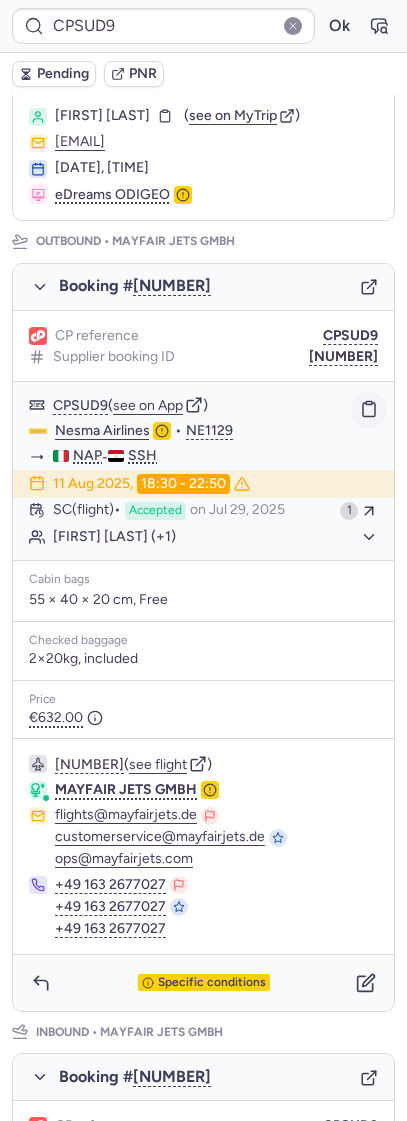 click 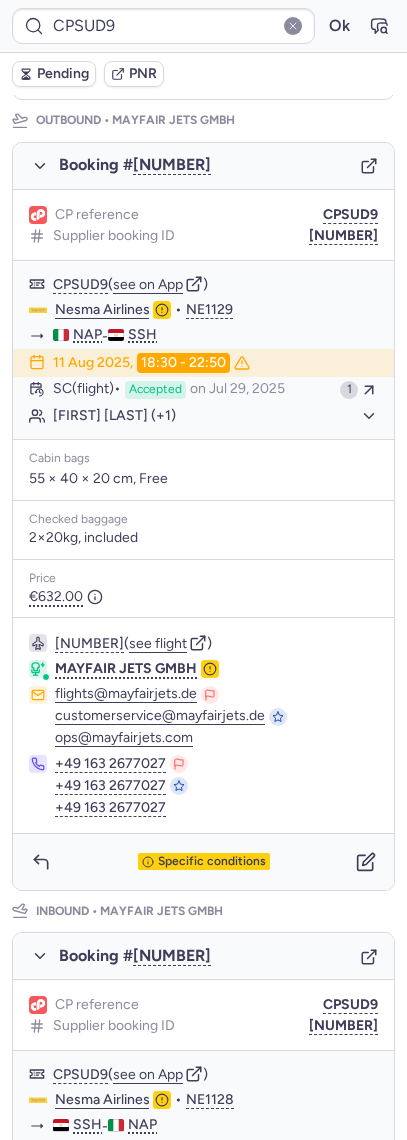 scroll, scrollTop: 675, scrollLeft: 0, axis: vertical 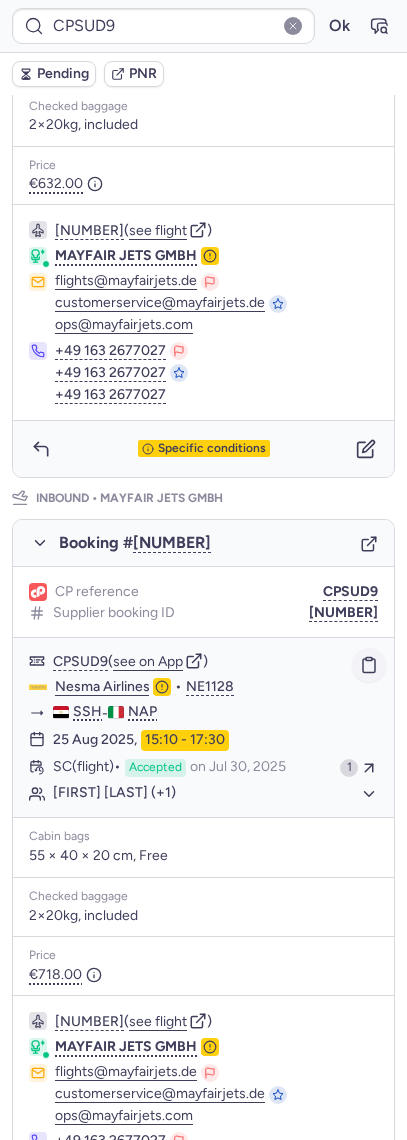 click 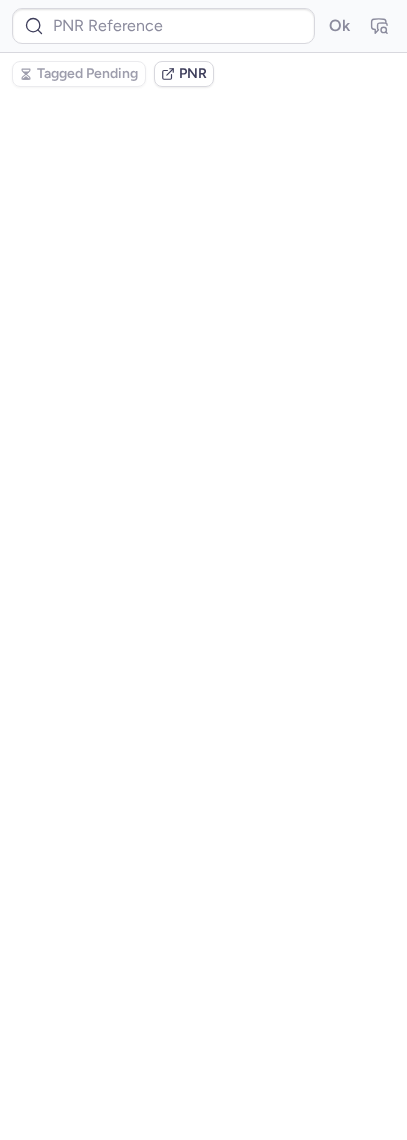 scroll, scrollTop: 0, scrollLeft: 0, axis: both 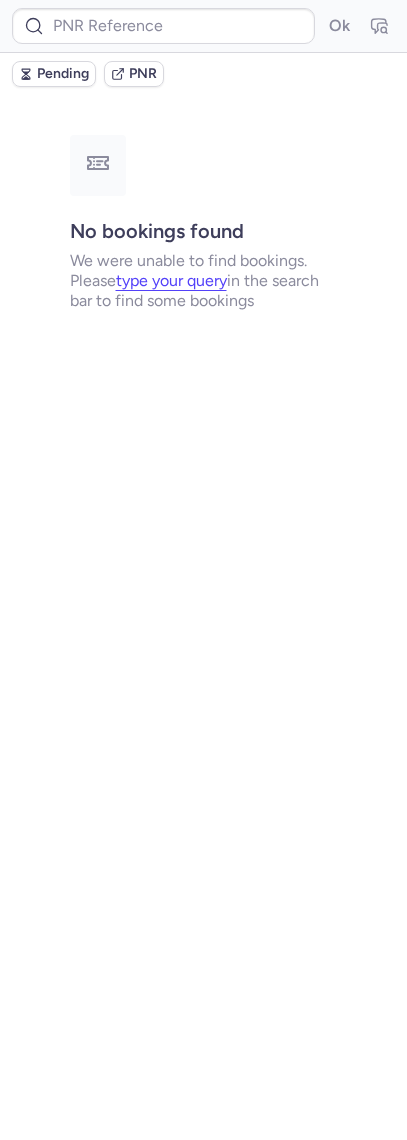 type on "CPHGET" 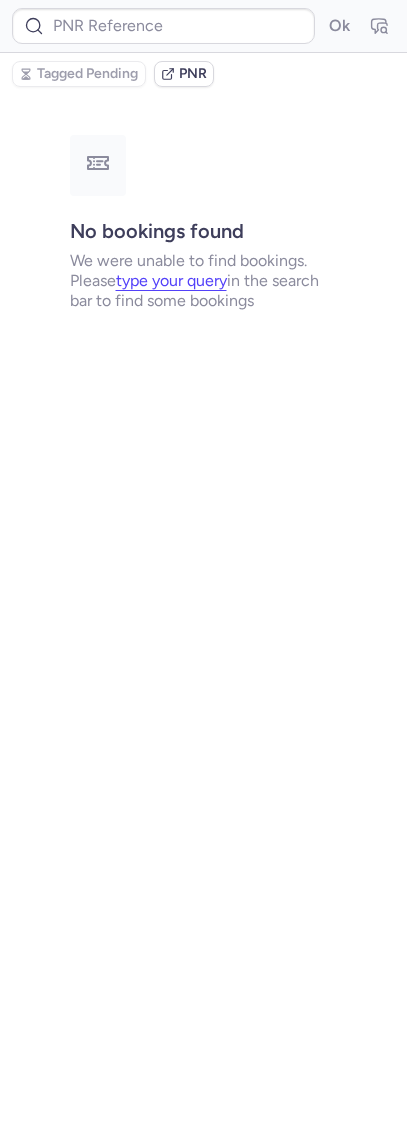 type on "CPMFUF" 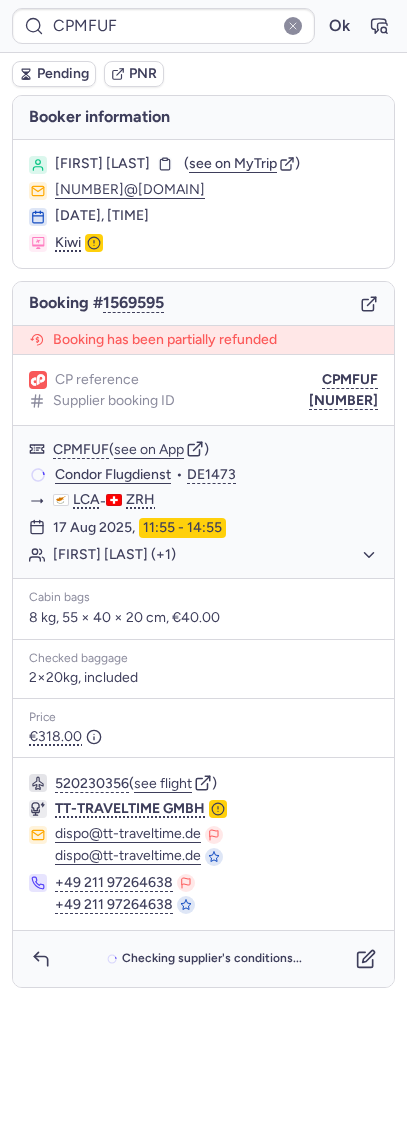 type on "CPLOTC" 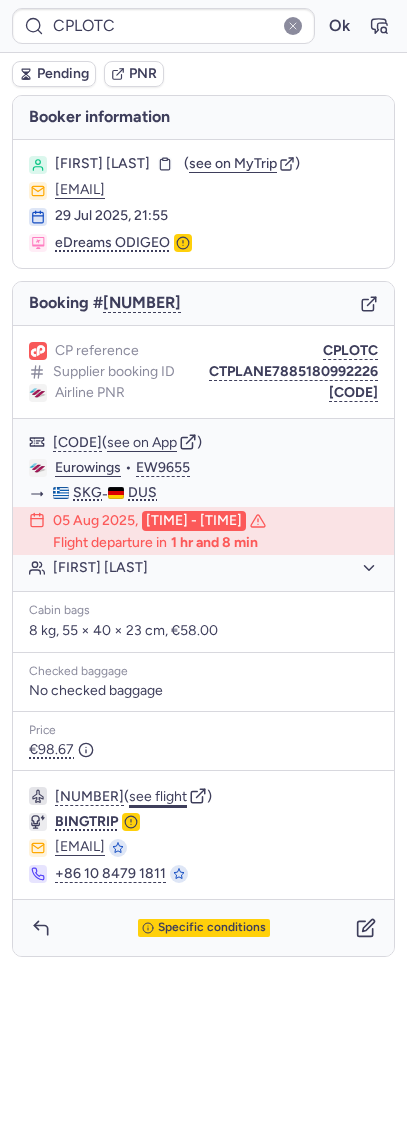 click on "see flight" 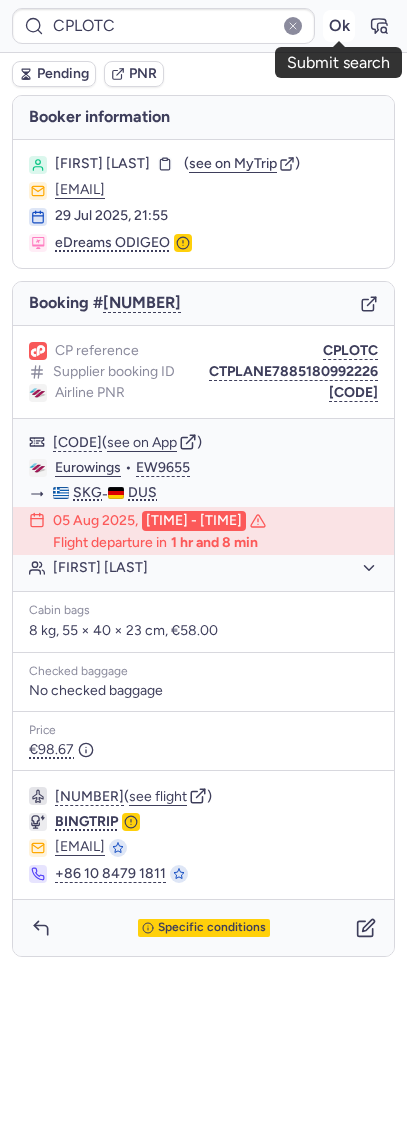 click on "Ok" at bounding box center (339, 26) 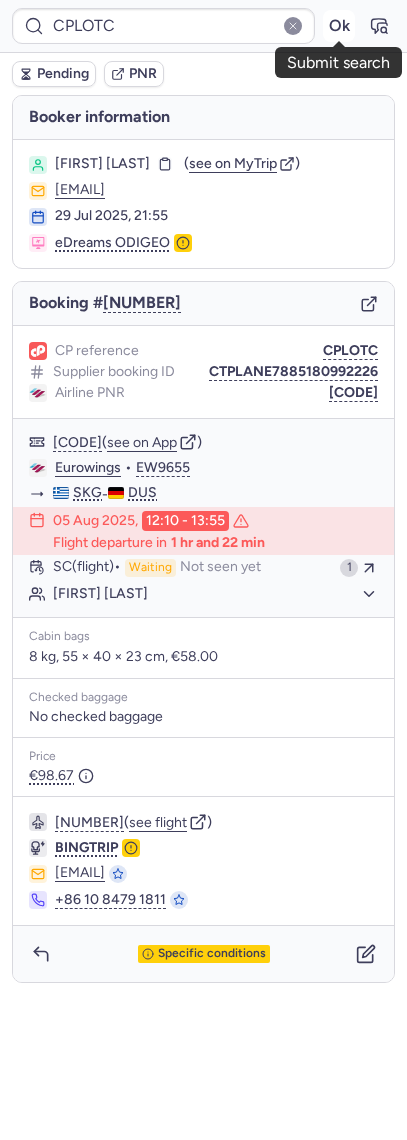 click on "Ok" at bounding box center (339, 26) 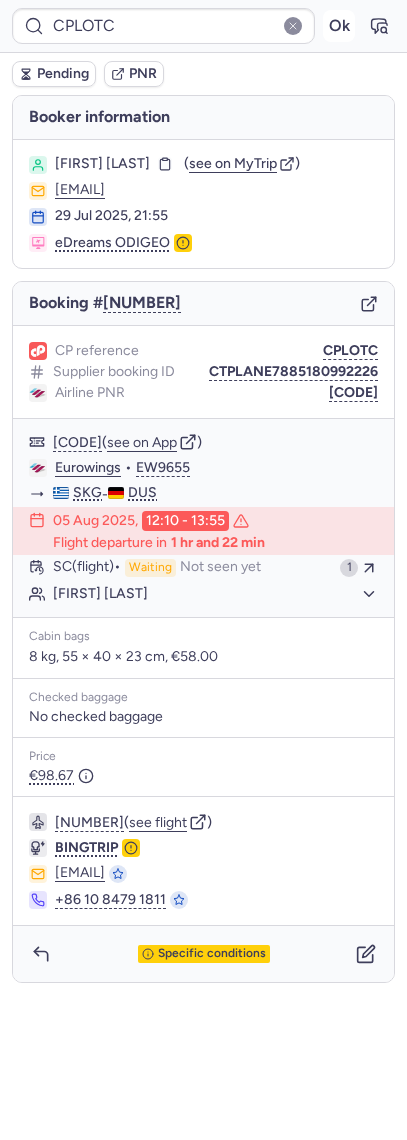 click on "Ok" at bounding box center [339, 26] 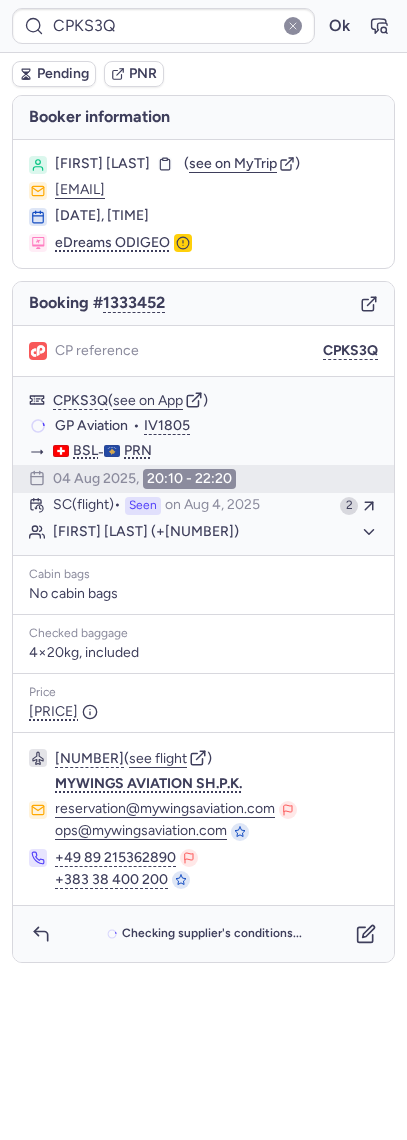 type on "CPMFUF" 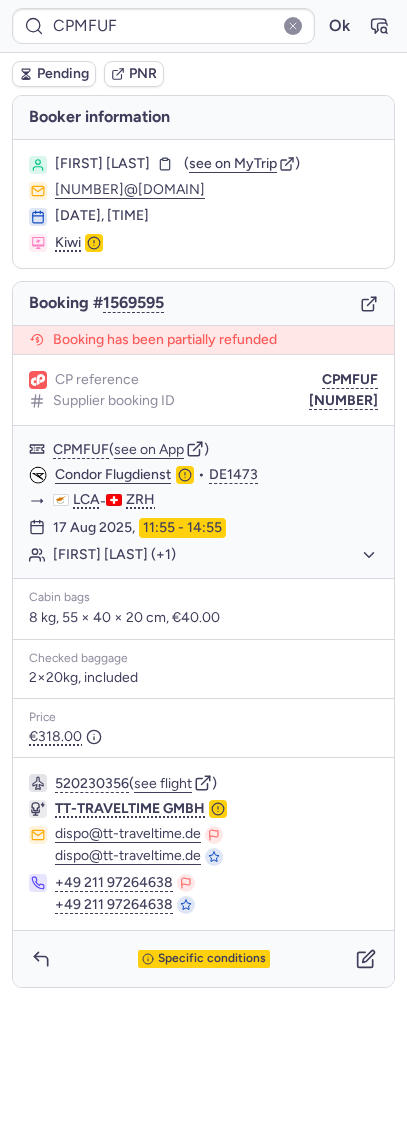 click on "Booking # [NUMBER]" at bounding box center (203, 304) 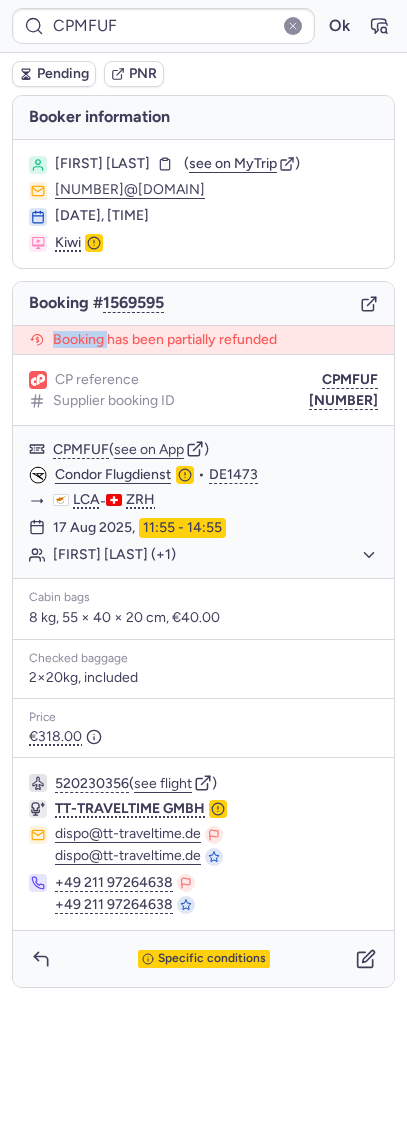 click on "Booking # [NUMBER]" at bounding box center [203, 304] 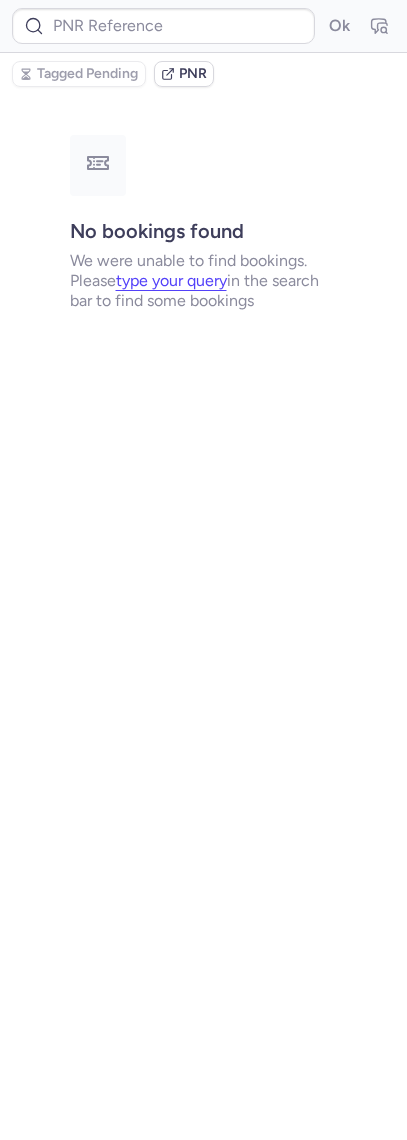 type on "CPKS3Q" 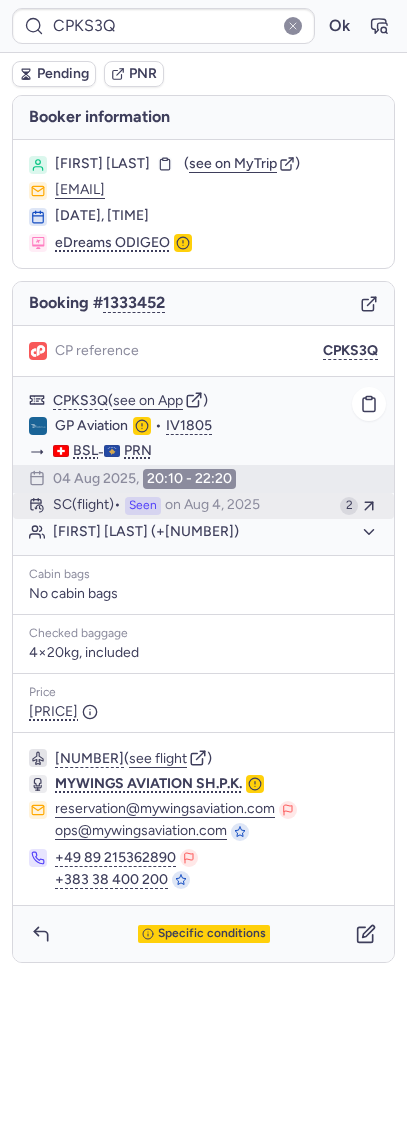 click on "SC   (flight)  Seen  on [DATE], [YEAR]" at bounding box center [192, 506] 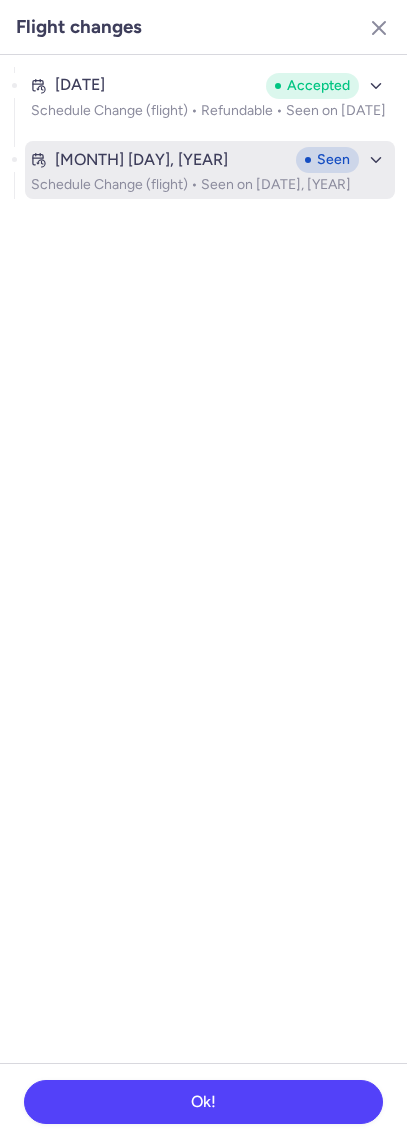click on "[MONTH] [DAY], [YEAR]" at bounding box center (159, 160) 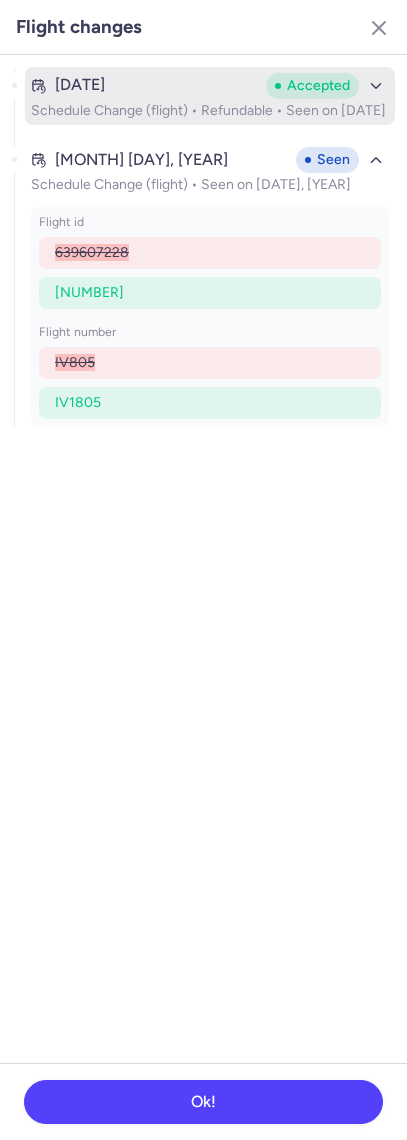 click on "[DATE] Accepted Schedule Change (flight) • Refundable • Seen on [DATE]" at bounding box center [210, 96] 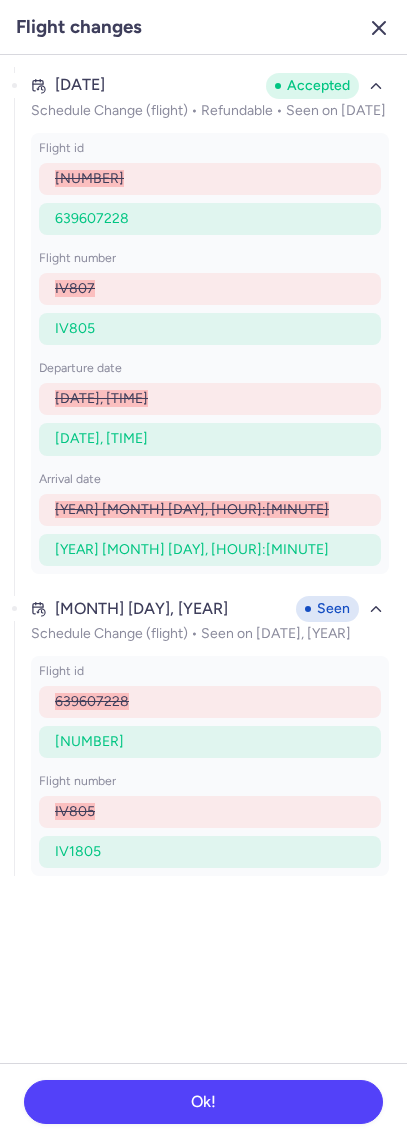 click 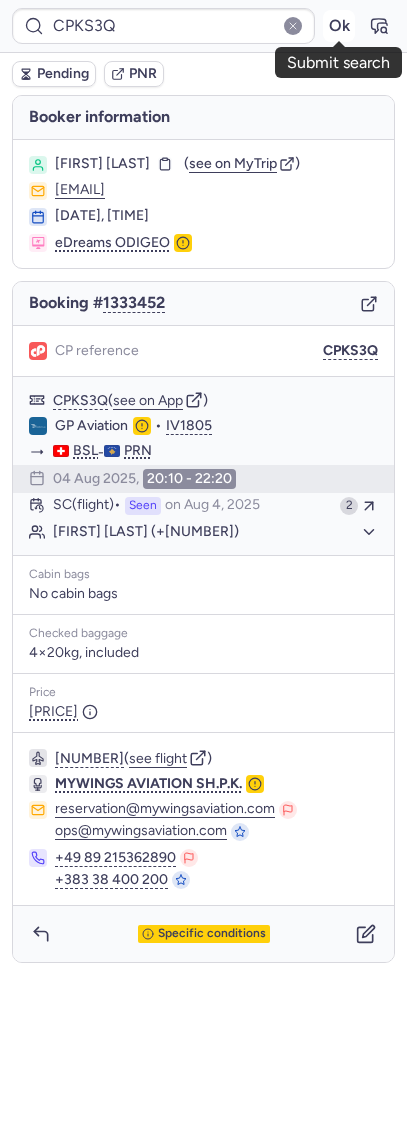 click on "Ok" at bounding box center (339, 26) 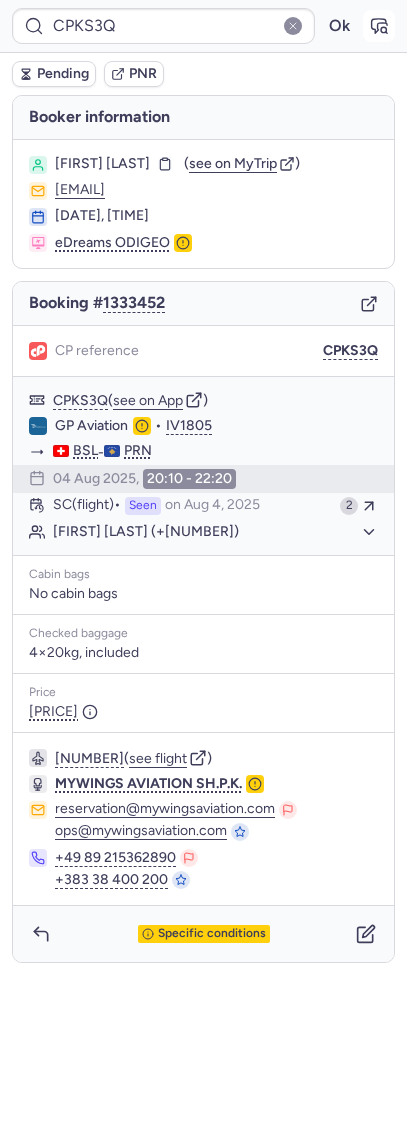 click 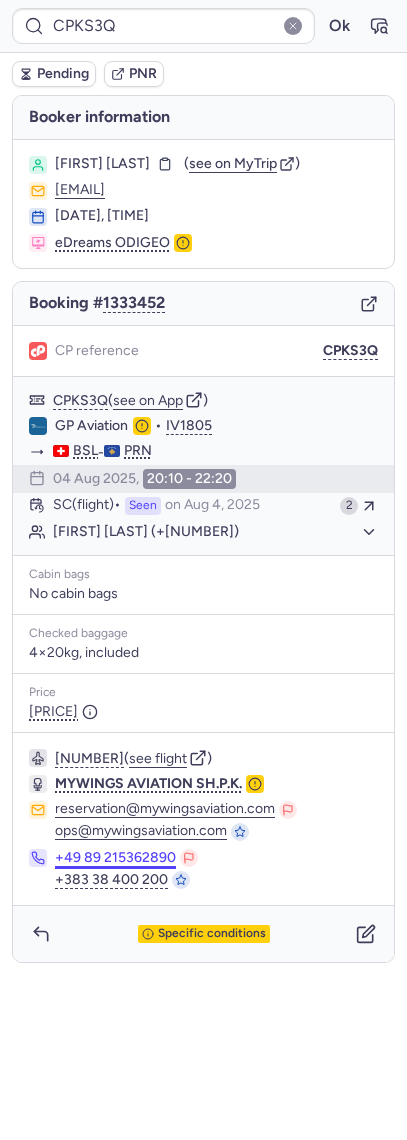 type on "CP59FD" 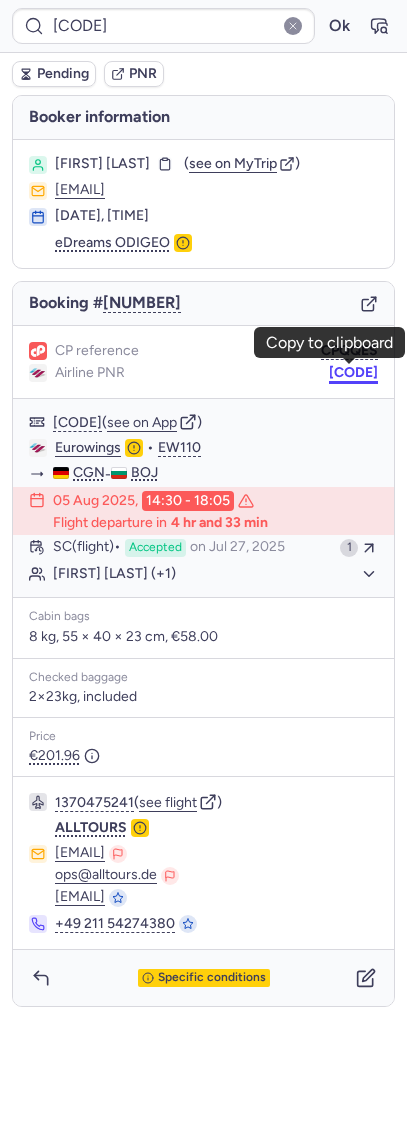 click on "[CODE]" at bounding box center (353, 373) 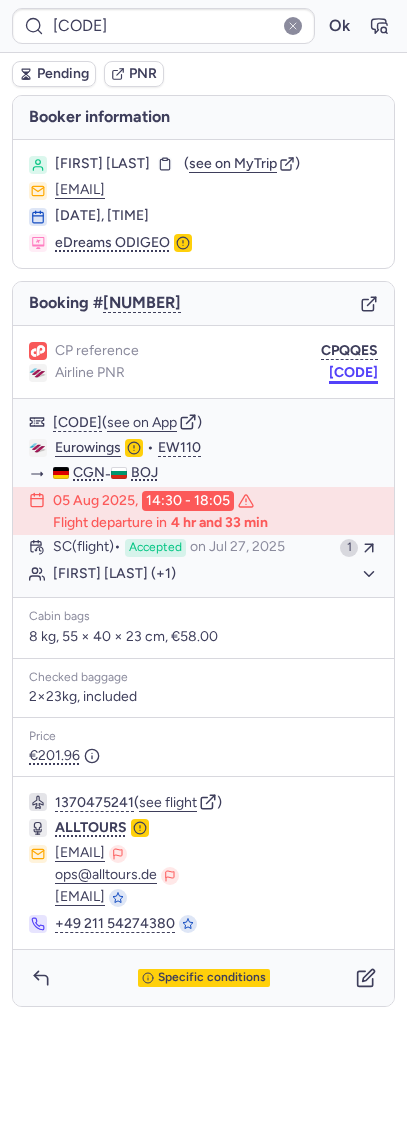 click on "[CODE]" at bounding box center (353, 373) 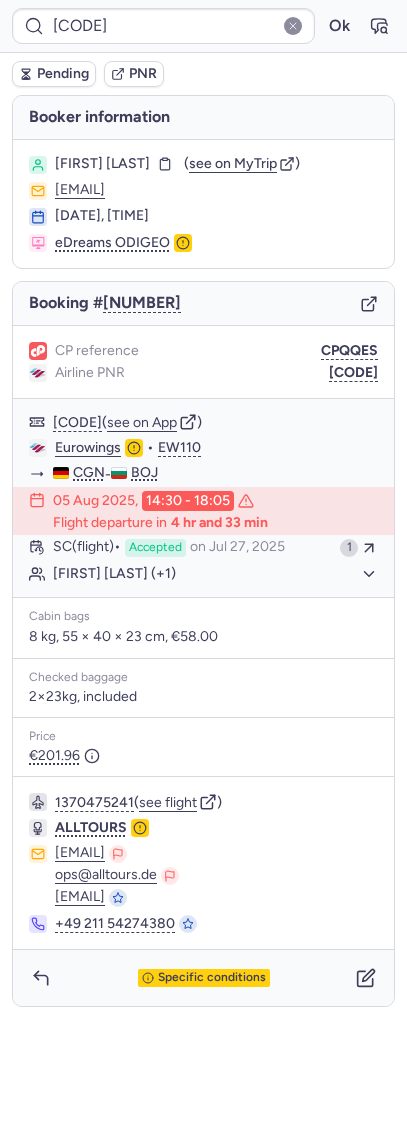 click on "[FIRST] [LAST]  ( see on MyTrip  )  [EMAIL] [DATE], [TIME] [COMPANY]" at bounding box center [203, 204] 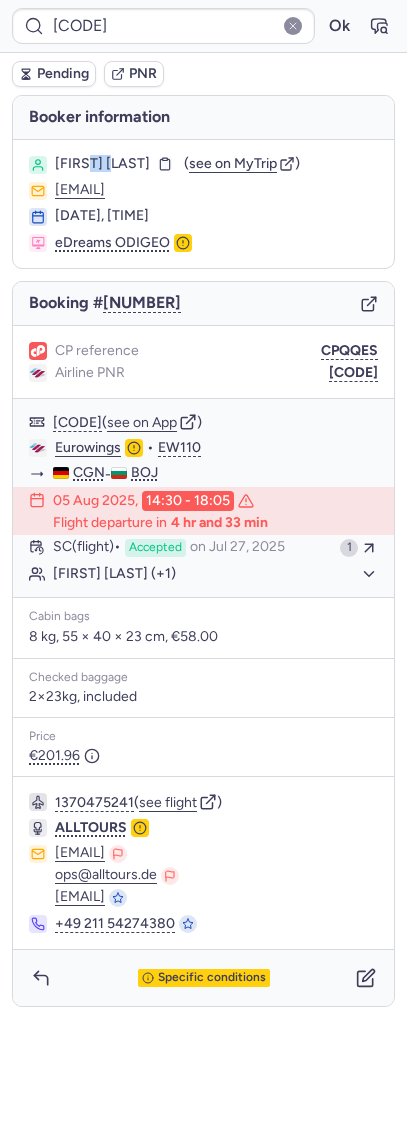 click on "[FIRST] [LAST]  ( see on MyTrip  )  [EMAIL] [DATE], [TIME] [COMPANY]" at bounding box center [203, 204] 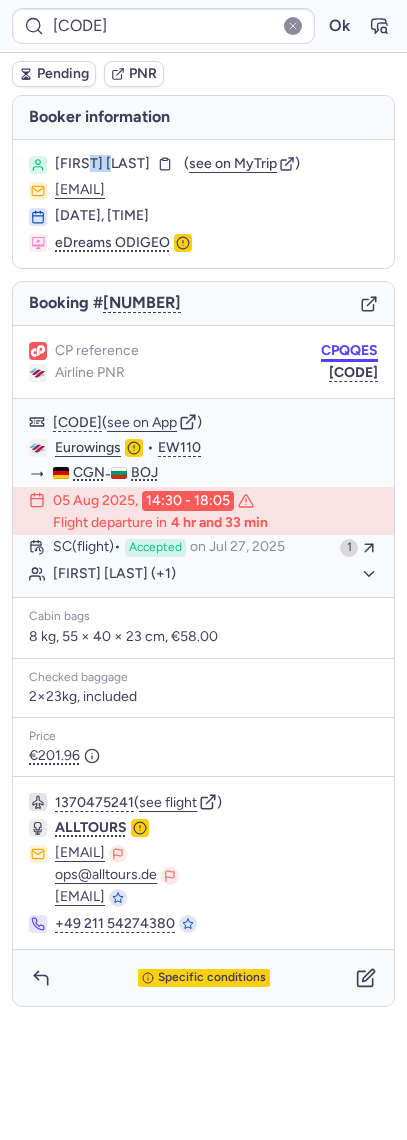 click on "CPQQES" at bounding box center [349, 351] 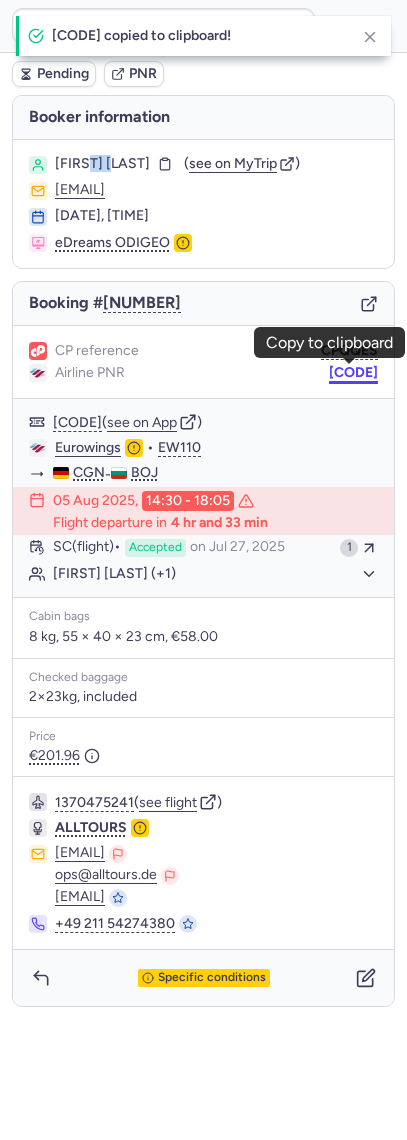 click on "[CODE]" at bounding box center [353, 373] 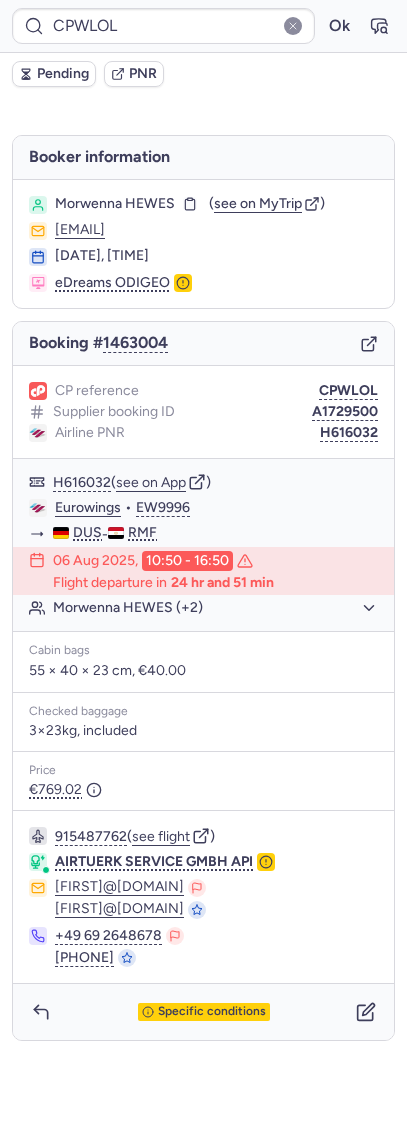 type on "CP2TWC" 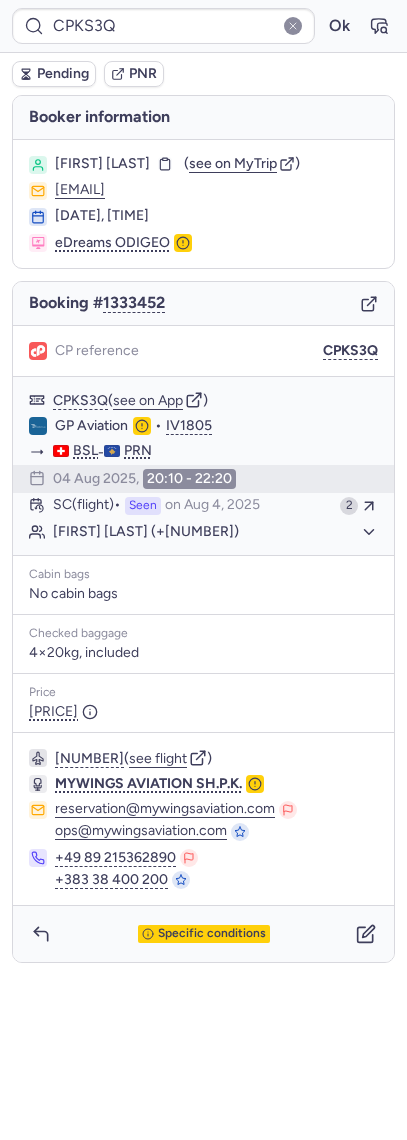 click on "[CODE]  Ok" at bounding box center [203, 26] 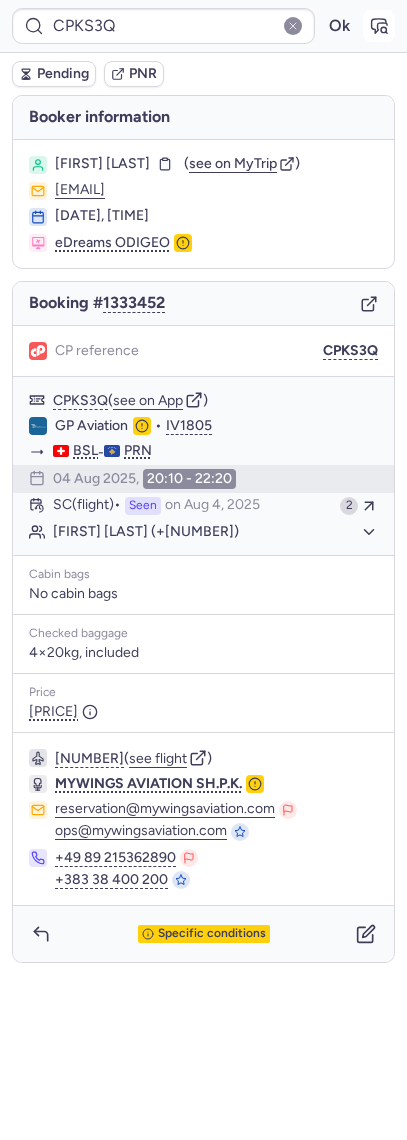 click 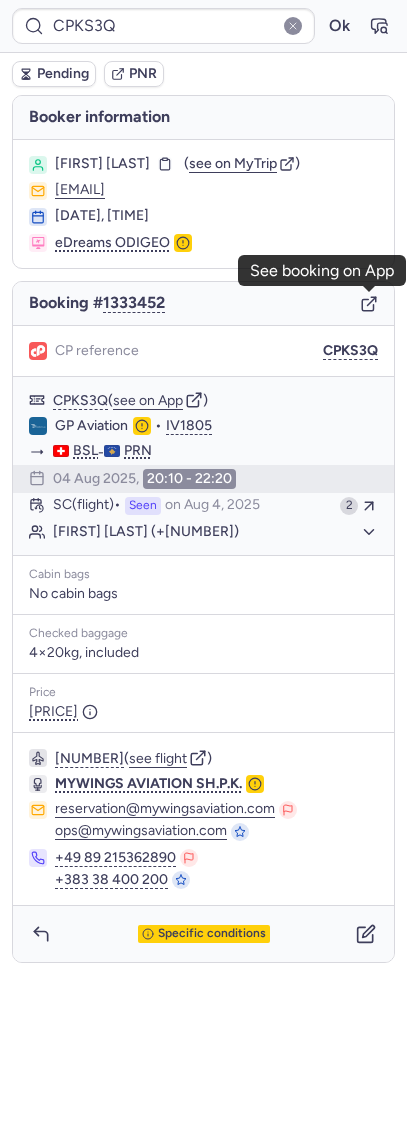 click 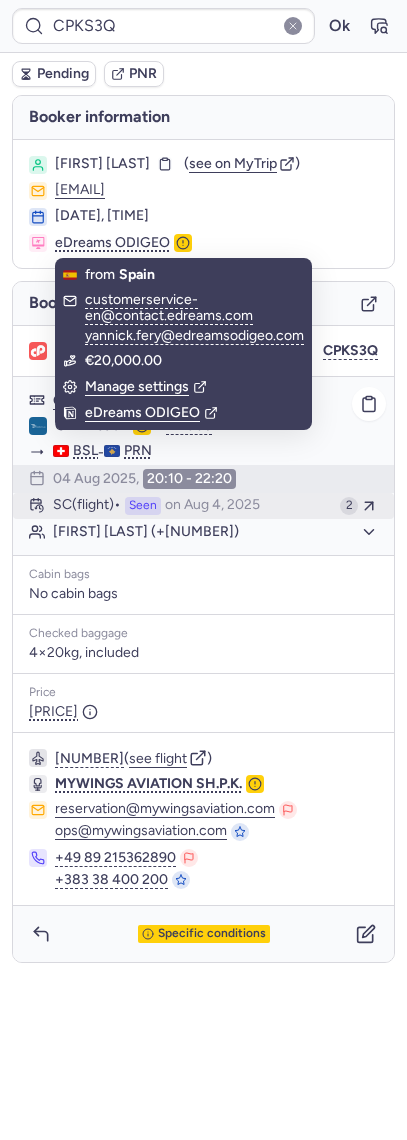click on "Seen" at bounding box center (143, 506) 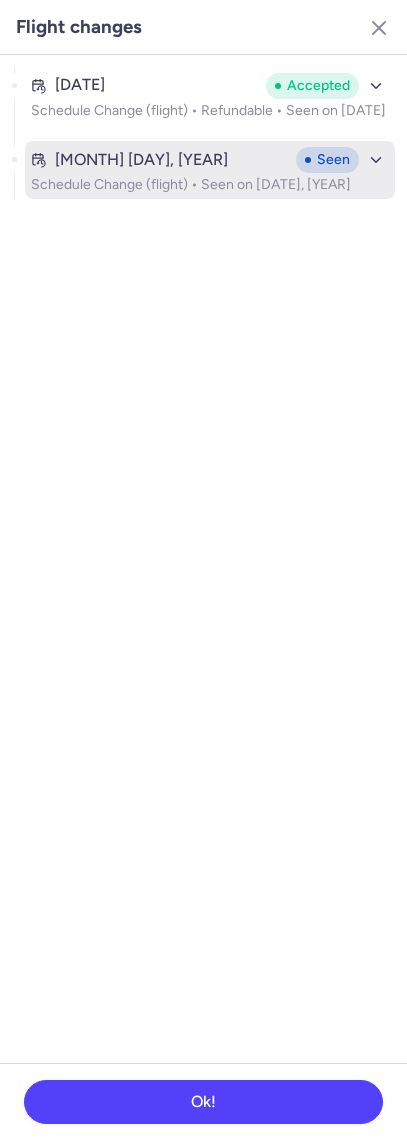 click on "Schedule Change (flight) •  Seen on [DATE], [YEAR]" at bounding box center [210, 185] 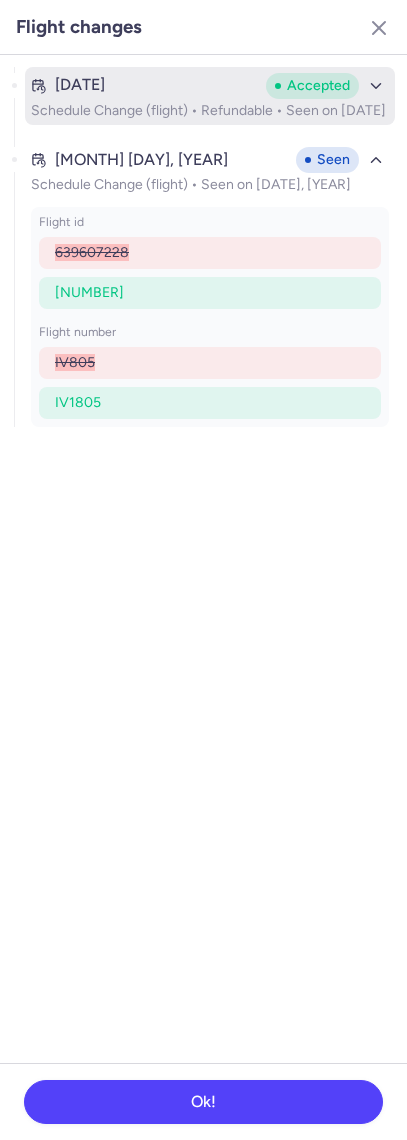click on "Schedule Change (flight) • Refundable • Seen on [DATE]" at bounding box center [210, 111] 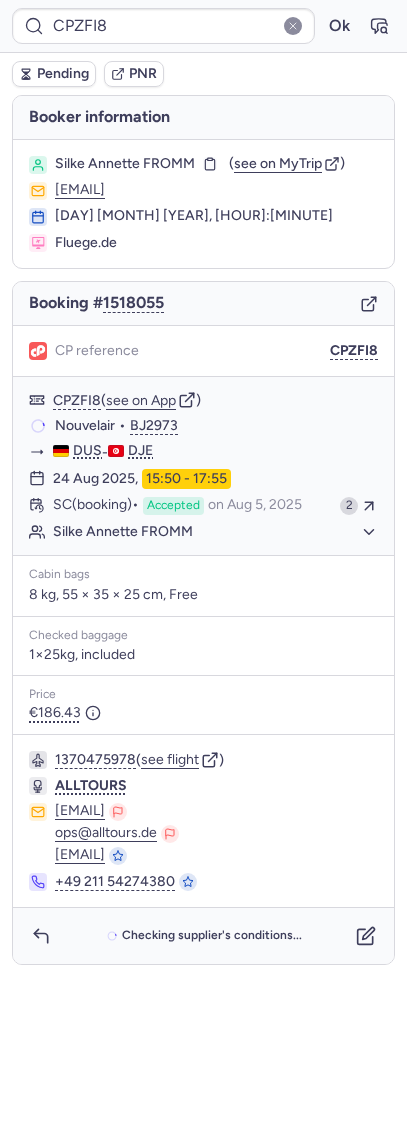 type on "CP59FD" 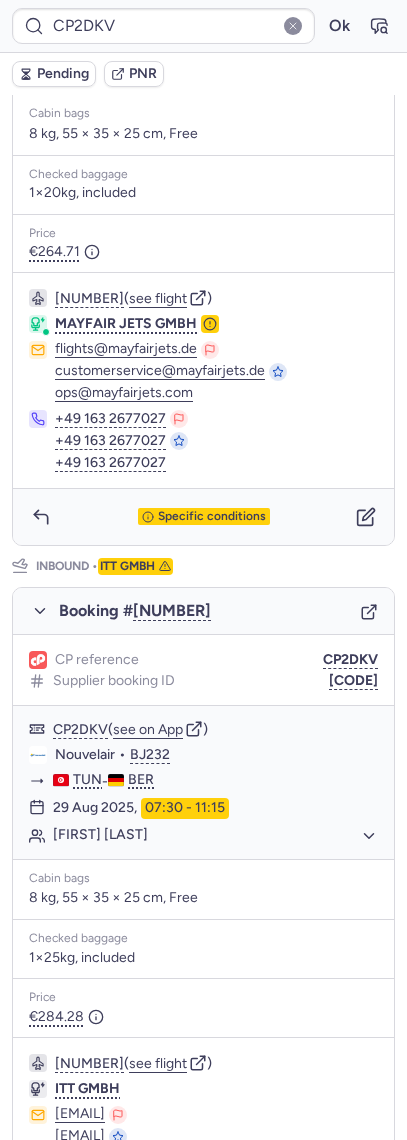 click on "Specific conditions" at bounding box center [204, 517] 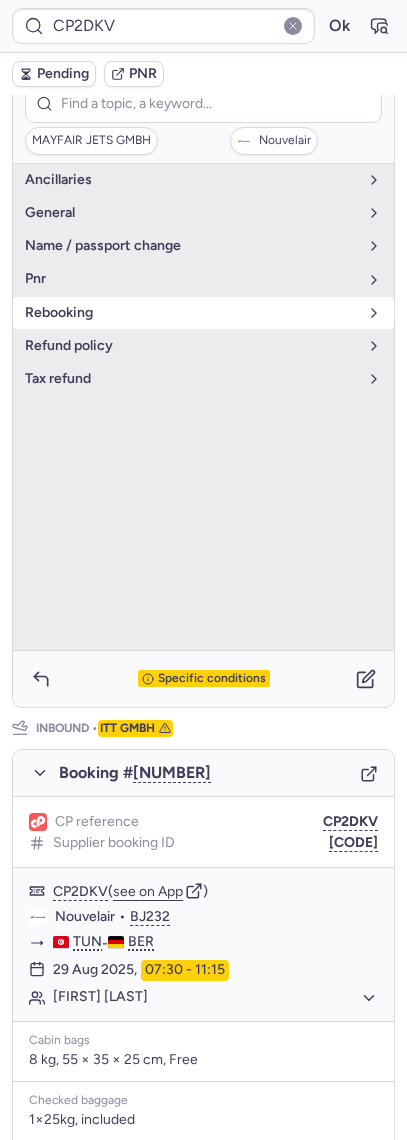 scroll, scrollTop: 291, scrollLeft: 0, axis: vertical 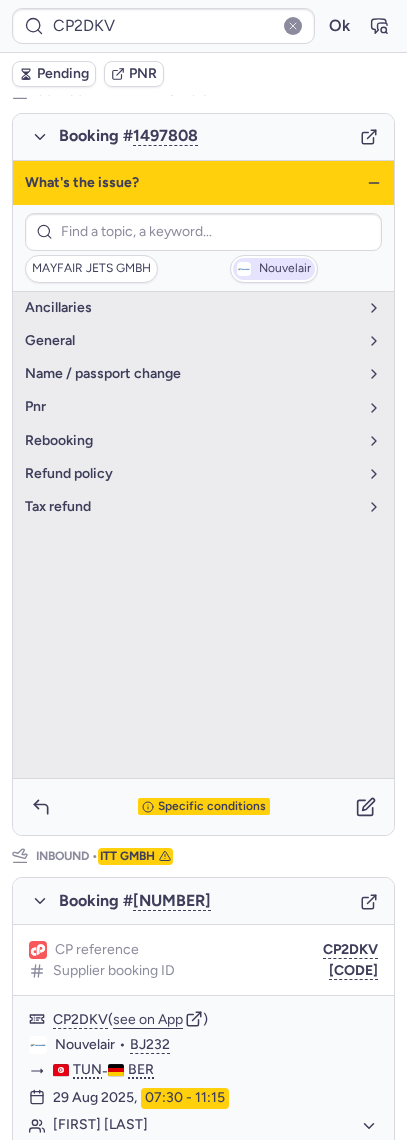click on "Nouvelair" at bounding box center (285, 269) 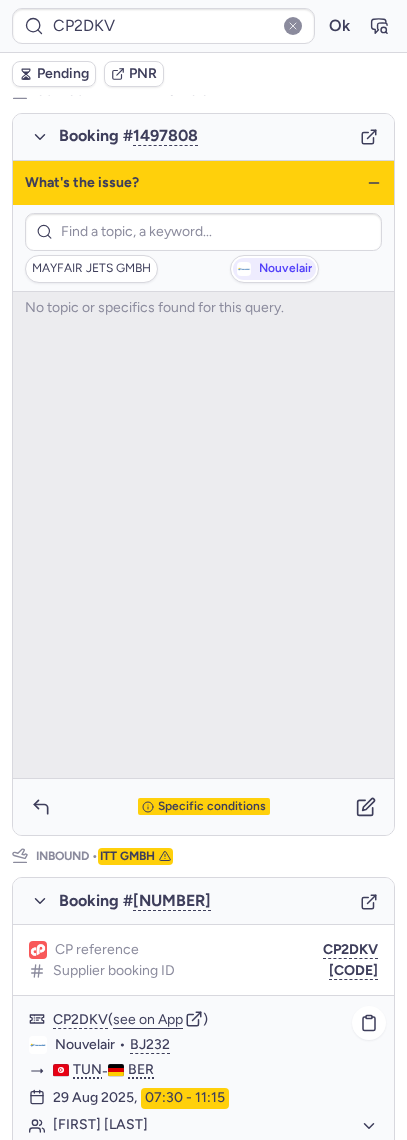 scroll, scrollTop: 714, scrollLeft: 0, axis: vertical 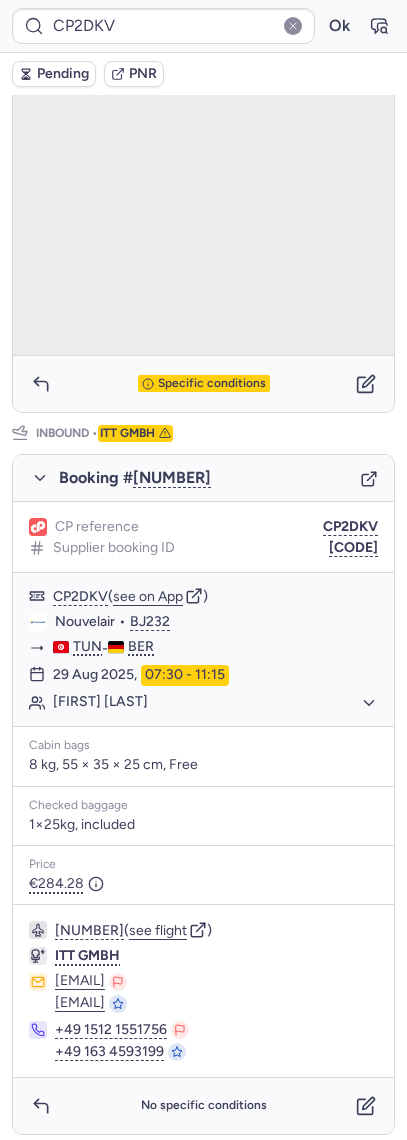 click on "No specific conditions" at bounding box center [204, 1106] 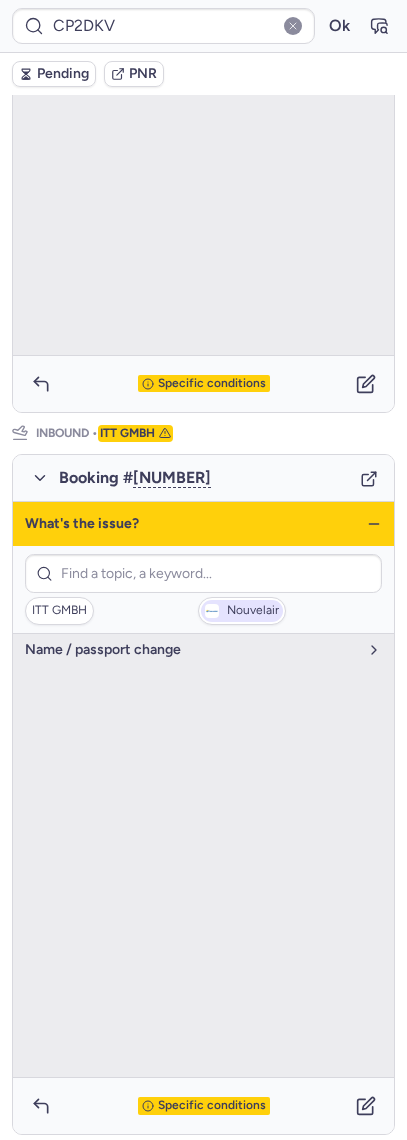 click on "Nouvelair" at bounding box center [242, 611] 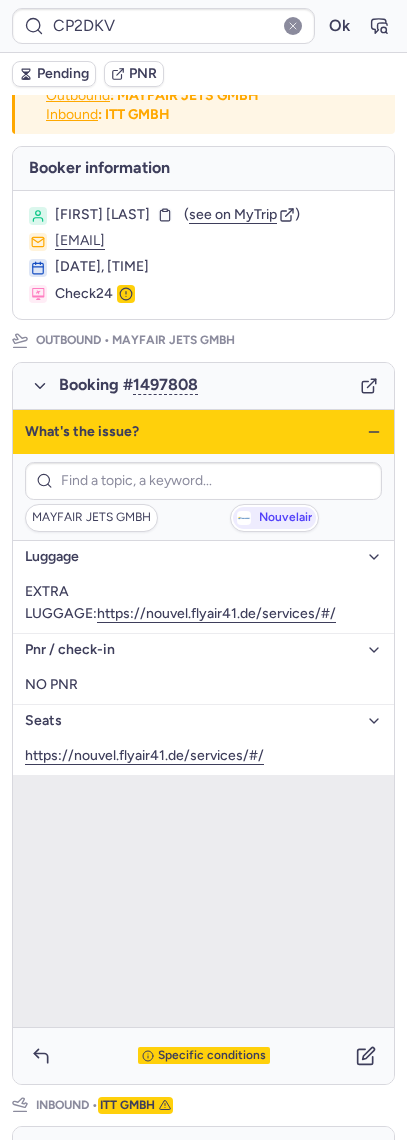 scroll, scrollTop: 0, scrollLeft: 0, axis: both 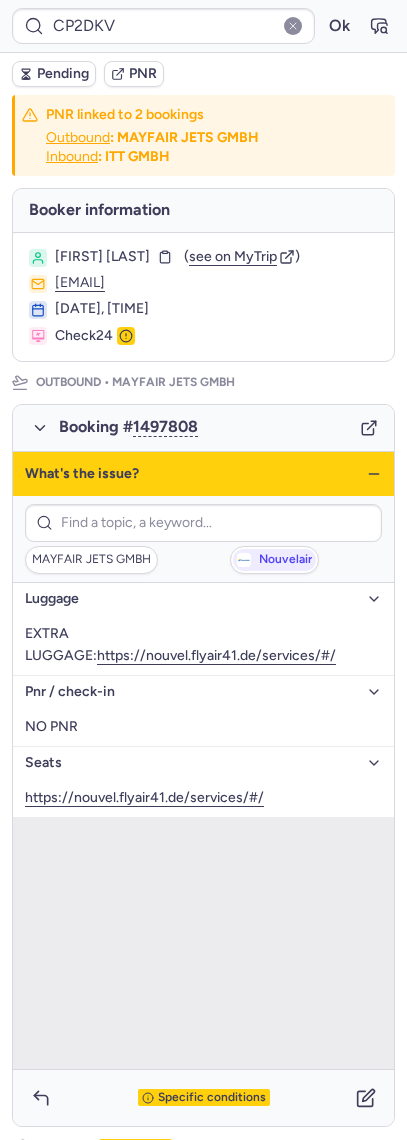 click on "What's the issue?" at bounding box center (203, 474) 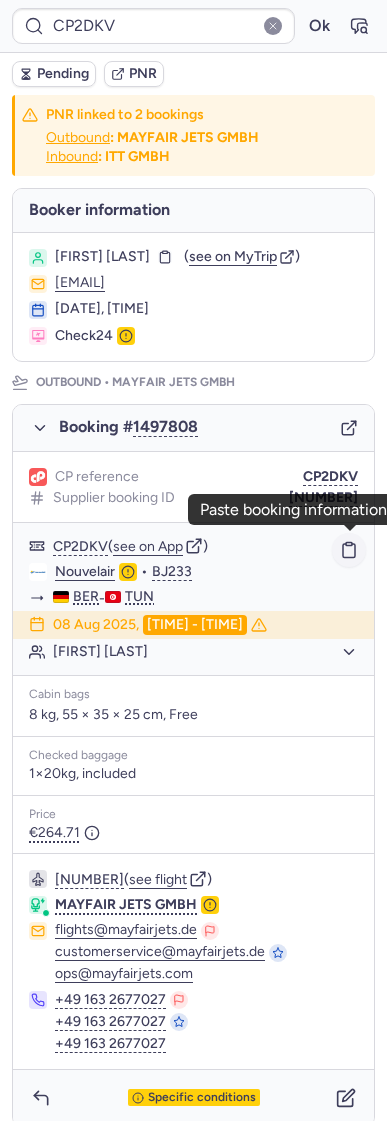 click 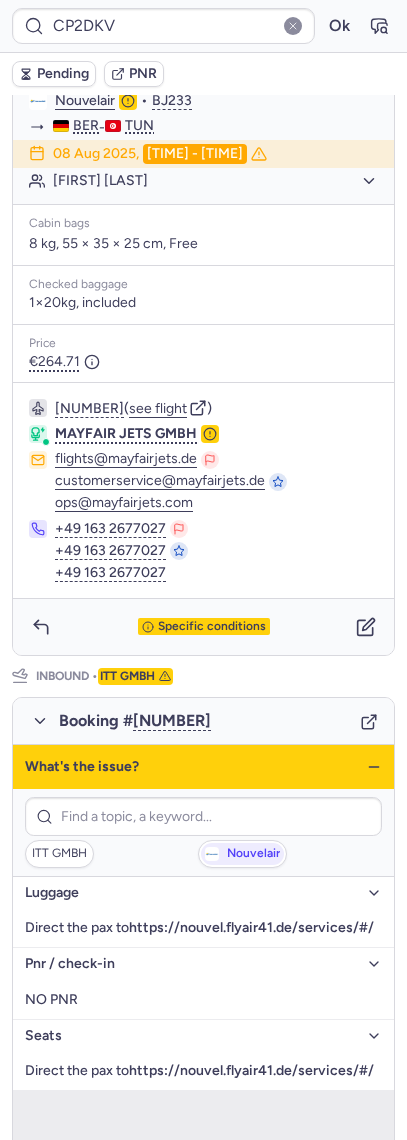 scroll, scrollTop: 714, scrollLeft: 0, axis: vertical 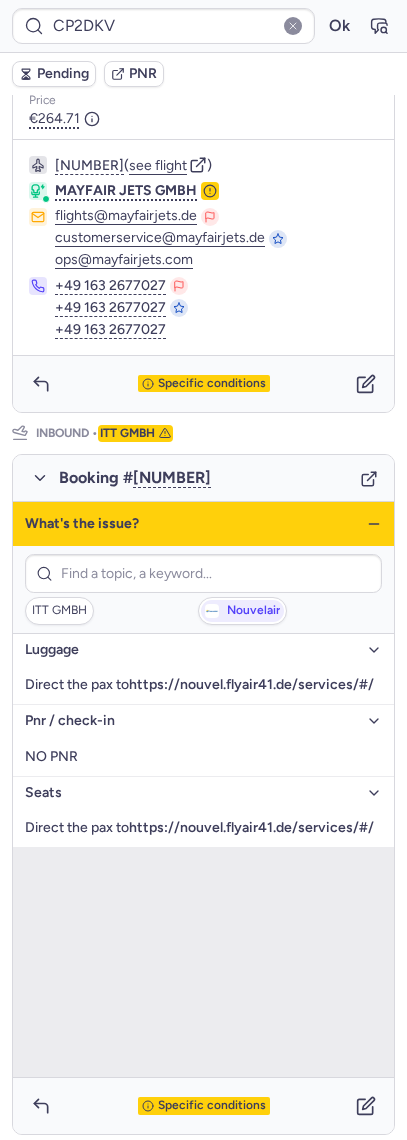 click on "What's the issue?" at bounding box center [203, 524] 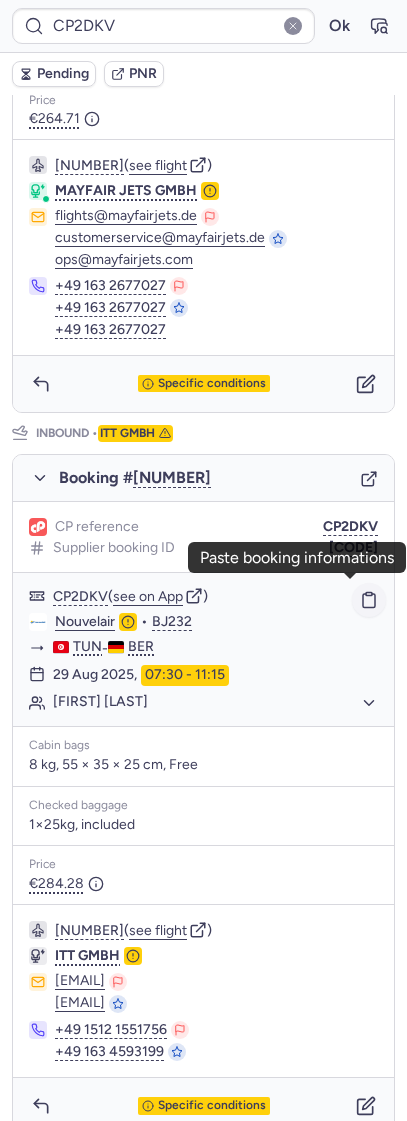 click 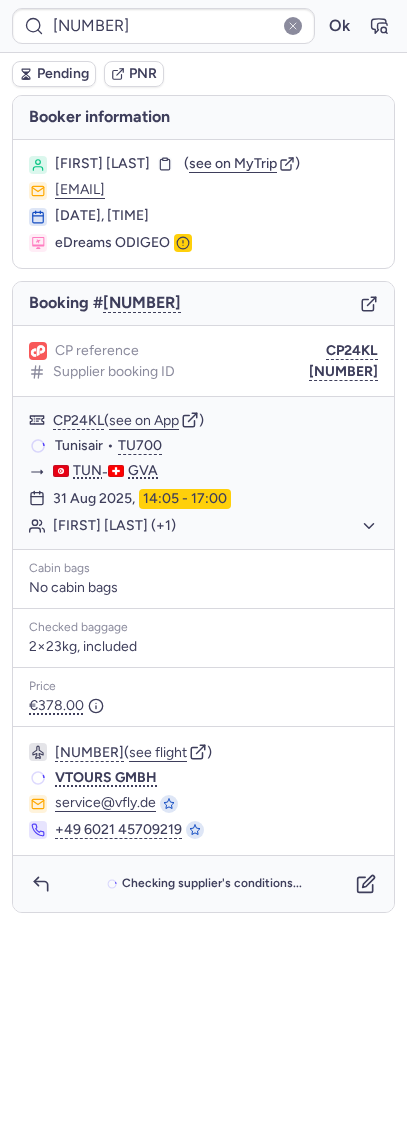 scroll, scrollTop: 0, scrollLeft: 0, axis: both 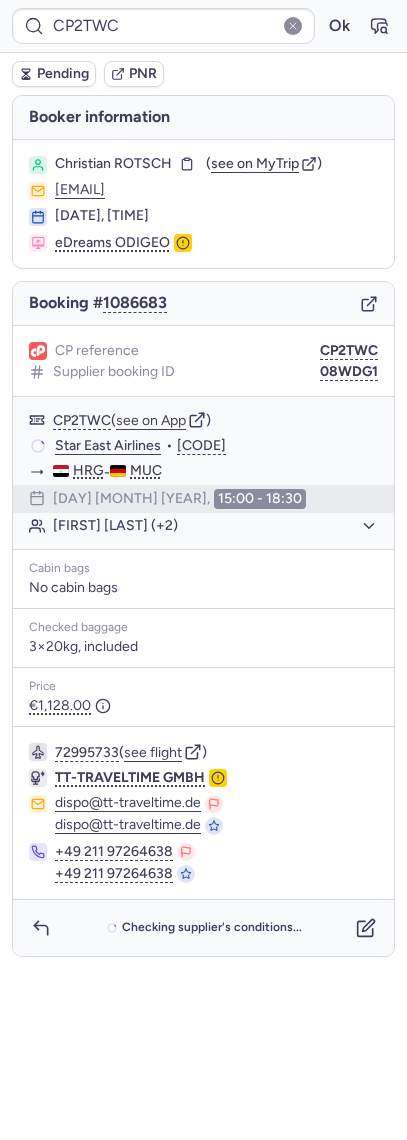 type on "CPNWCT" 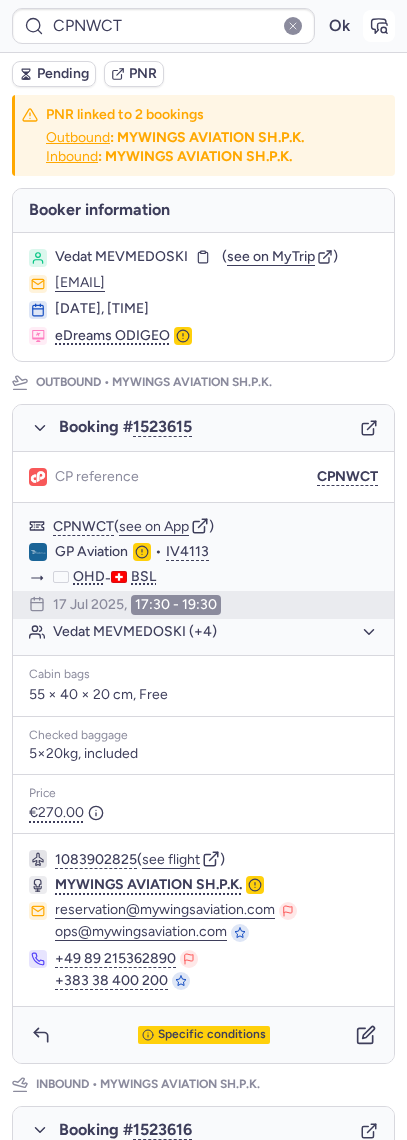 click at bounding box center (379, 26) 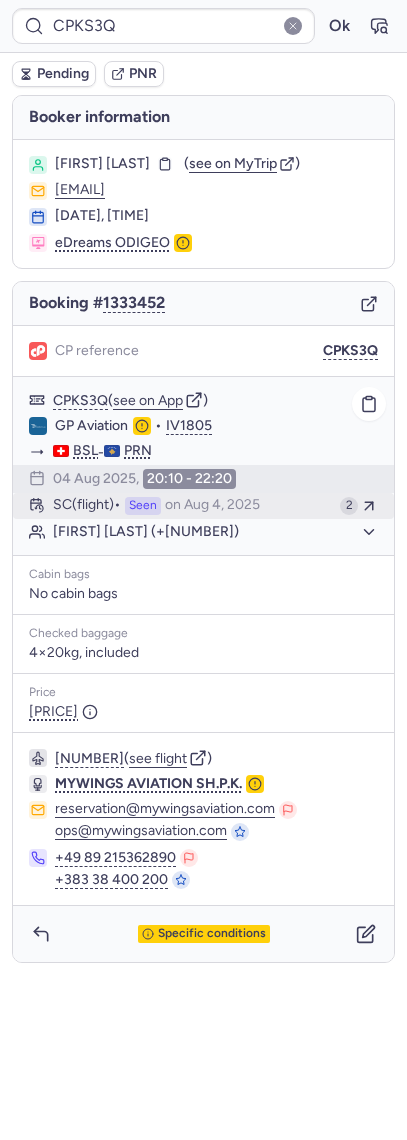 click on "on Aug 4, 2025" at bounding box center [212, 506] 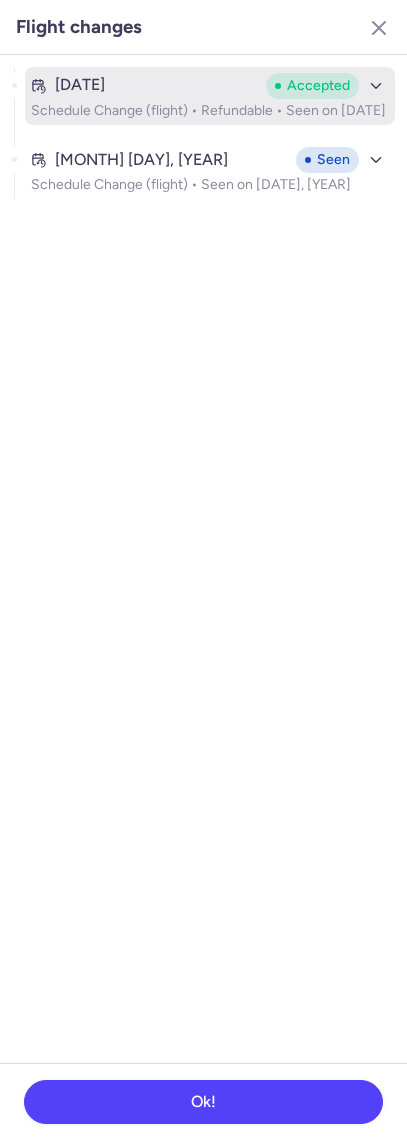 click on "Schedule Change (flight) • Refundable • Seen on [DATE]" at bounding box center (210, 111) 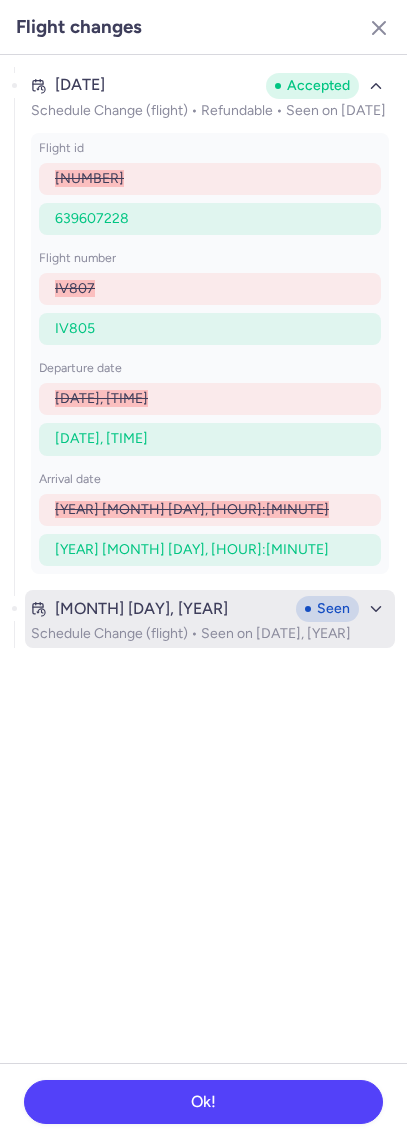 click on "Schedule Change (flight) •  Seen on [DATE], [YEAR]" at bounding box center [210, 634] 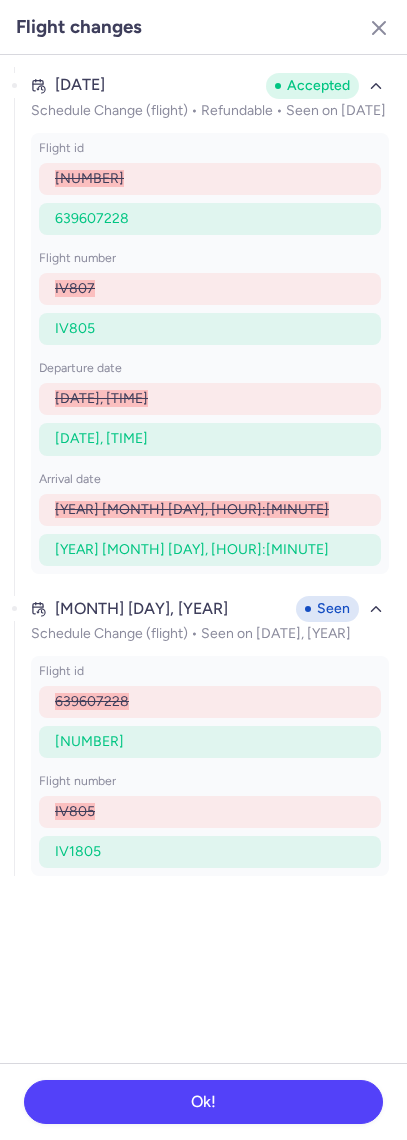 click on "Flight changes" at bounding box center [203, 27] 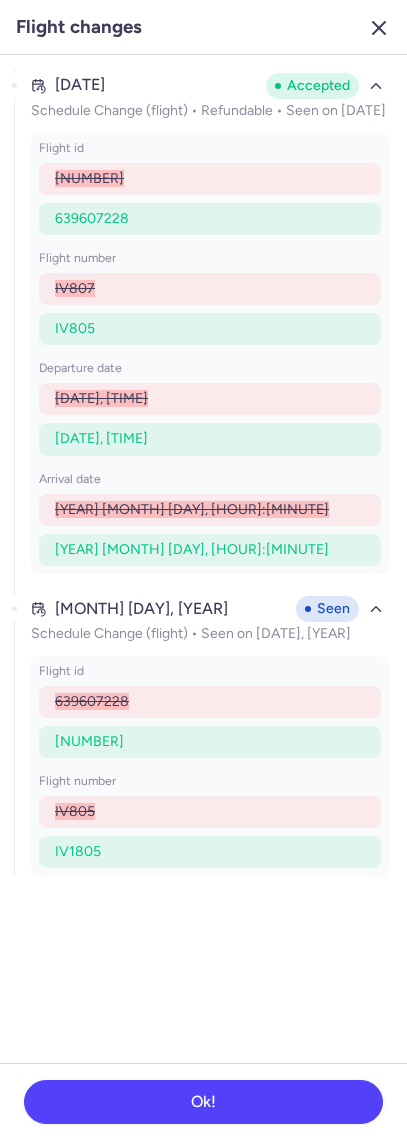 click 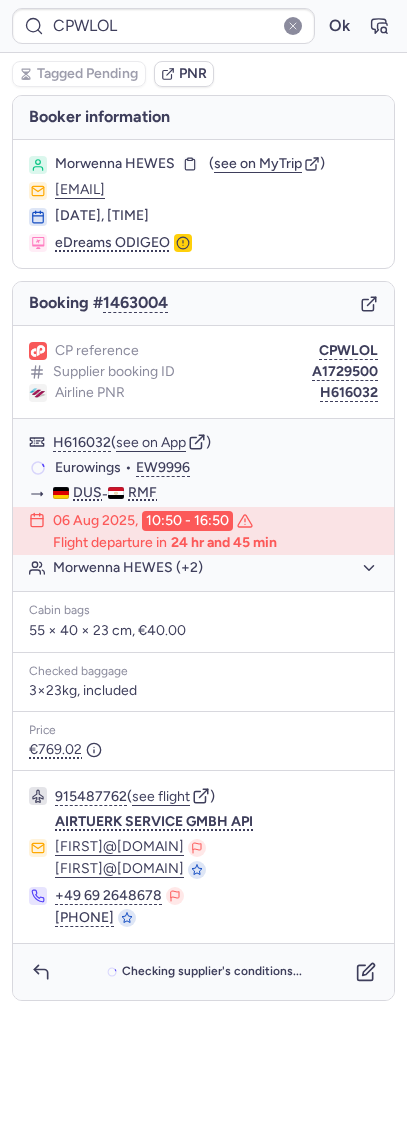 type on "CPZWBK" 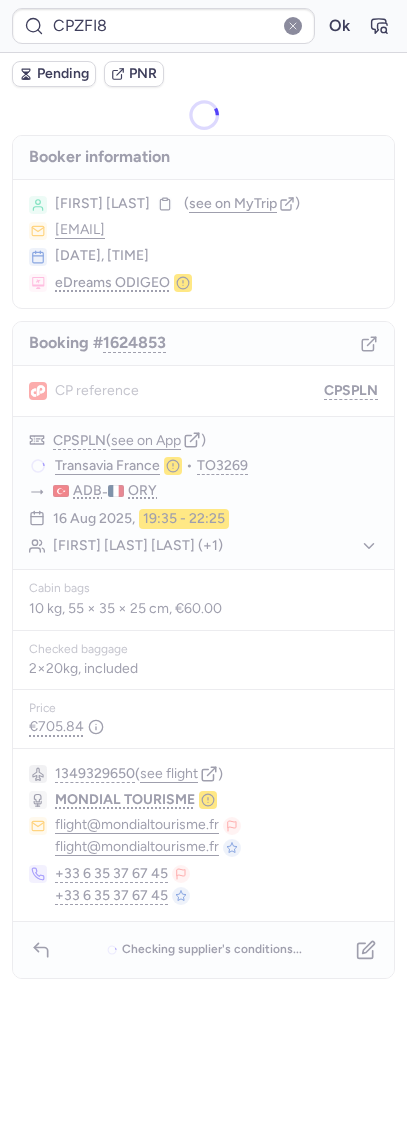 type on "CPKS3Q" 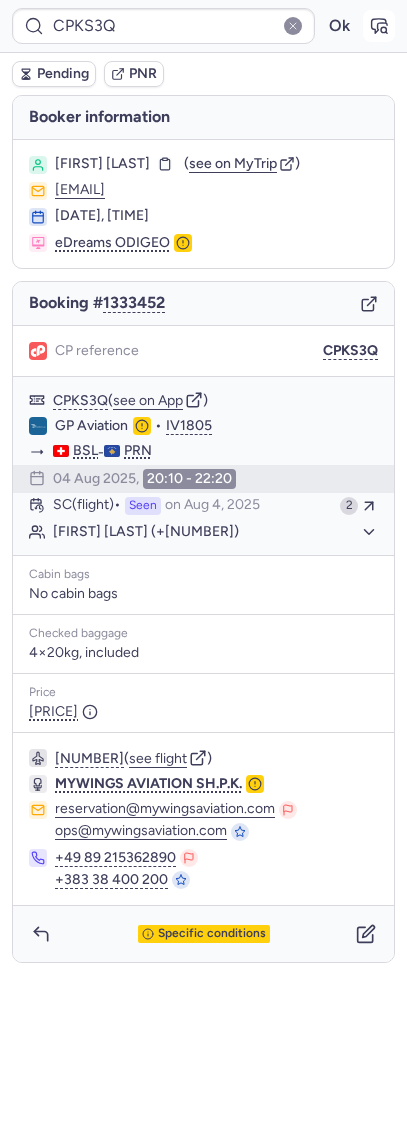 click 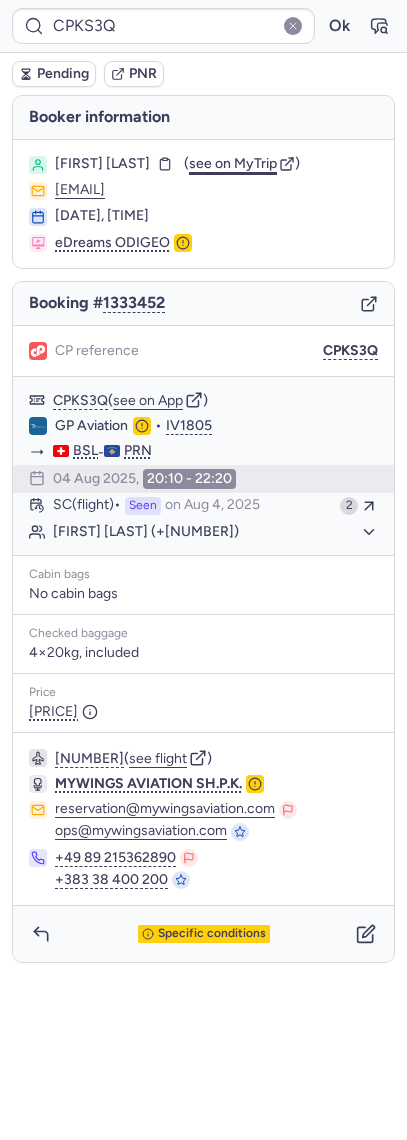 click on "see on MyTrip" at bounding box center (233, 163) 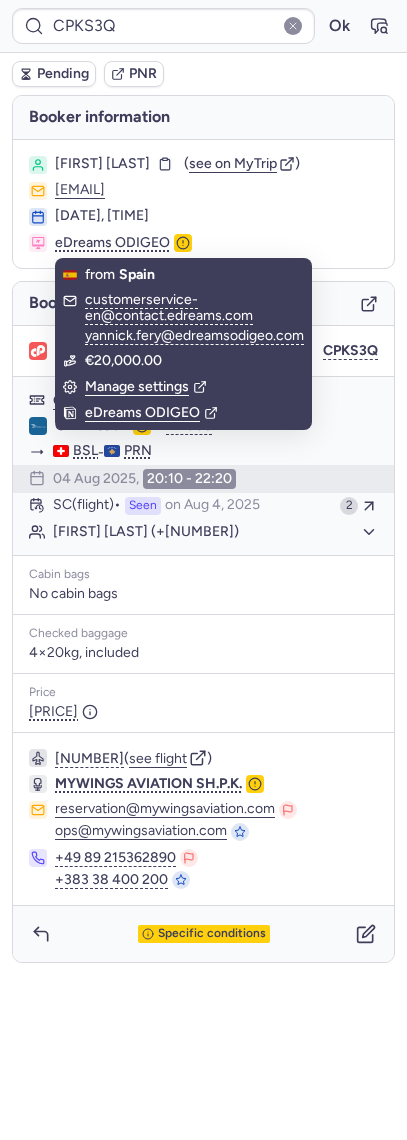 click on "[CODE]  Ok" at bounding box center (203, 26) 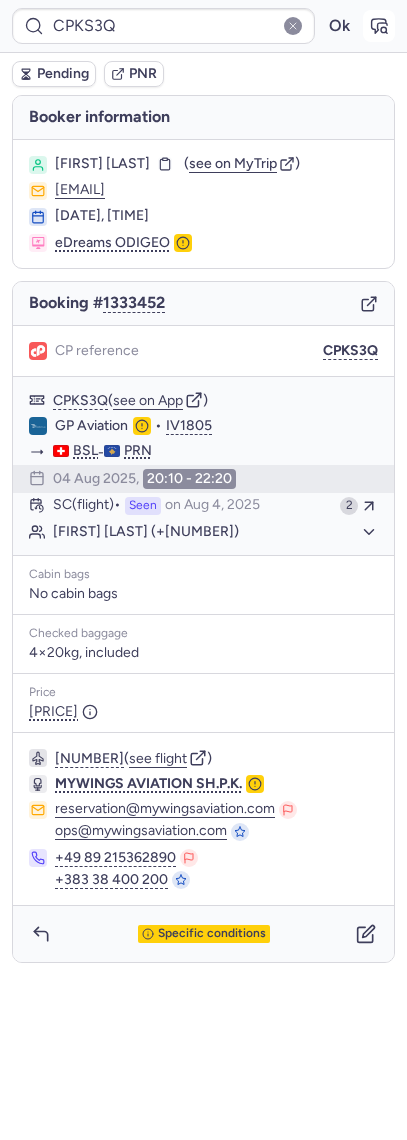 click 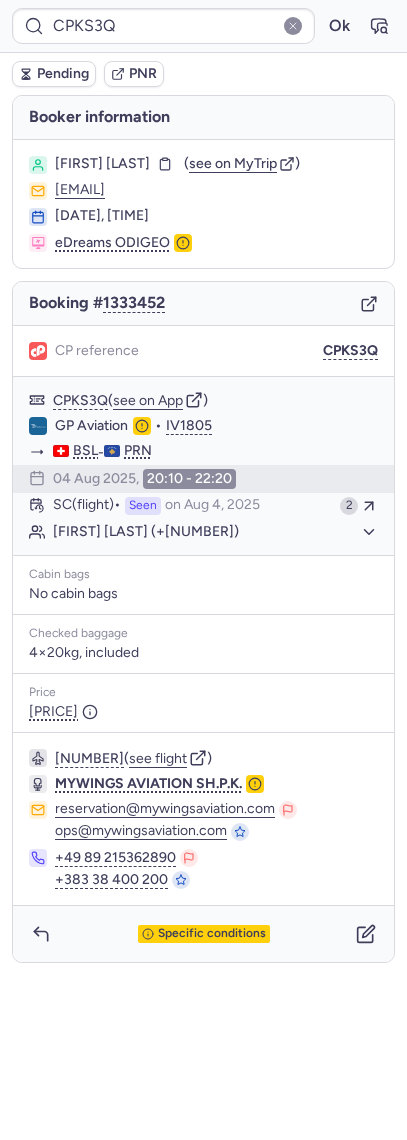click on "Booking # [NUMBER]" at bounding box center (203, 304) 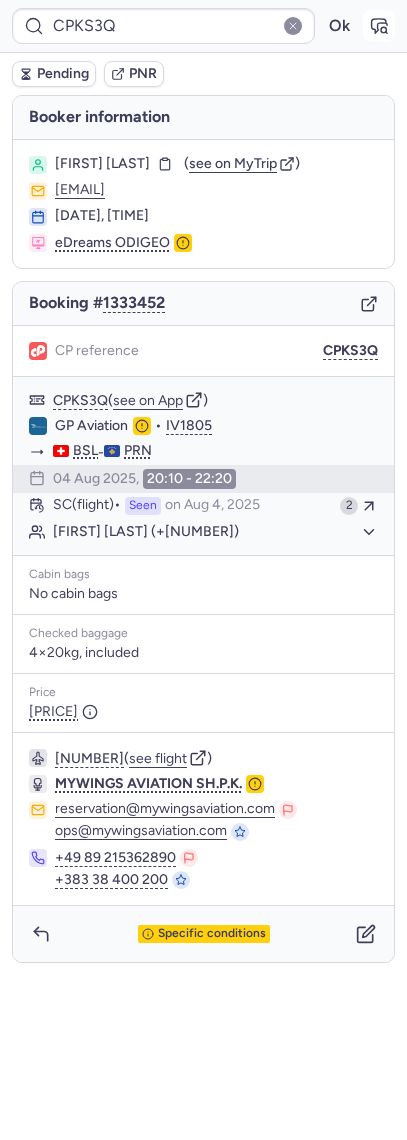 click 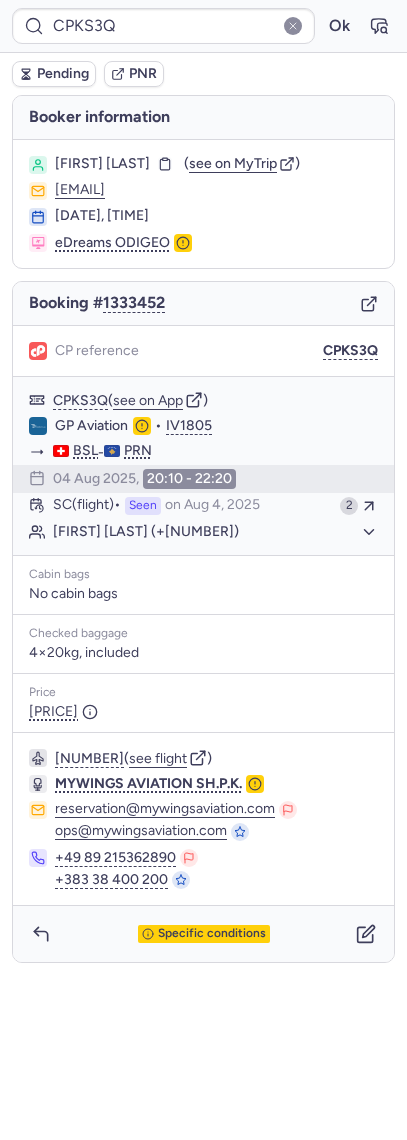 click 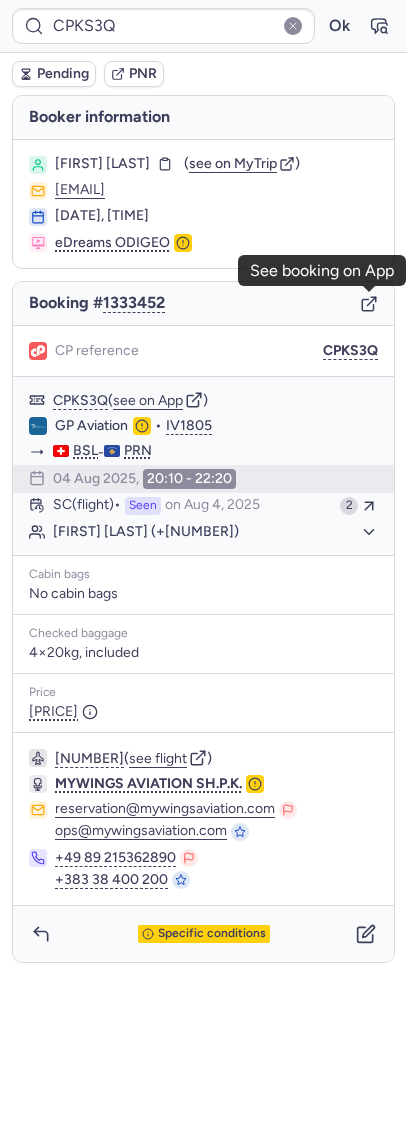 click 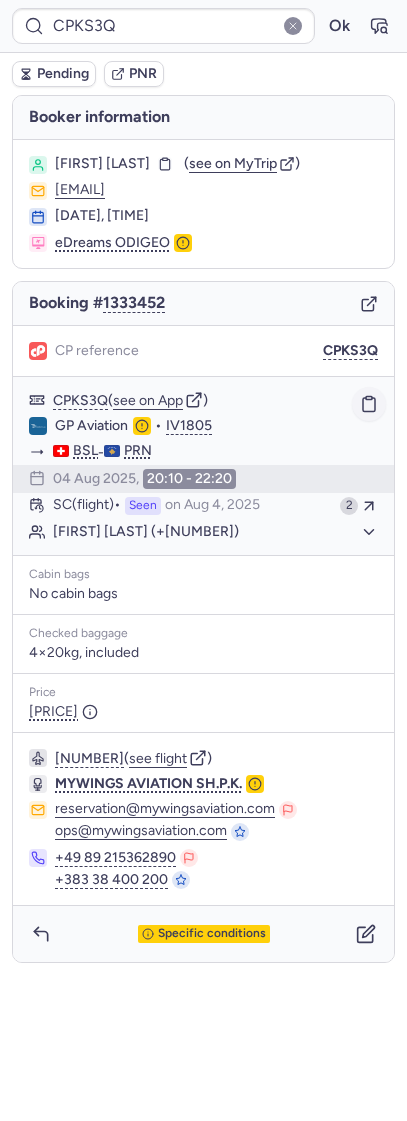 click 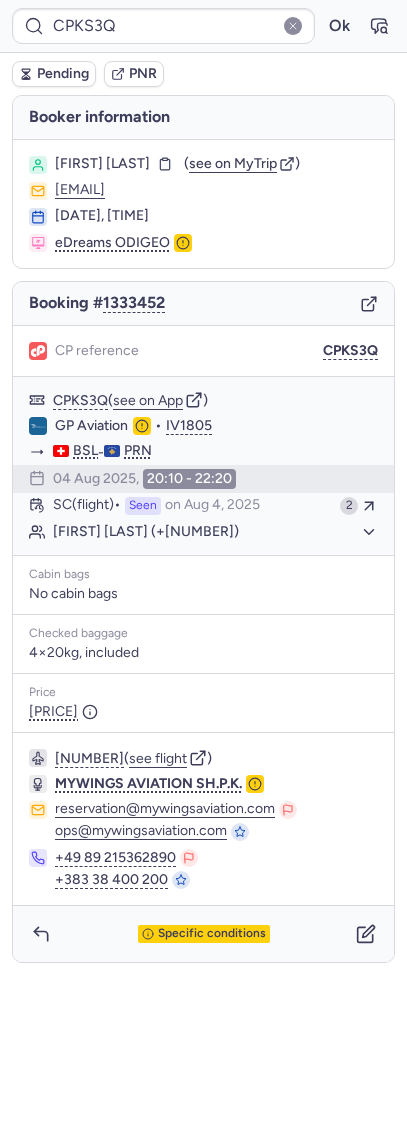 click 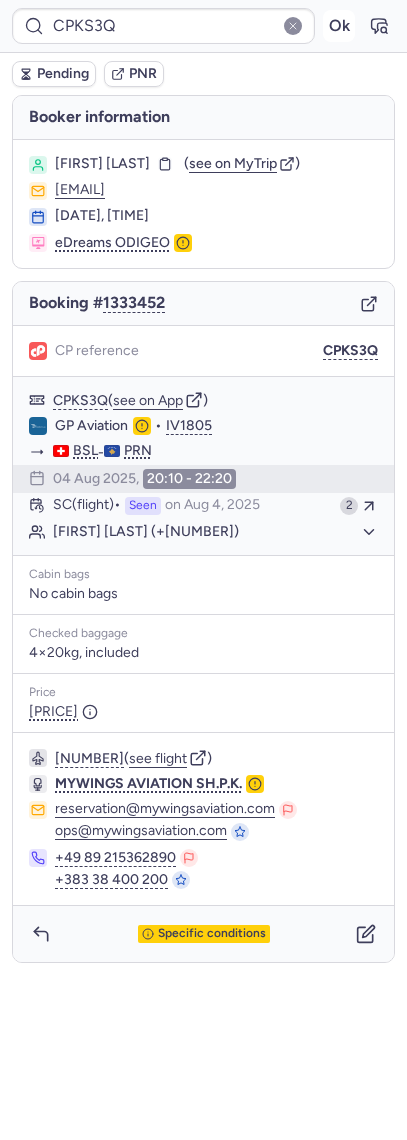 click on "Ok" at bounding box center (339, 26) 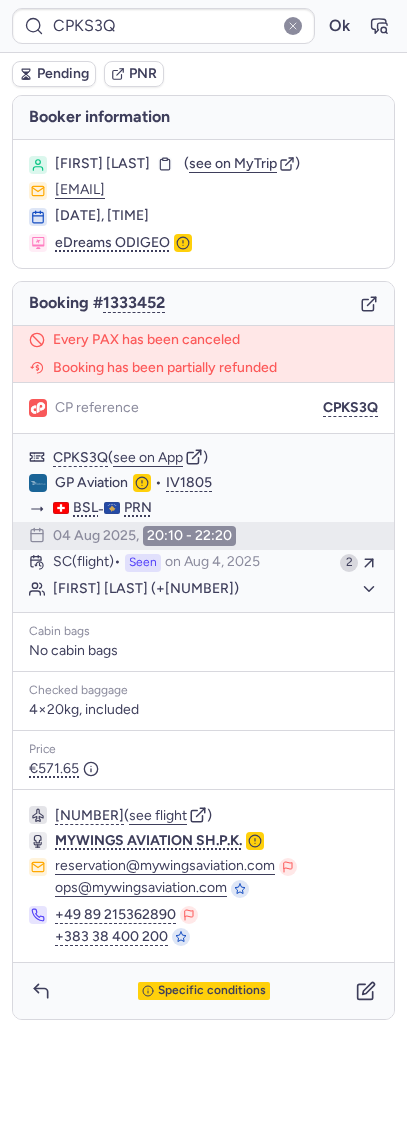 type on "CPBRHG" 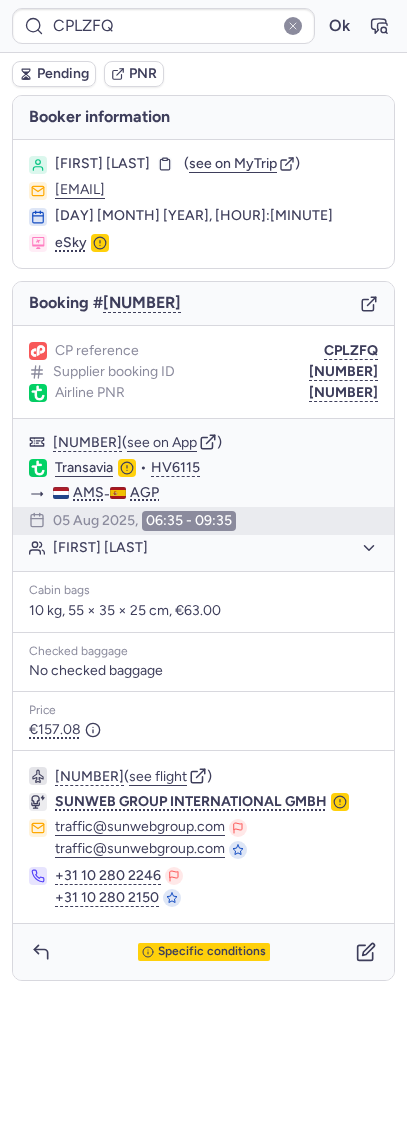 type on "CPZFI8" 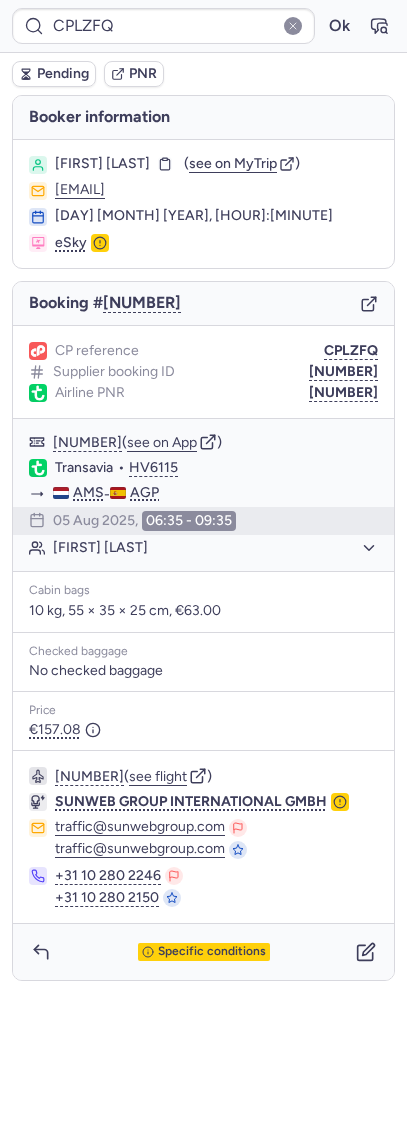 type on "CPWLOL" 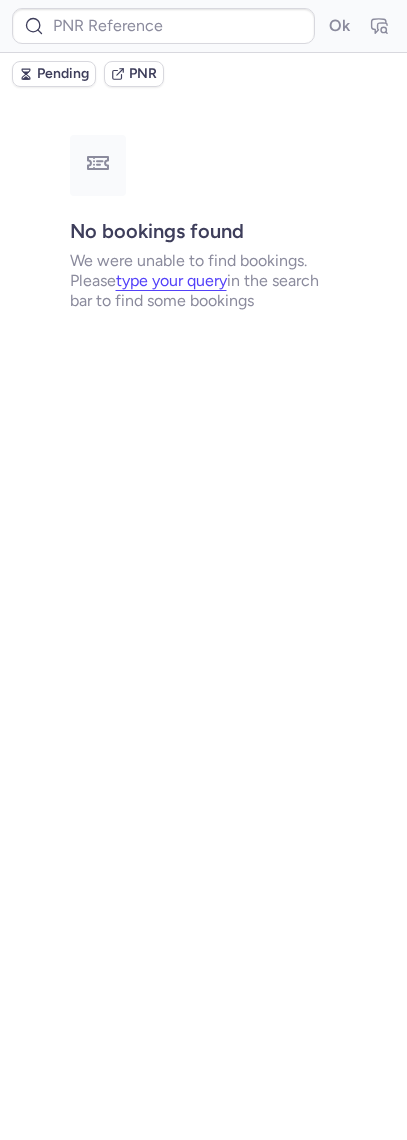 type on "CPLZFQ" 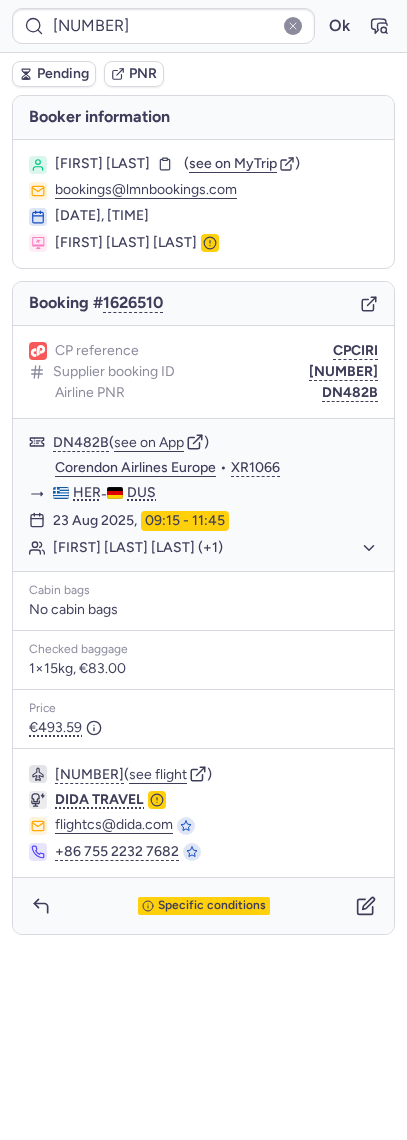 type on "CPZWBK" 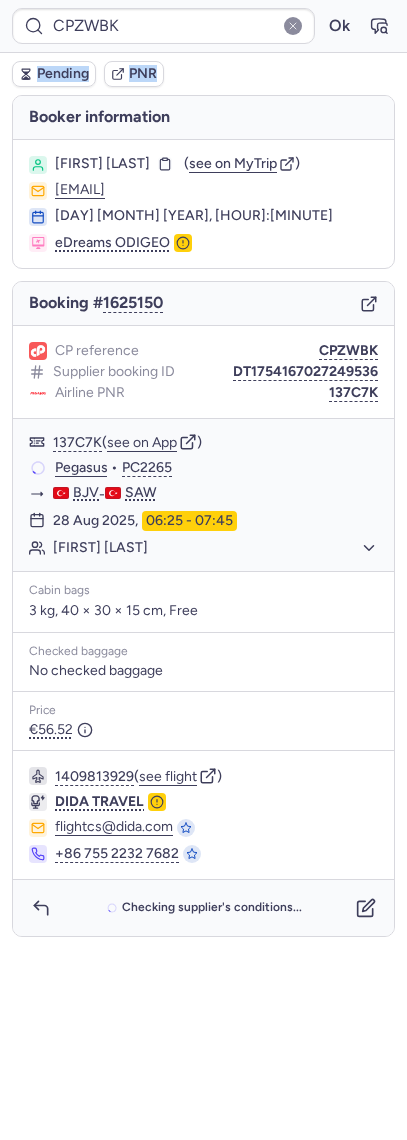 click on "[CODE]  Ok  Pending PNR" at bounding box center (203, 47) 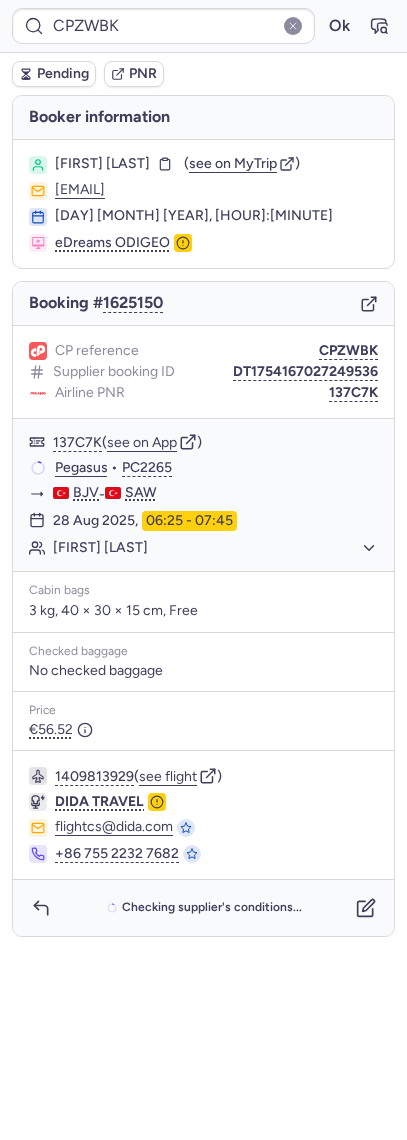 click on "CPZWBK Ok" at bounding box center [203, 26] 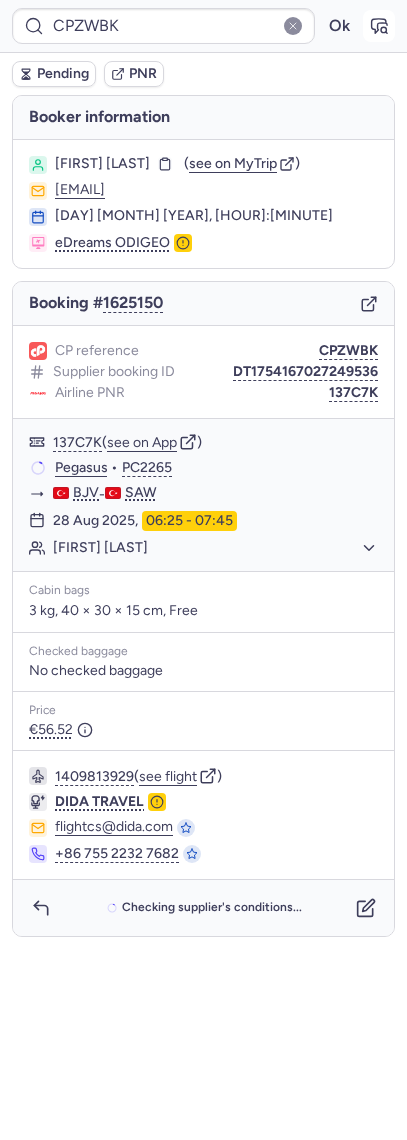 click at bounding box center [379, 26] 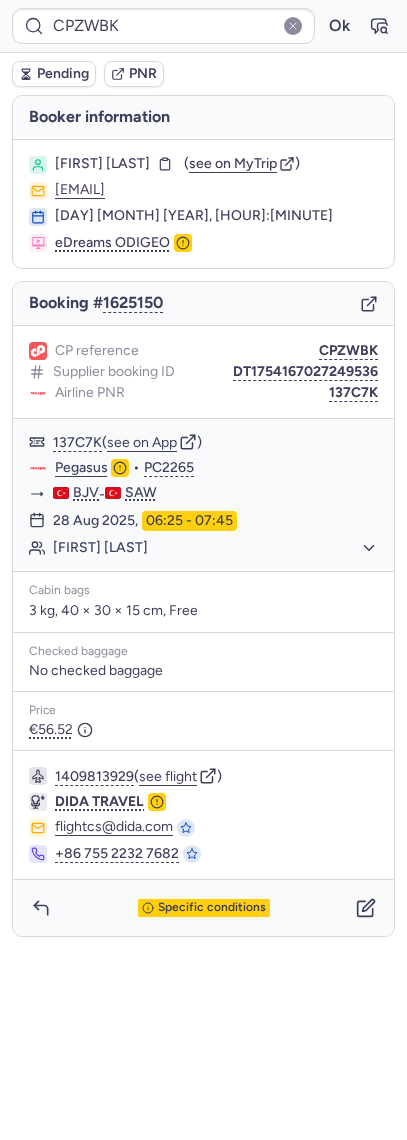 click on "Pending PNR" at bounding box center (203, 74) 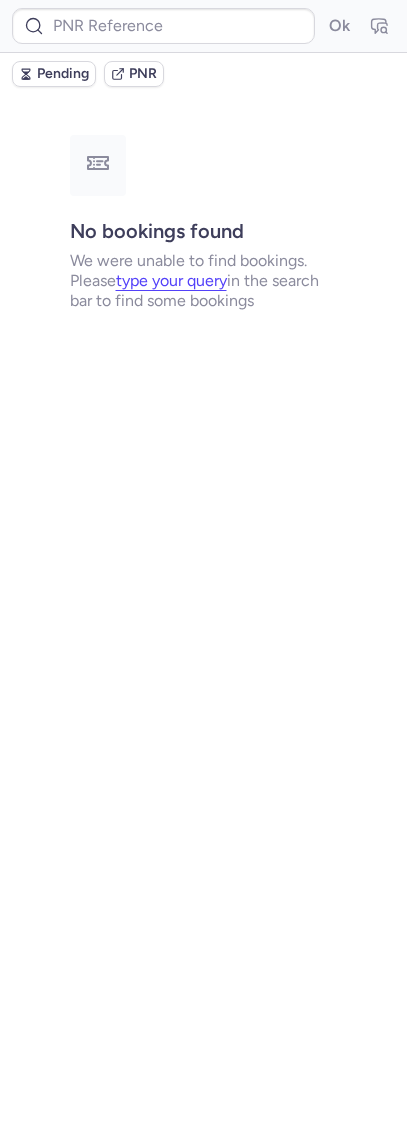 type on "CPZFI8" 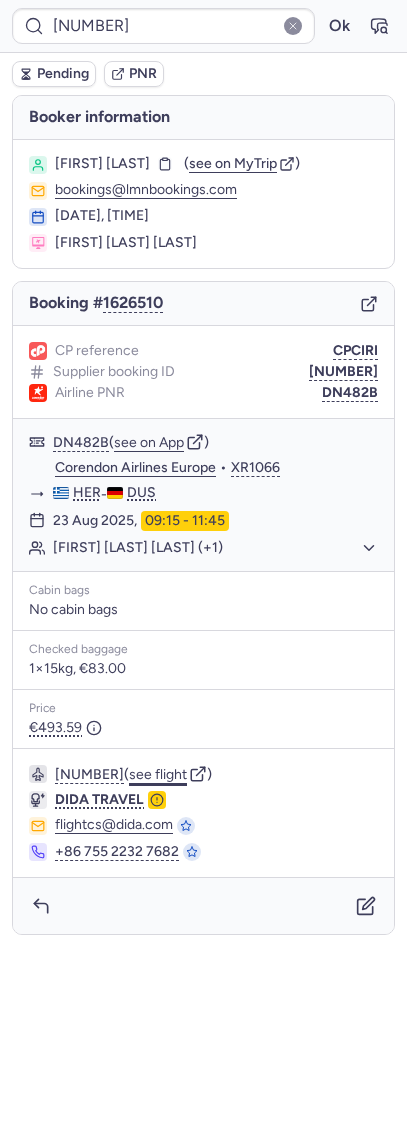 click on "see flight" 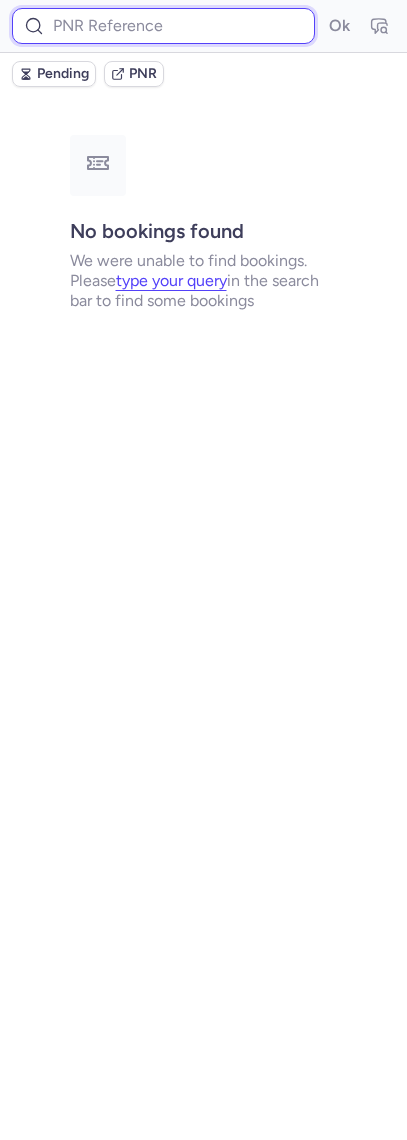 click at bounding box center (163, 26) 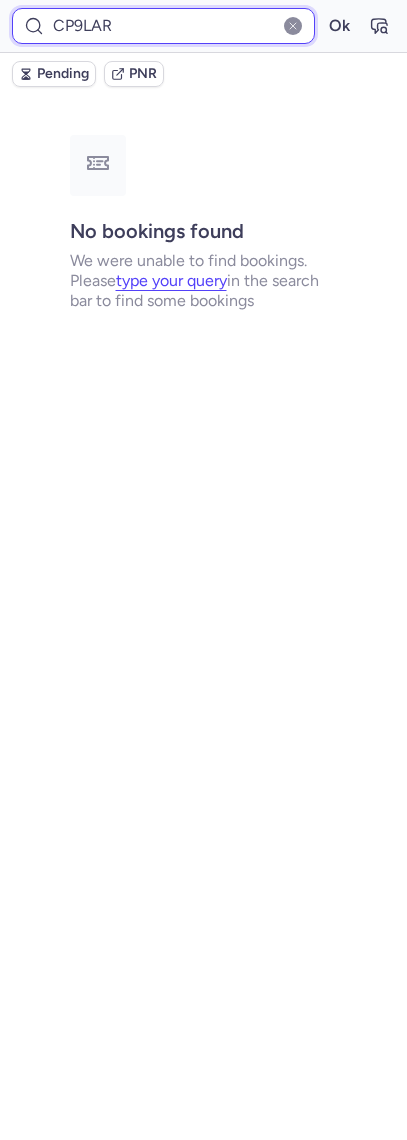type on "CP9LAR" 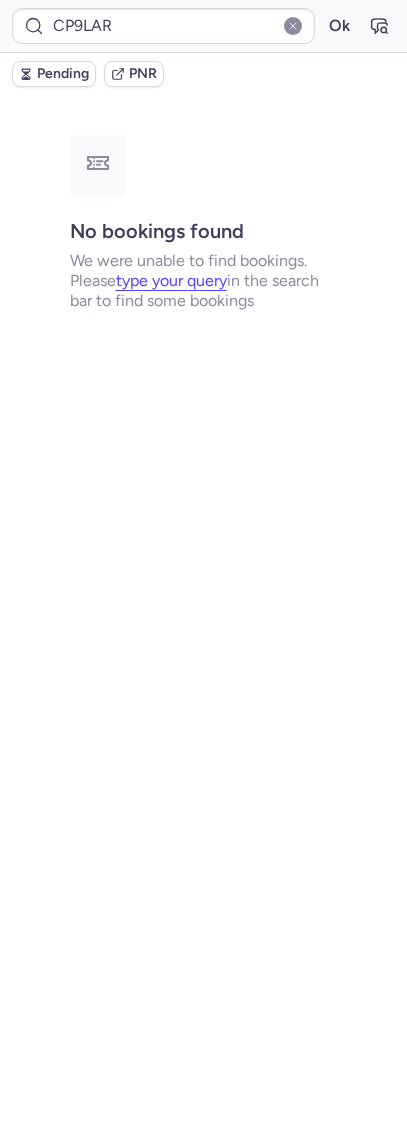click on "[CODE]  Ok" at bounding box center (203, 26) 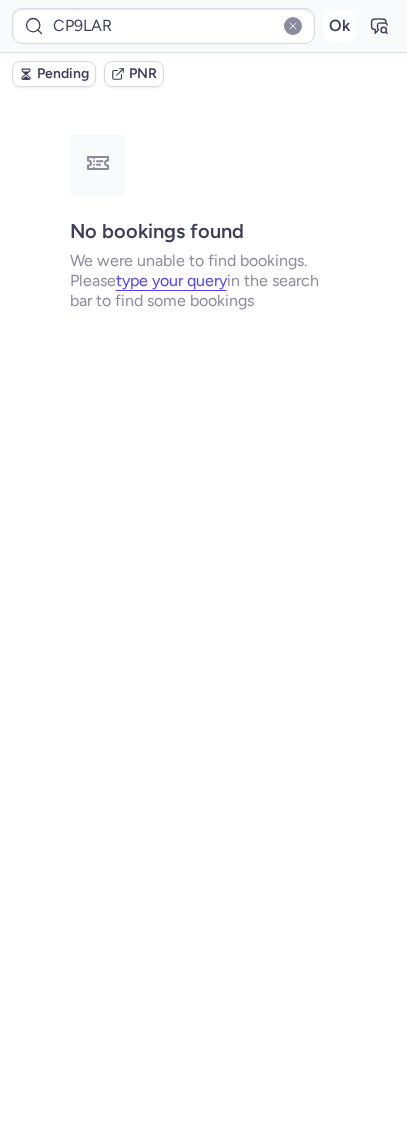click on "Ok" at bounding box center (339, 26) 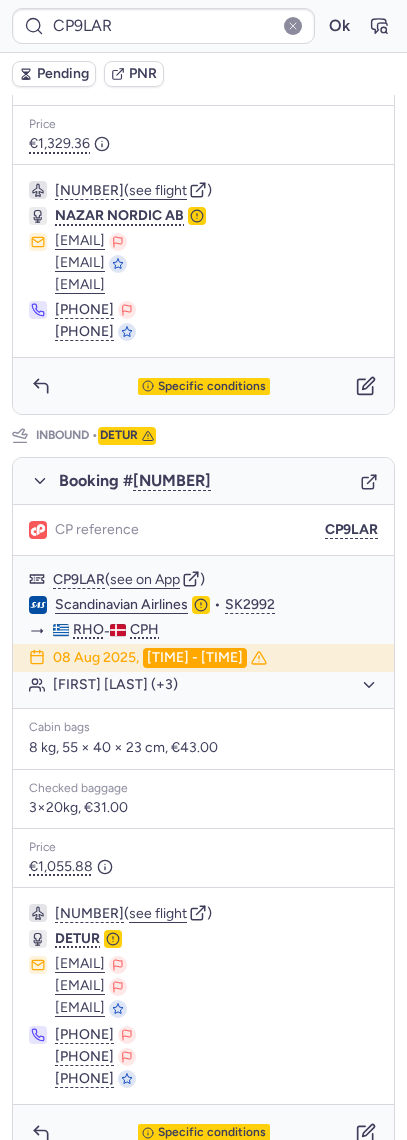 scroll, scrollTop: 696, scrollLeft: 0, axis: vertical 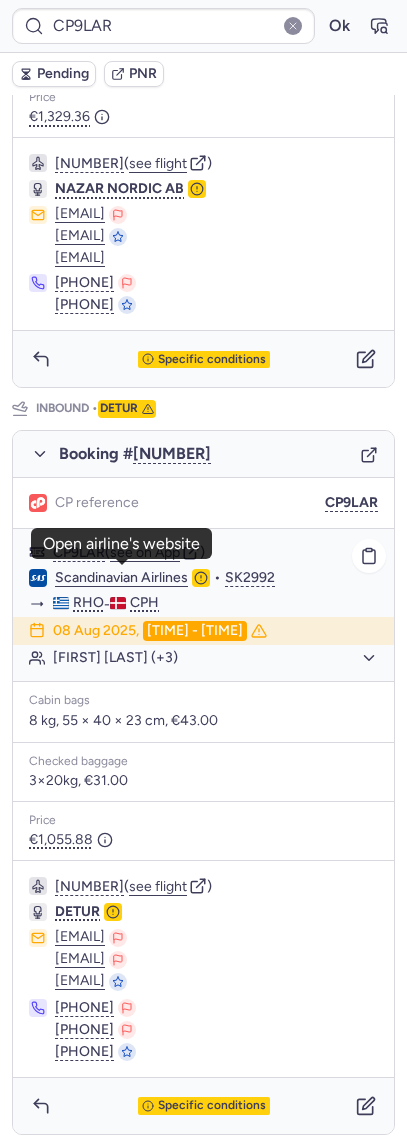 click on "Scandinavian Airlines" 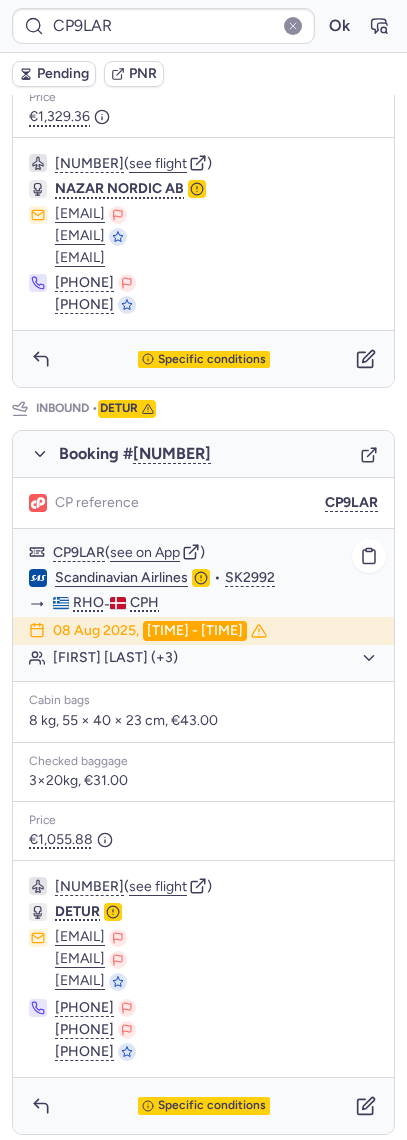 click on "[FIRST] [LAST] (+3)" 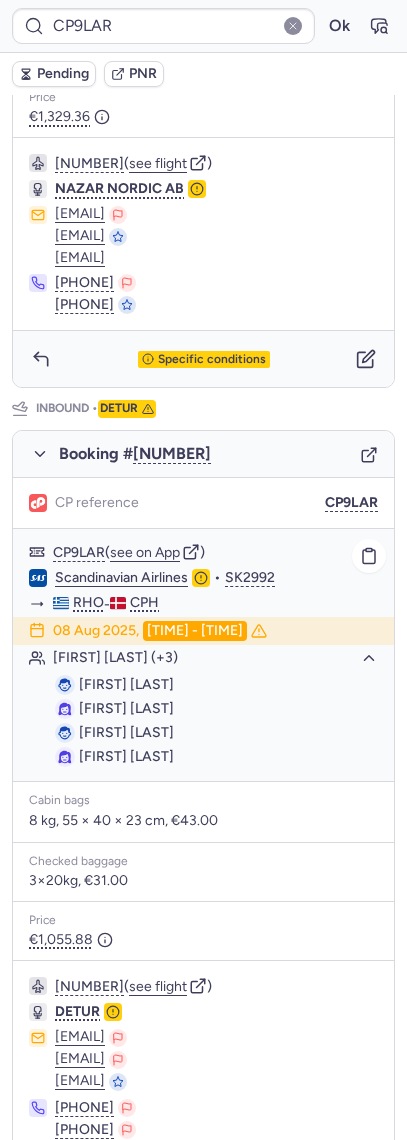 click on "[FIRST] [LAST]" at bounding box center (126, 684) 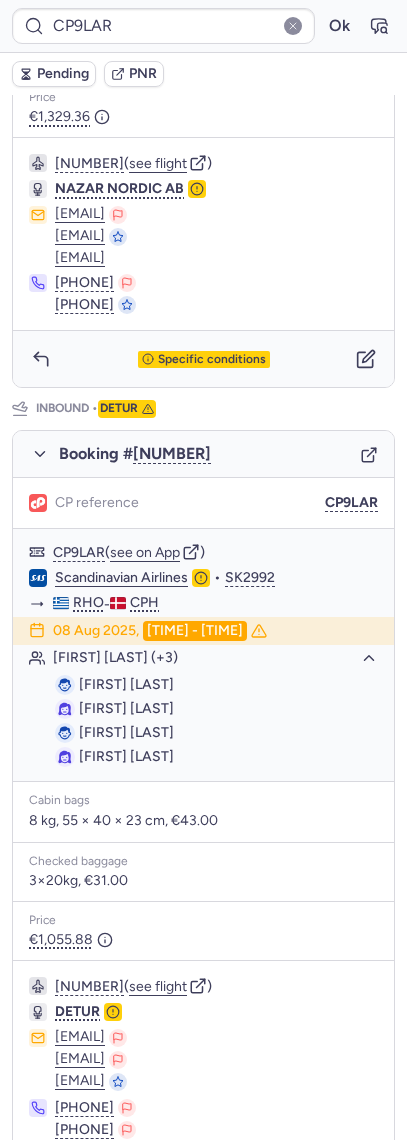 copy on "[LAST]" 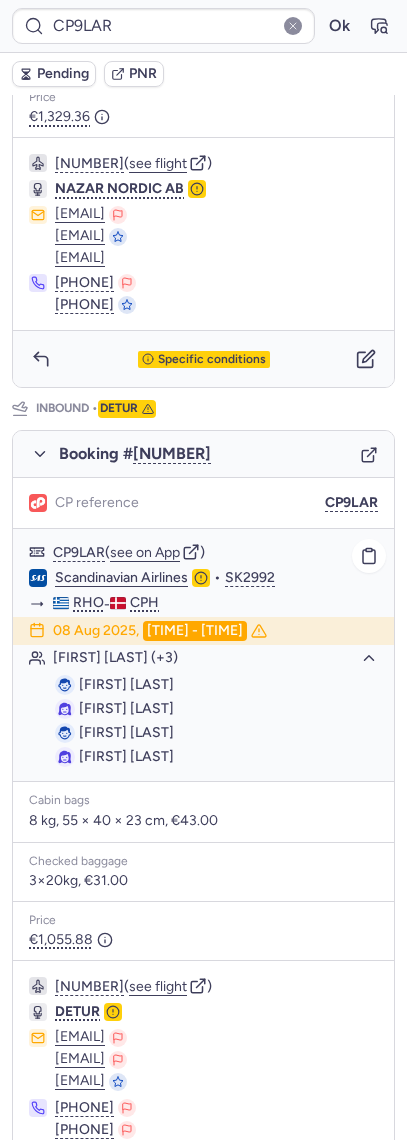 click on "[FIRST] [LAST]" at bounding box center (126, 684) 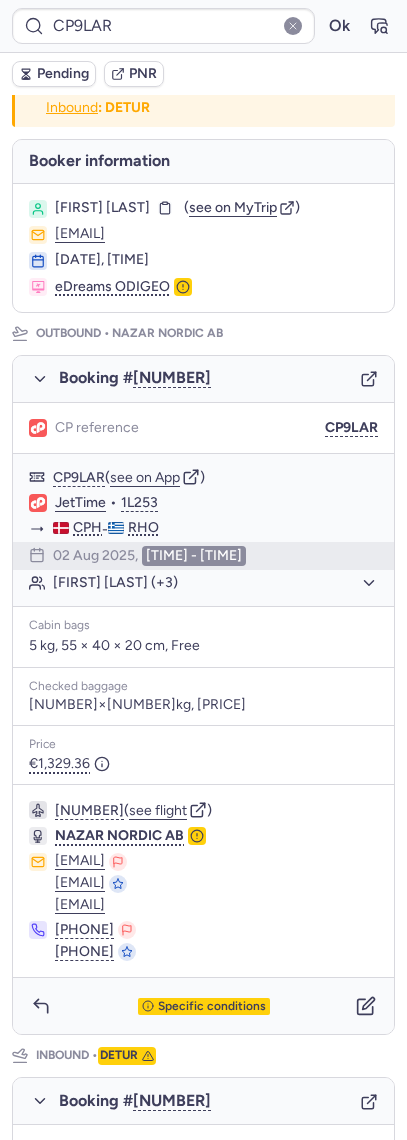 scroll, scrollTop: 29, scrollLeft: 0, axis: vertical 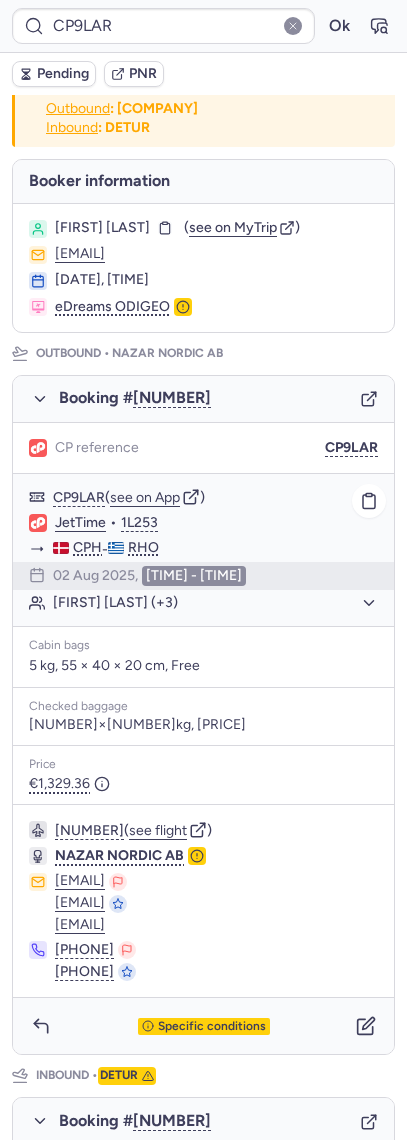 click on "[FIRST] [LAST] (+3)" 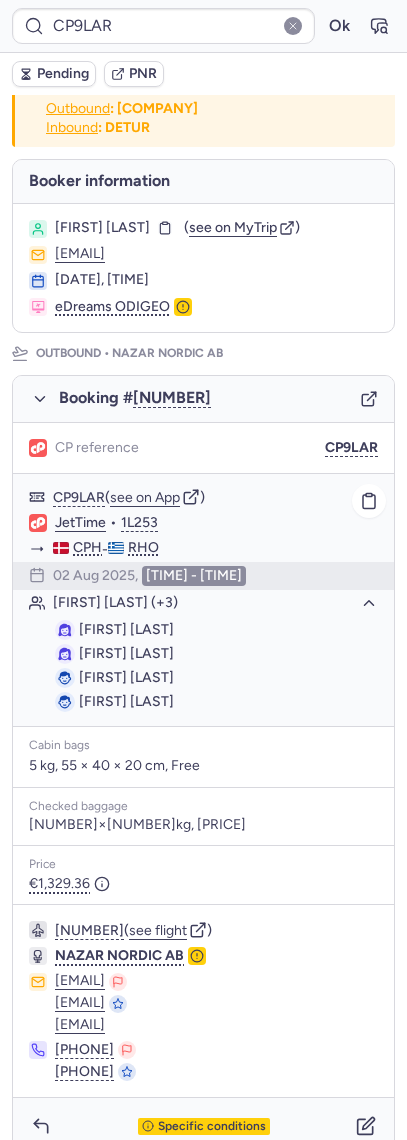 click on "[FIRST] [LAST]" at bounding box center [126, 629] 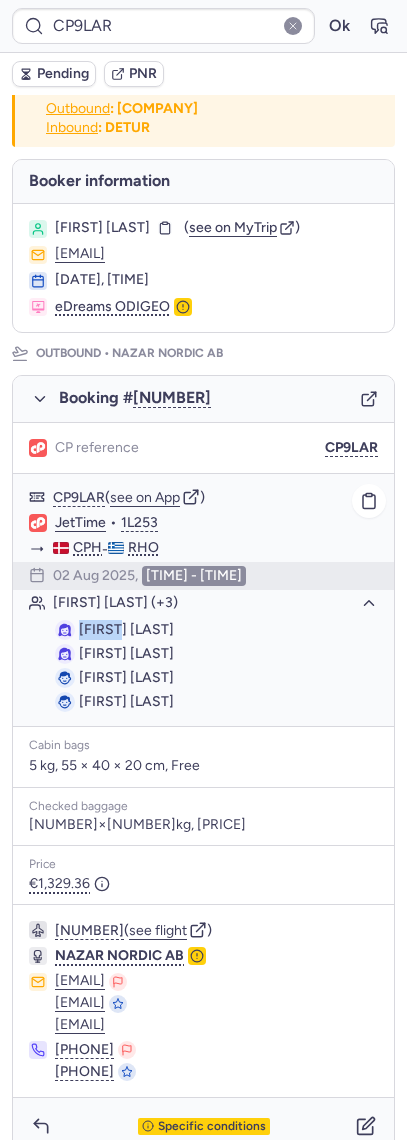 click on "[FIRST] [LAST]" at bounding box center [126, 629] 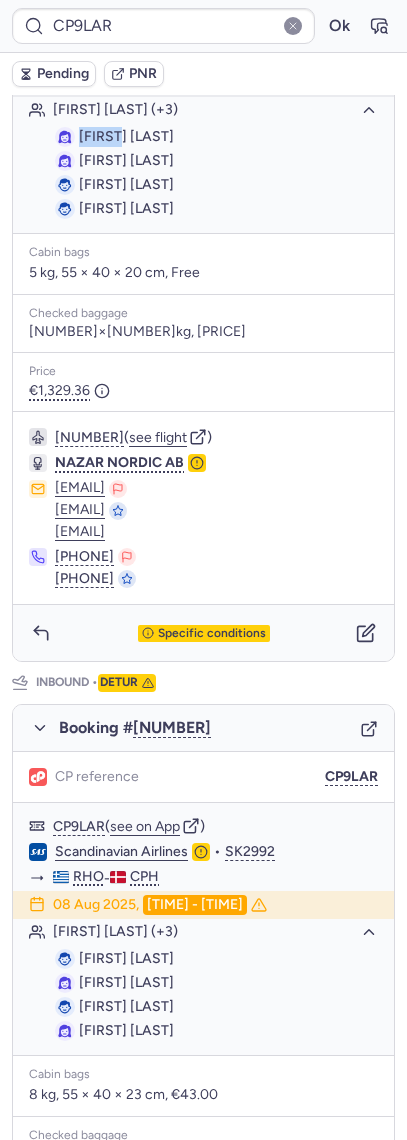scroll, scrollTop: 563, scrollLeft: 0, axis: vertical 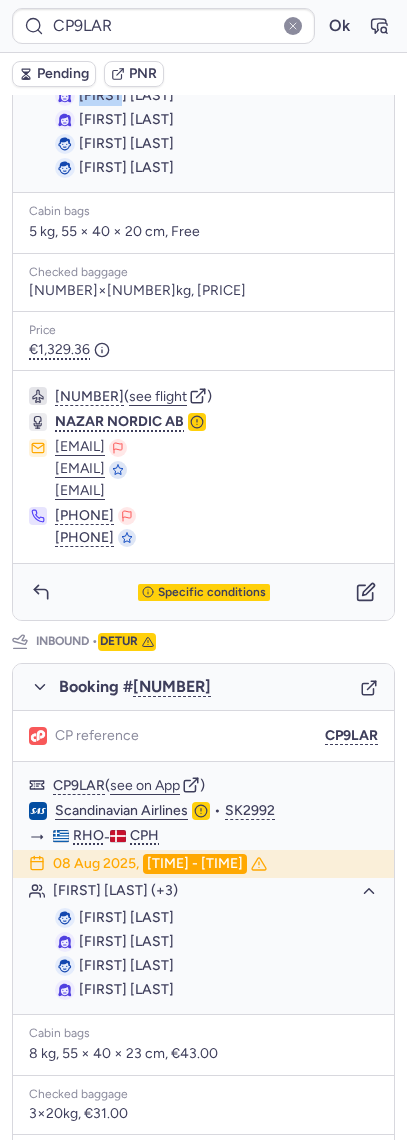 copy on "[FIRST]" 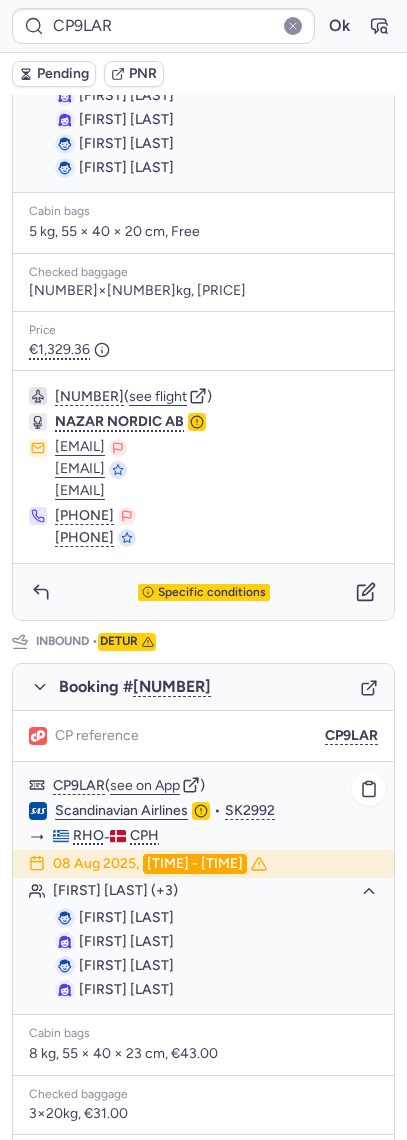 click on "[FIRST] [LAST]" at bounding box center [126, 941] 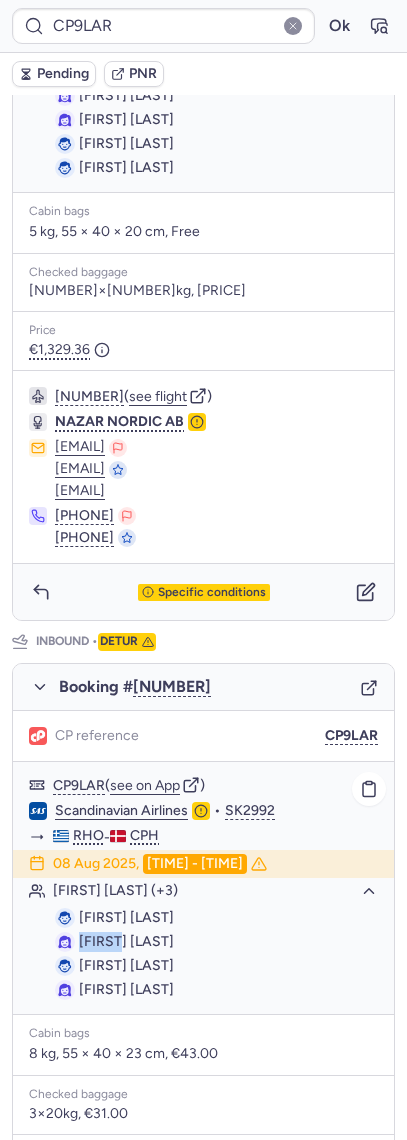 click on "[FIRST] [LAST]" at bounding box center (126, 941) 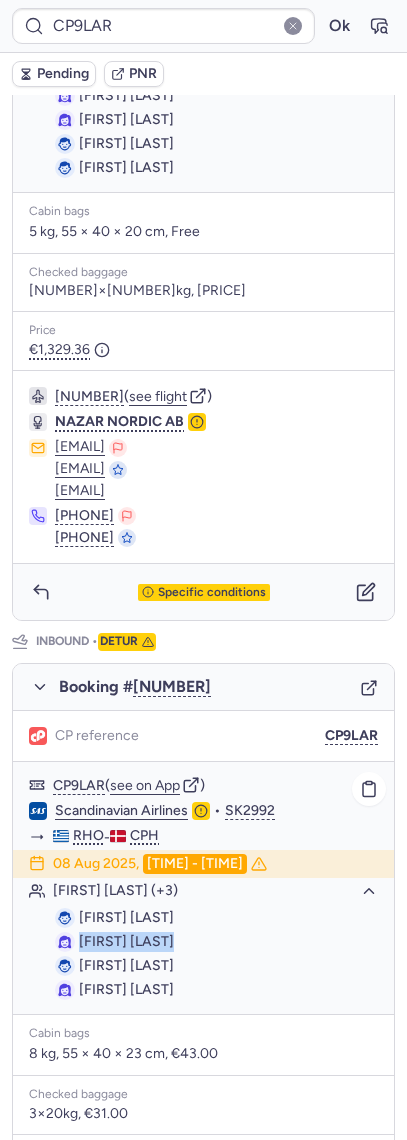 click on "[FIRST] [LAST]" at bounding box center (126, 941) 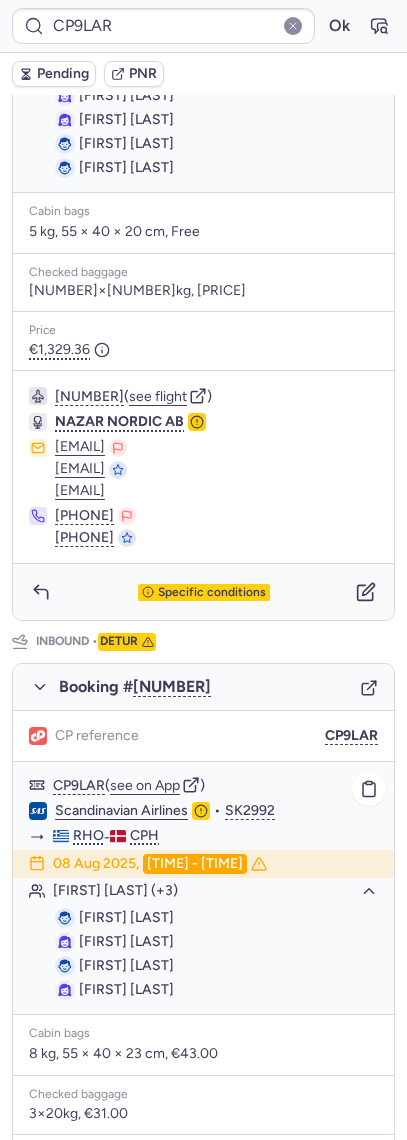 click on "[FIRST] [LAST]" at bounding box center (126, 917) 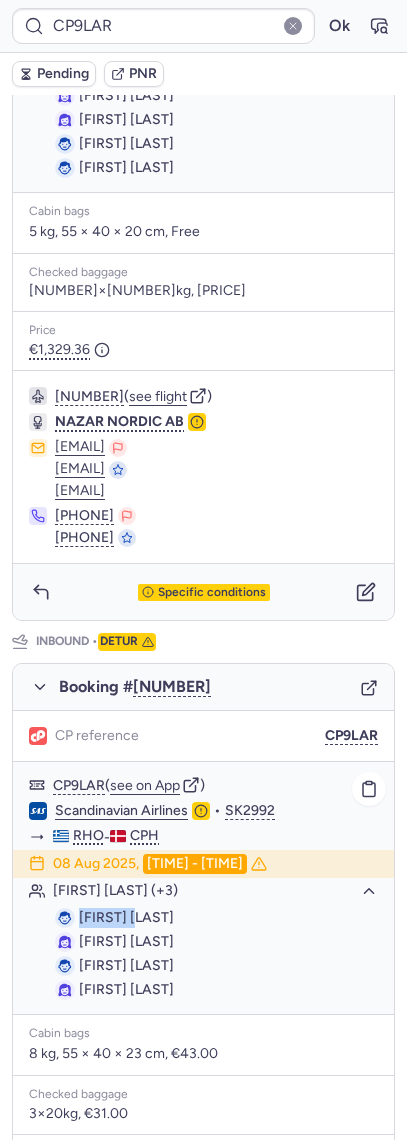 click on "[FIRST] [LAST]" at bounding box center (126, 917) 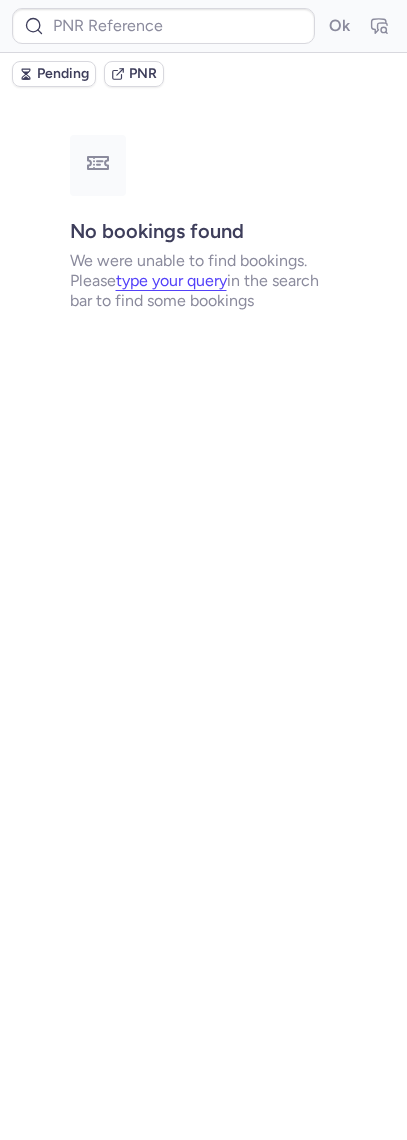scroll, scrollTop: 0, scrollLeft: 0, axis: both 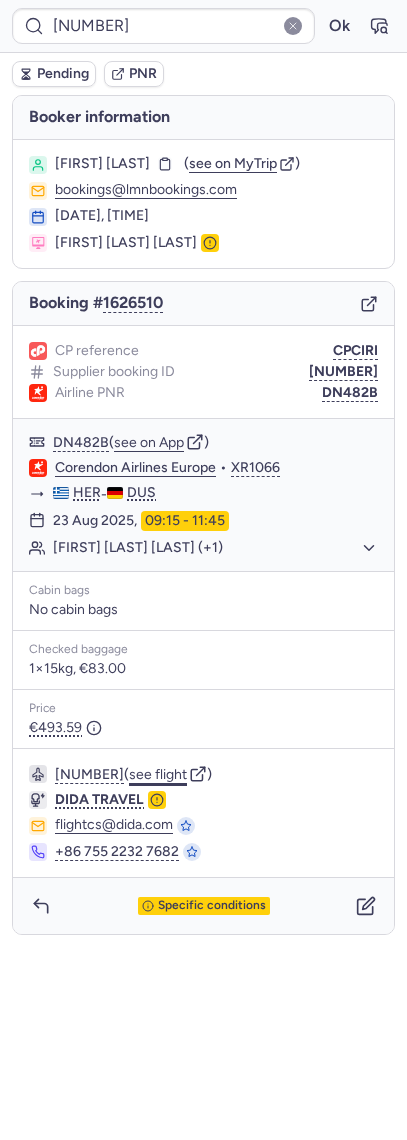 click on "see flight" 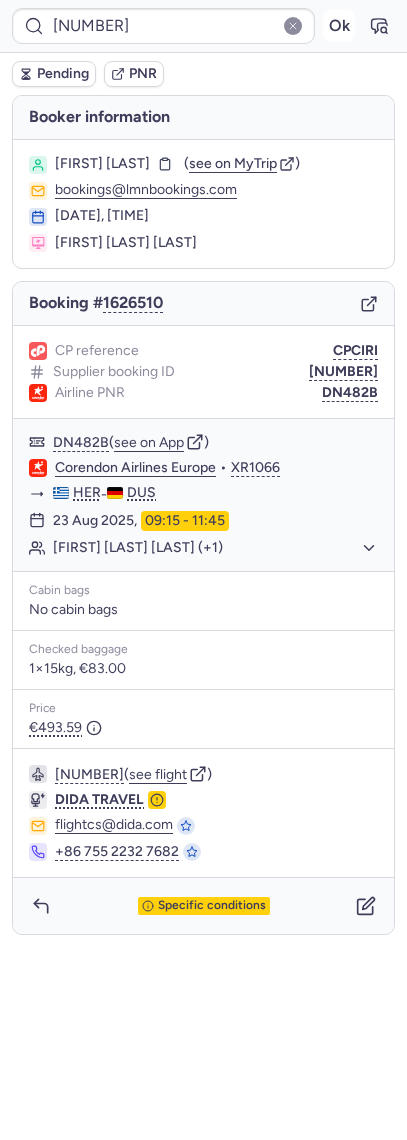 click on "Ok" at bounding box center [339, 26] 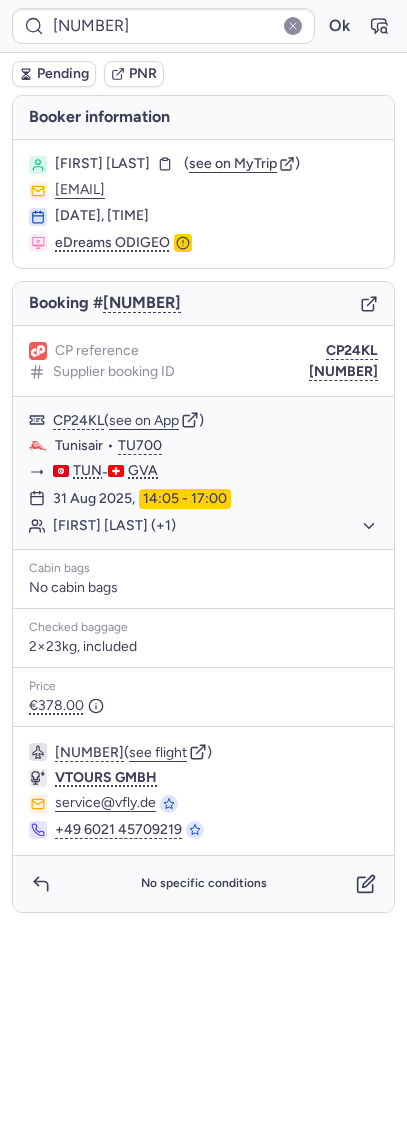 type on "[CODE]" 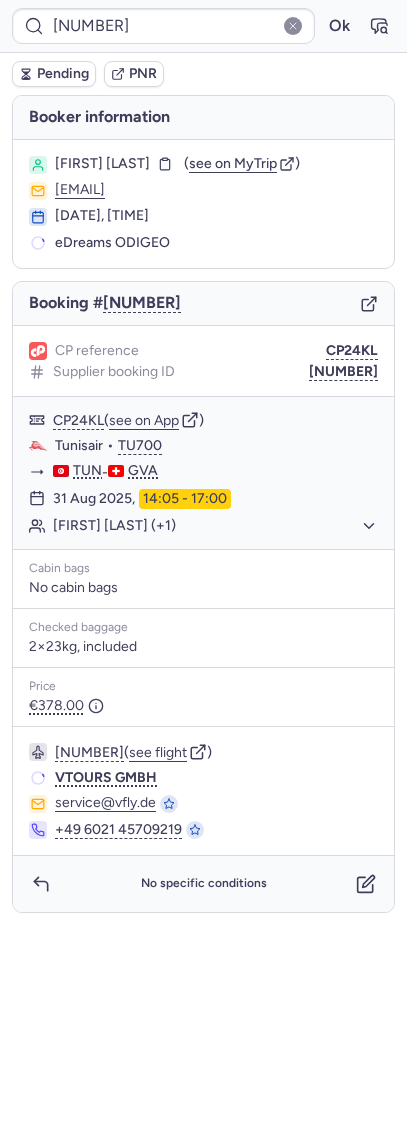 type on "CP2TWC" 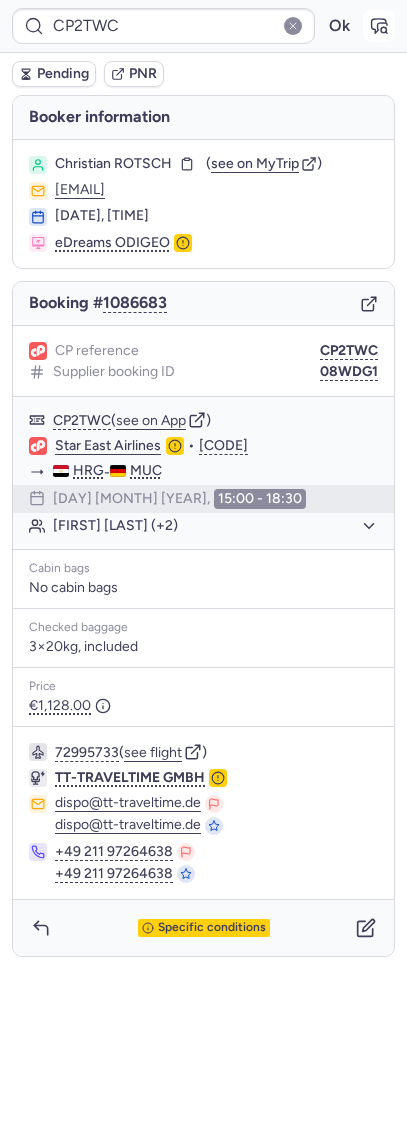 click 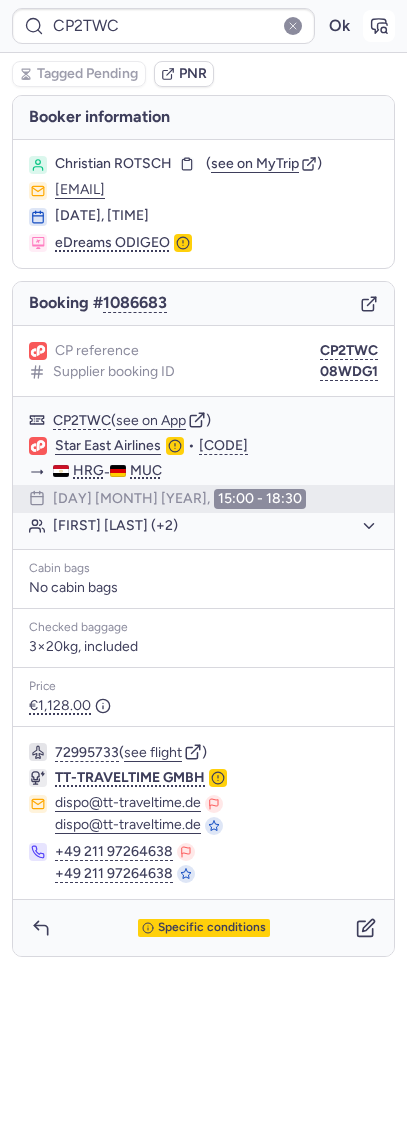 click at bounding box center [379, 26] 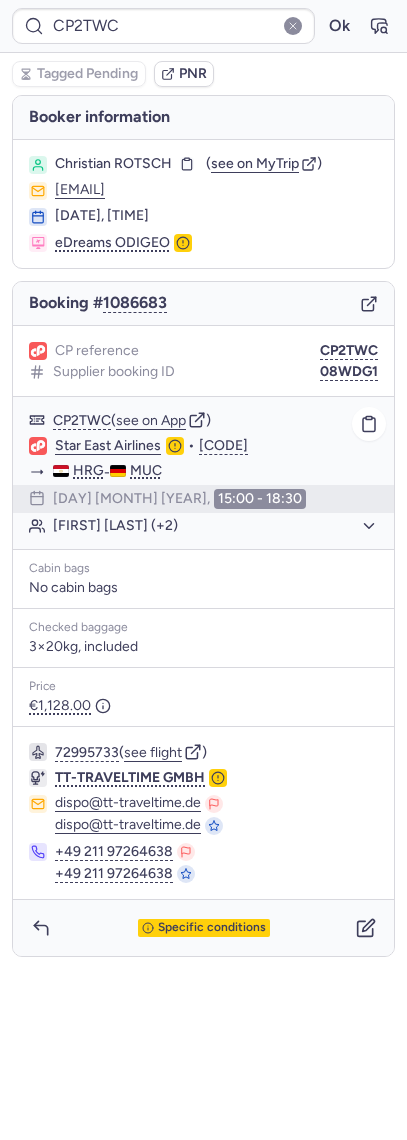 click on "[FIRST] [LAST] (+2)" 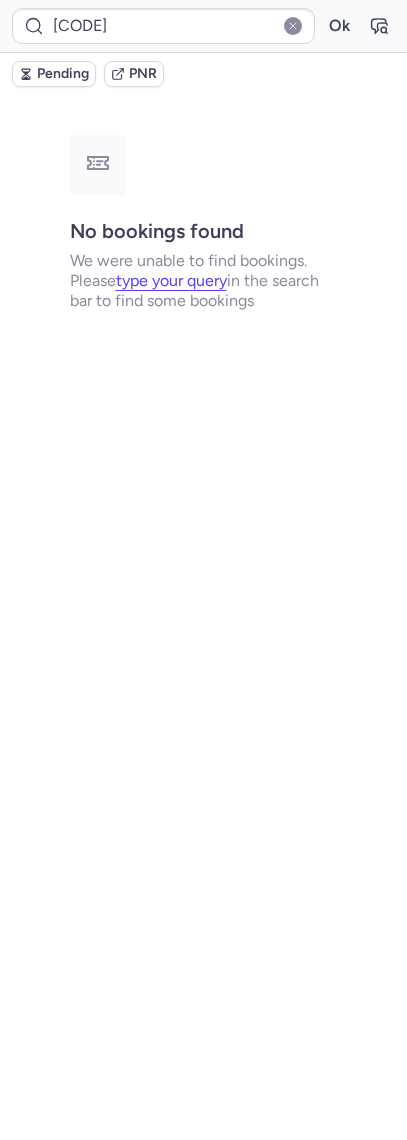 type on "[NUMBER]" 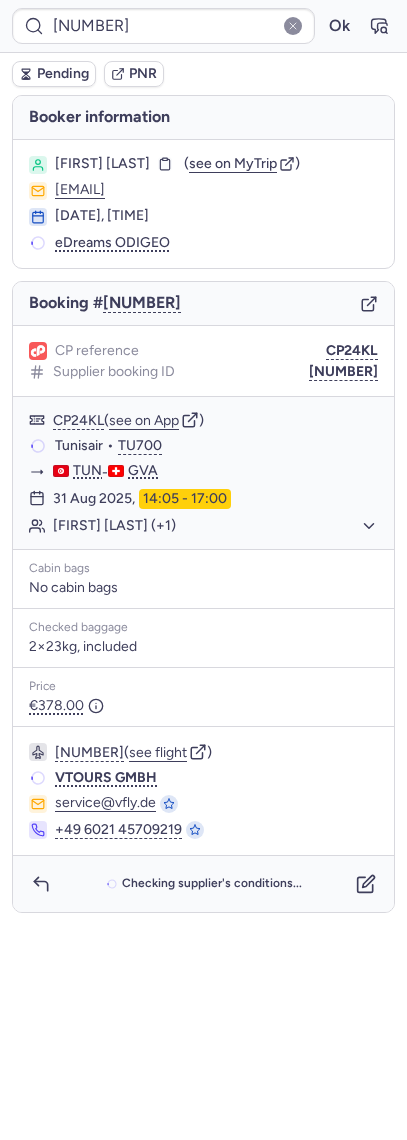 click on "[NUMBER]  ( see flight )  VTOURS GMBH [EMAIL] [PHONE]" at bounding box center [203, 791] 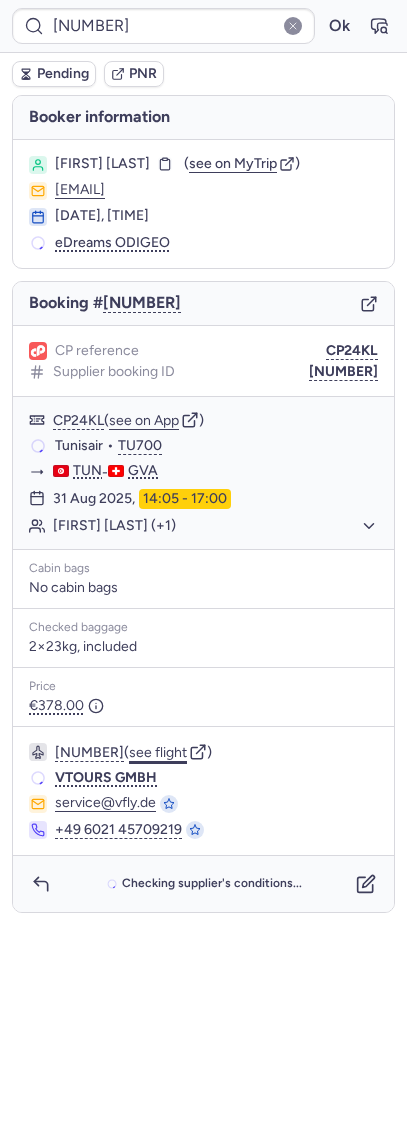 click on "see flight" 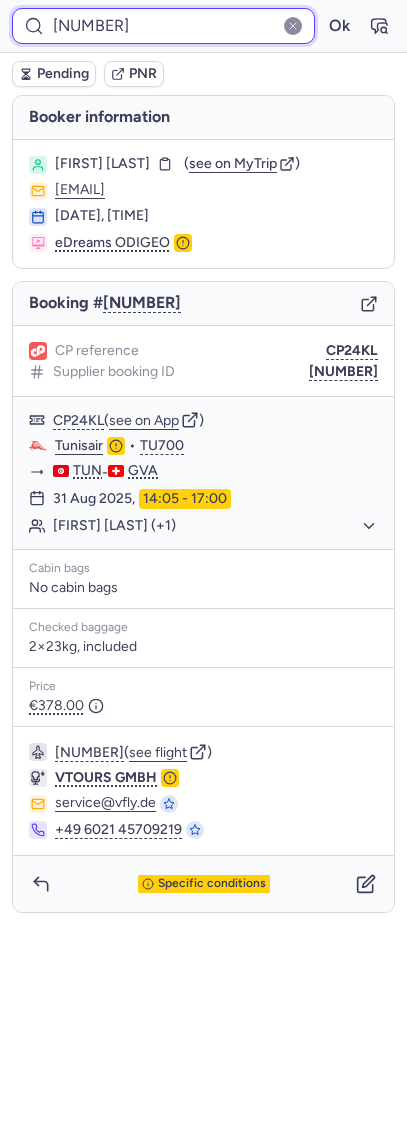 click on "[NUMBER]" at bounding box center [163, 26] 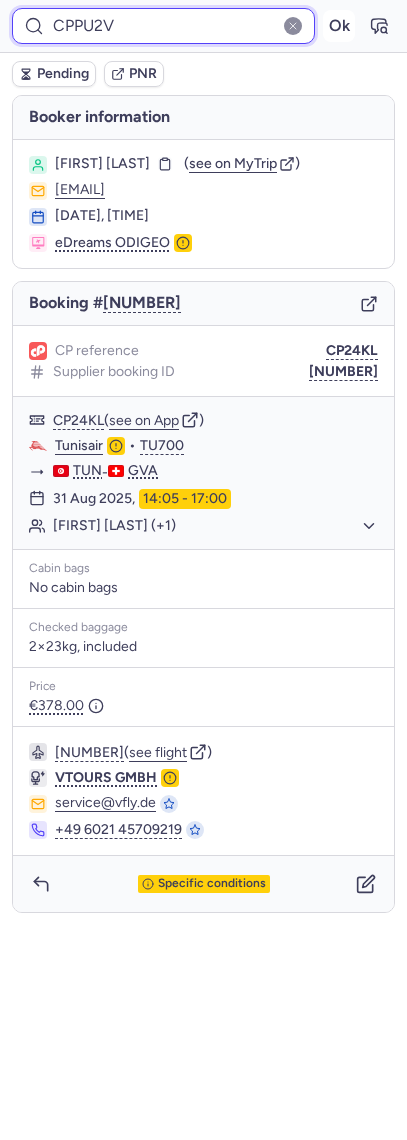 type on "CPPU2V" 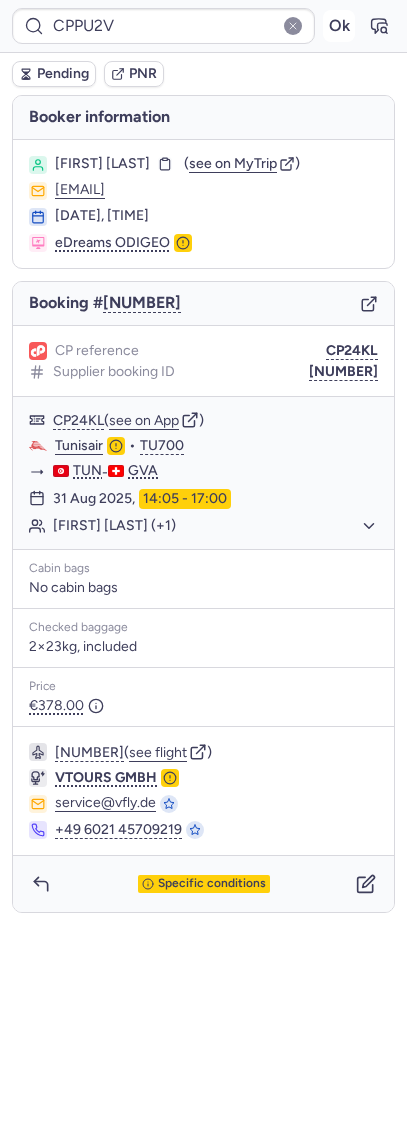 click on "Ok" at bounding box center [339, 26] 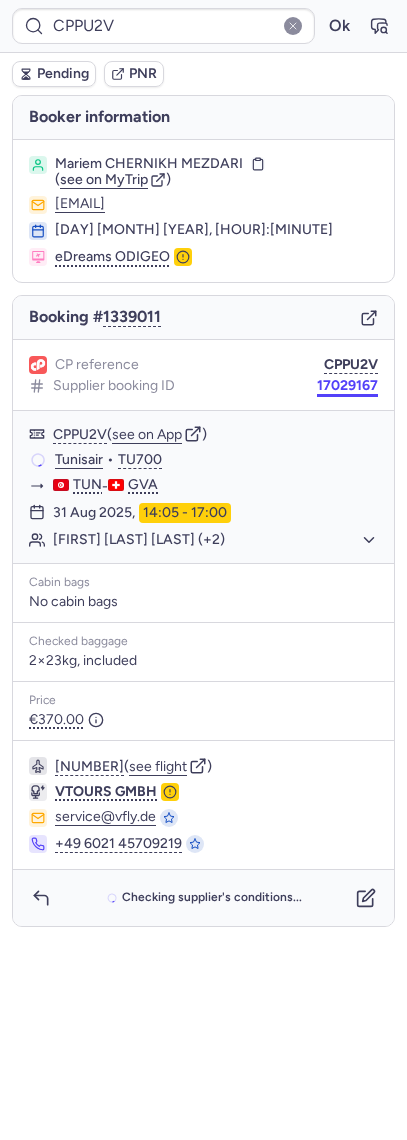 click on "17029167" at bounding box center [347, 386] 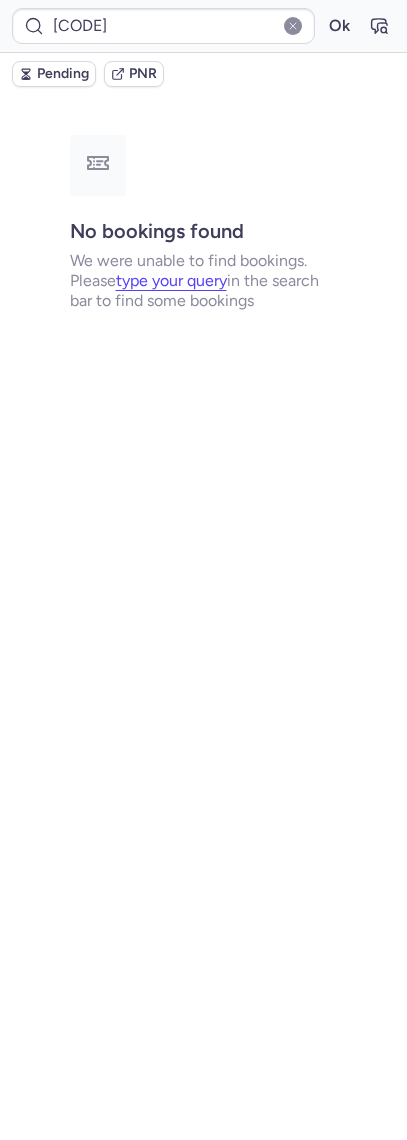 click on "[CODE]  Ok" at bounding box center (203, 26) 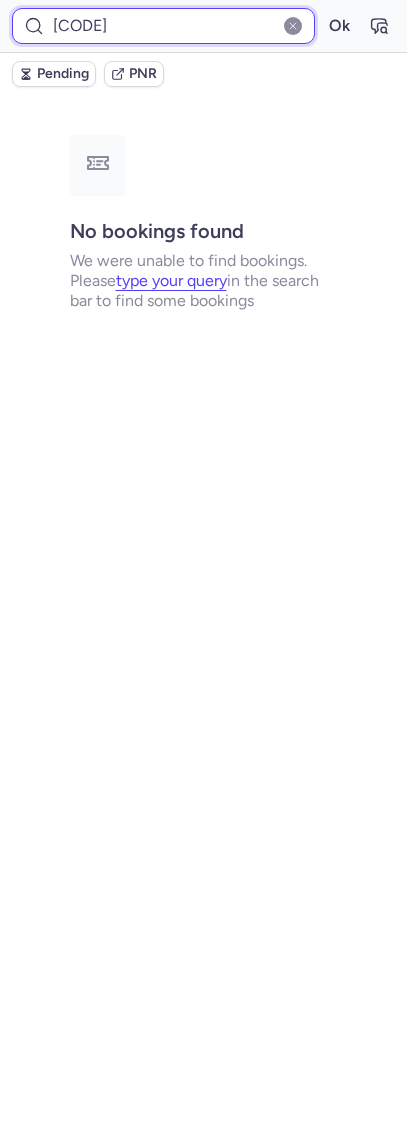 click on "[CODE]" at bounding box center (163, 26) 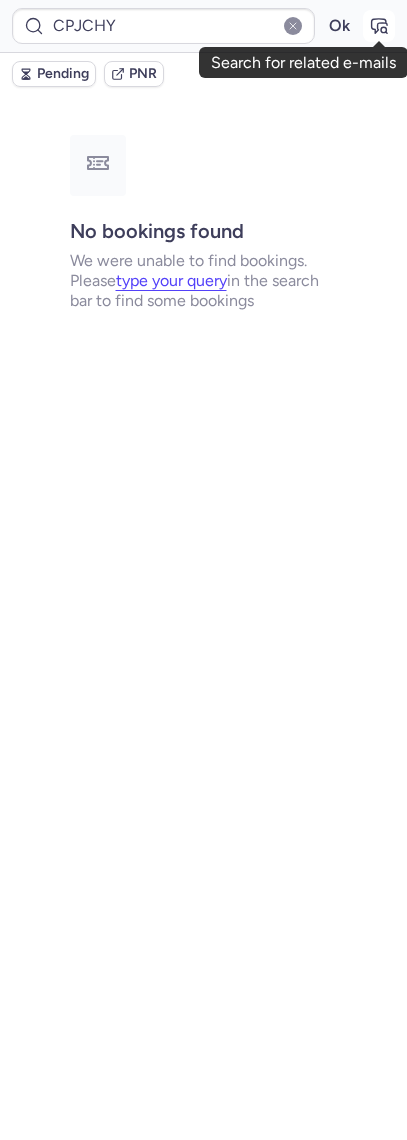 click 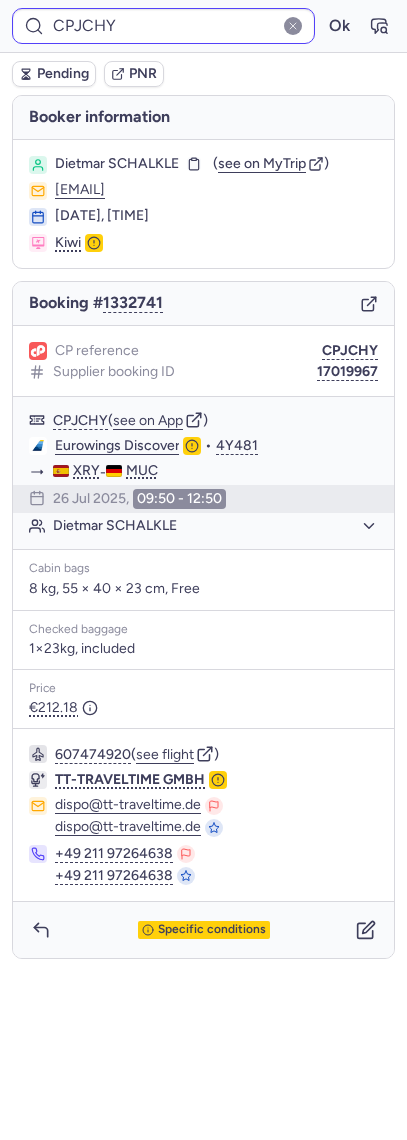 type on "[CODE]" 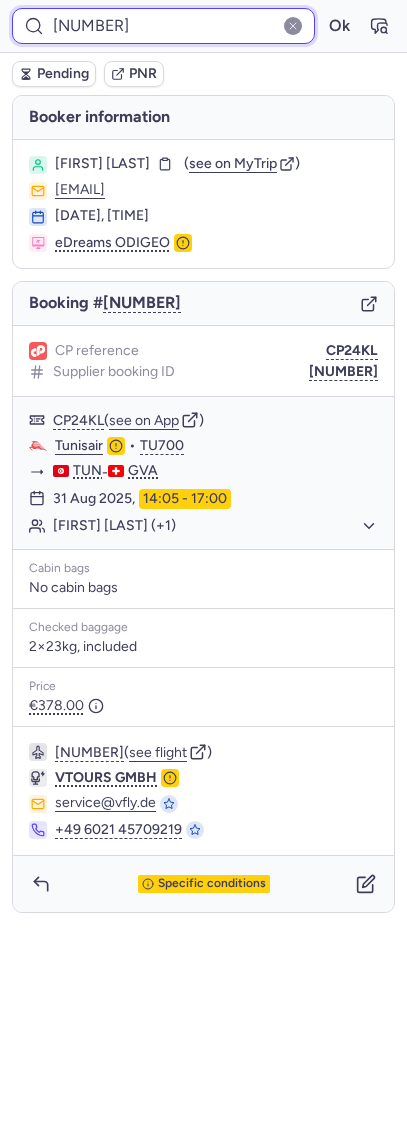 click on "[NUMBER]" at bounding box center (163, 26) 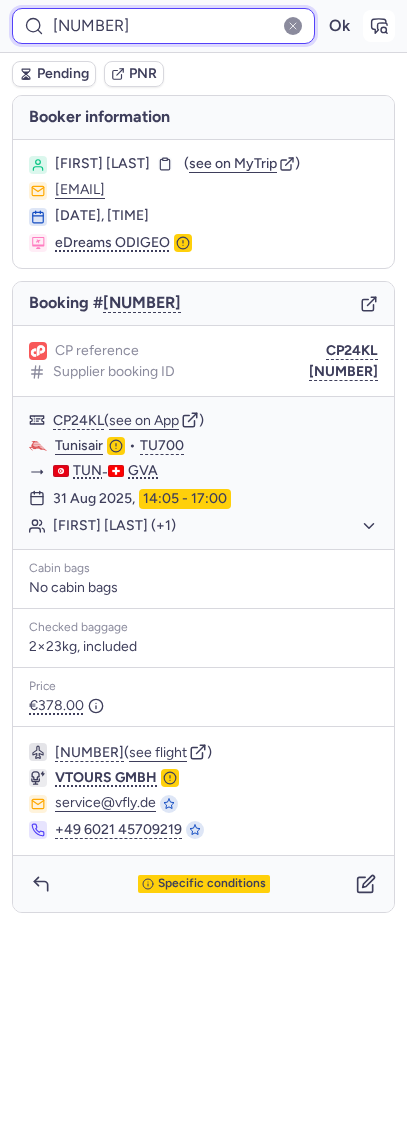 paste on "CPPU2V" 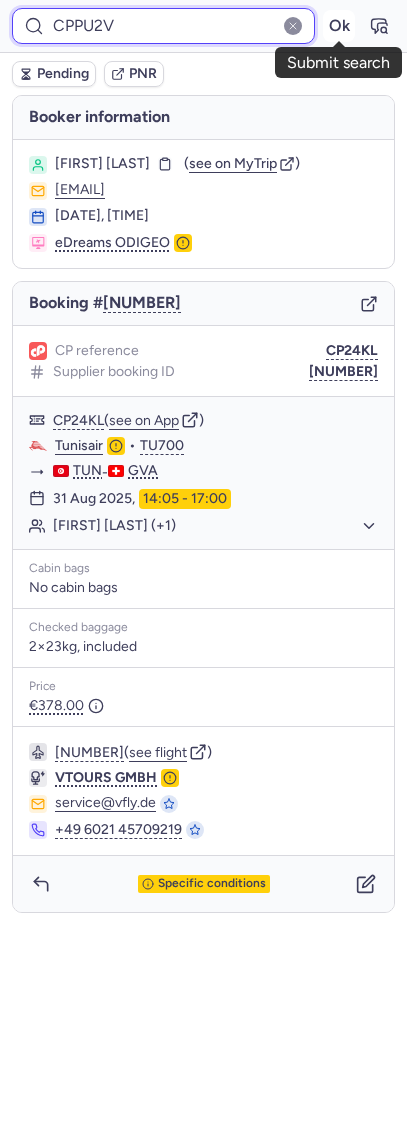 type on "CPPU2V" 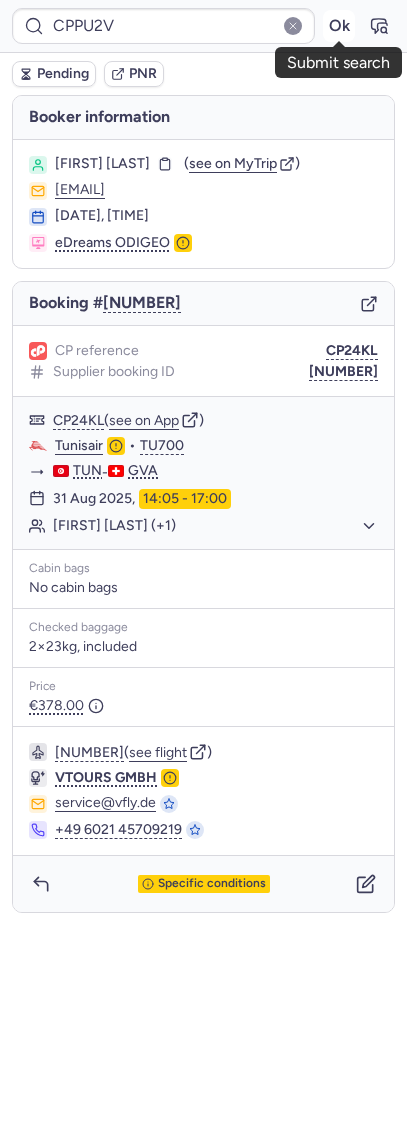 click on "Ok" at bounding box center (339, 26) 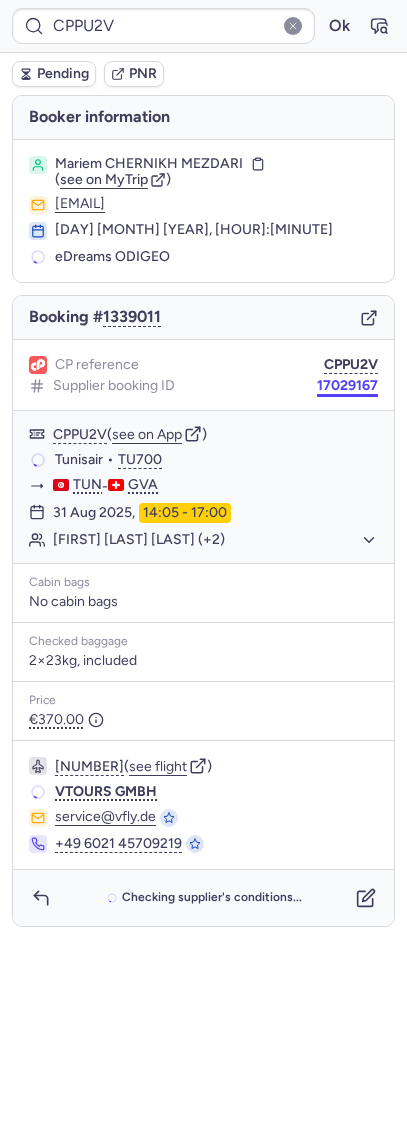 click on "17029167" at bounding box center [347, 386] 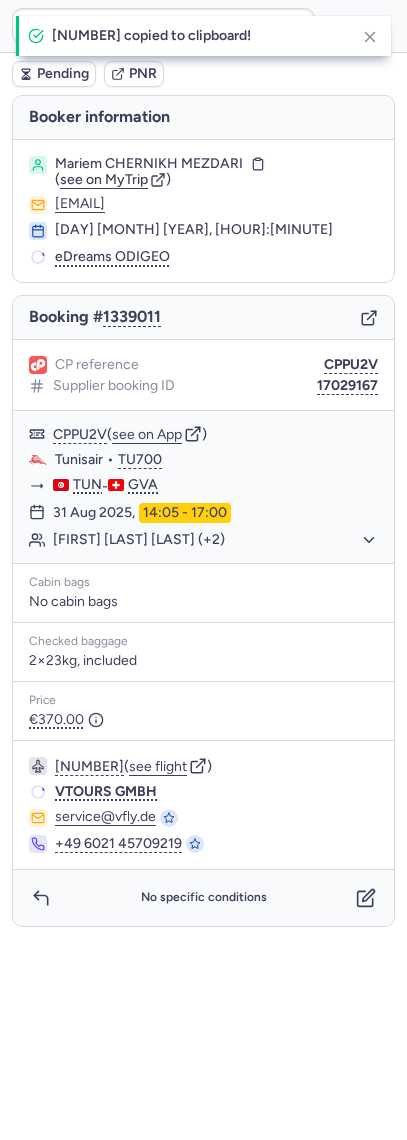 type on "[NUMBER]" 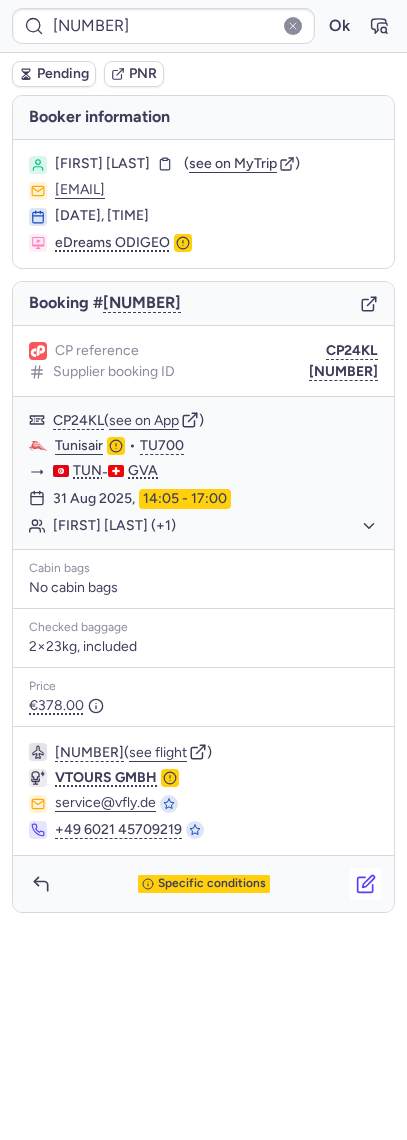 click at bounding box center (366, 884) 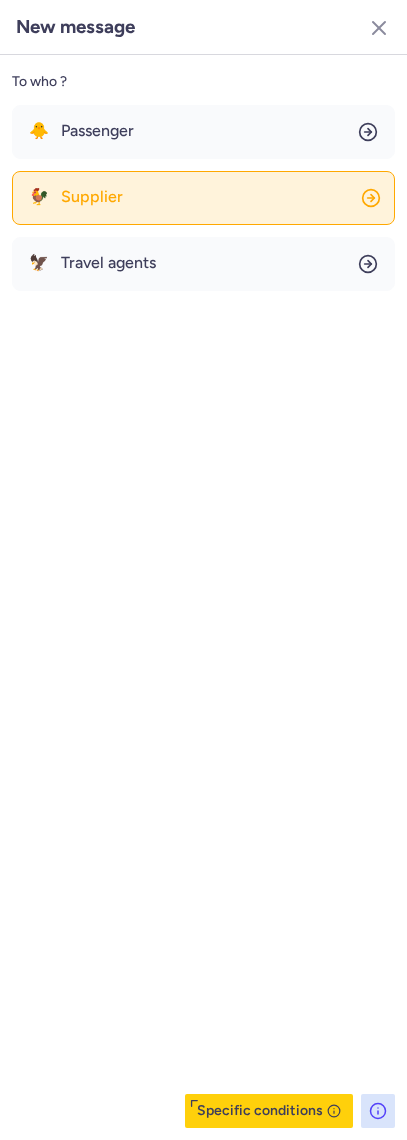 click on "🐓 Supplier" 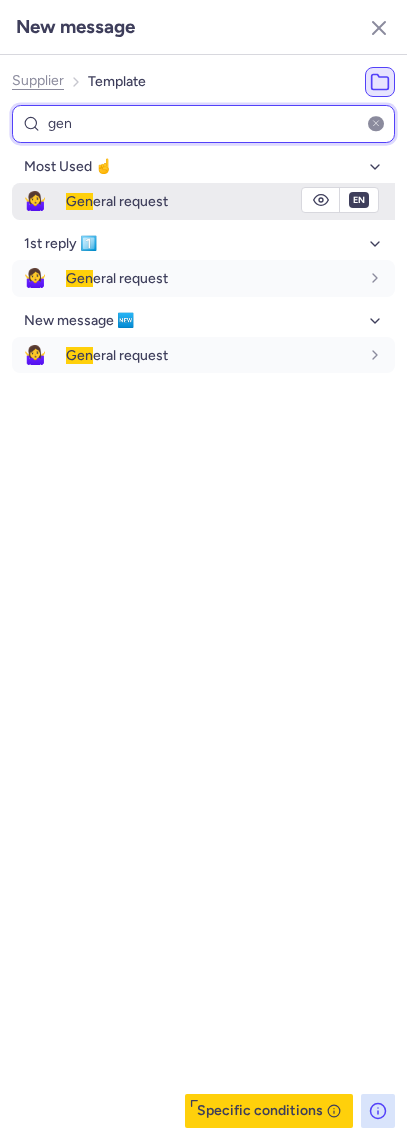 type on "gen" 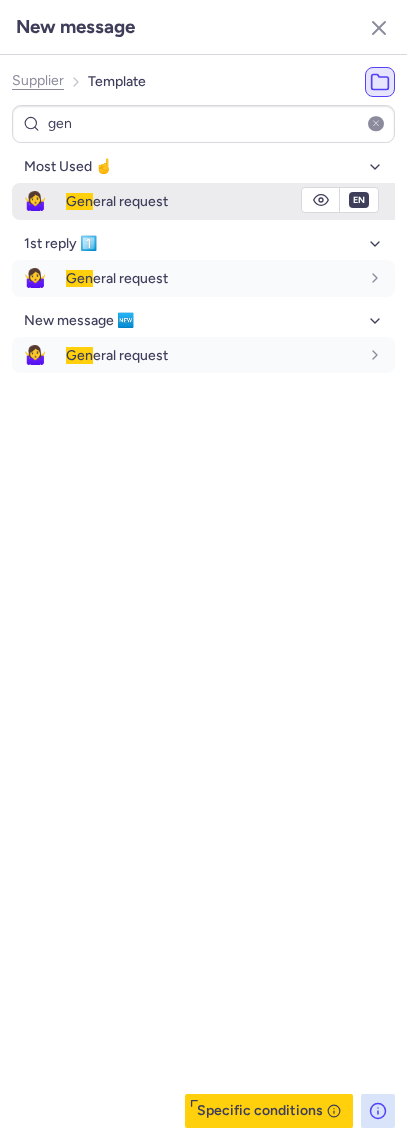 click on "Gen eral request" at bounding box center [230, 201] 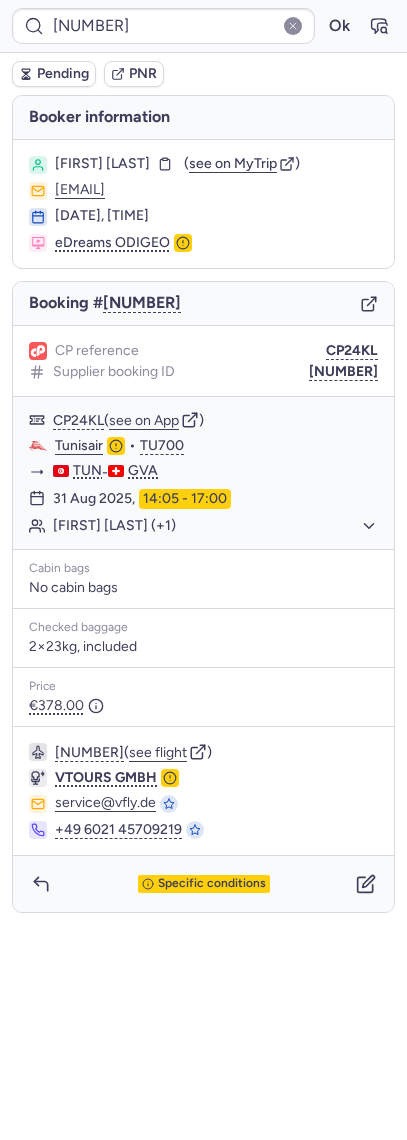 click on "[NUMBER]  Ok" at bounding box center [203, 26] 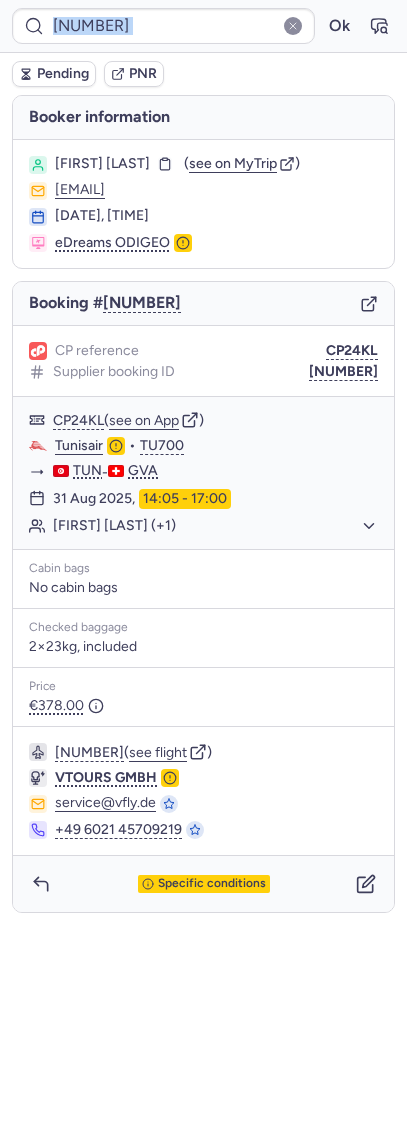 click on "[NUMBER]  Ok" at bounding box center (203, 26) 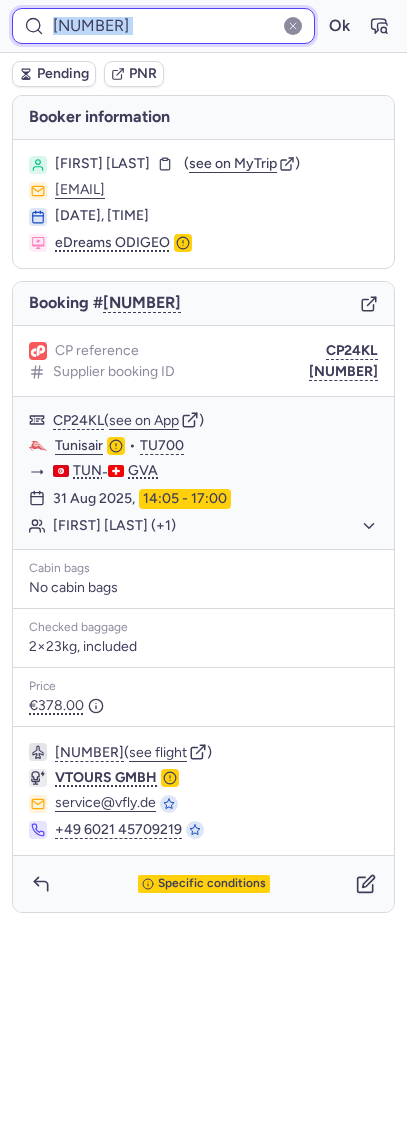 click on "[NUMBER]" at bounding box center [163, 26] 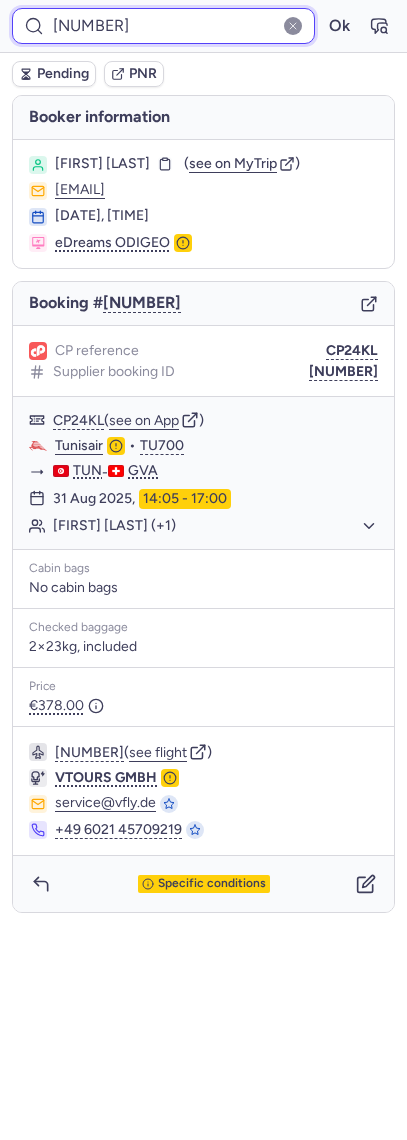 click on "[NUMBER]" at bounding box center (163, 26) 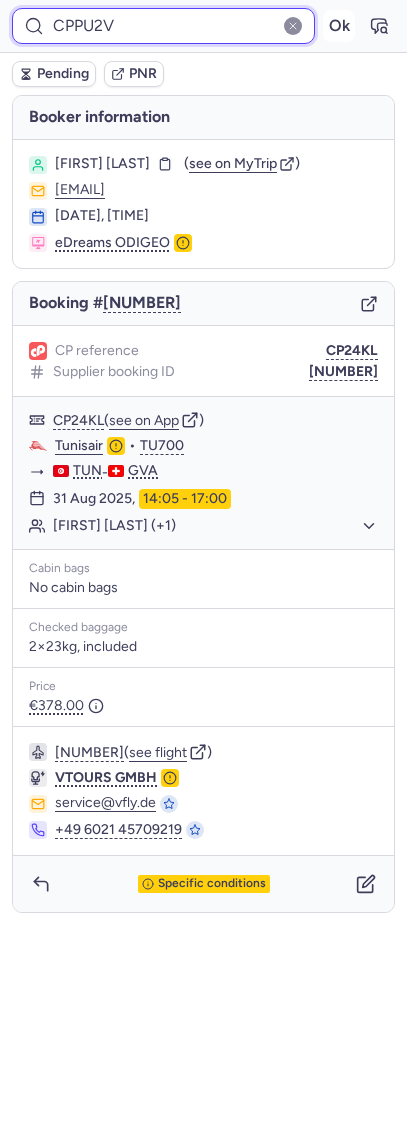 type on "CPPU2V" 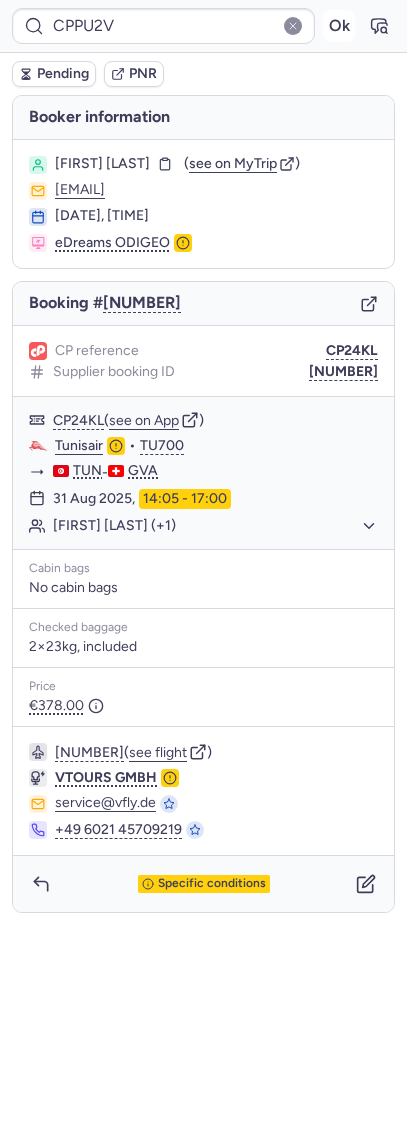 click on "Ok" at bounding box center [339, 26] 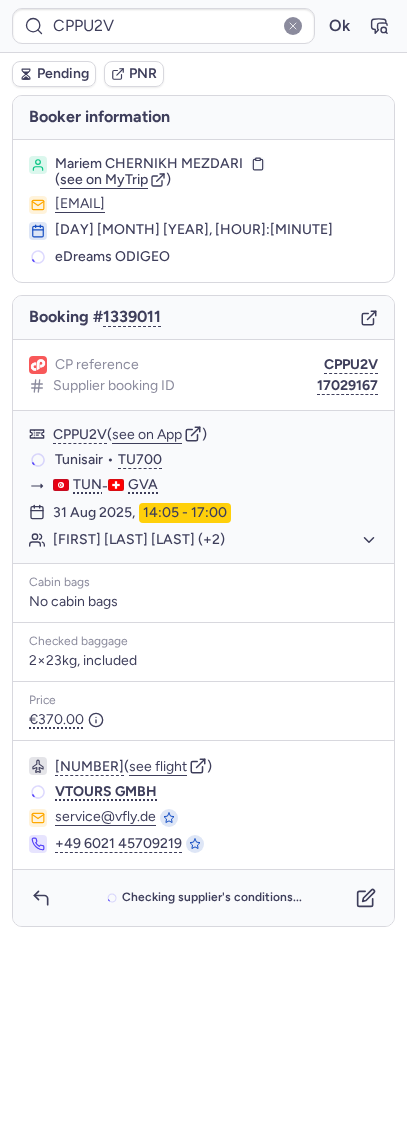 click on "CP reference [CODE] Supplier booking ID [NUMBER]" at bounding box center (203, 375) 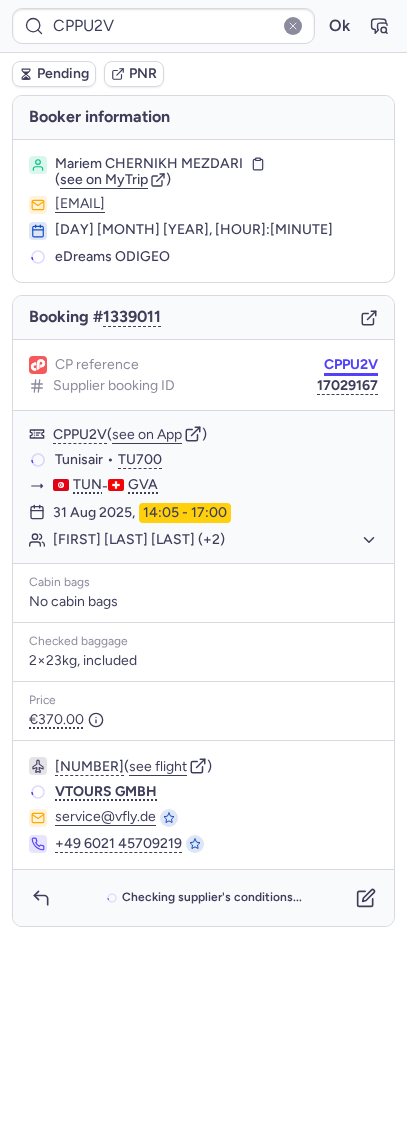 click on "CPPU2V" at bounding box center (351, 365) 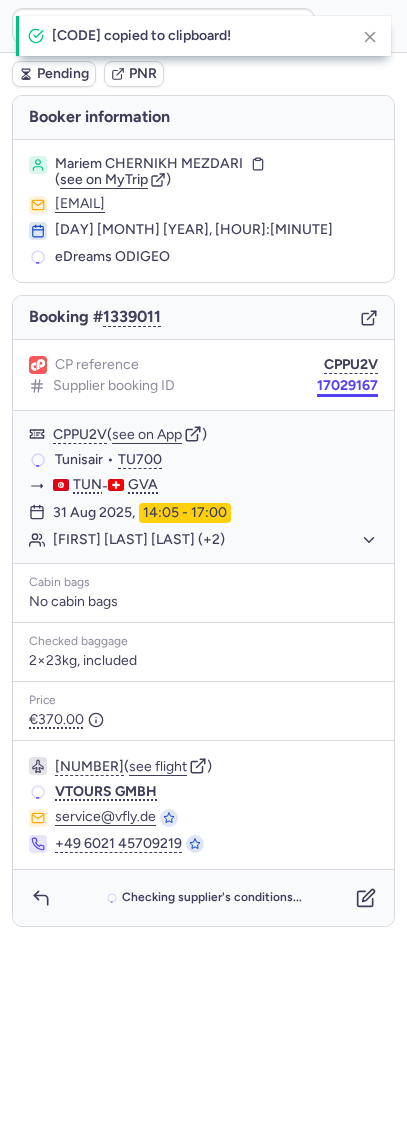 click on "17029167" at bounding box center (347, 386) 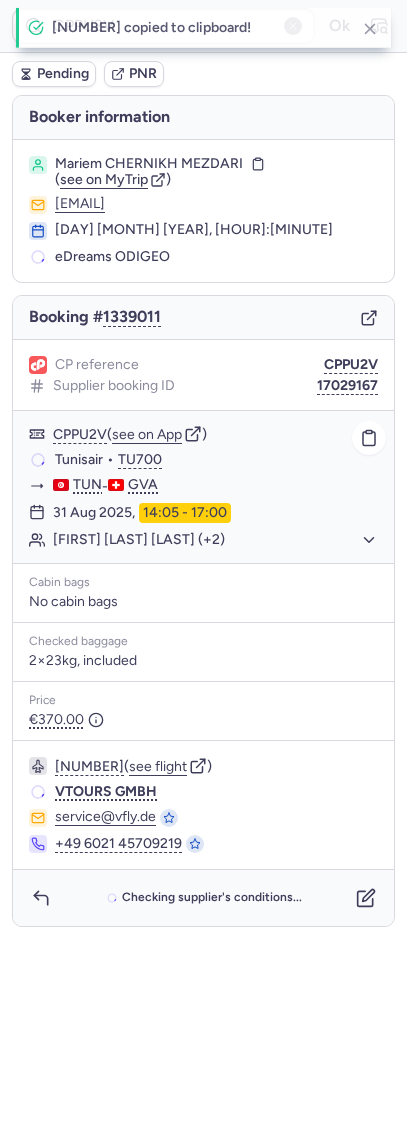 type 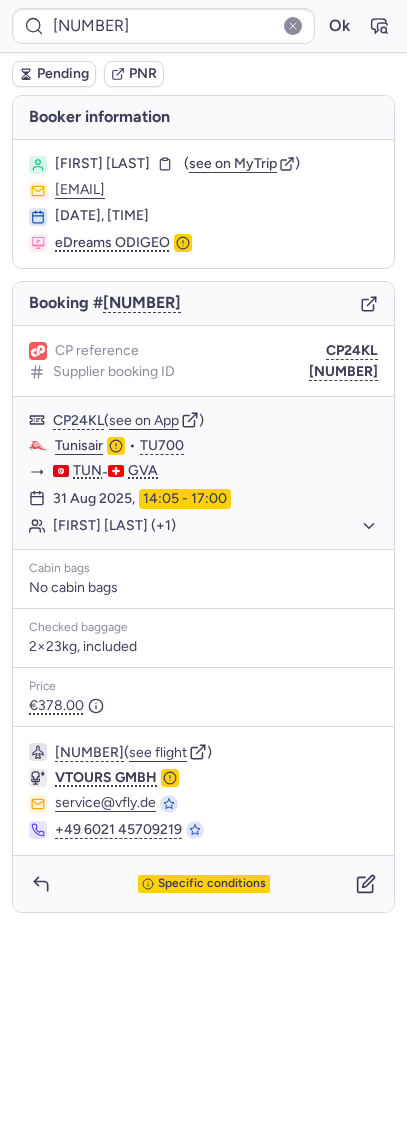 click on "Pending" at bounding box center [63, 74] 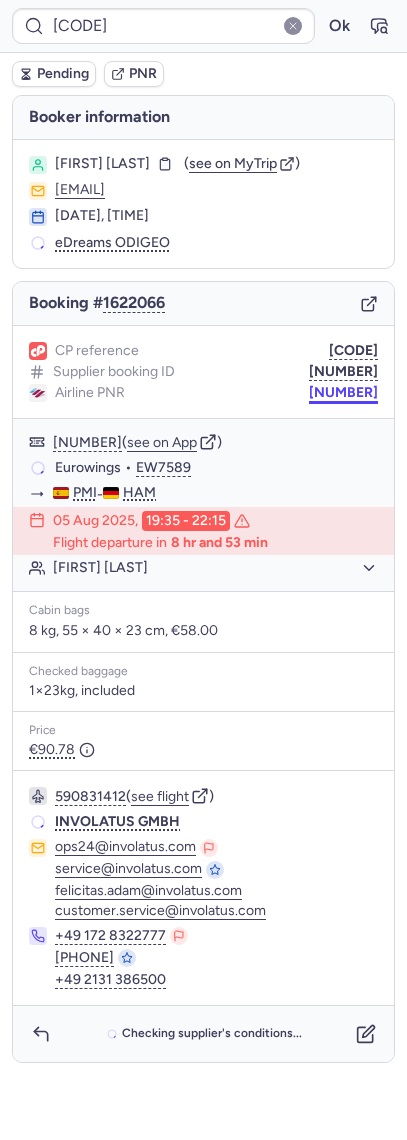 click on "[NUMBER]" at bounding box center [343, 393] 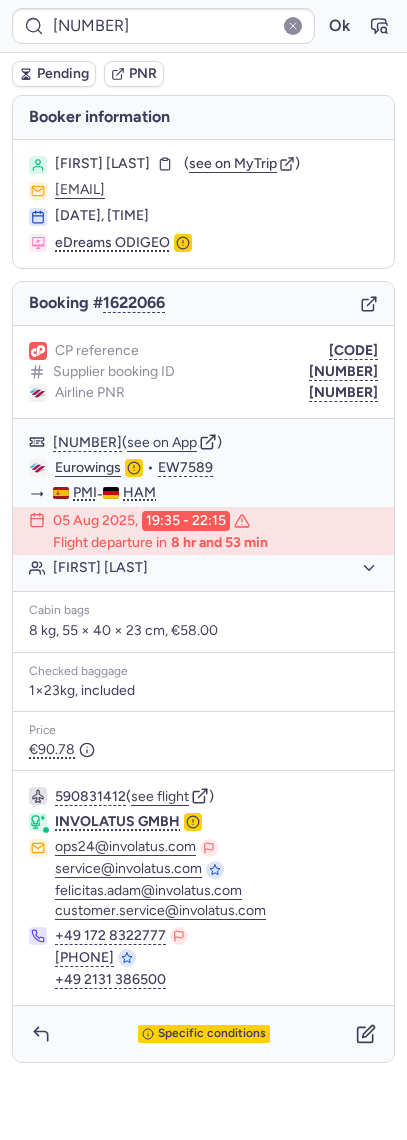 click on "CP reference [CODE] Supplier booking ID [NUMBER] Airline PNR [NUMBER]" at bounding box center [203, 372] 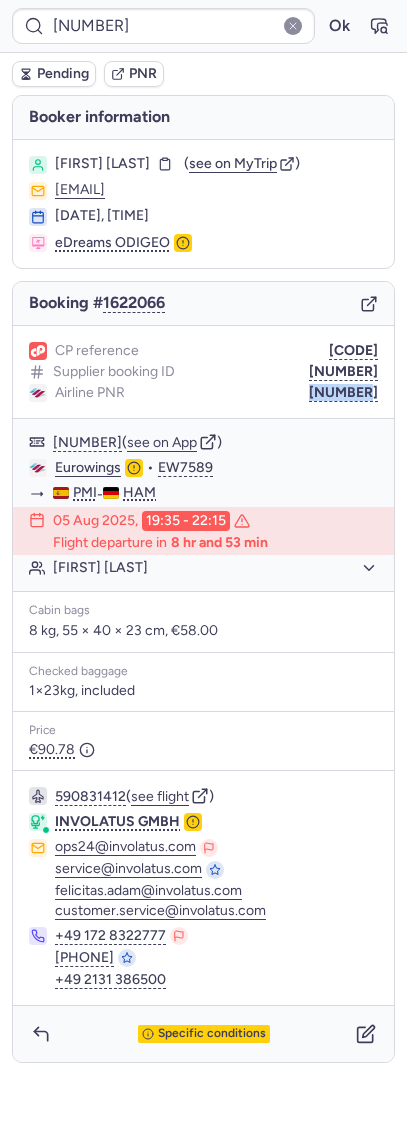 click on "CP reference [CODE] Supplier booking ID [NUMBER] Airline PNR [NUMBER]" at bounding box center (203, 372) 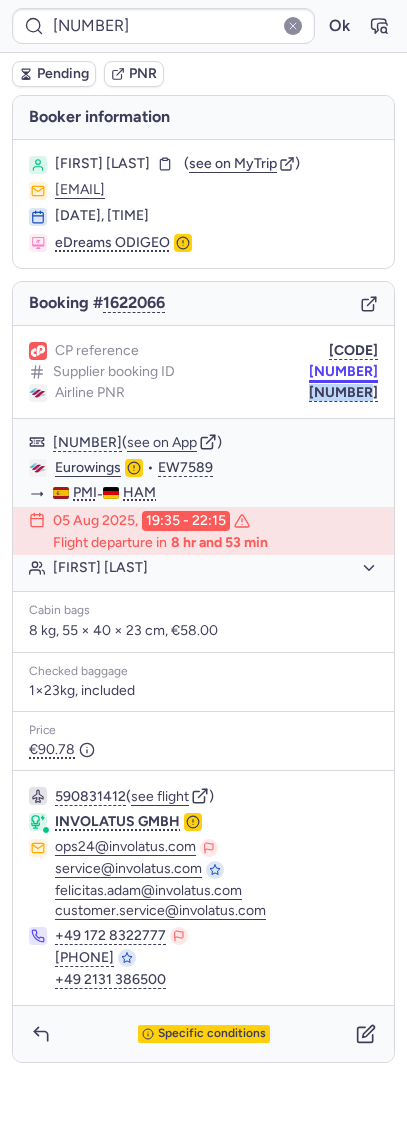 click on "[NUMBER]" at bounding box center (343, 372) 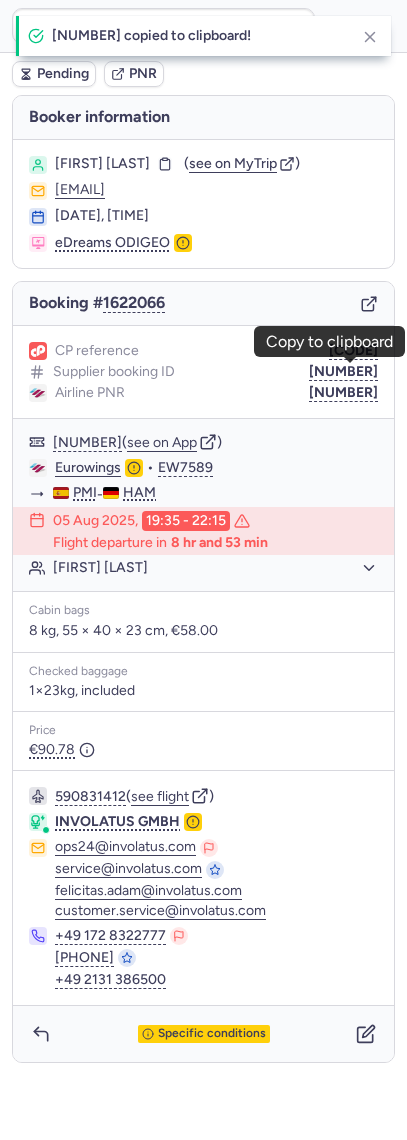 click on "[FIRST] [LAST]" at bounding box center [102, 164] 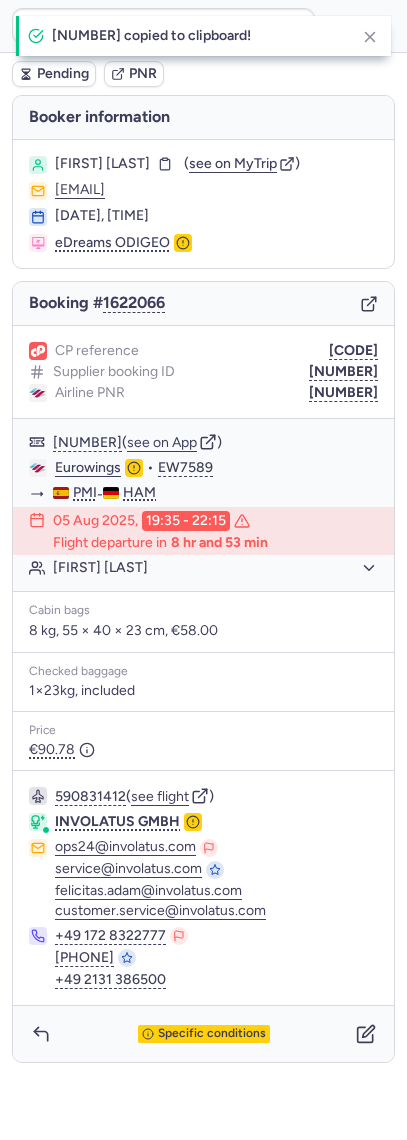 click on "[FIRST] [LAST]" at bounding box center (102, 164) 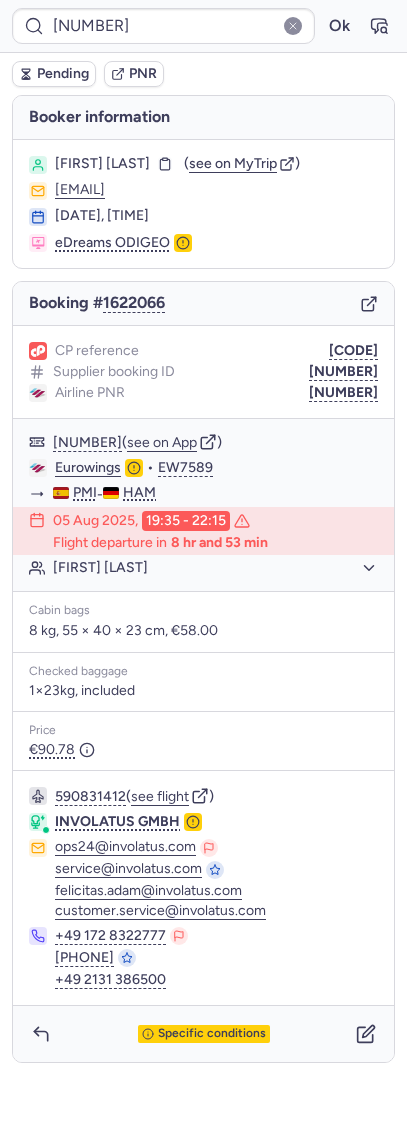 type on "[CODE]" 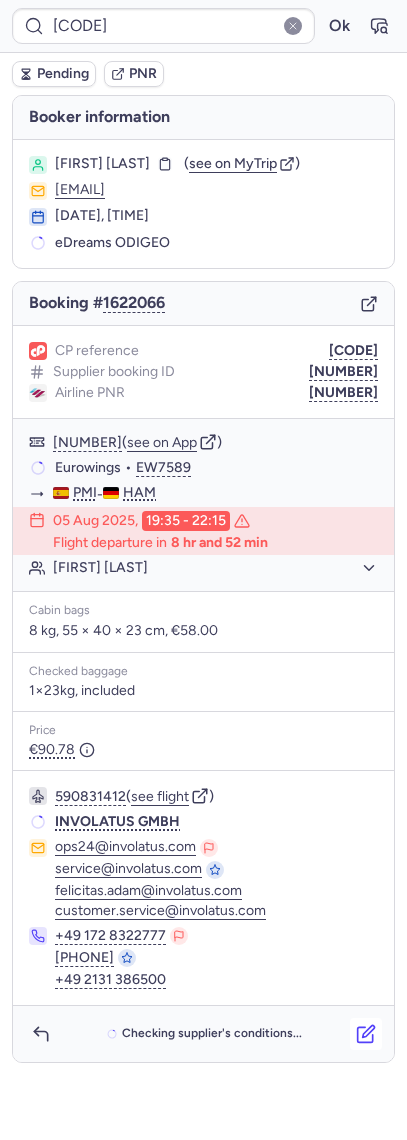 click 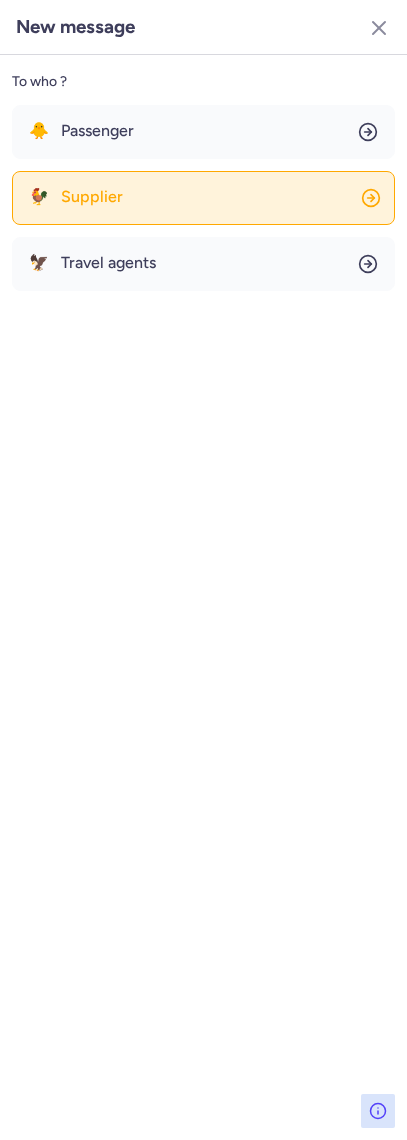 click on "Supplier" at bounding box center (92, 197) 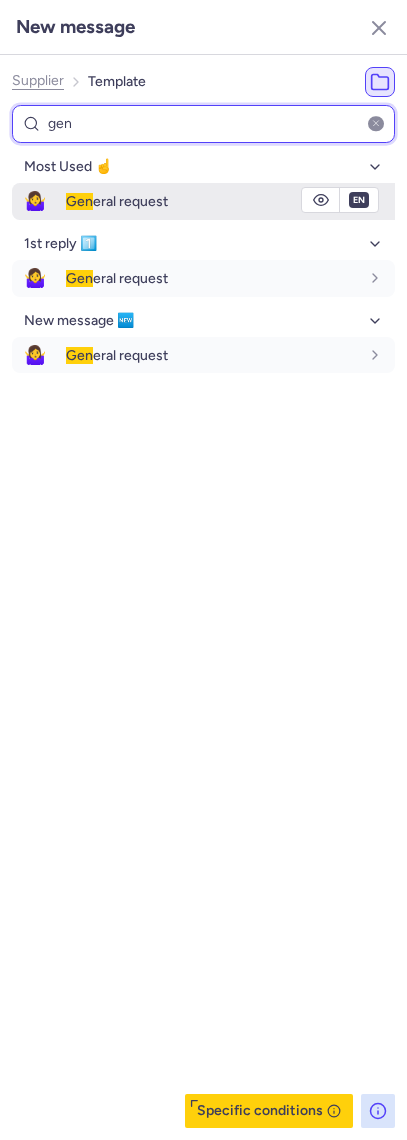 type on "gen" 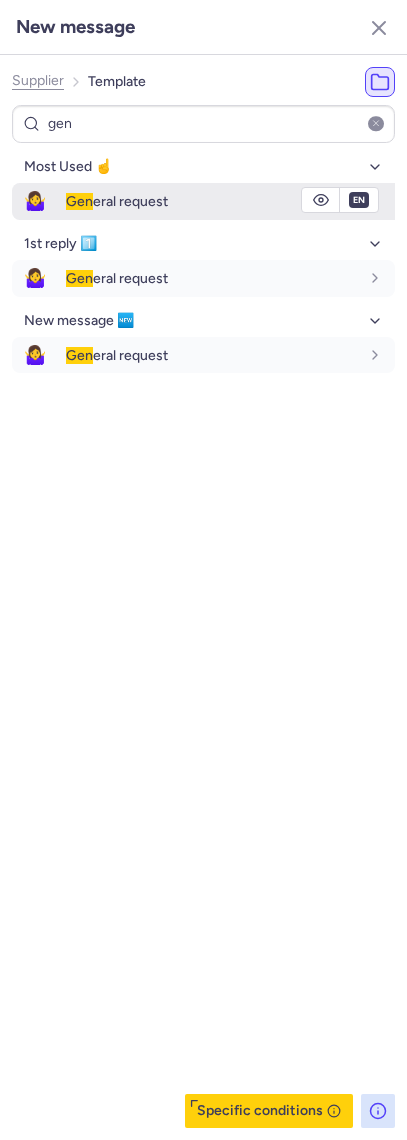 click on "Gen eral request" at bounding box center (117, 201) 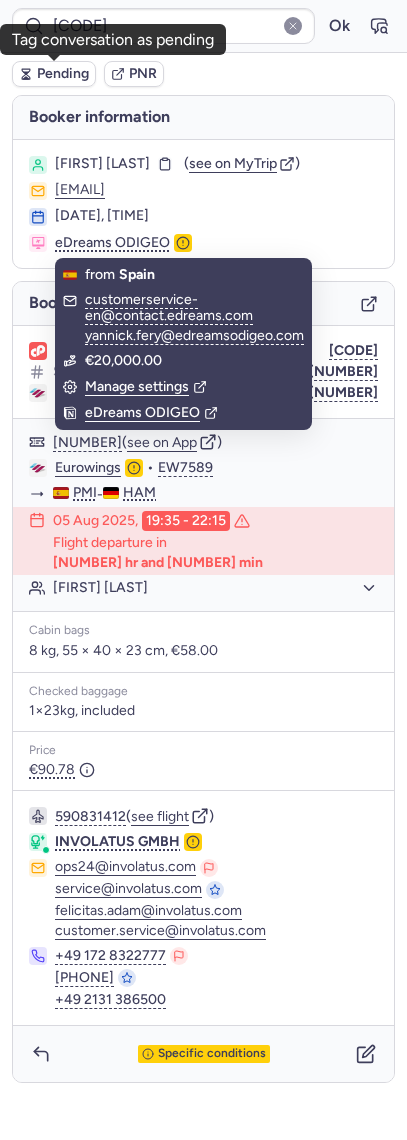 click on "Pending" at bounding box center [54, 74] 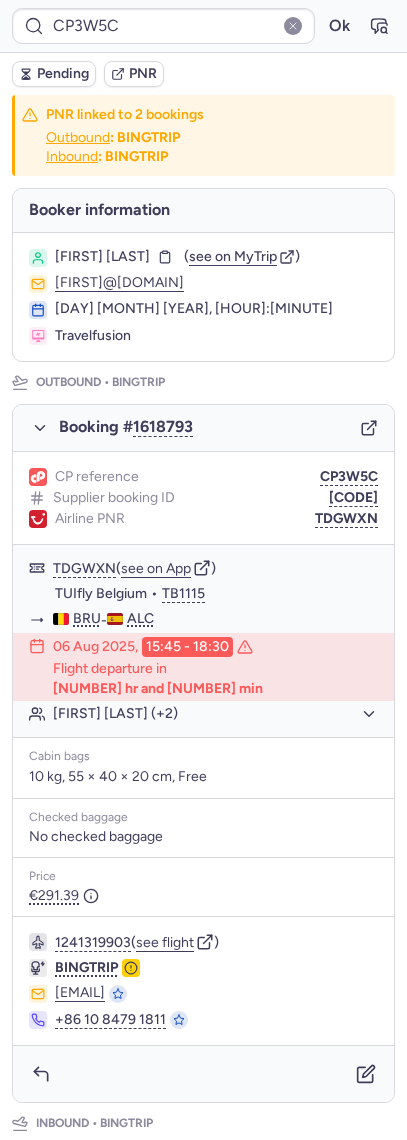 type on "CPBRHG" 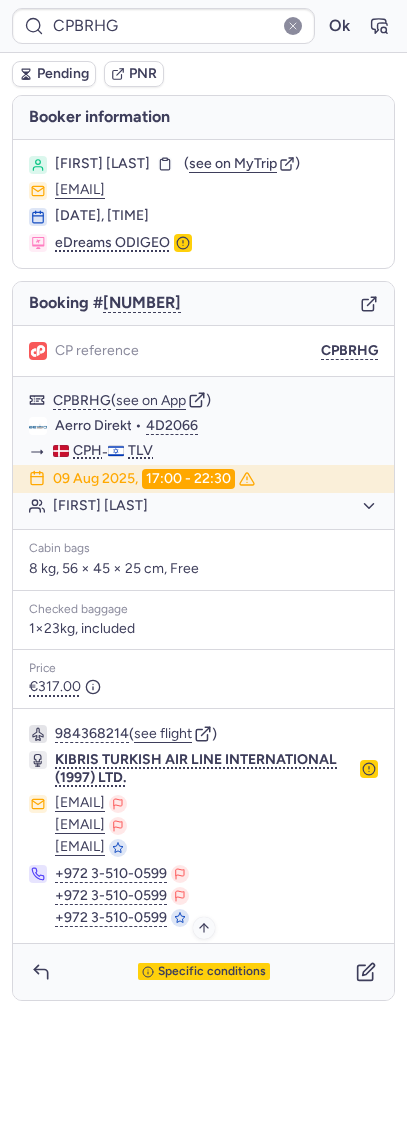 click on "Specific conditions" at bounding box center (212, 972) 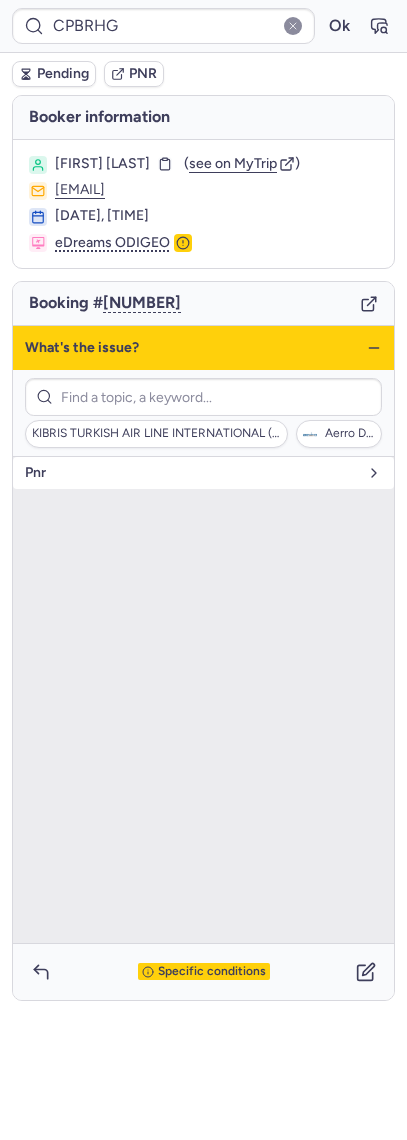 click on "pnr" at bounding box center [203, 473] 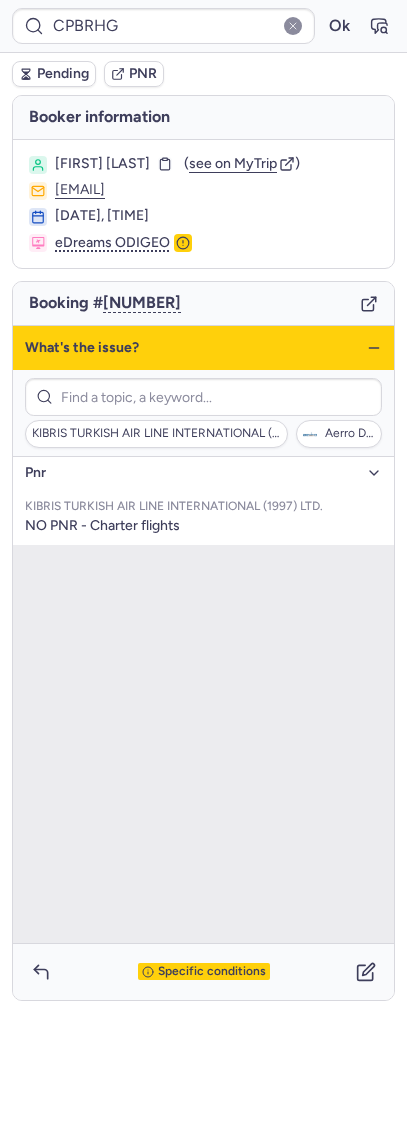 click 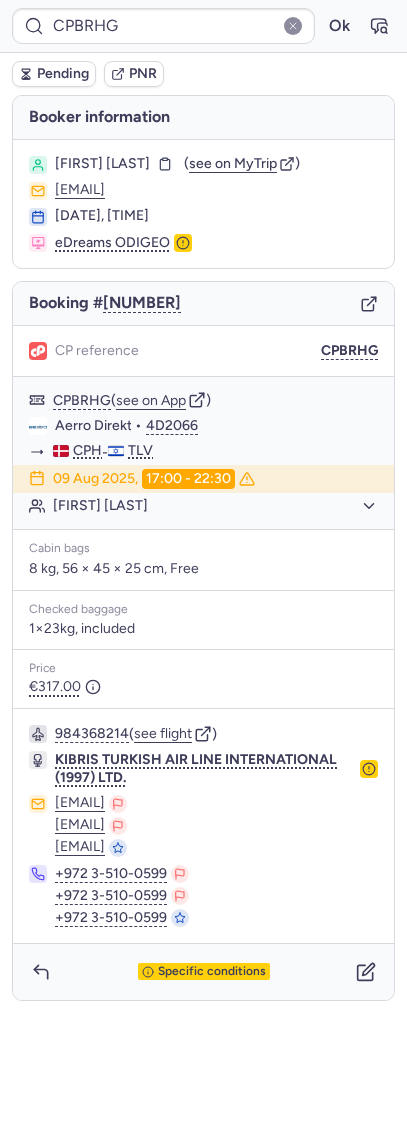 click on "[EMAIL]" 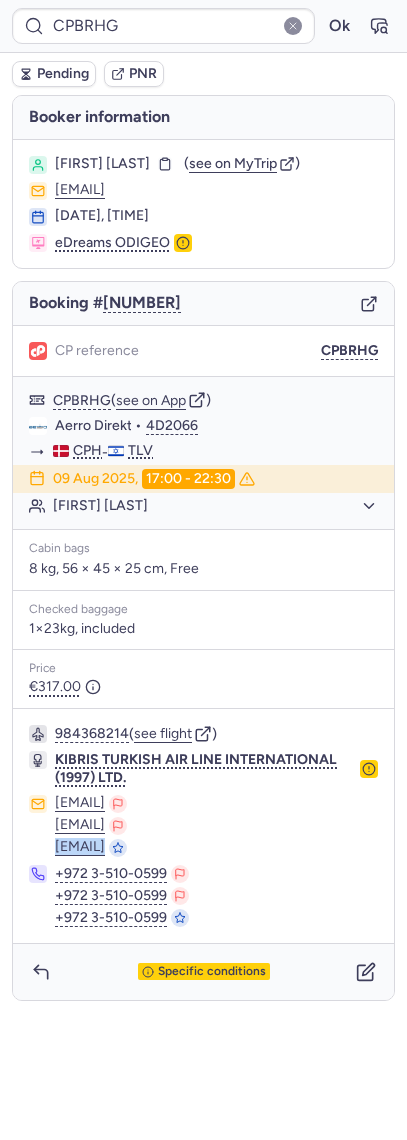 drag, startPoint x: 204, startPoint y: 850, endPoint x: 40, endPoint y: 837, distance: 164.51443 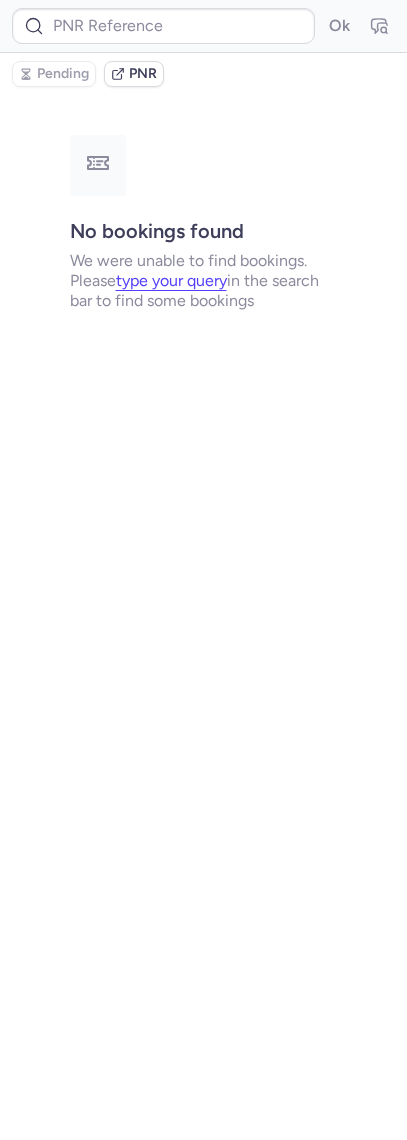 type on "[CODE]" 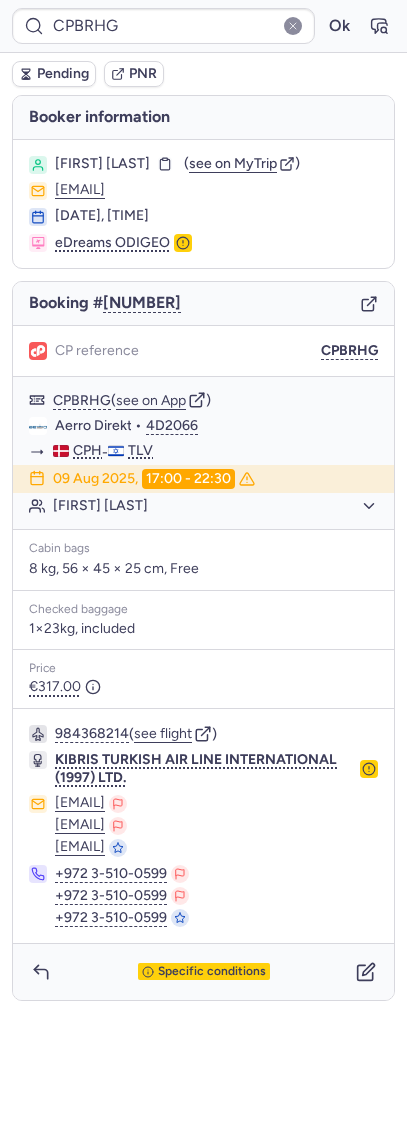 type on "CPORUZ" 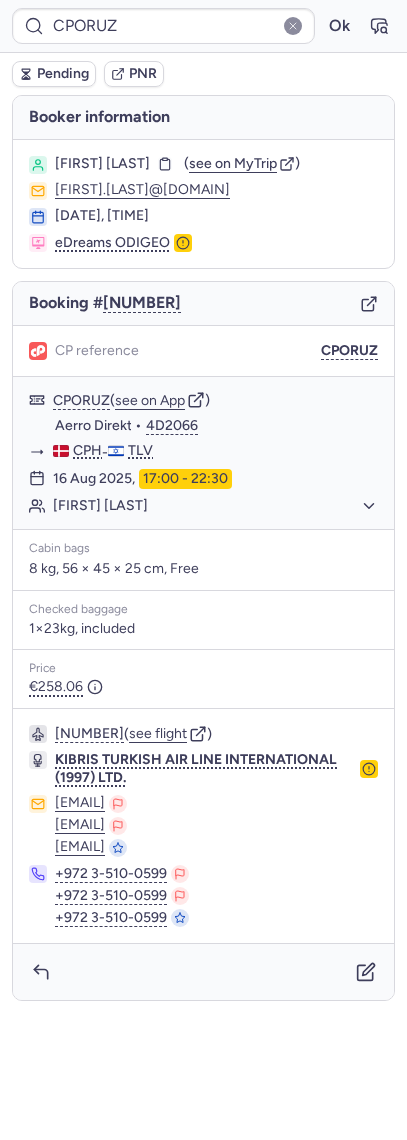 type on "CPBRHG" 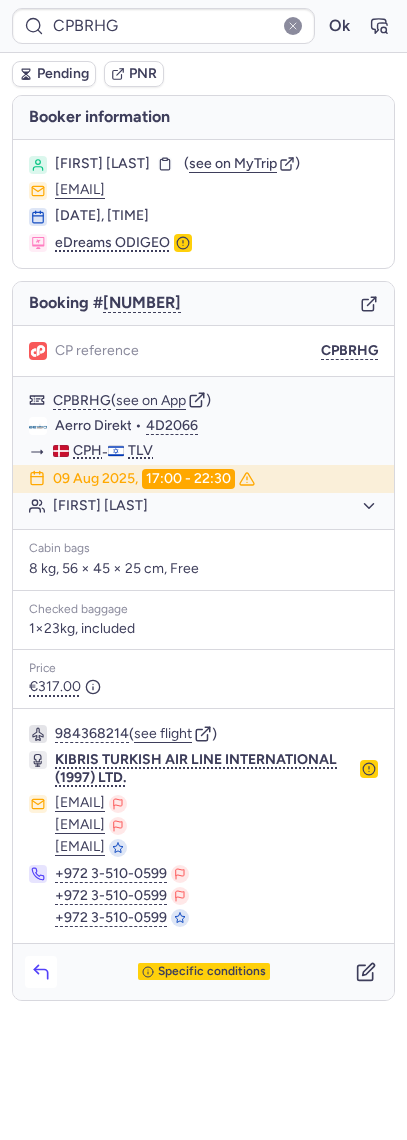 click at bounding box center [41, 972] 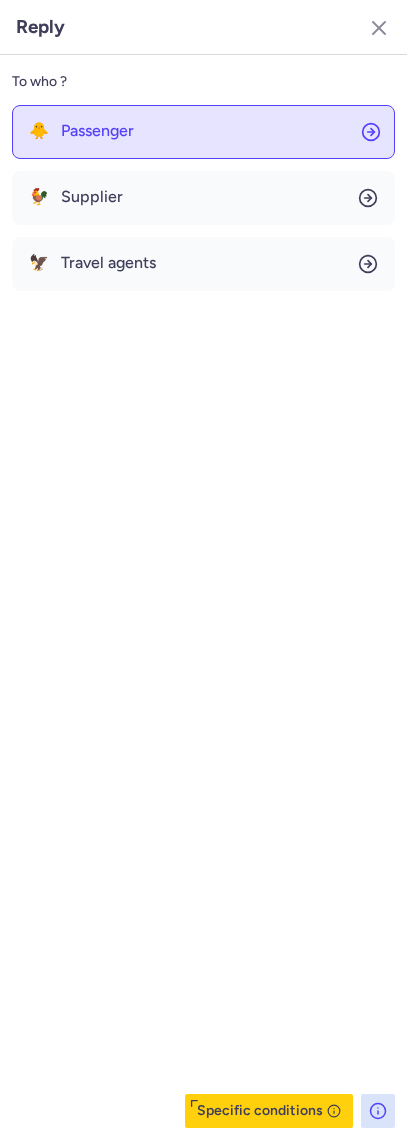 click on "🐥 Passenger" 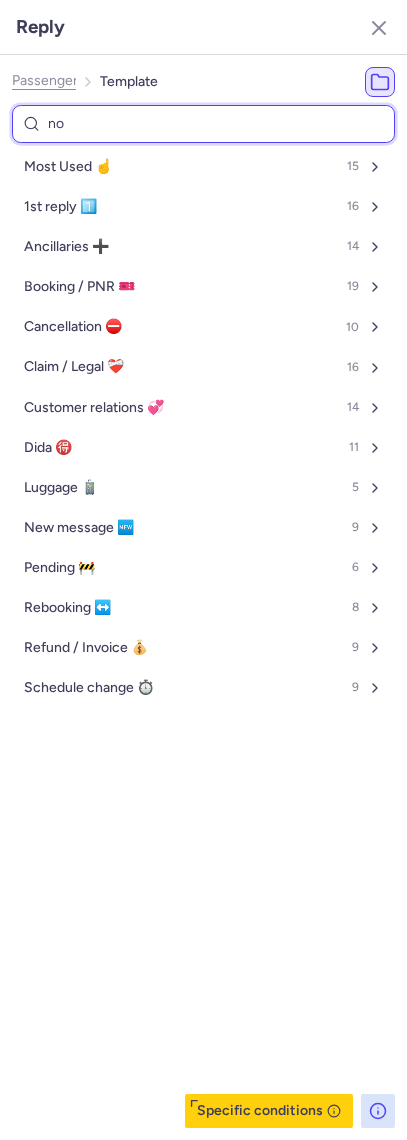 type on "non" 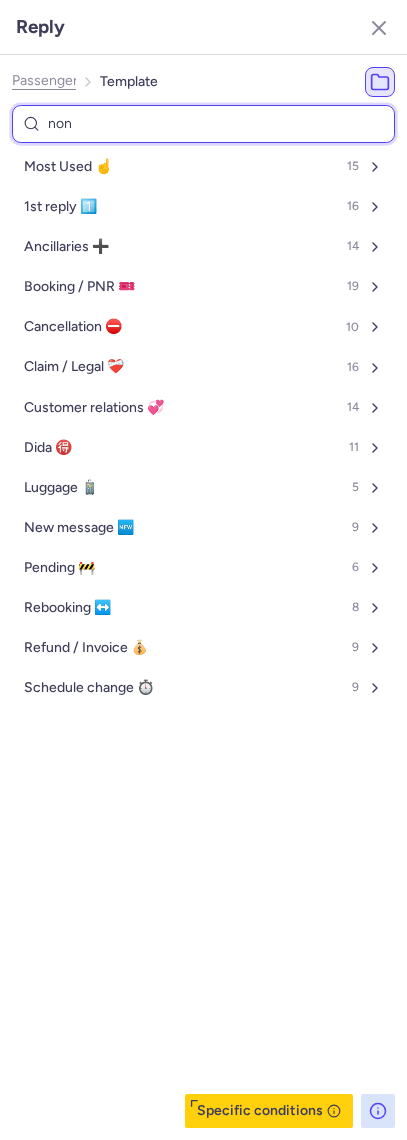 select on "en" 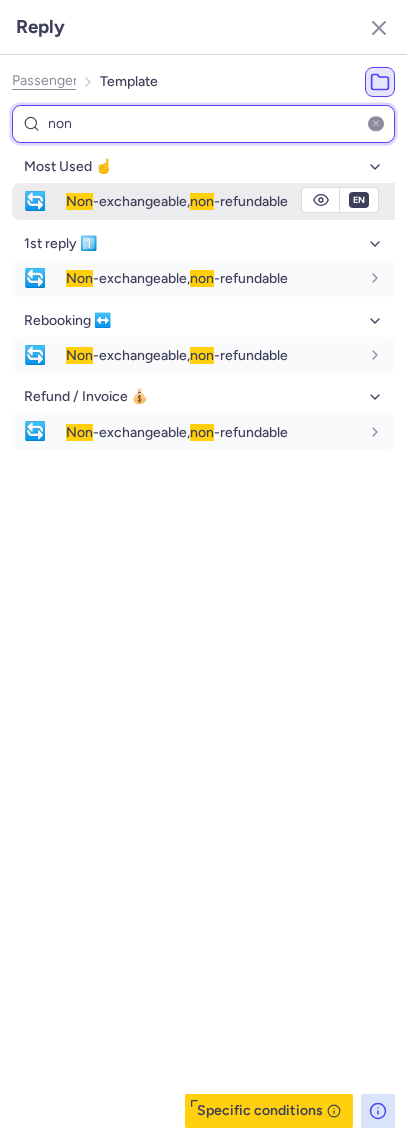 type on "non" 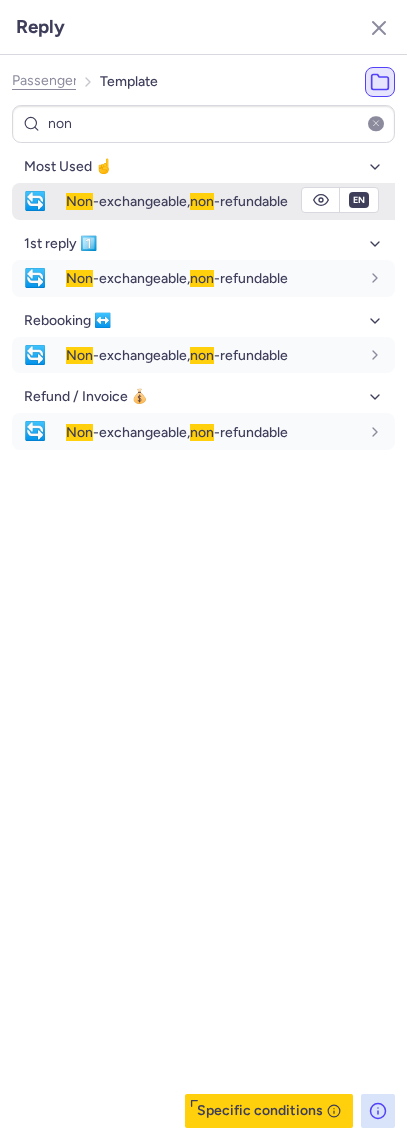 click on "Non -exchangeable,  non -refundable" at bounding box center (230, 201) 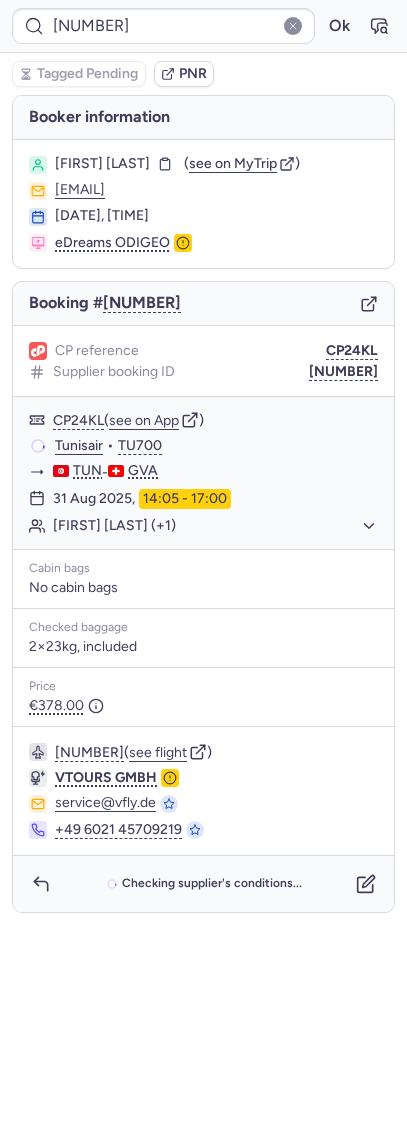 type on "CPT2QO" 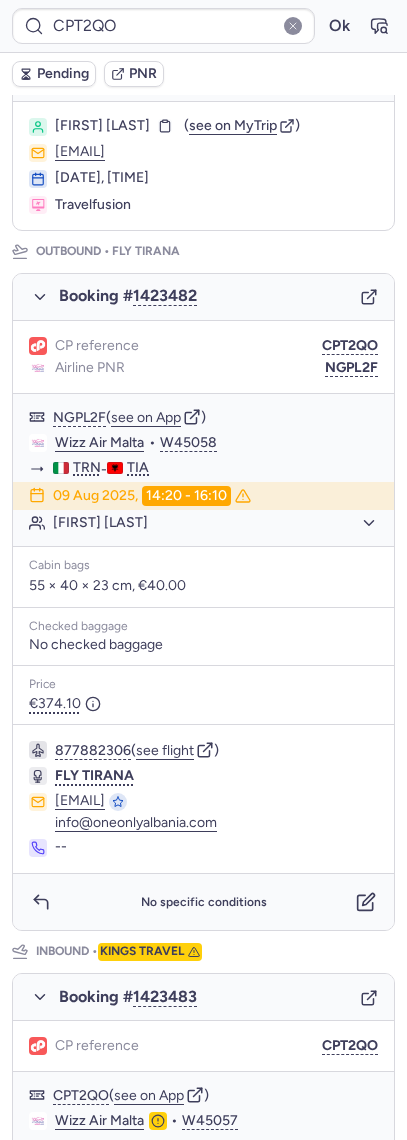 scroll, scrollTop: 133, scrollLeft: 0, axis: vertical 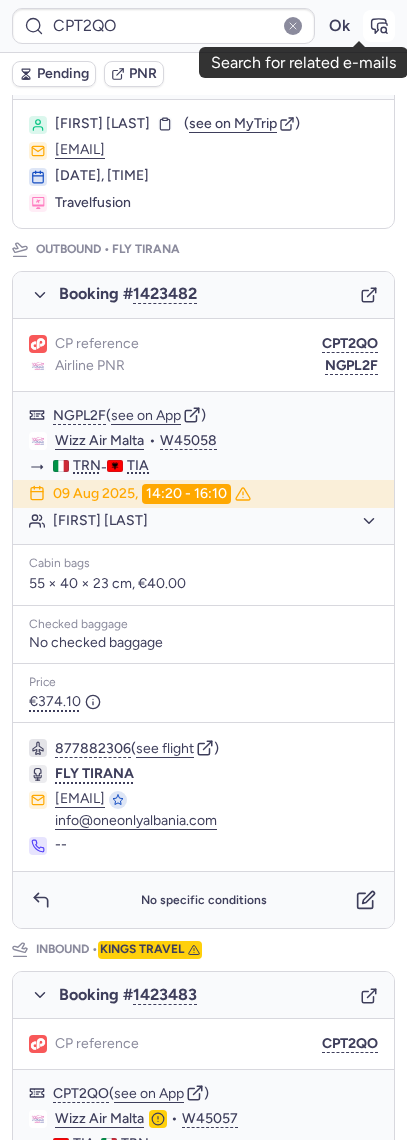 click at bounding box center (379, 26) 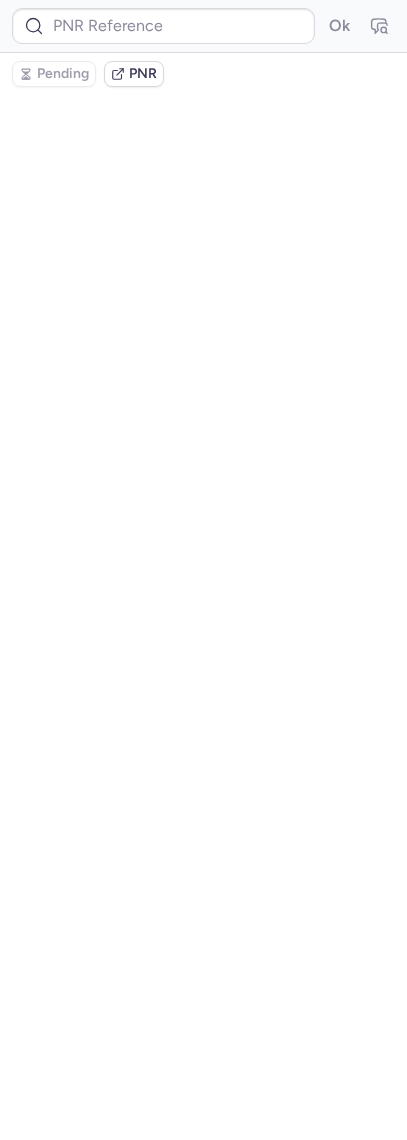 type on "CPT2QO" 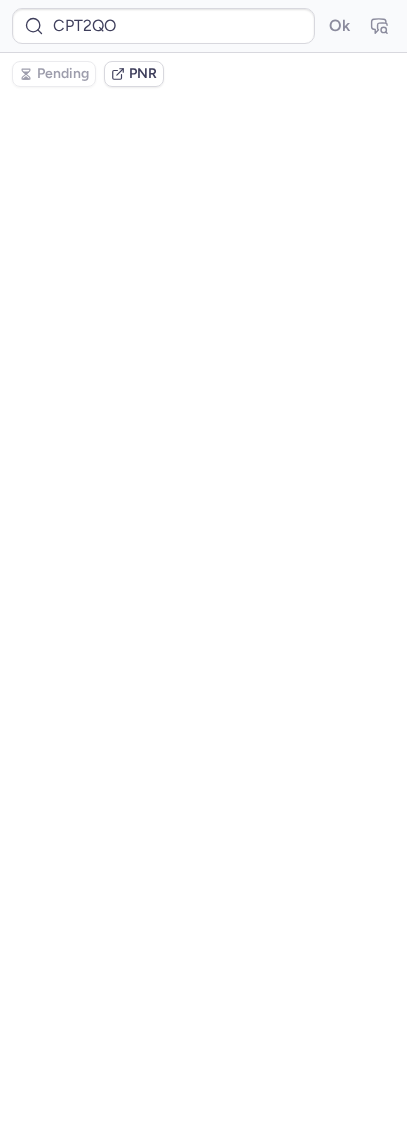 scroll, scrollTop: 0, scrollLeft: 0, axis: both 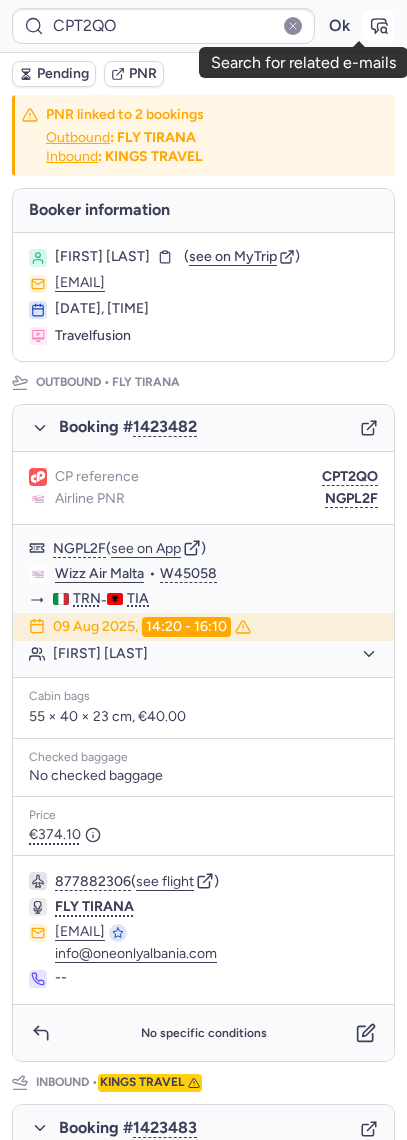 click at bounding box center (379, 26) 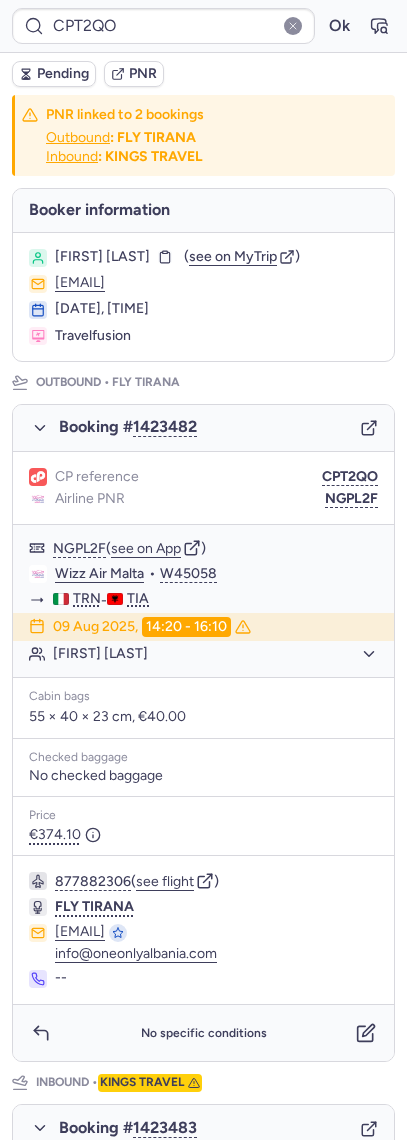click on "Pending" at bounding box center [63, 74] 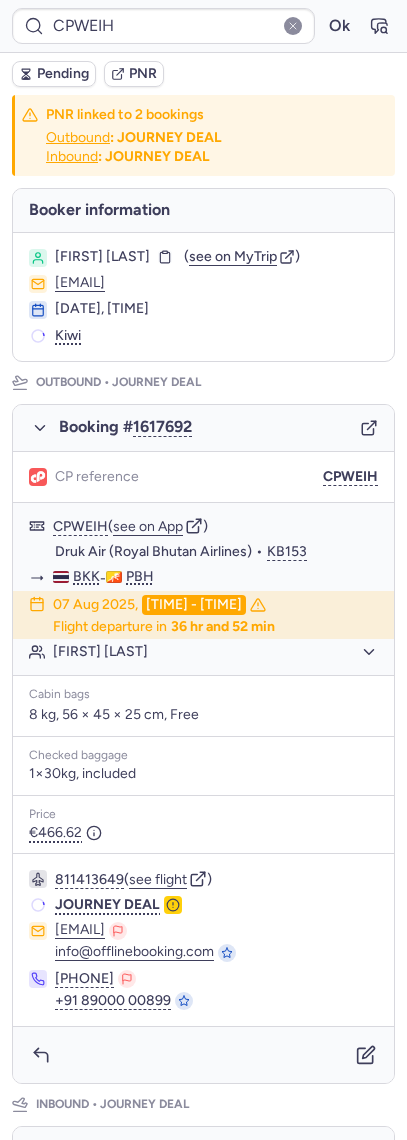 type on "CPVSDJ" 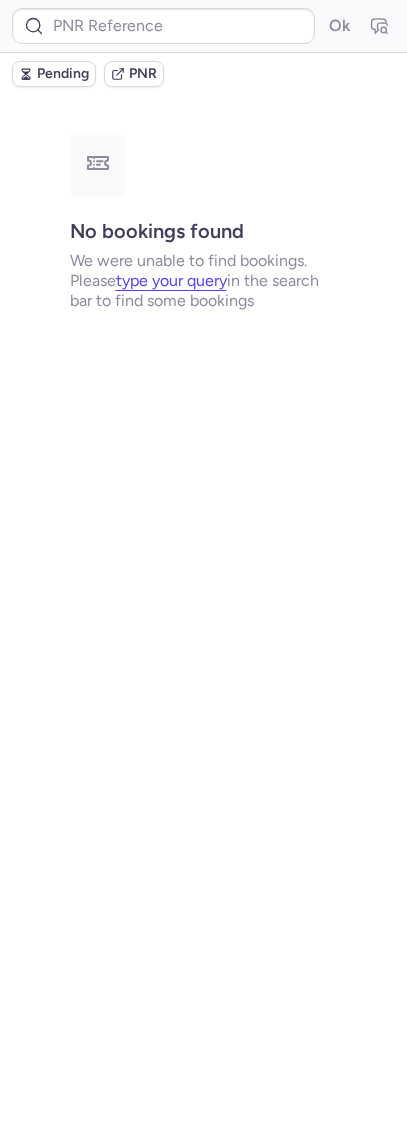 type on "CP3W5C" 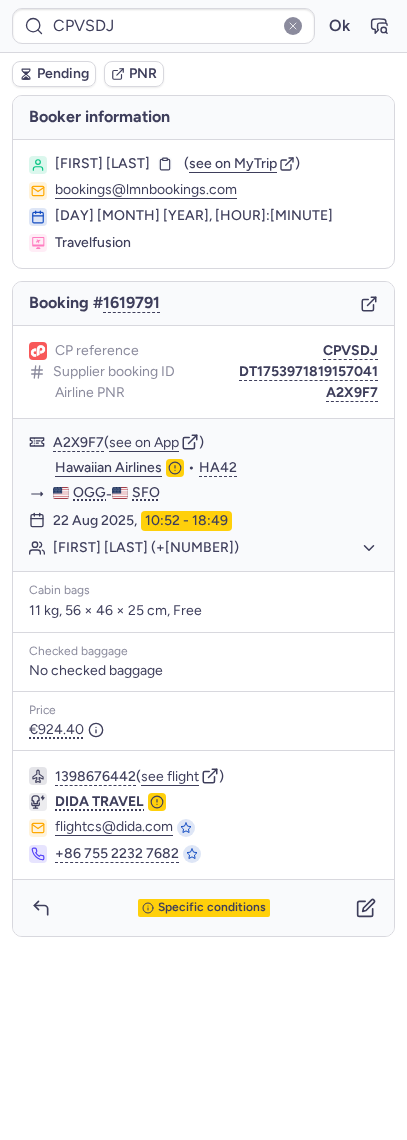 type on "[NUMBER]" 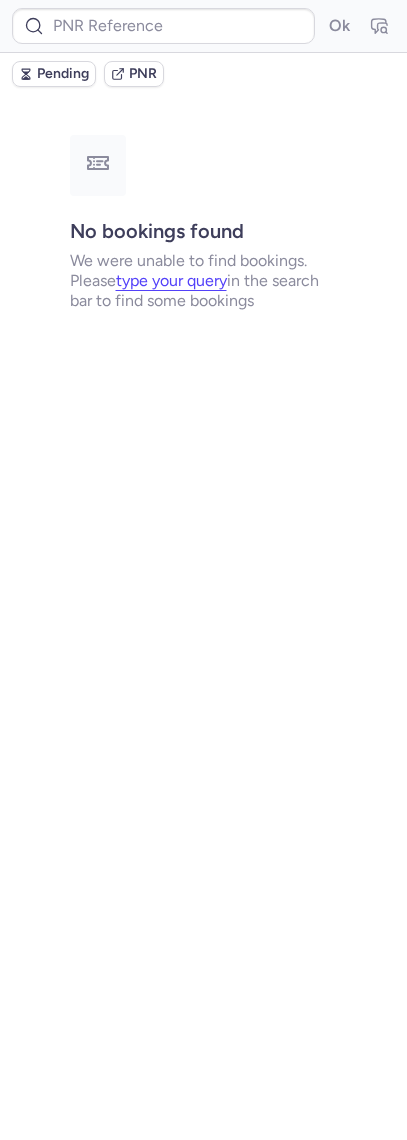 type on "CPNNUE" 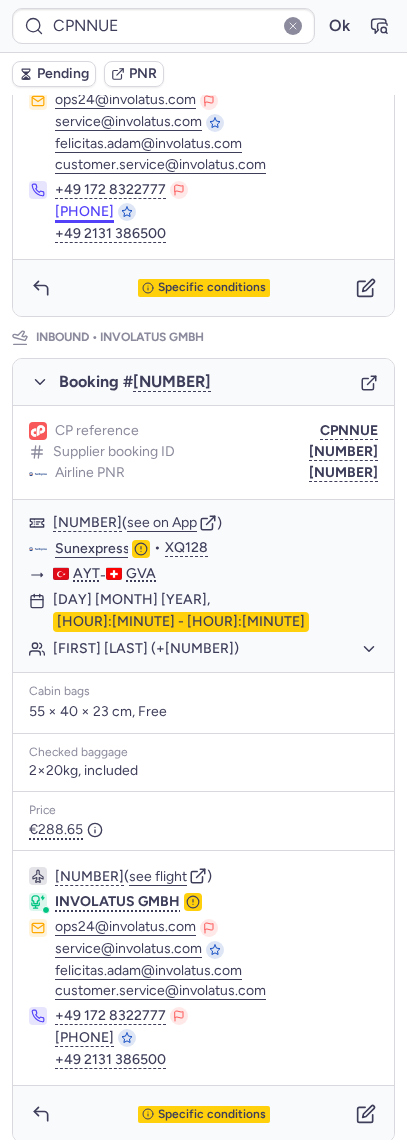 scroll, scrollTop: 854, scrollLeft: 0, axis: vertical 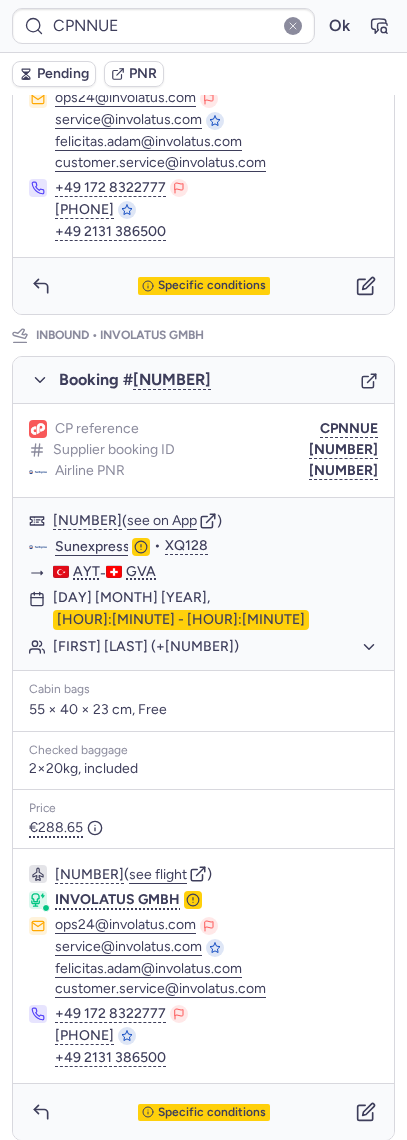 click 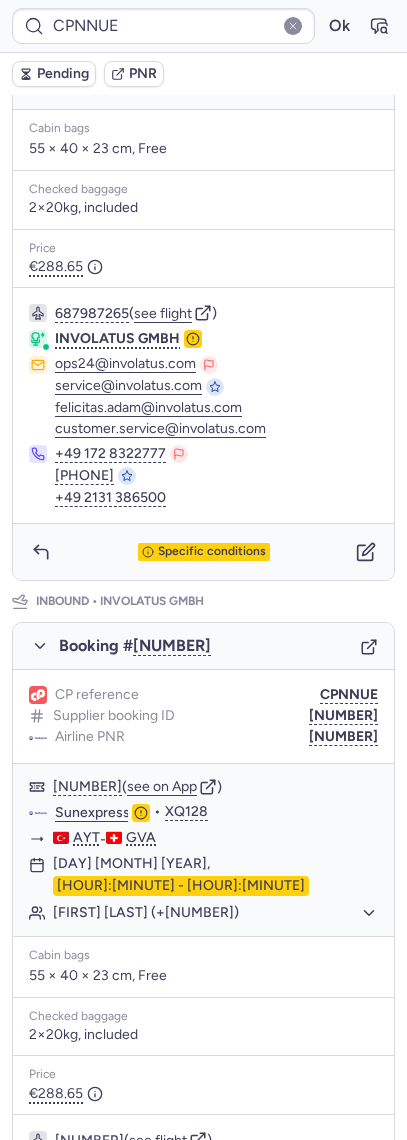 scroll, scrollTop: 588, scrollLeft: 0, axis: vertical 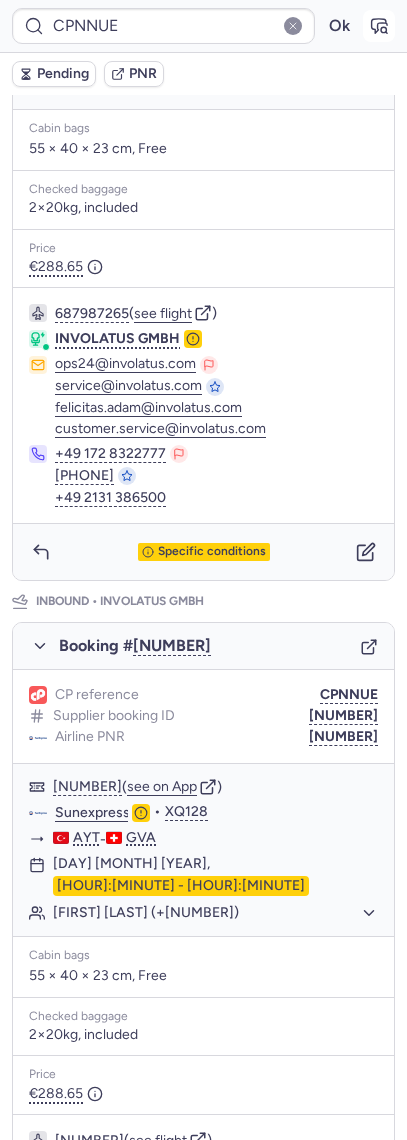 click 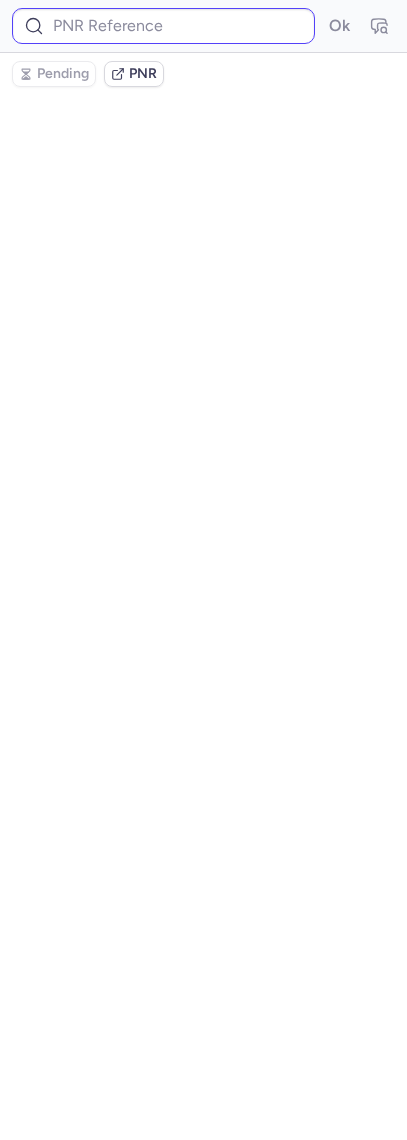 type on "CPNNUE" 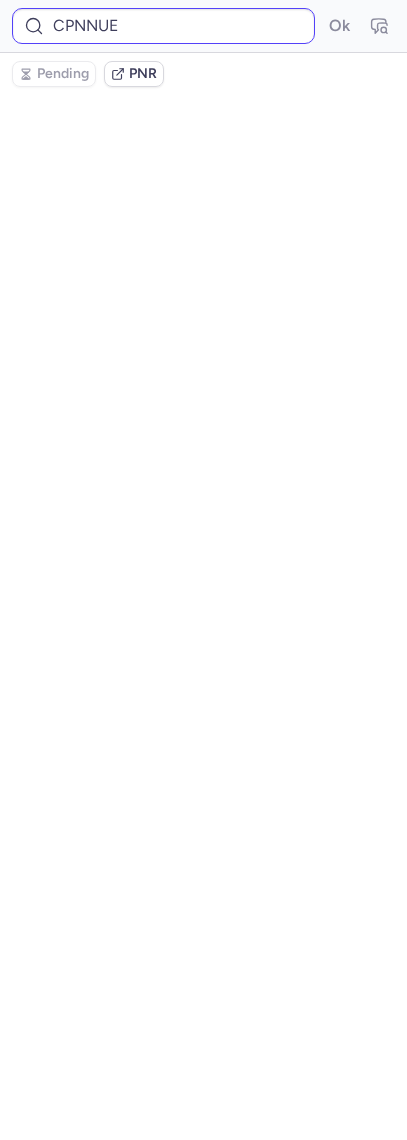 scroll, scrollTop: 0, scrollLeft: 0, axis: both 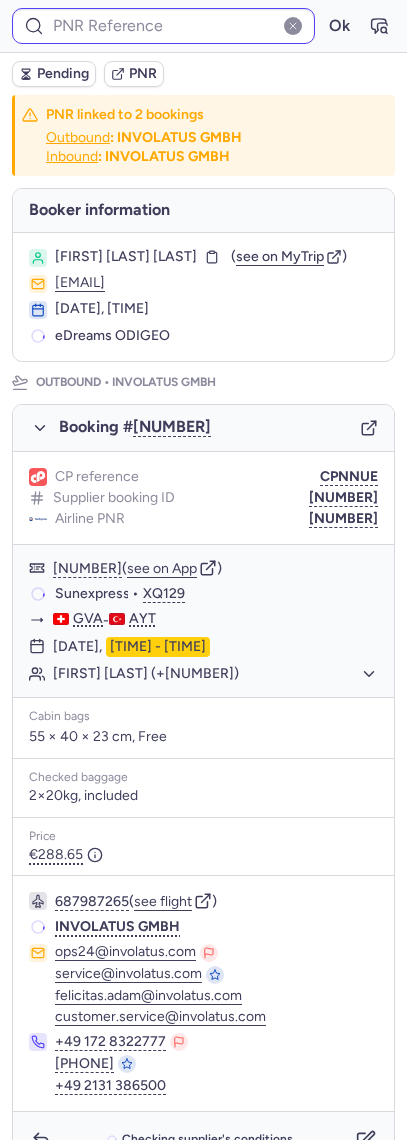 type on "CPNNUE" 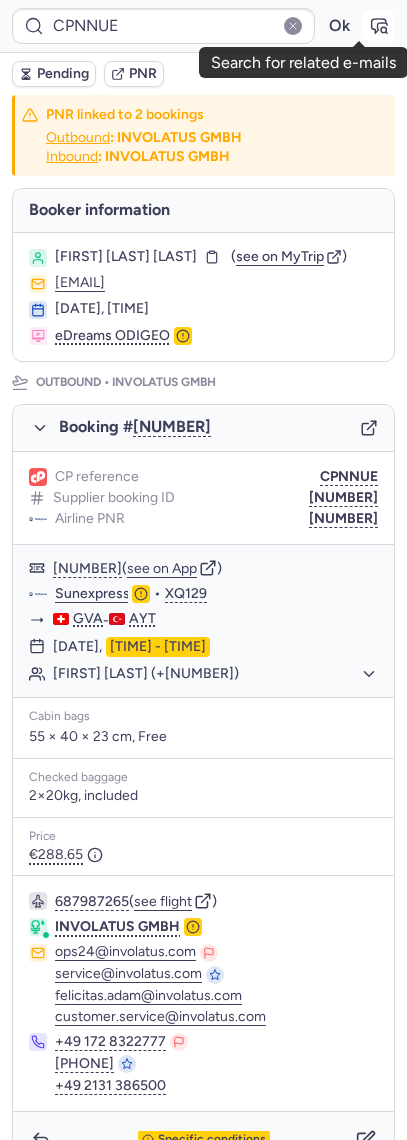 click 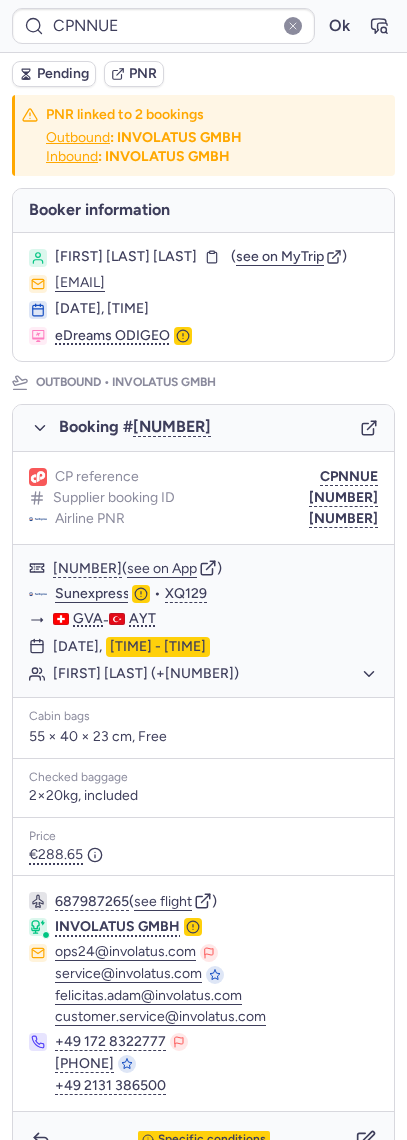 type on "CPABNM" 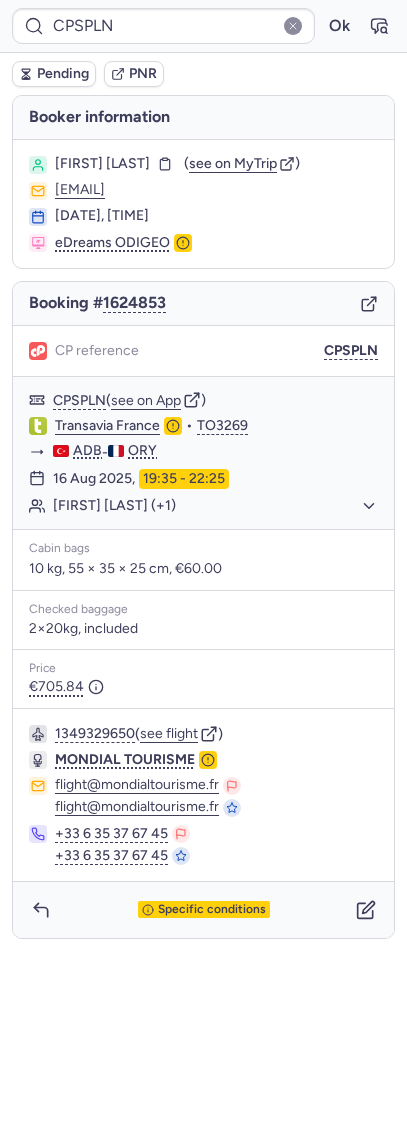 type on "CPQITG" 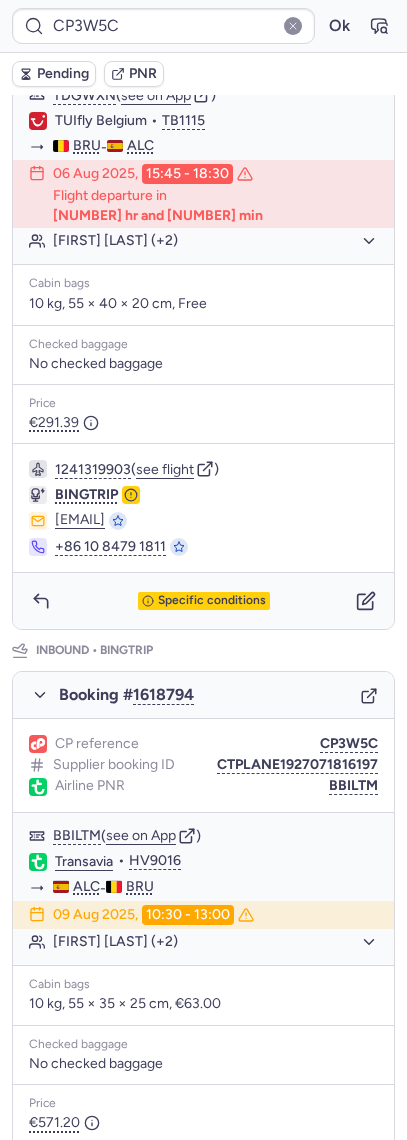 scroll, scrollTop: 248, scrollLeft: 0, axis: vertical 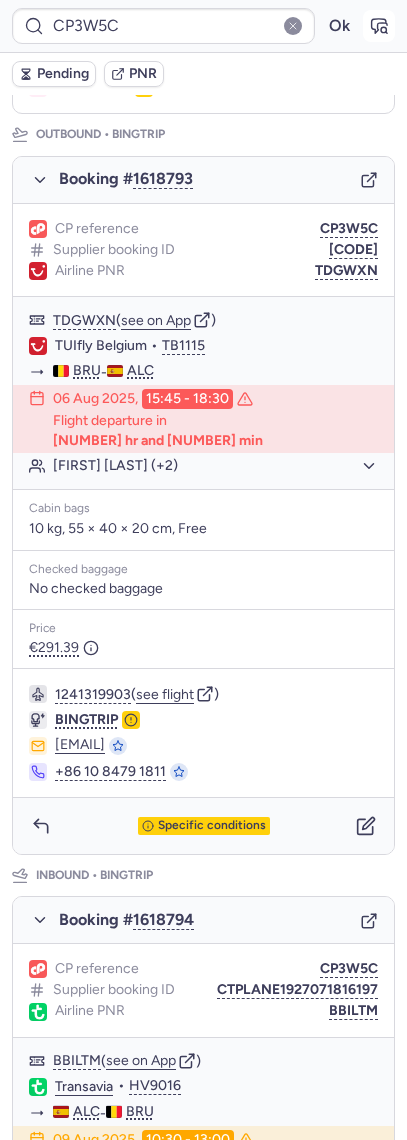 click 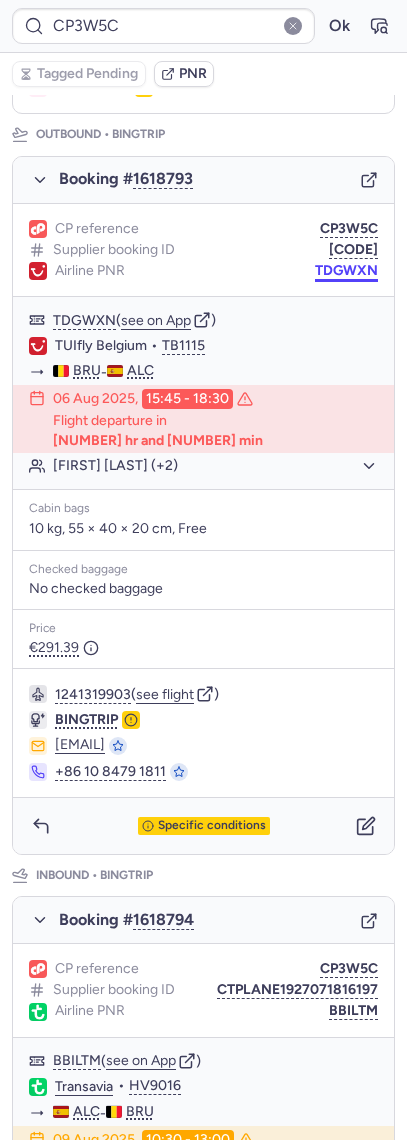 click on "TDGWXN" at bounding box center [346, 271] 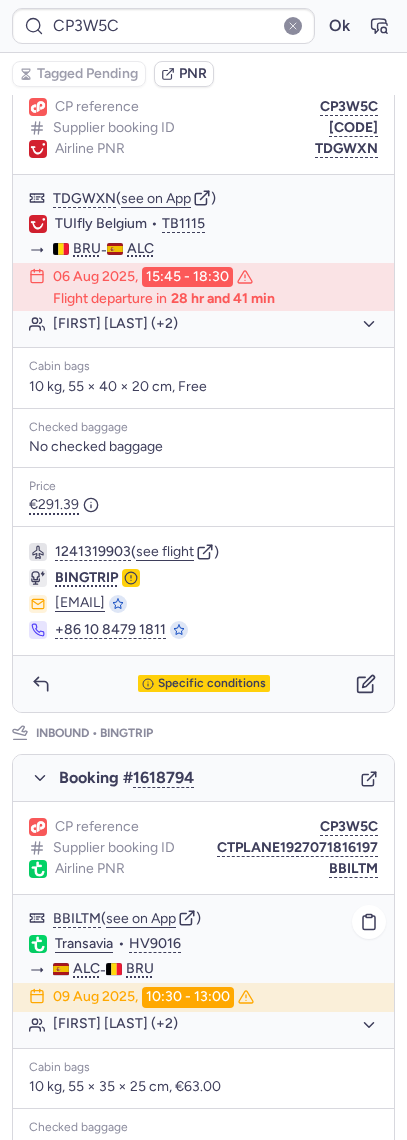 scroll, scrollTop: 648, scrollLeft: 0, axis: vertical 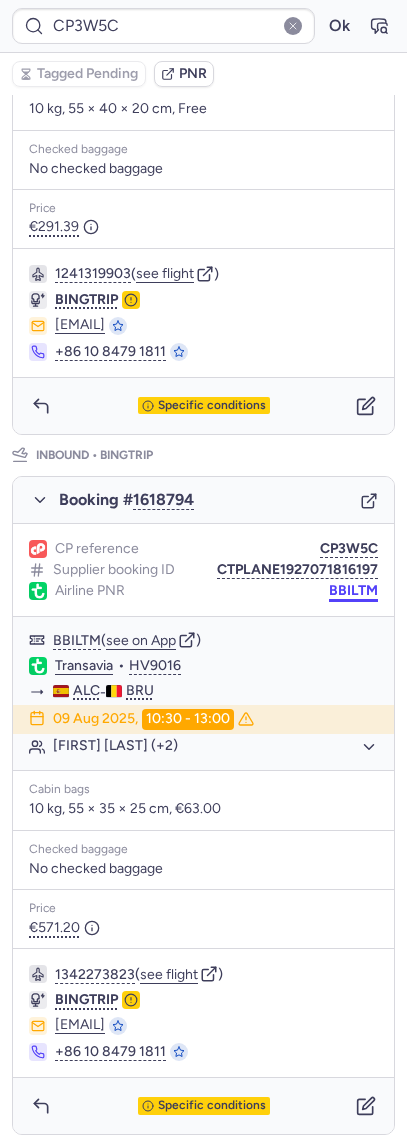 click on "CP reference [CODE] Supplier booking ID [NUMBER] Airline PNR [CODE] [CODE]  ( see on App )  [COMPANY]  •  [CODE] [CITY]  -  [CITY] [DATE],  [TIME] - [TIME]  Flight departure in  [DURATION] [FIRST] [LAST] (+2)  Cabin bags  10 kg, 55 × 40 × 20 cm, Free Checked baggage No checked baggage Price €[PRICE]  [NUMBER]  ( see flight )  [COMPANY] [EMAIL] +[PHONE] Specific conditions Inbound •  [COMPANY] Booking # [NUMBER] CP reference [CODE] Supplier booking ID [NUMBER] Airline PNR [CODE] [CODE]  ( see on App )  [COMPANY]  •  [CODE] [CITY]  -  [CITY] [DATE],  [TIME] - [TIME] [FIRST] [LAST] (+2)  Cabin bags  10 kg, 55 × 35 × 25 cm, €[PRICE] Checked baggage No checked baggage Price €[PRICE]  [NUMBER]  ( see flight )" at bounding box center (203, 0) 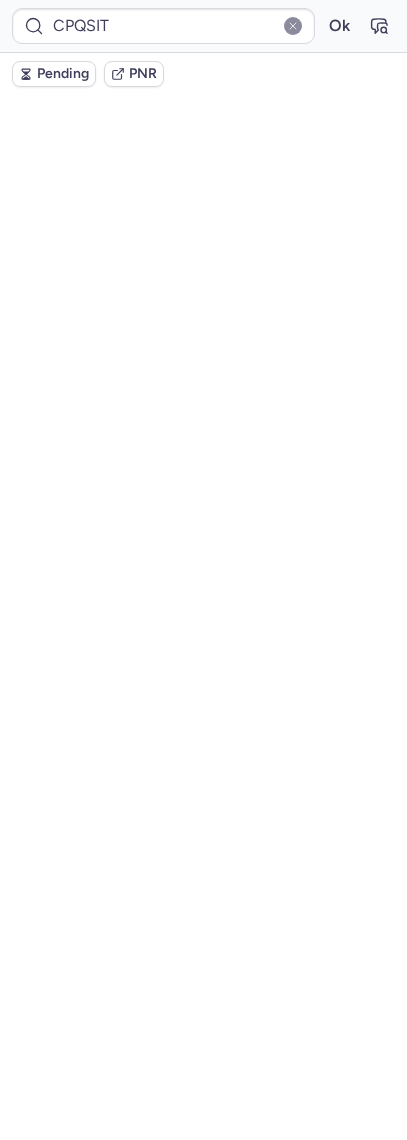 scroll, scrollTop: 0, scrollLeft: 0, axis: both 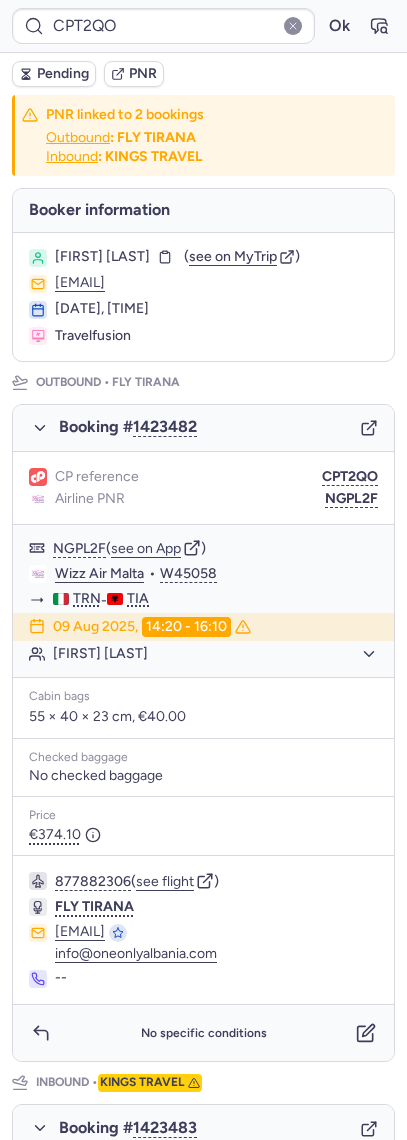 type on "CPTD9N" 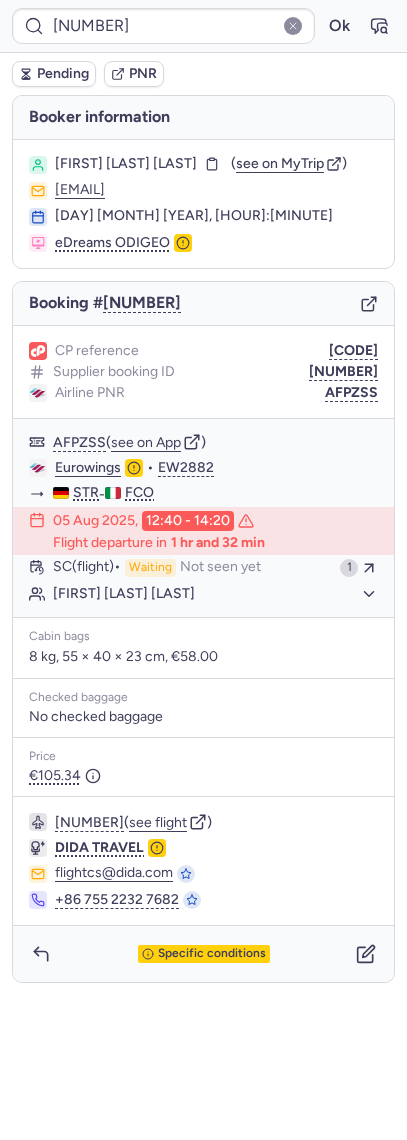 type on "CPT2QO" 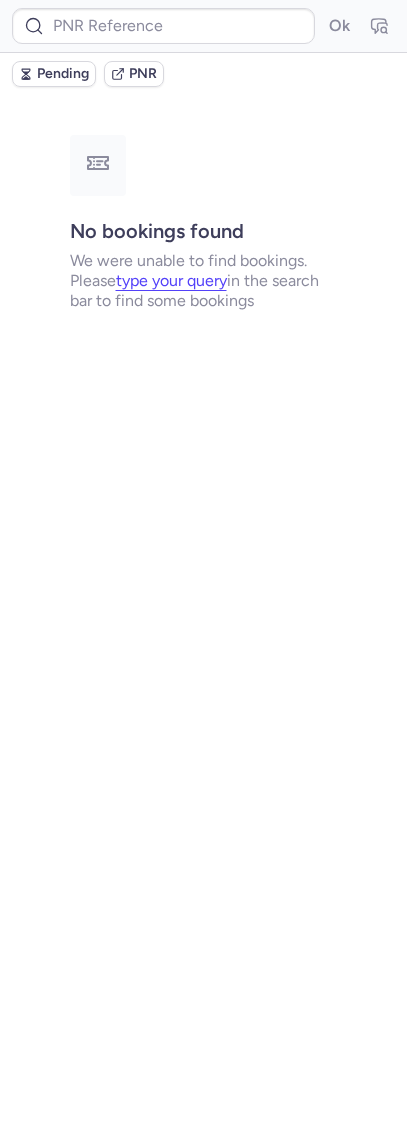 type on "CPR59Z" 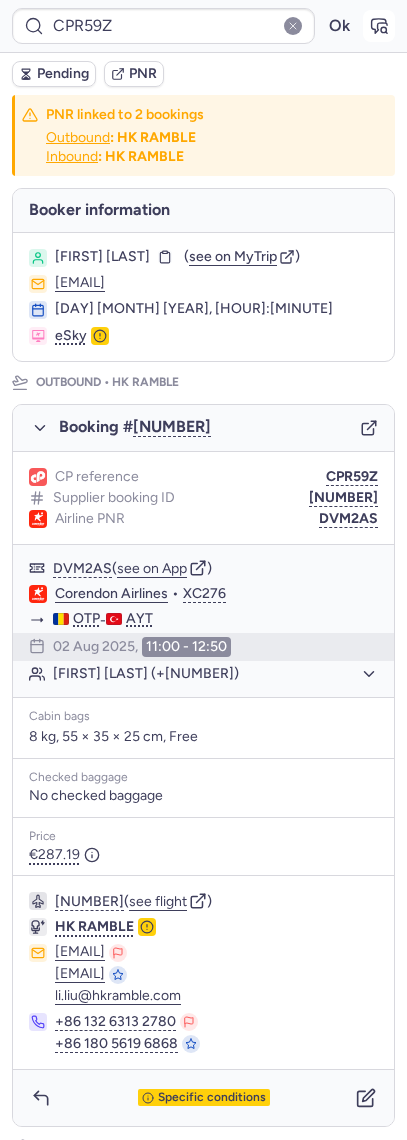 click 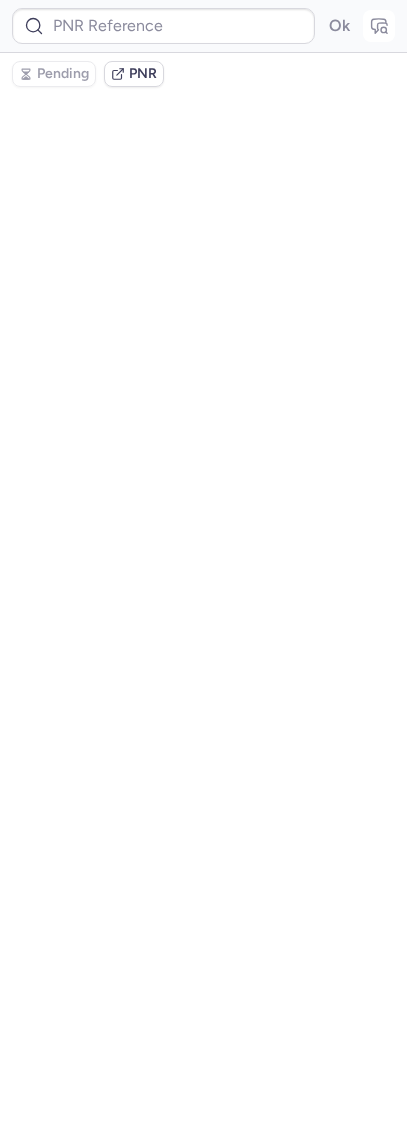 type on "CPR59Z" 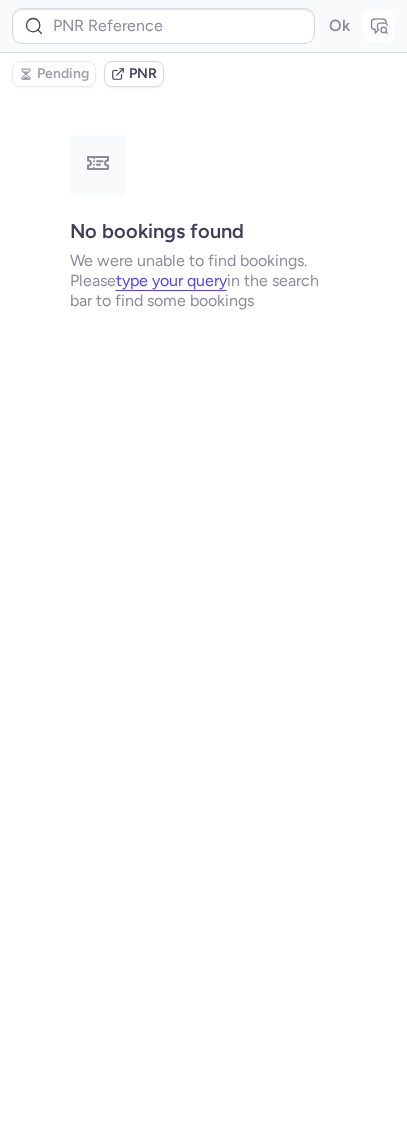 type on "CPR59Z" 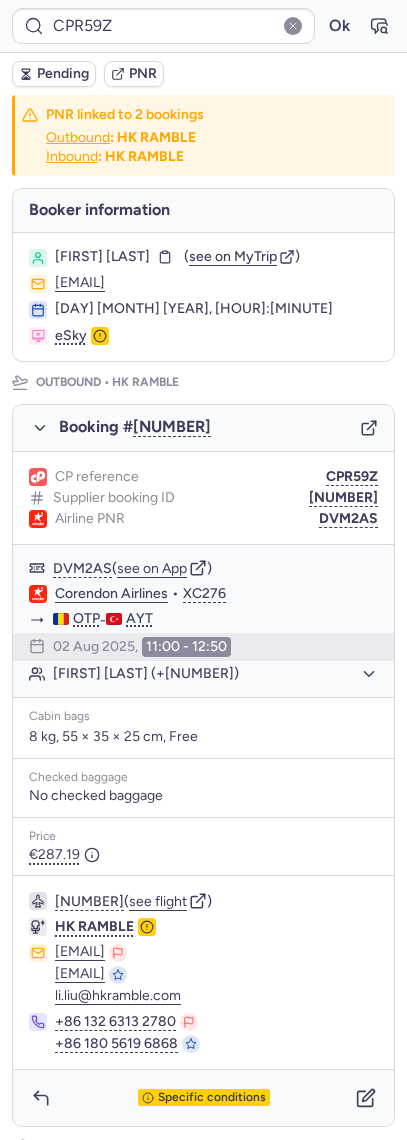 click 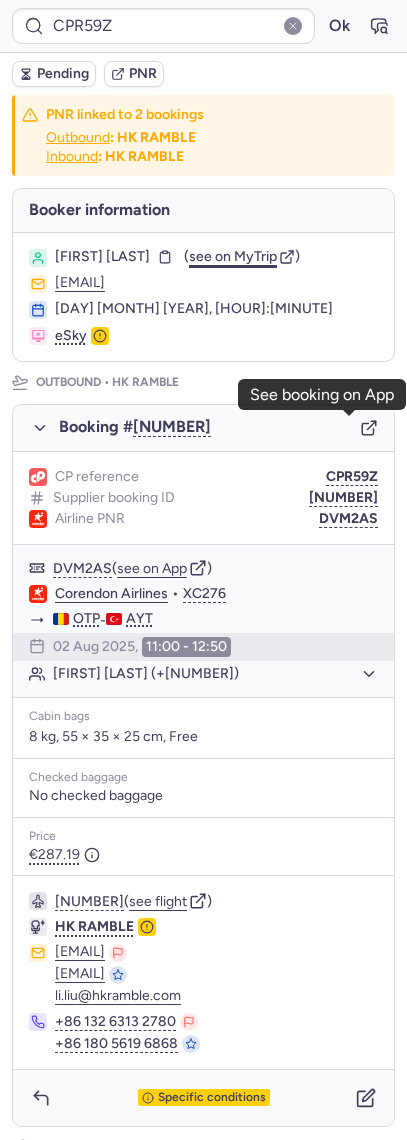 click on "see on MyTrip" at bounding box center (233, 256) 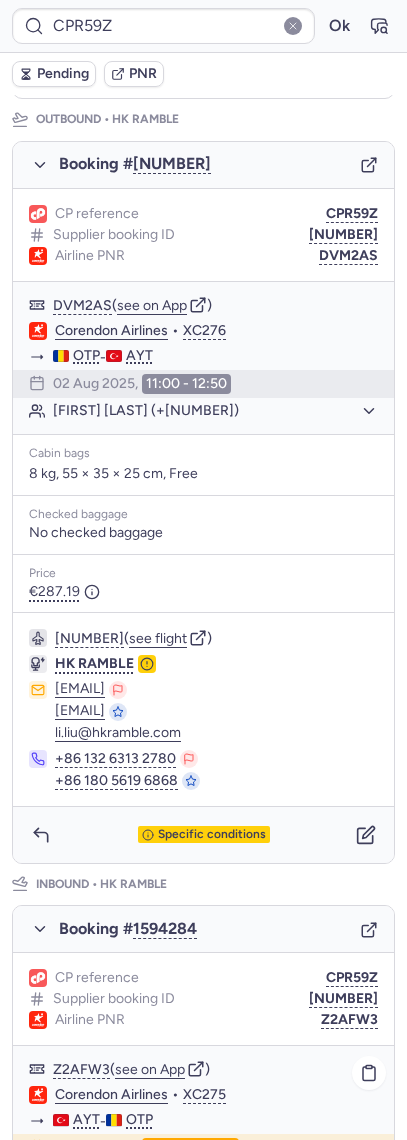 scroll, scrollTop: 666, scrollLeft: 0, axis: vertical 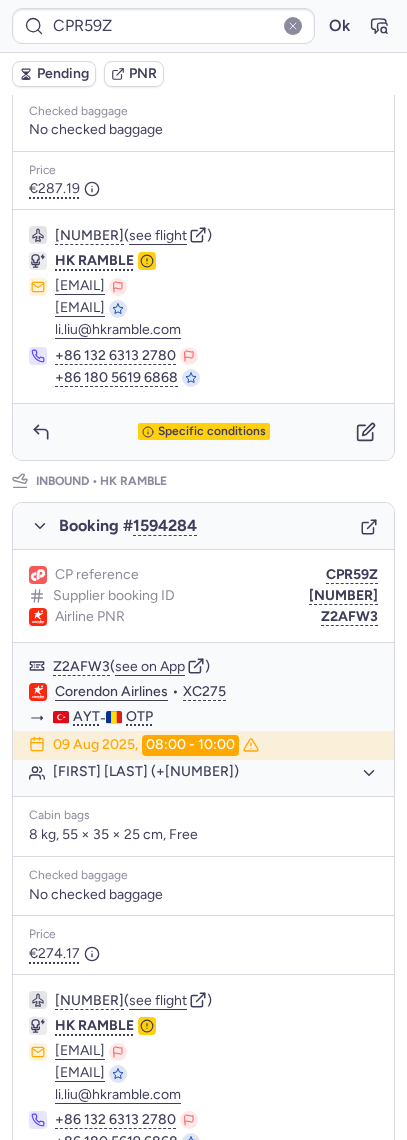 click 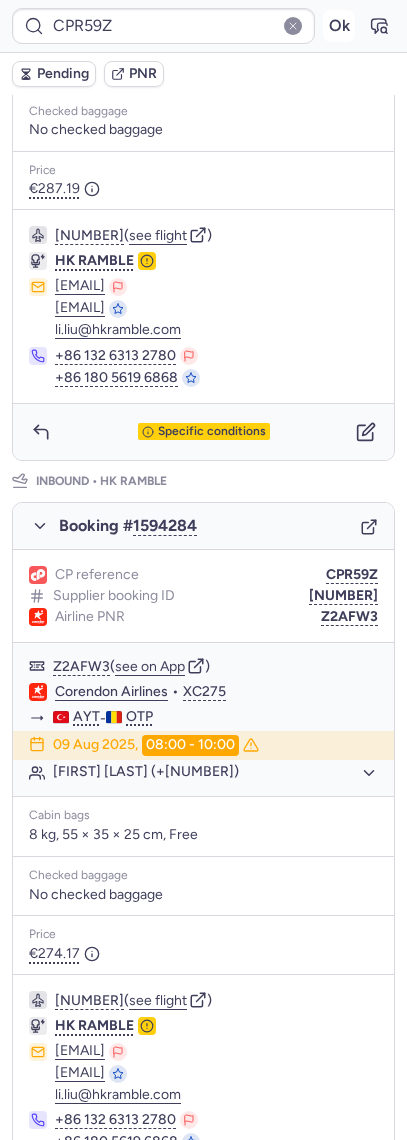 click on "Ok" at bounding box center [339, 26] 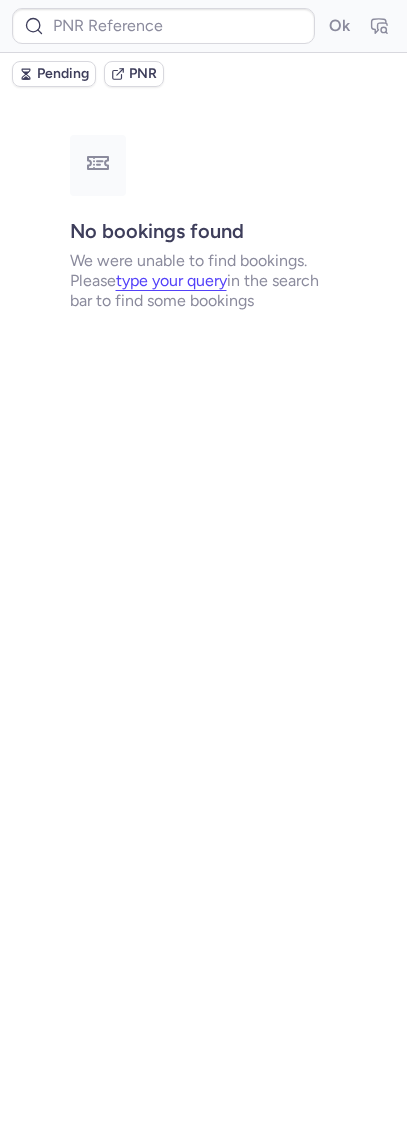 scroll, scrollTop: 0, scrollLeft: 0, axis: both 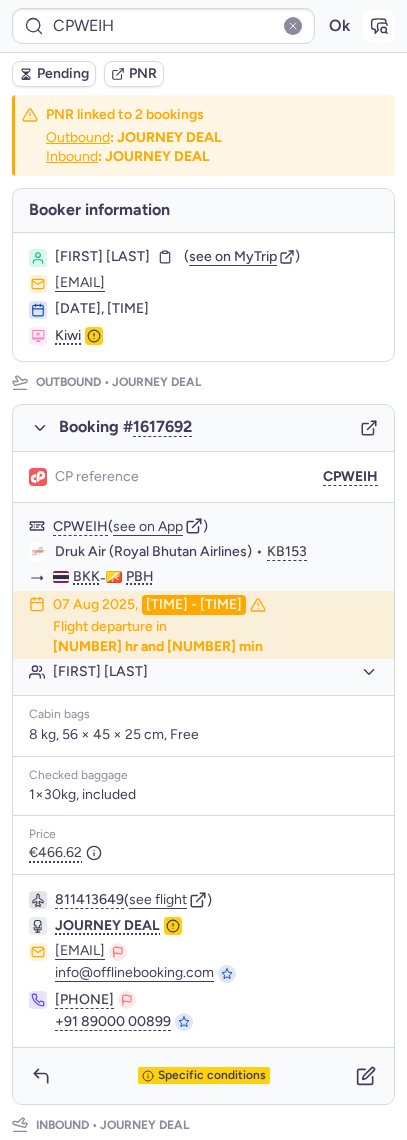 click at bounding box center [379, 26] 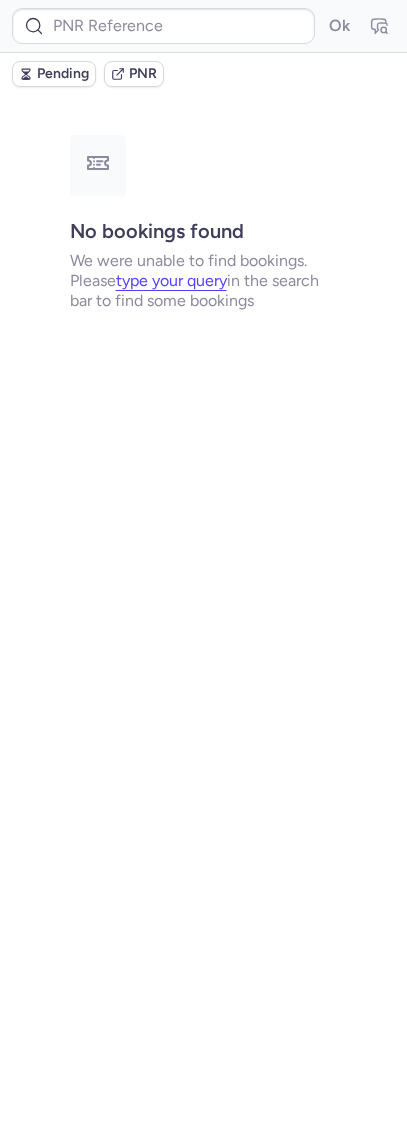 type on "CPWEIH" 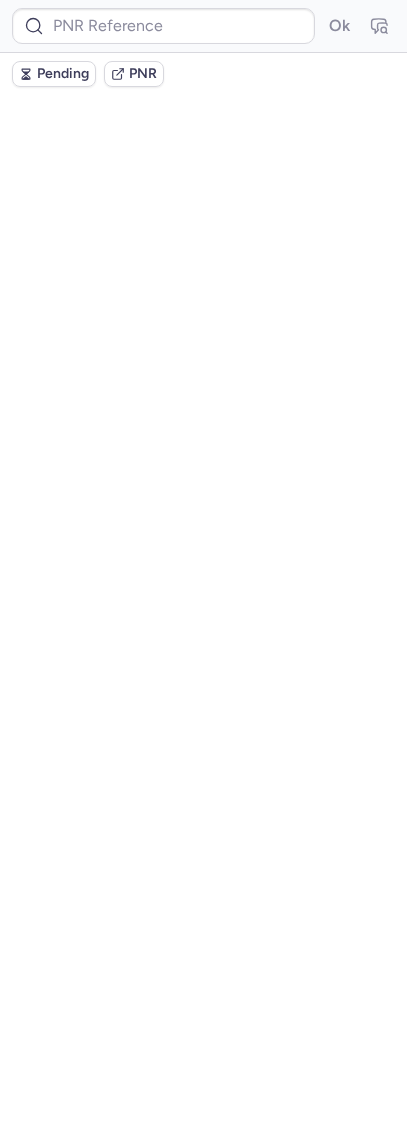 type on "CPWEIH" 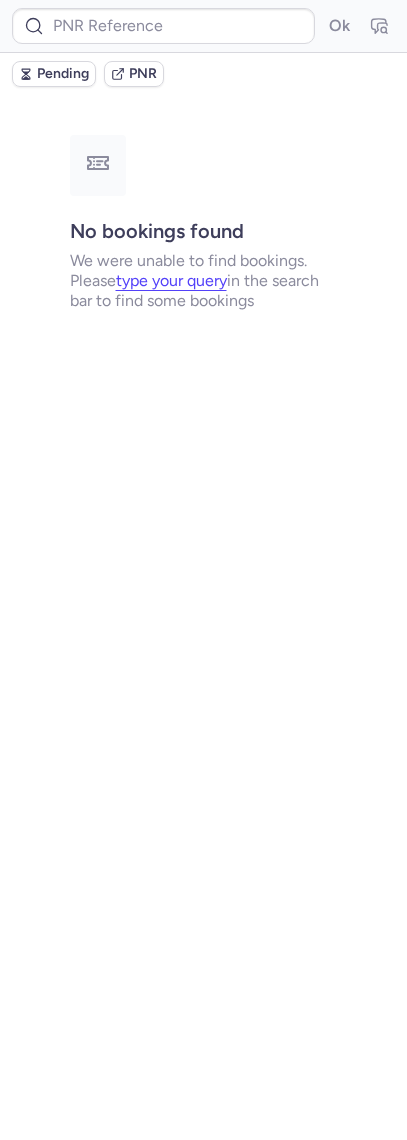 type on "CPQITG" 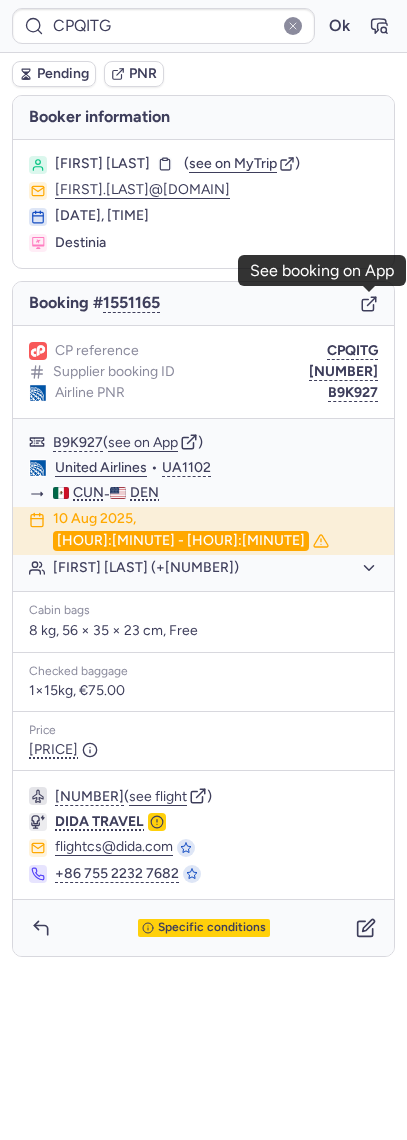 click 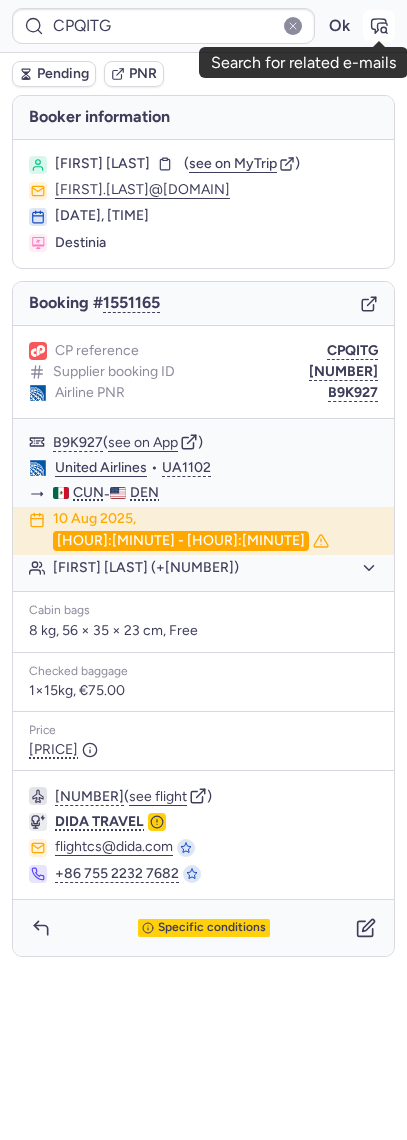 click 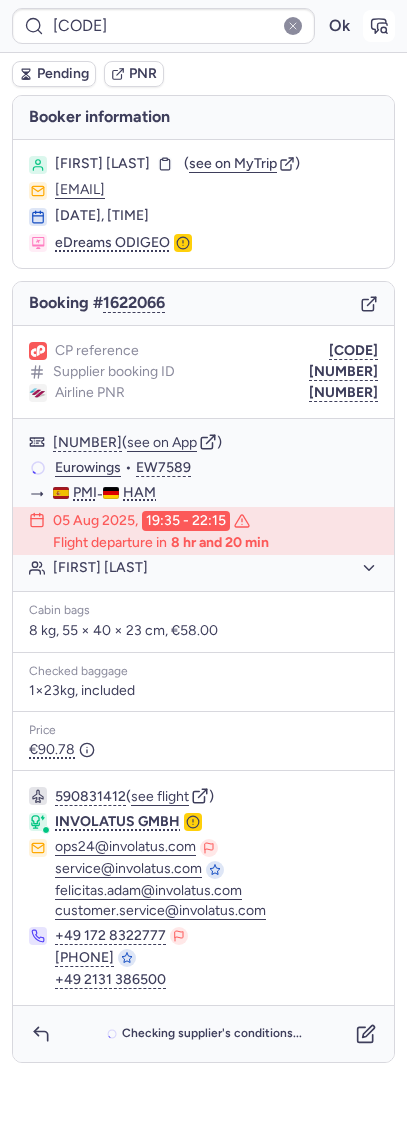 click 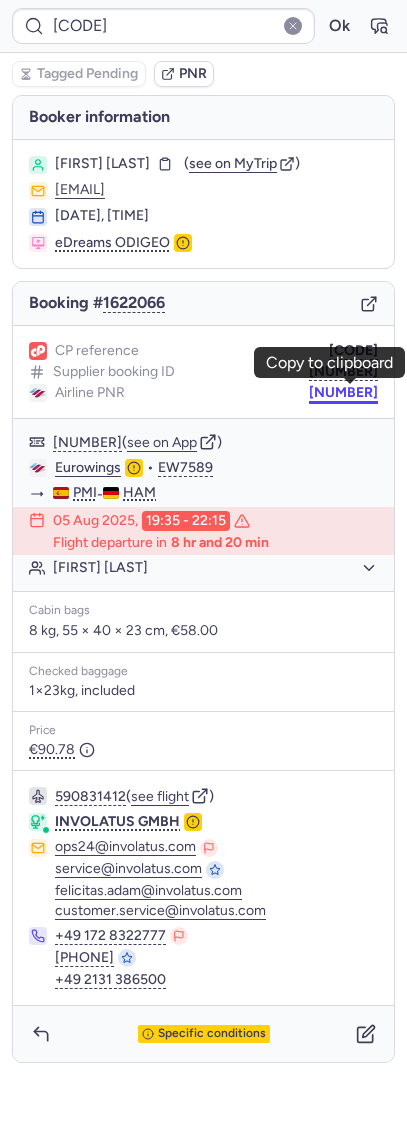 click on "[NUMBER]" at bounding box center (343, 393) 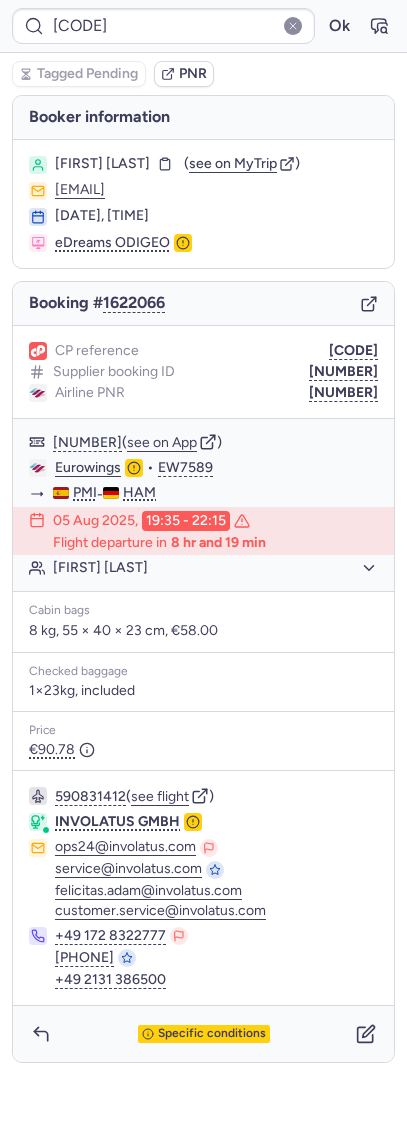 click on "[FIRST] [LAST]" at bounding box center (102, 164) 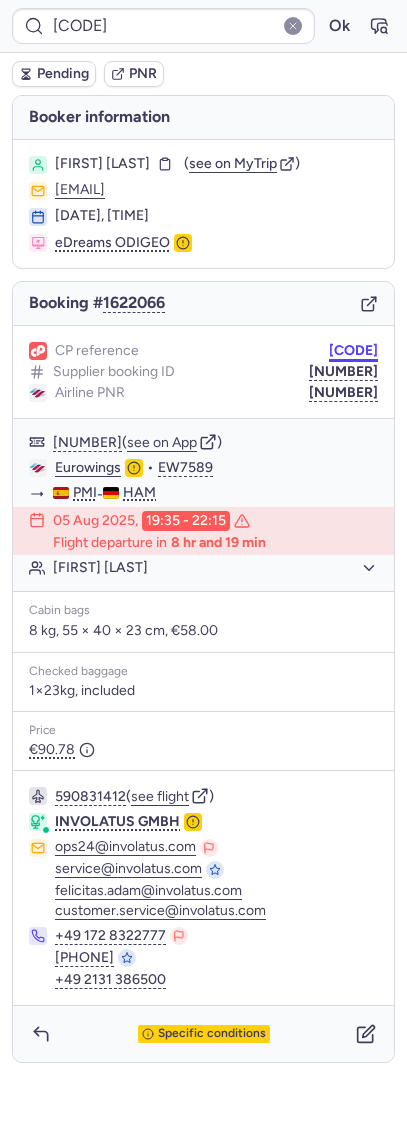 click on "[CODE]" at bounding box center (353, 351) 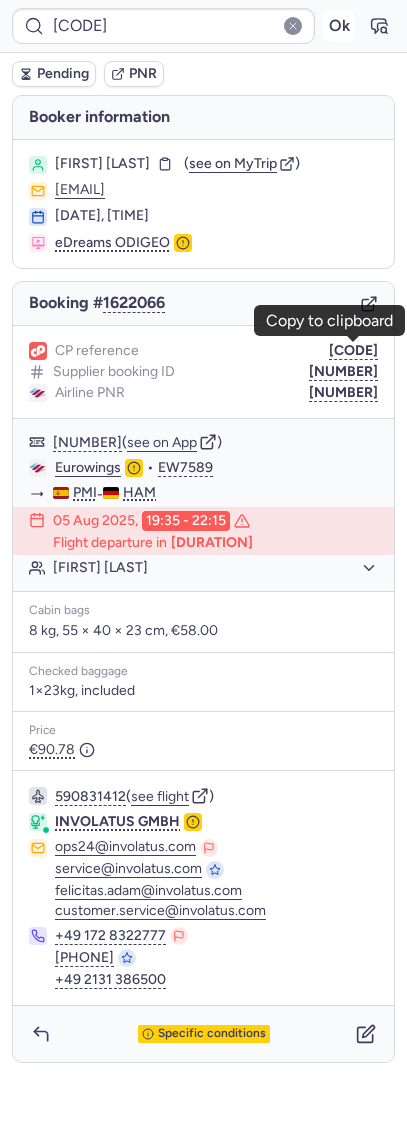 click on "Ok" at bounding box center [339, 26] 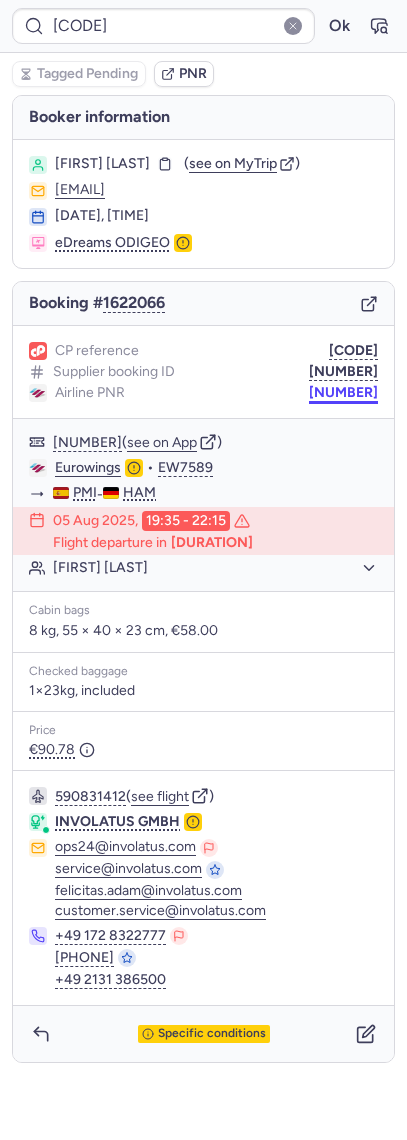 click on "[NUMBER]" at bounding box center [343, 393] 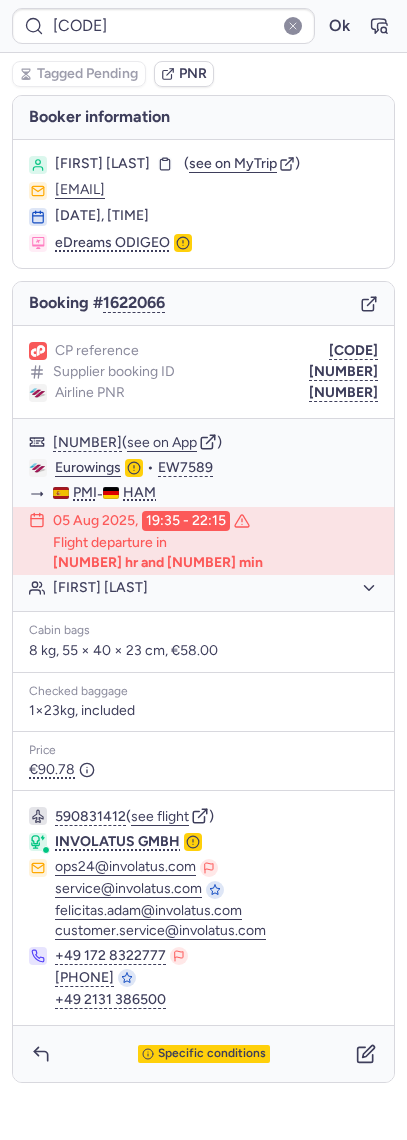 type on "CP2DKV" 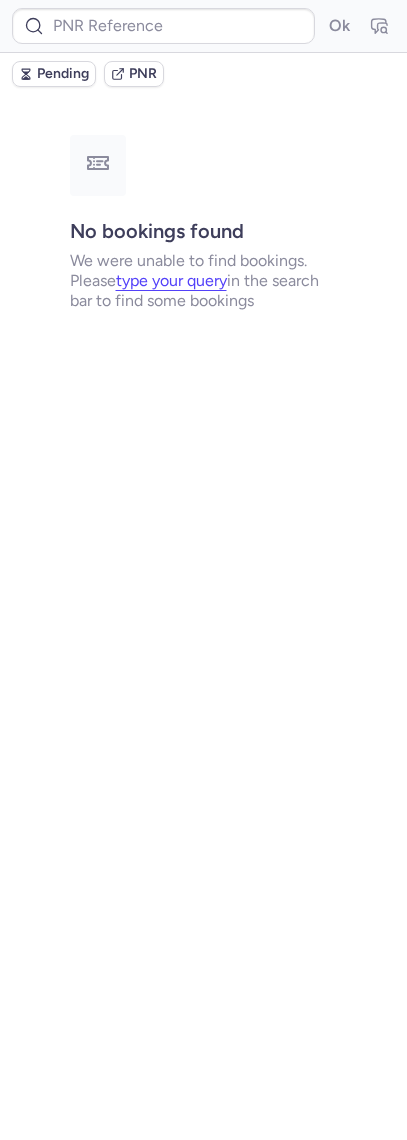 type on "CPT2QO" 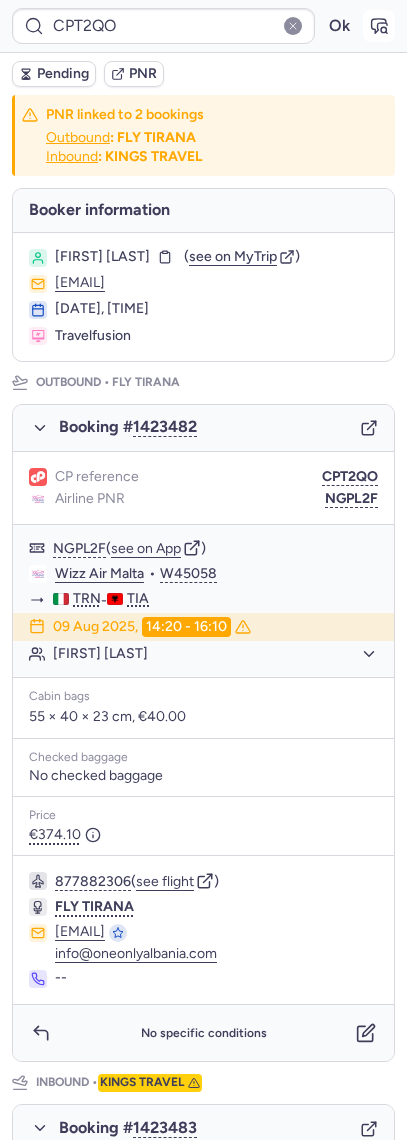 click at bounding box center (379, 26) 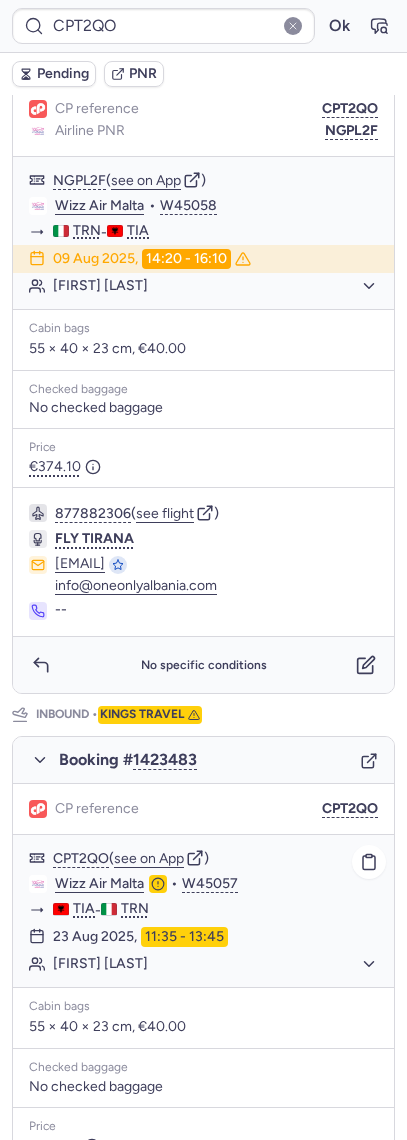 scroll, scrollTop: 608, scrollLeft: 0, axis: vertical 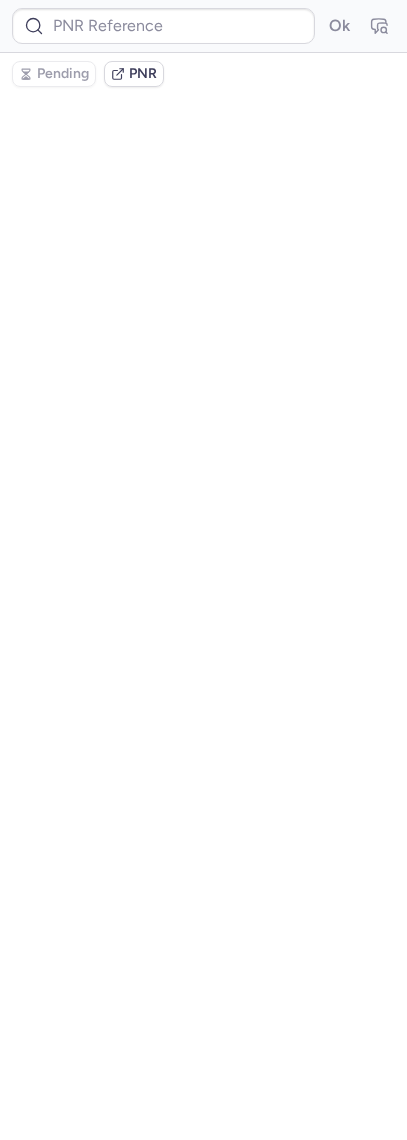 type on "CPT2QO" 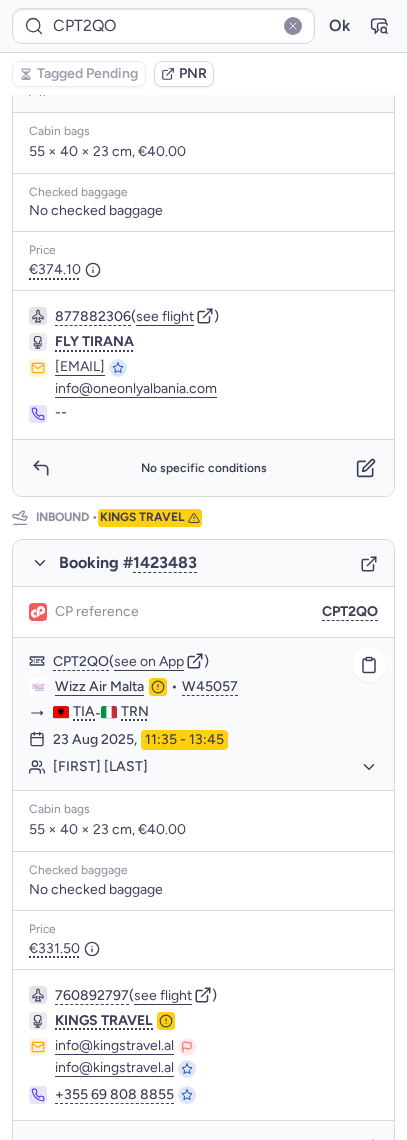 scroll, scrollTop: 608, scrollLeft: 0, axis: vertical 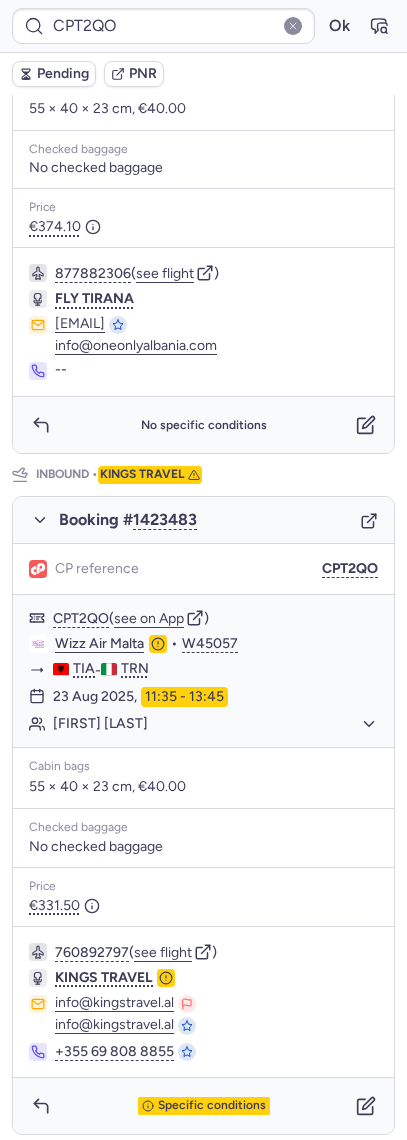 click 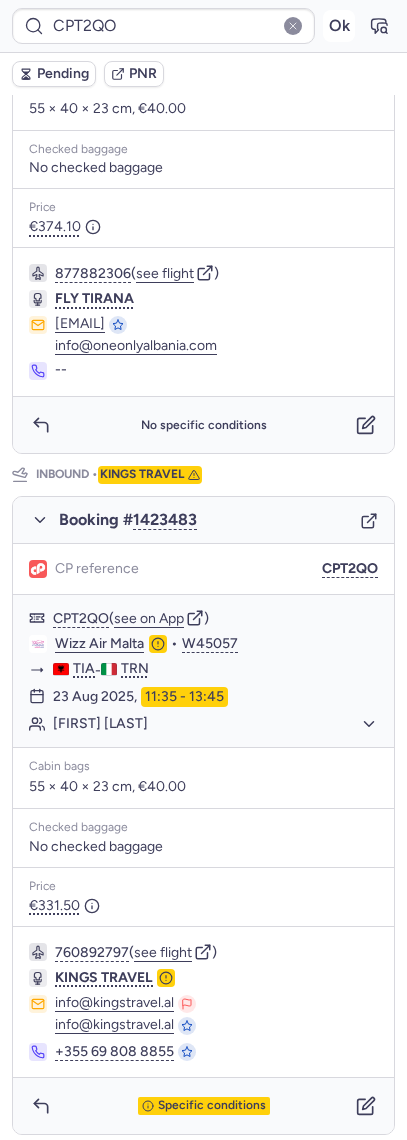 click on "Ok" at bounding box center [339, 26] 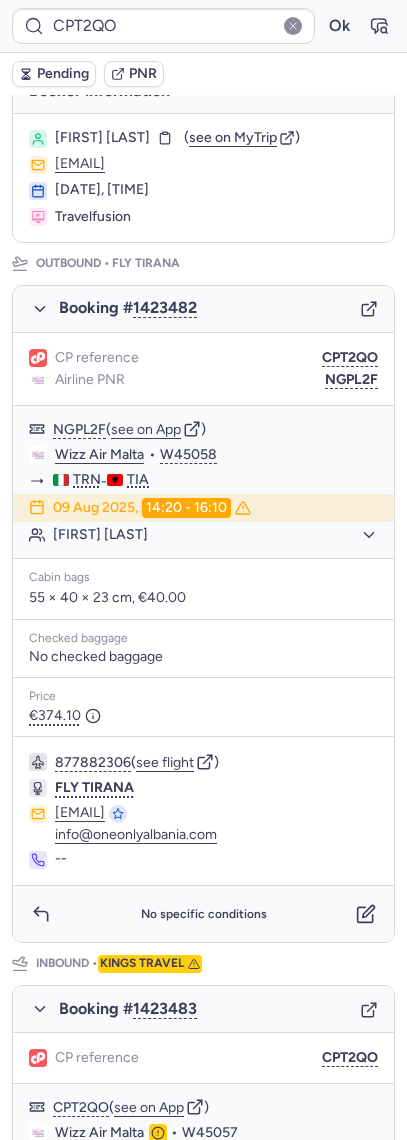 scroll, scrollTop: 74, scrollLeft: 0, axis: vertical 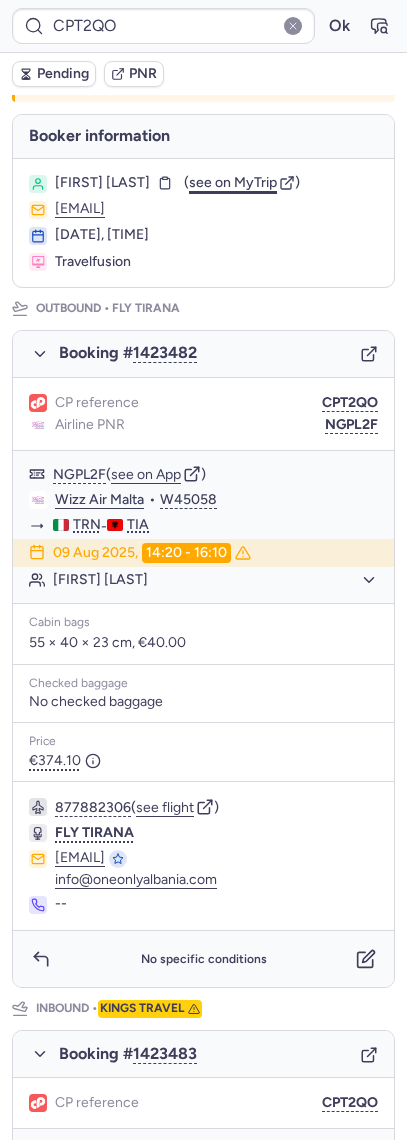 click on "see on MyTrip" at bounding box center [233, 182] 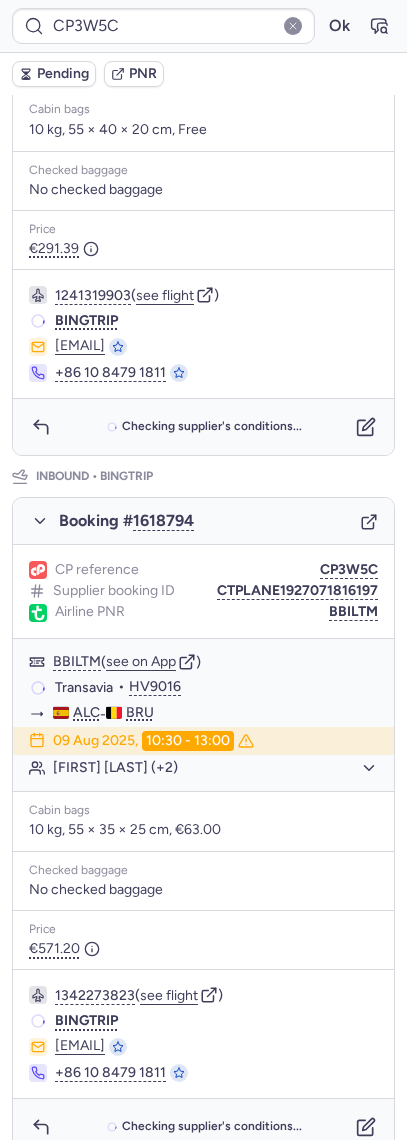 scroll, scrollTop: 0, scrollLeft: 0, axis: both 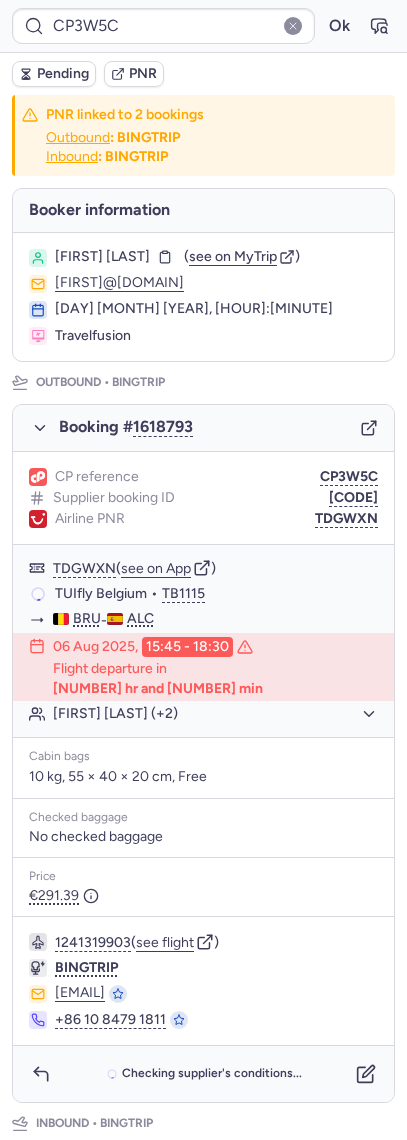 type on "CPABNM" 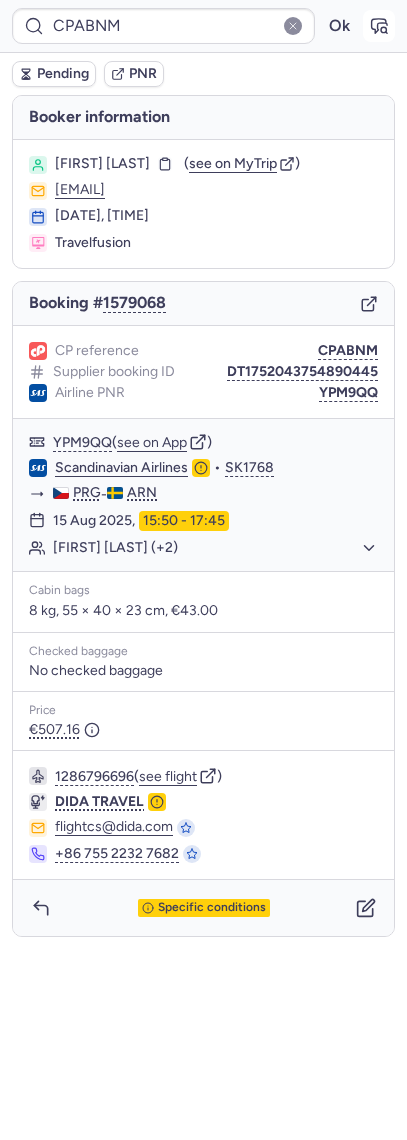 click 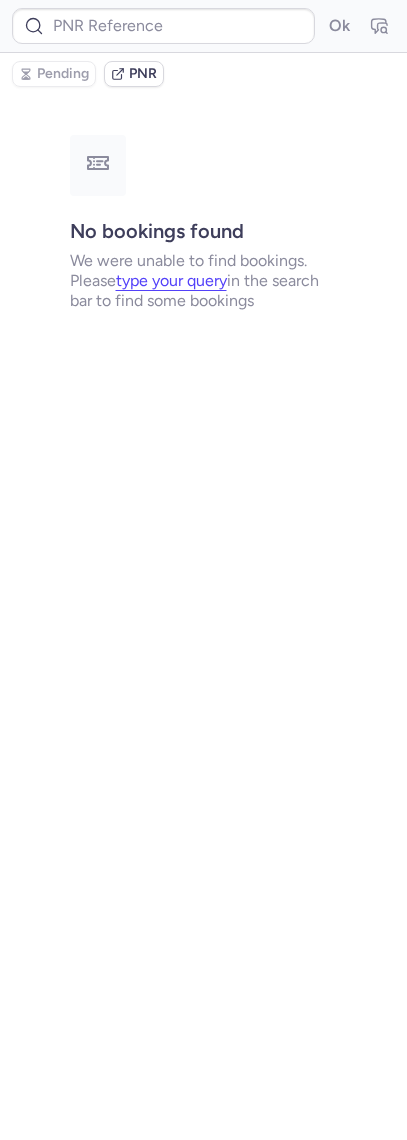 type on "CPABNM" 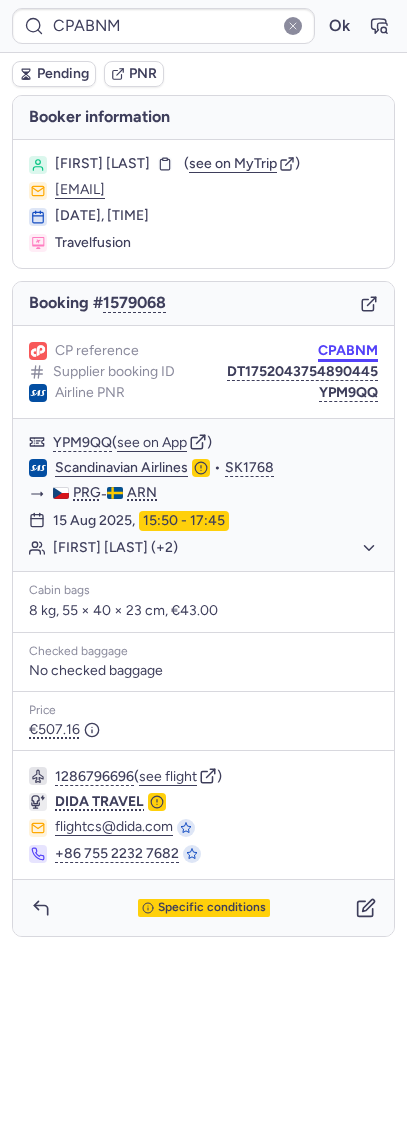 click on "CPABNM" at bounding box center (348, 351) 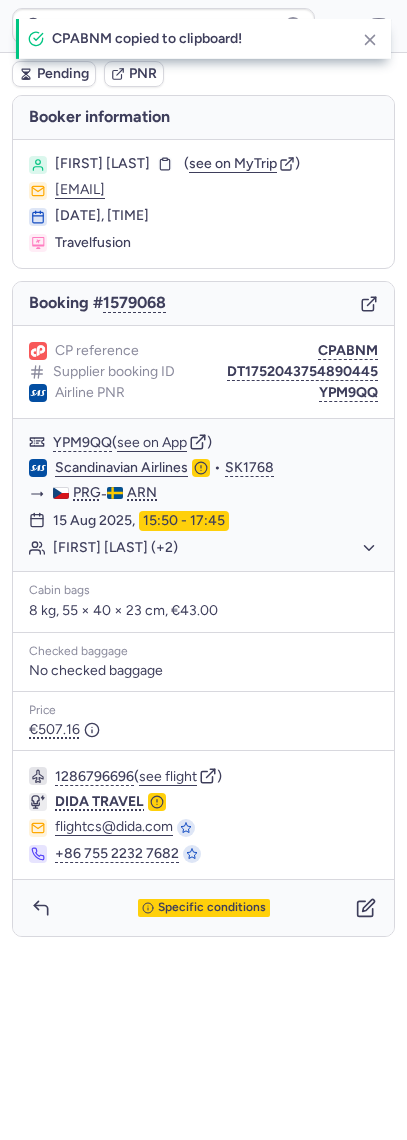 type 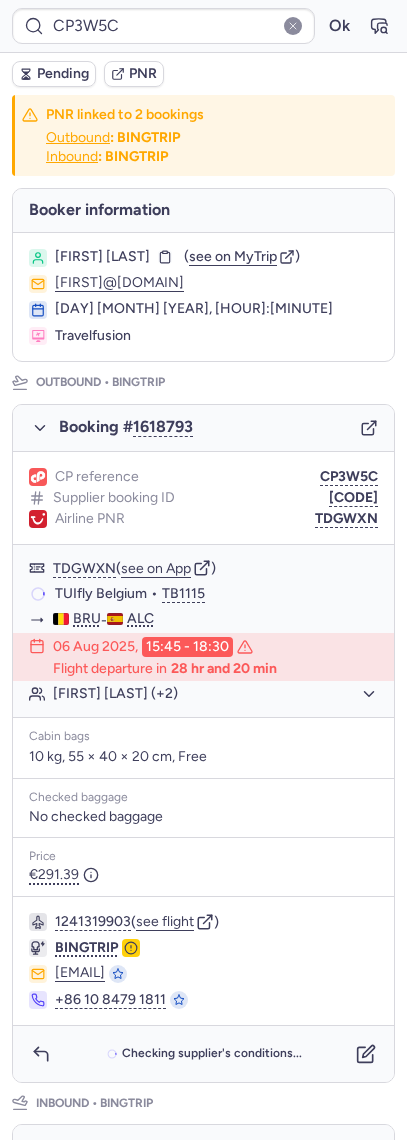type on "CP2DKV" 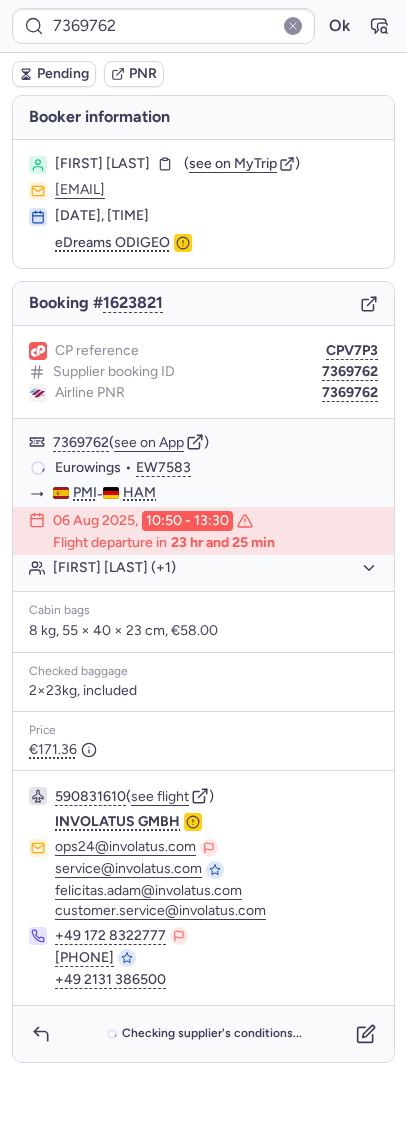 drag, startPoint x: 301, startPoint y: 397, endPoint x: 320, endPoint y: 397, distance: 19 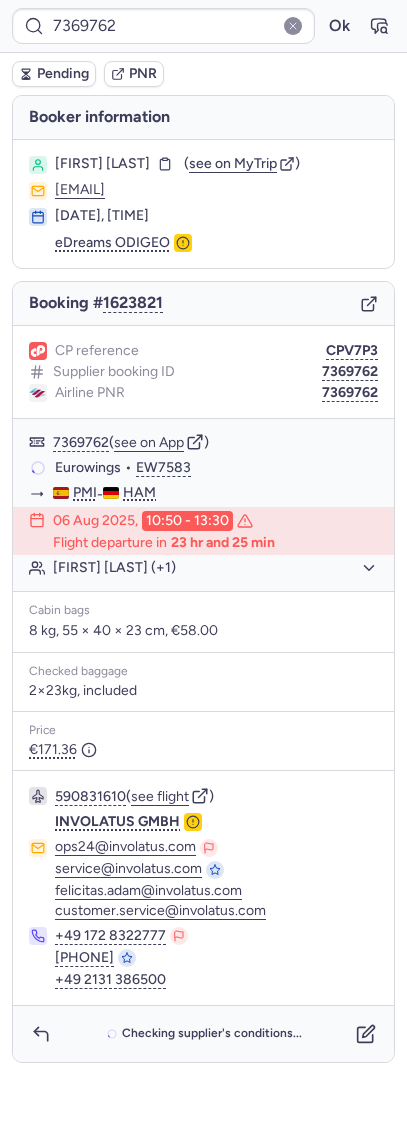 click on "Airline PNR [NUMBER]" 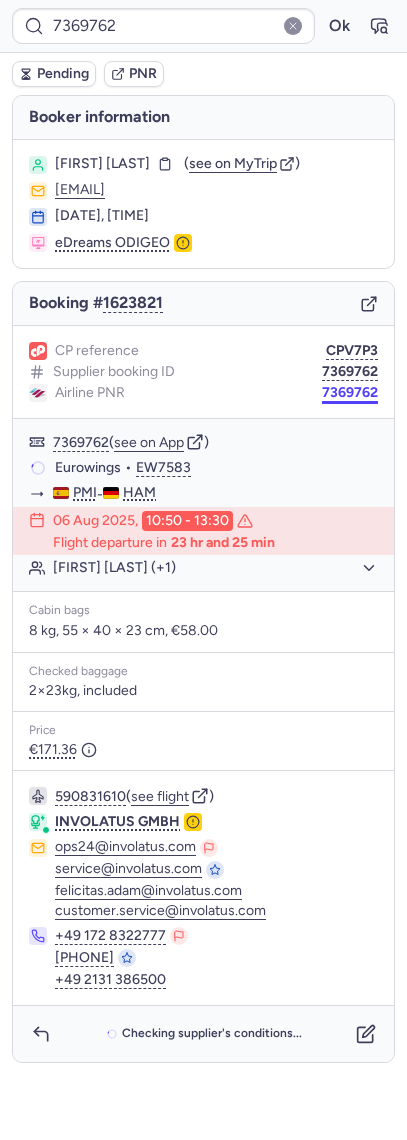 click on "7369762" at bounding box center [350, 393] 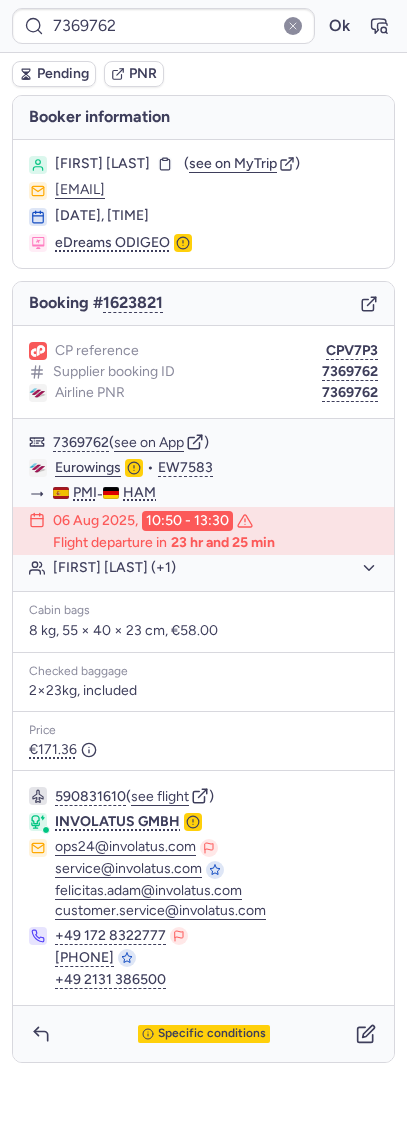 type on "CPV7P3" 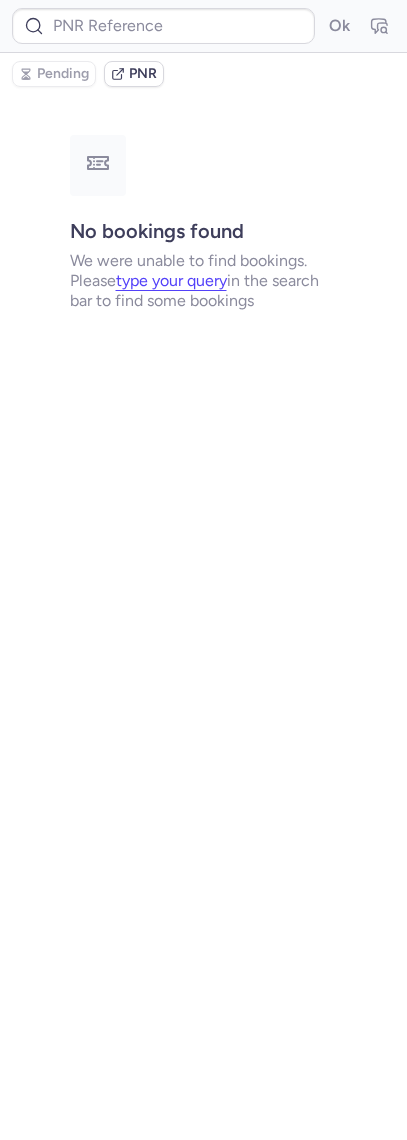 type on "CPV7P3" 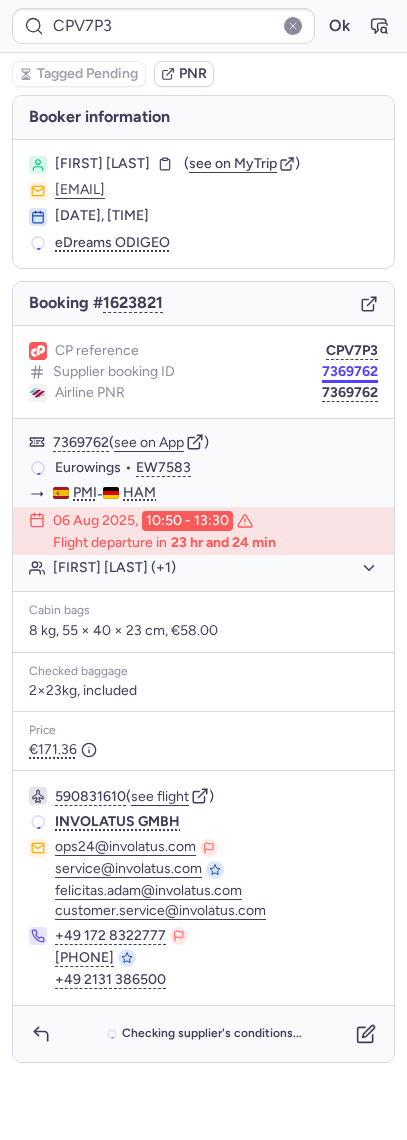 click on "7369762" at bounding box center (350, 372) 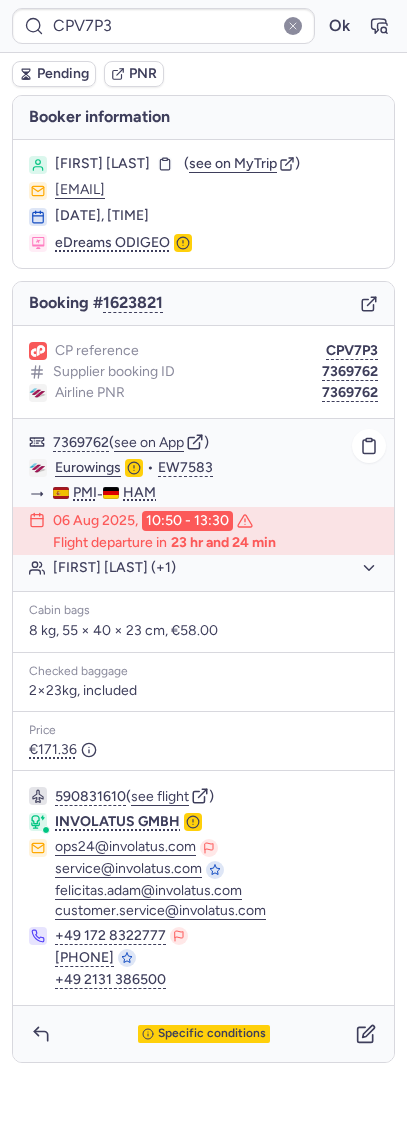 click on "[FIRST] [LAST] (+1)" 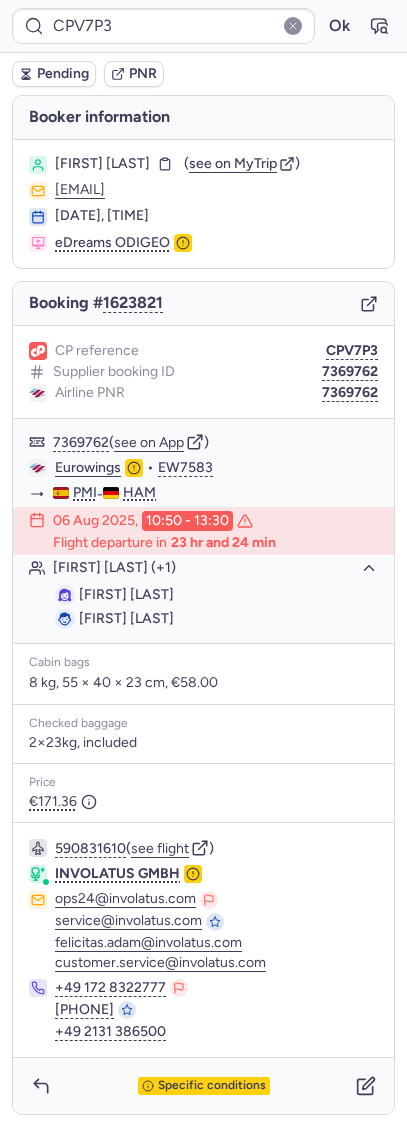 click on "[FIRST] [LAST]" at bounding box center [102, 164] 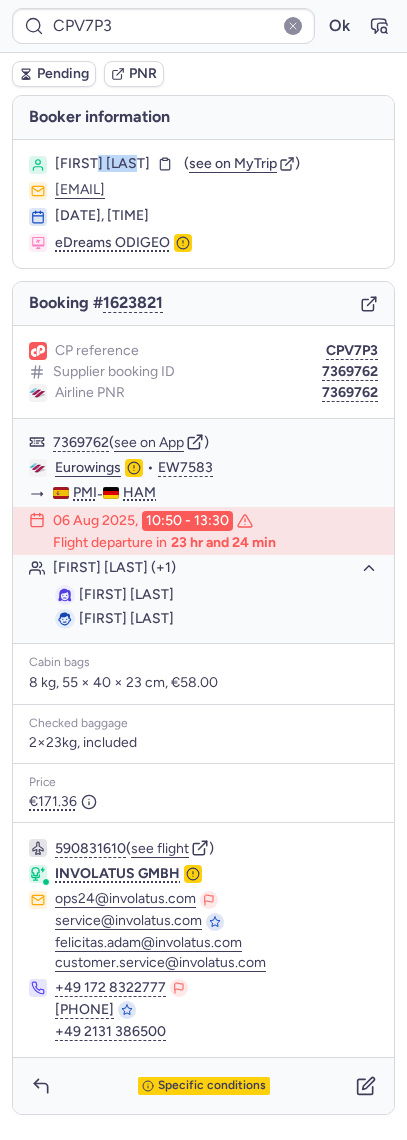 click on "[FIRST] [LAST]" at bounding box center (102, 164) 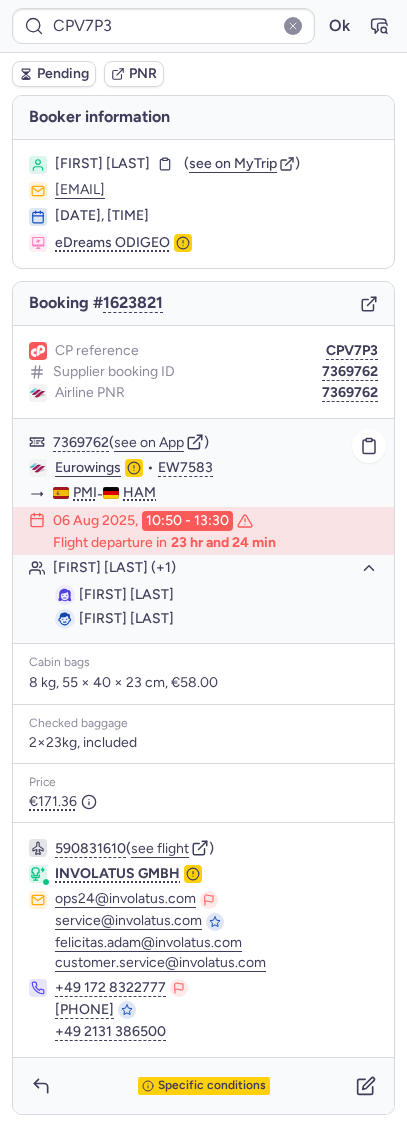 click on "[FIRST] [LAST]" at bounding box center (126, 618) 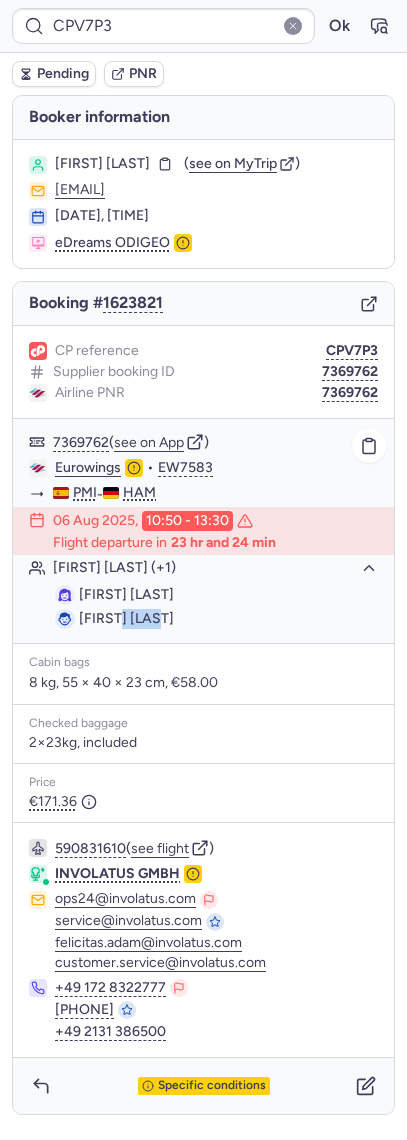 click on "[FIRST] [LAST]" at bounding box center [126, 618] 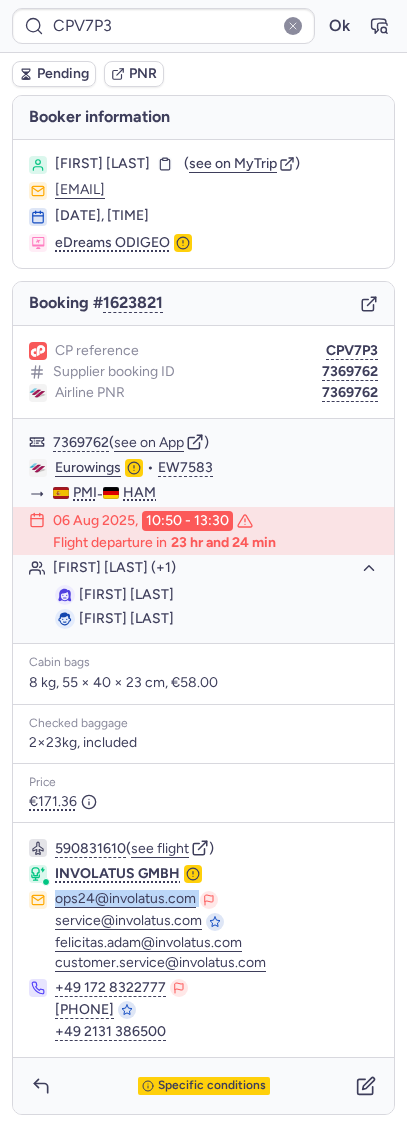 drag, startPoint x: 231, startPoint y: 888, endPoint x: 49, endPoint y: 884, distance: 182.04395 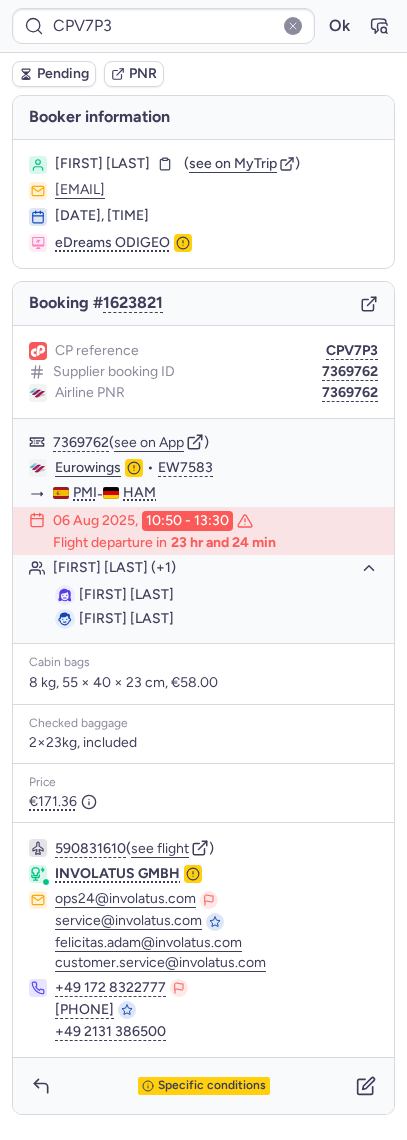 click on "service@involatus.com" 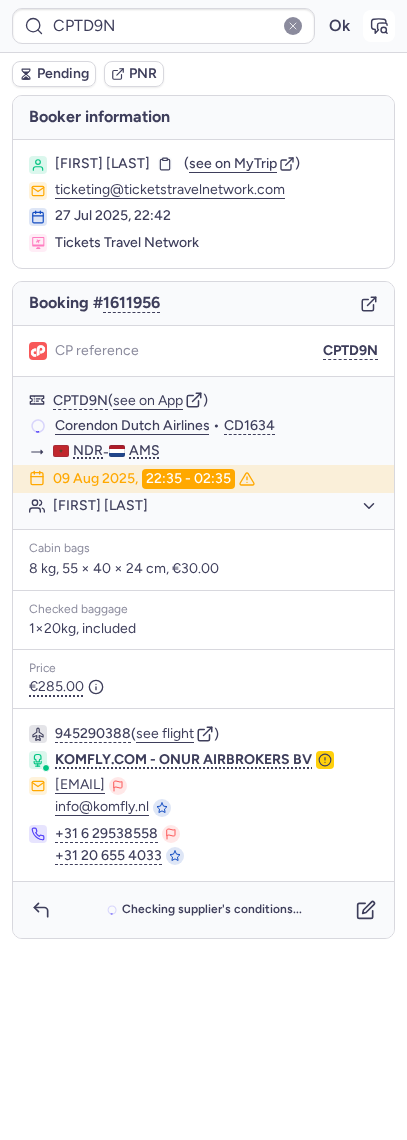 click 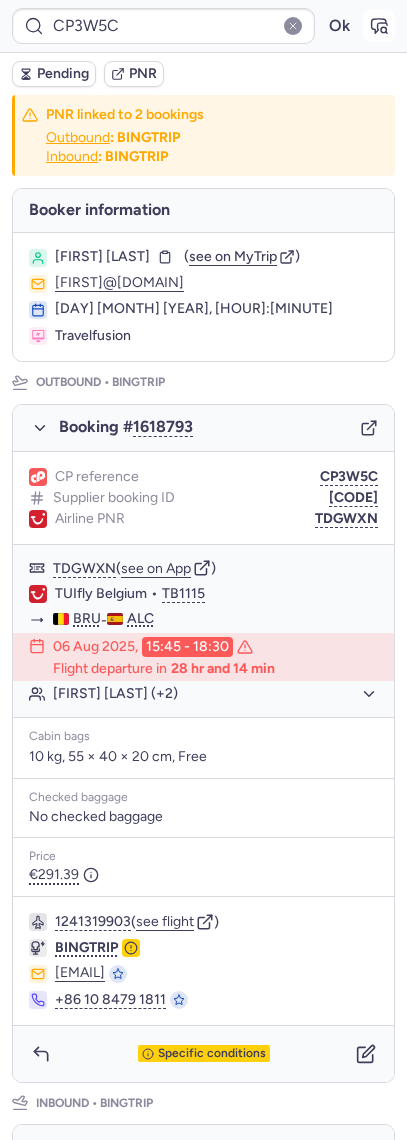 click at bounding box center (379, 26) 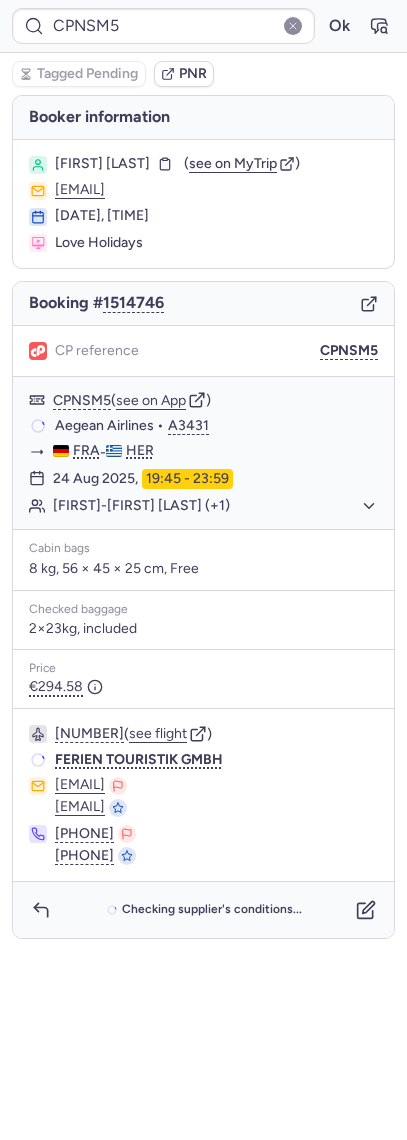 type on "CP3W5C" 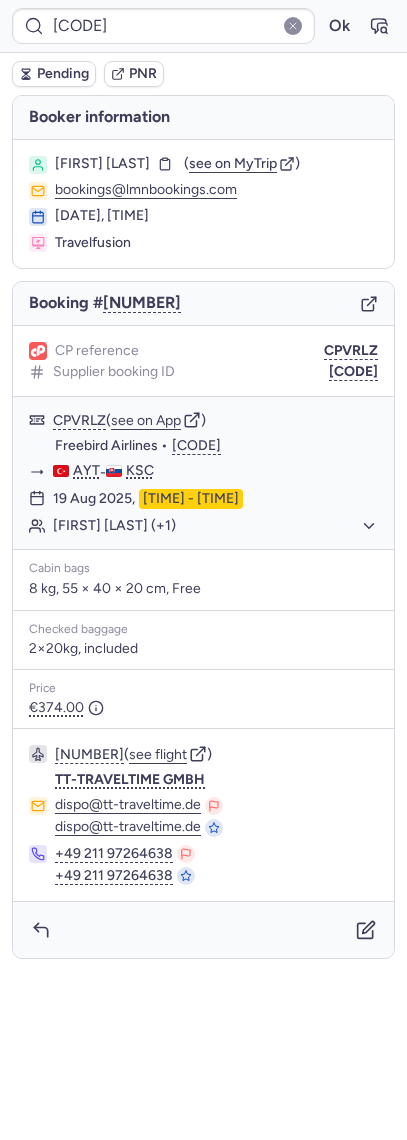 type on "CPV7P3" 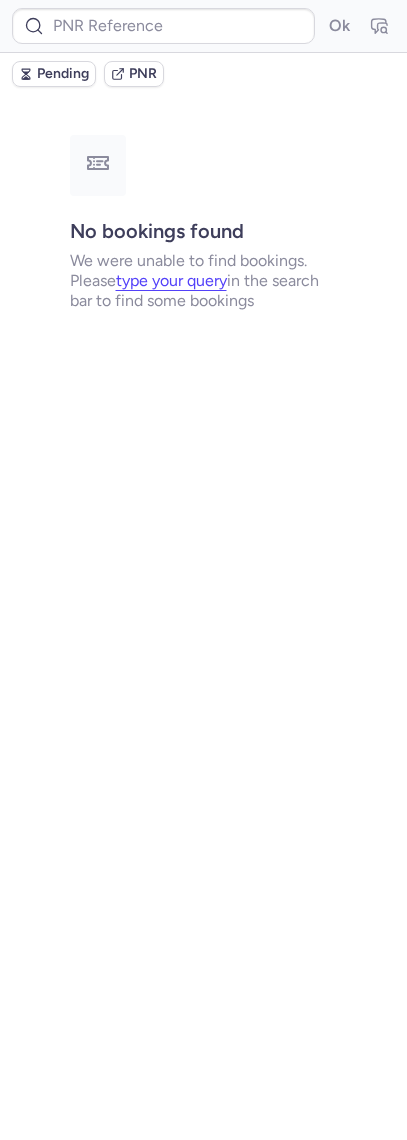 type on "CP24KL" 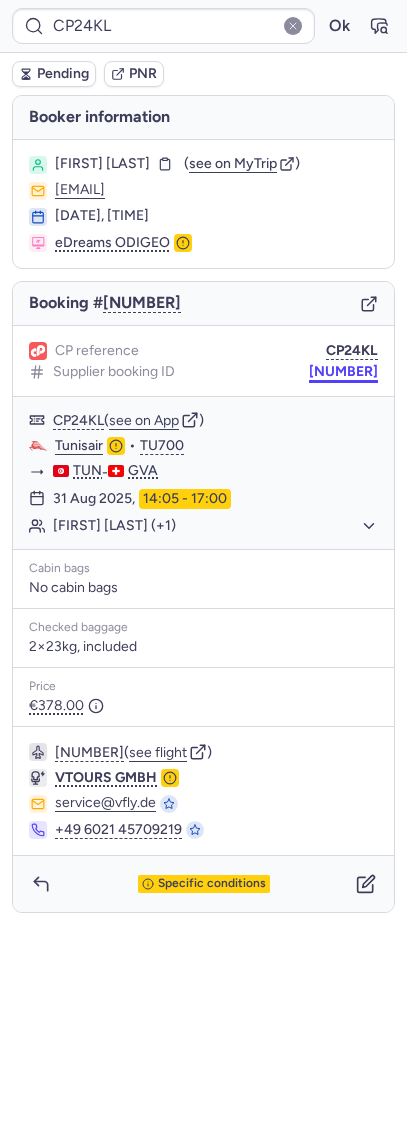 click on "[NUMBER]" at bounding box center [343, 372] 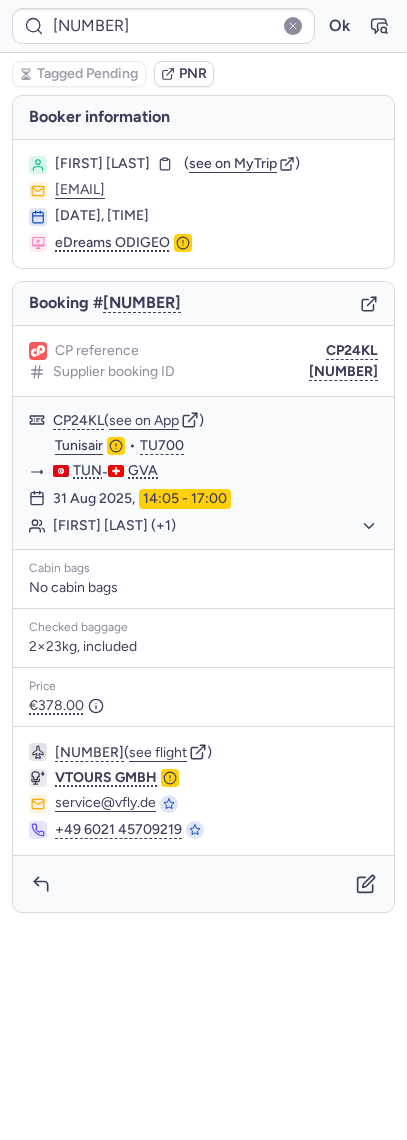 type on "CP24KL" 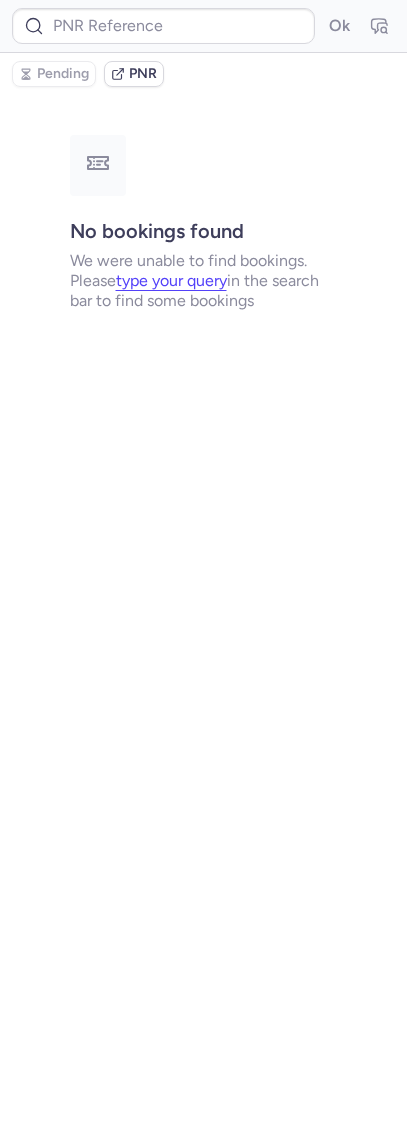 type on "CP24KL" 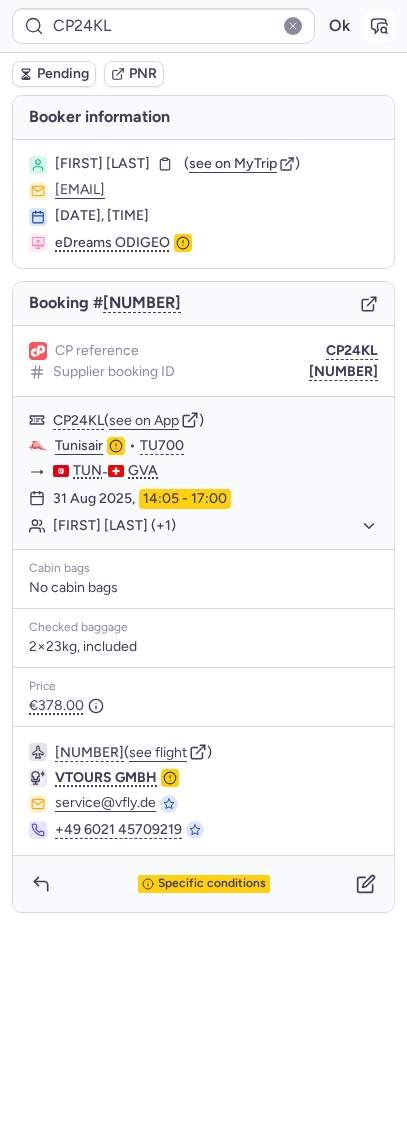 click 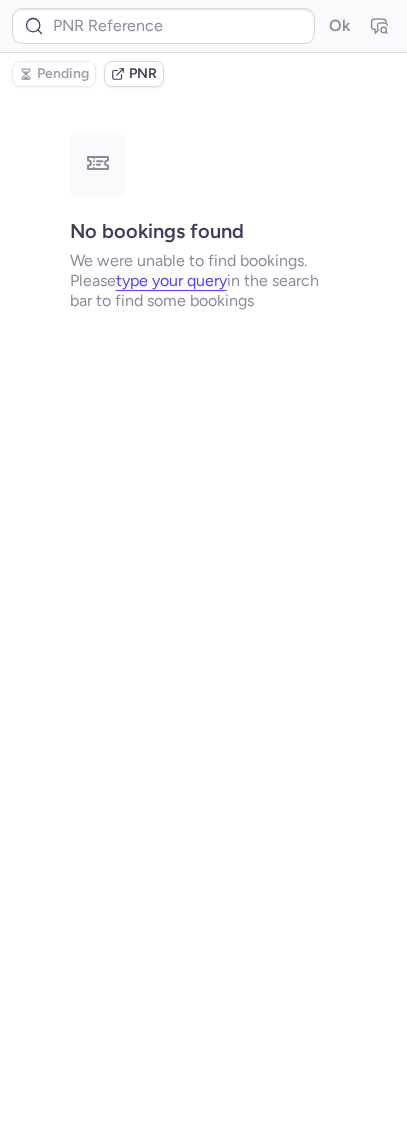 type on "CP24KL" 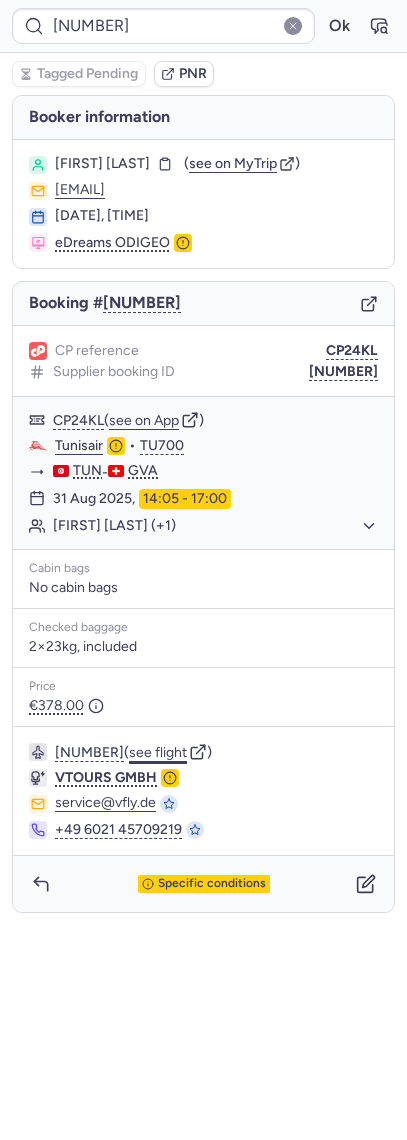 click on "see flight" 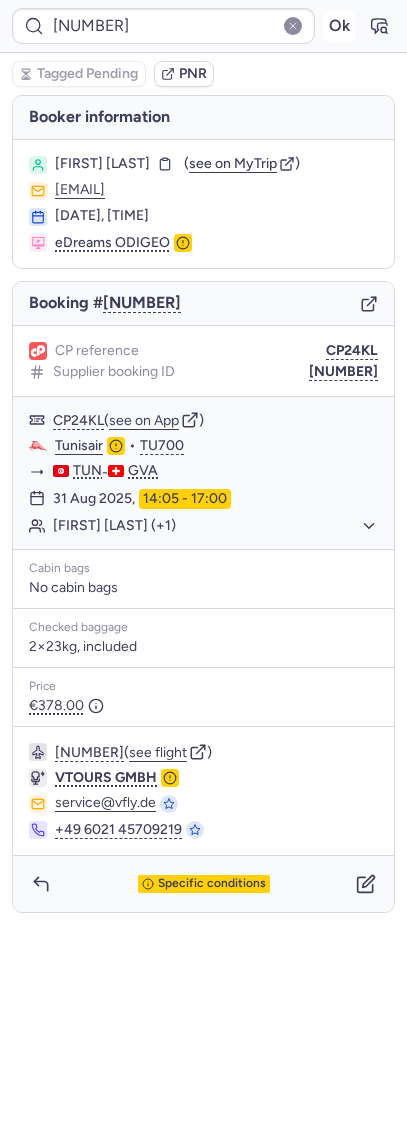 click on "Ok" at bounding box center (339, 26) 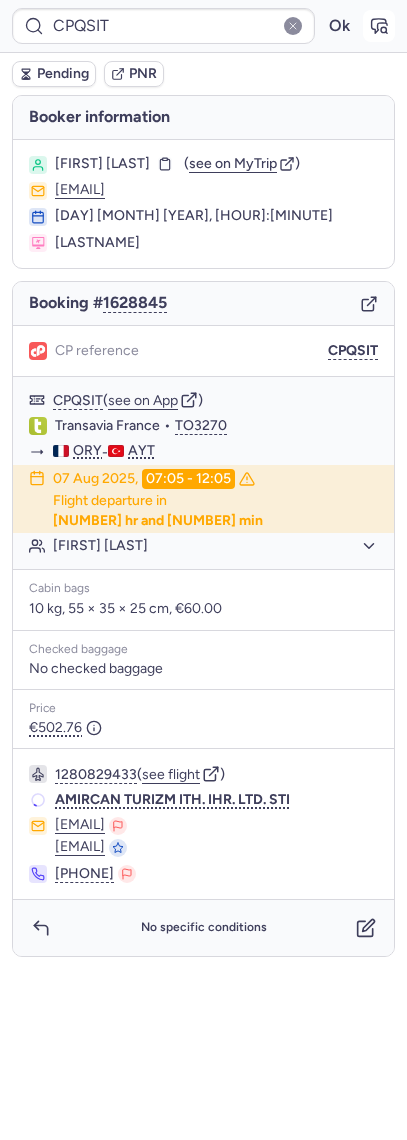 click 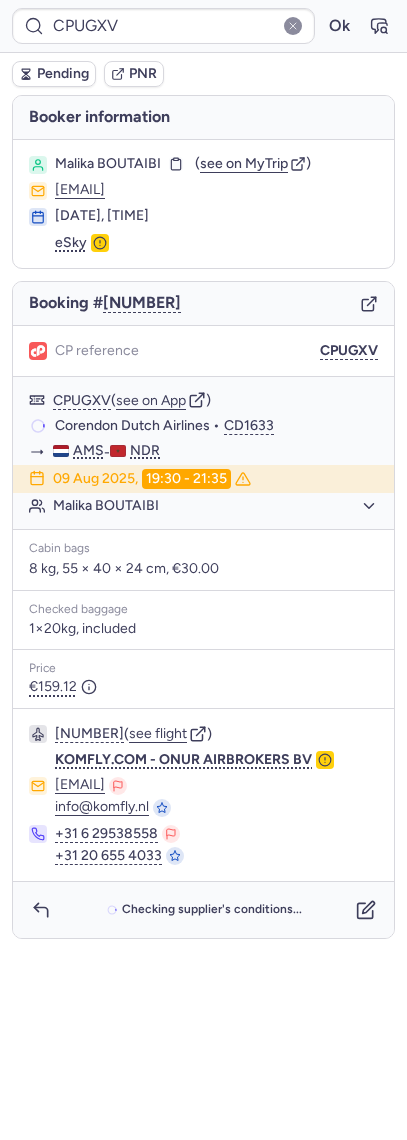 type on "CPGNNY" 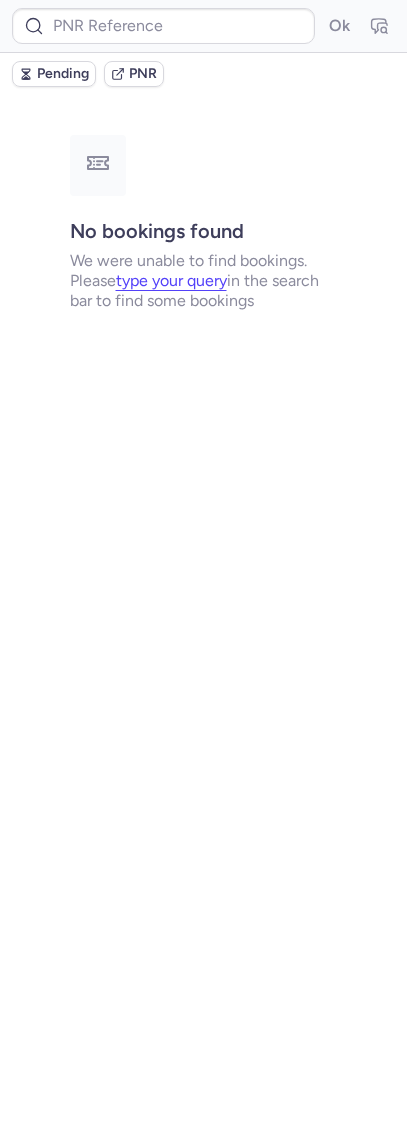 type on "[CODE]" 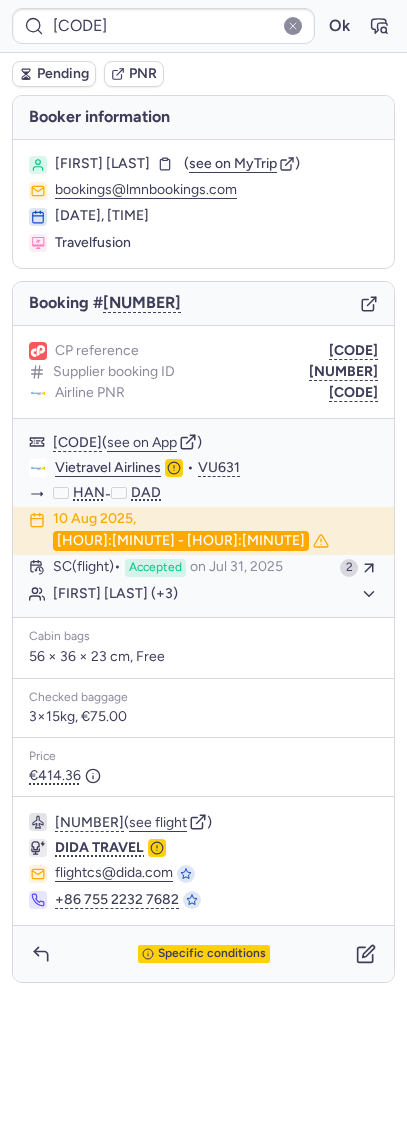 click on "[CODE]  Ok" at bounding box center (203, 26) 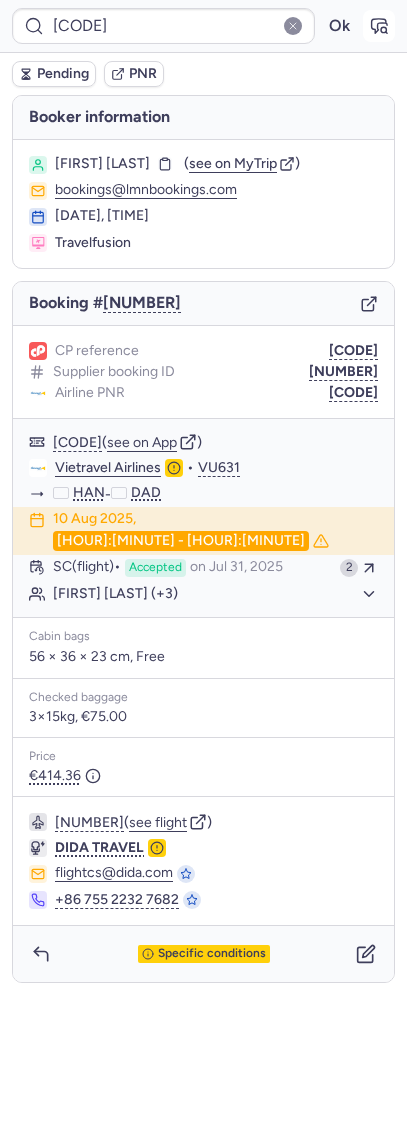 click 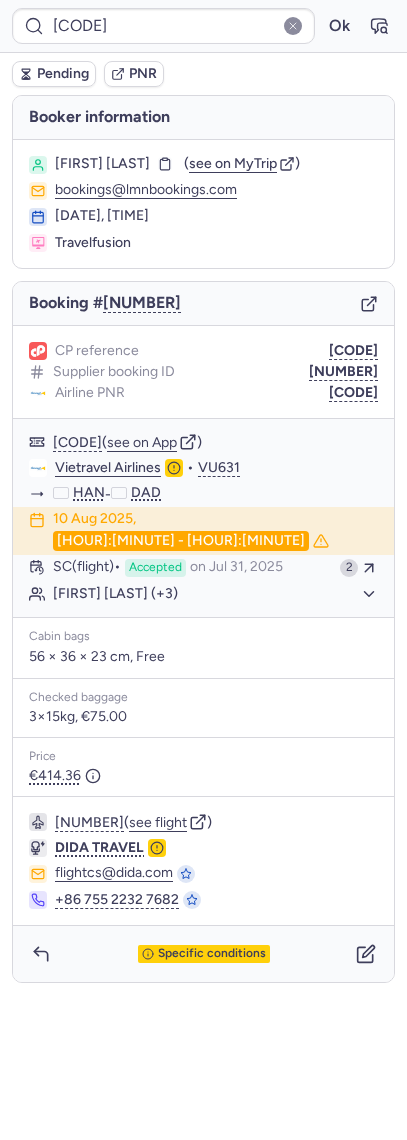 type on "CPUGXV" 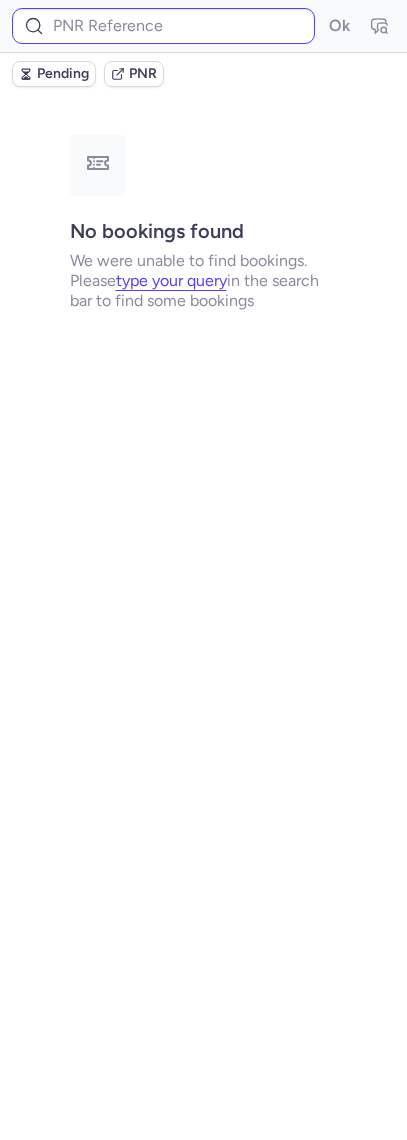 type on "CPT2QO" 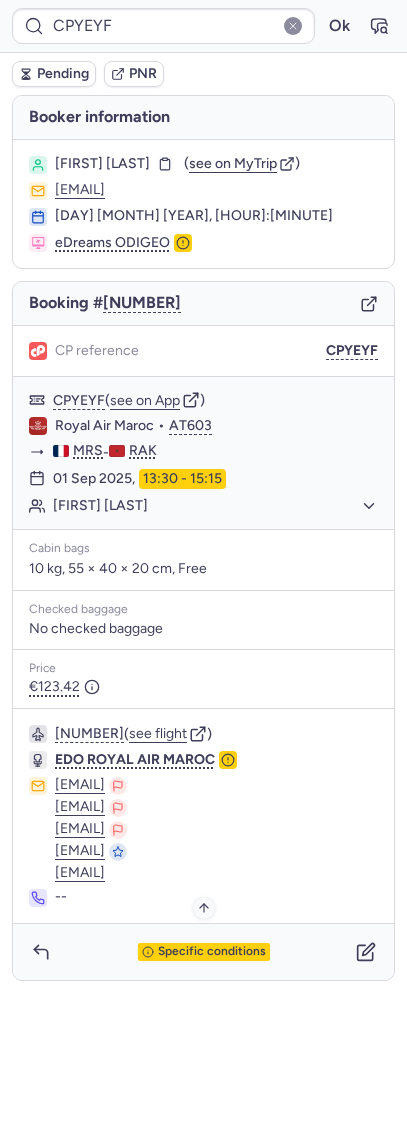 click on "Specific conditions" at bounding box center (212, 952) 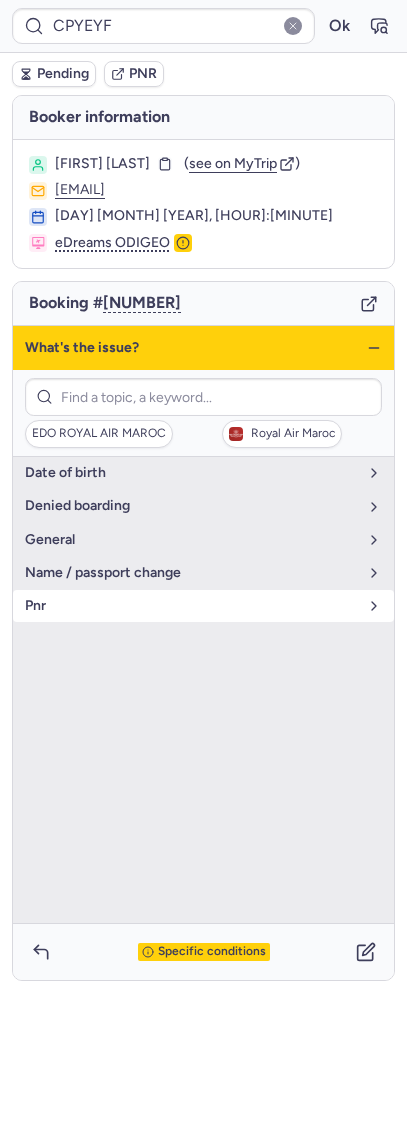 click on "pnr" at bounding box center [203, 606] 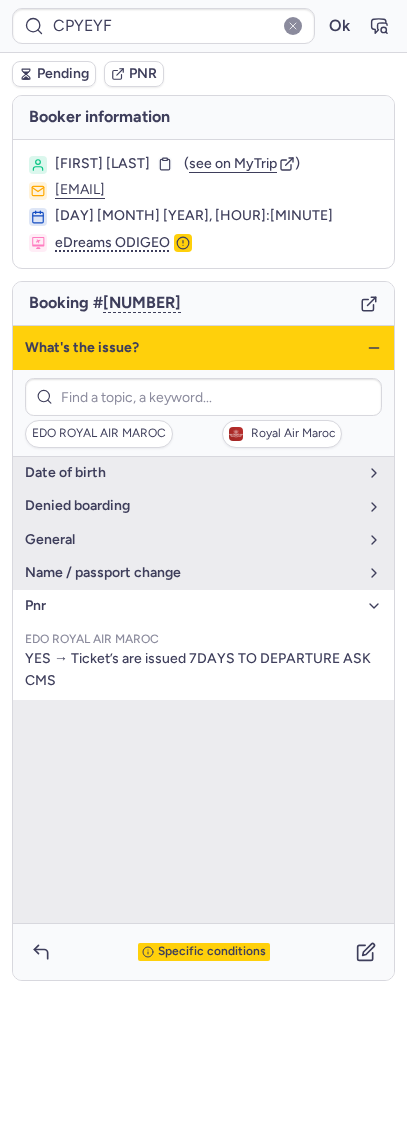 drag, startPoint x: 101, startPoint y: 598, endPoint x: 123, endPoint y: 598, distance: 22 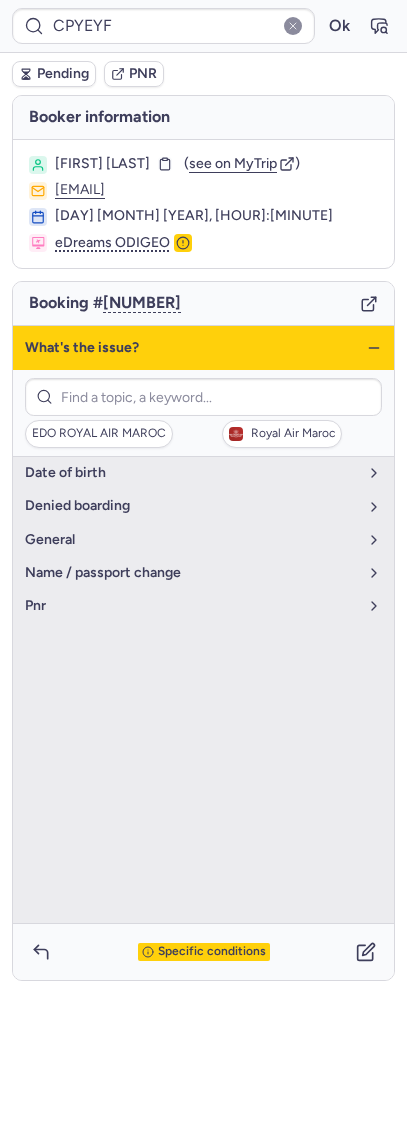 click 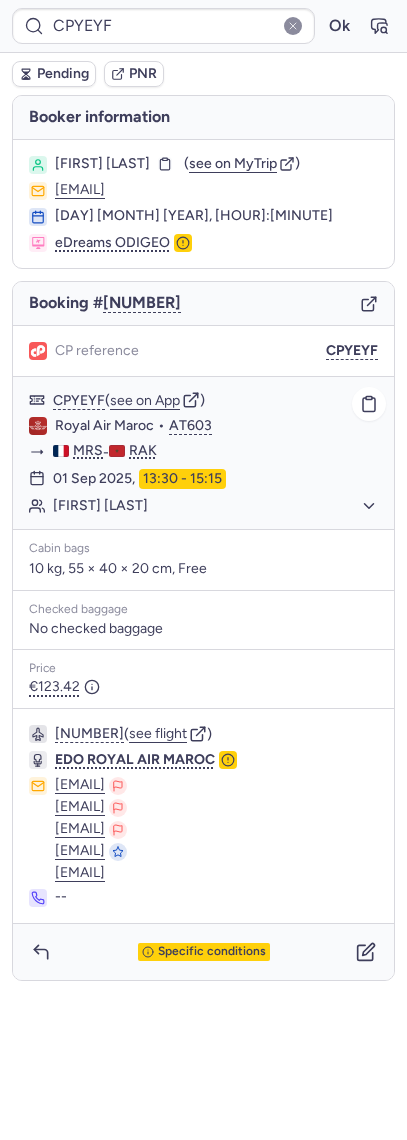 click on "[FIRST] [LAST]" 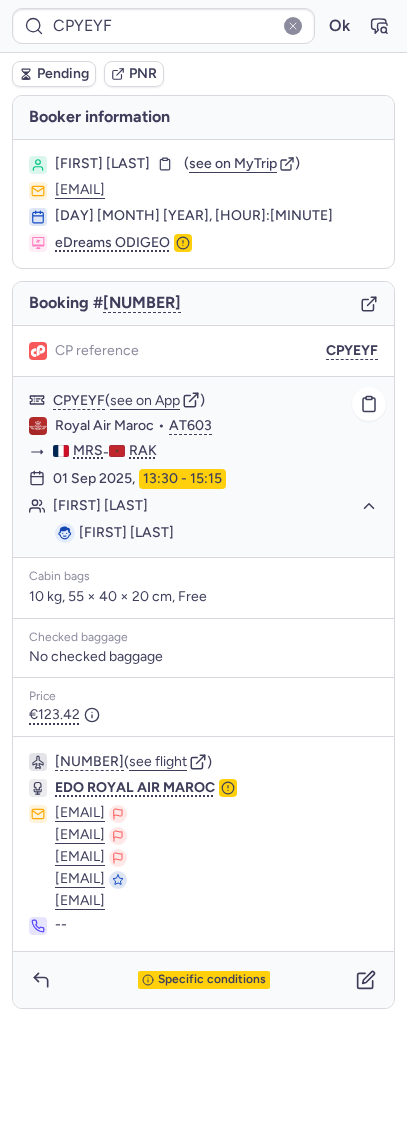 click on "[FIRST] [LAST]" at bounding box center [126, 532] 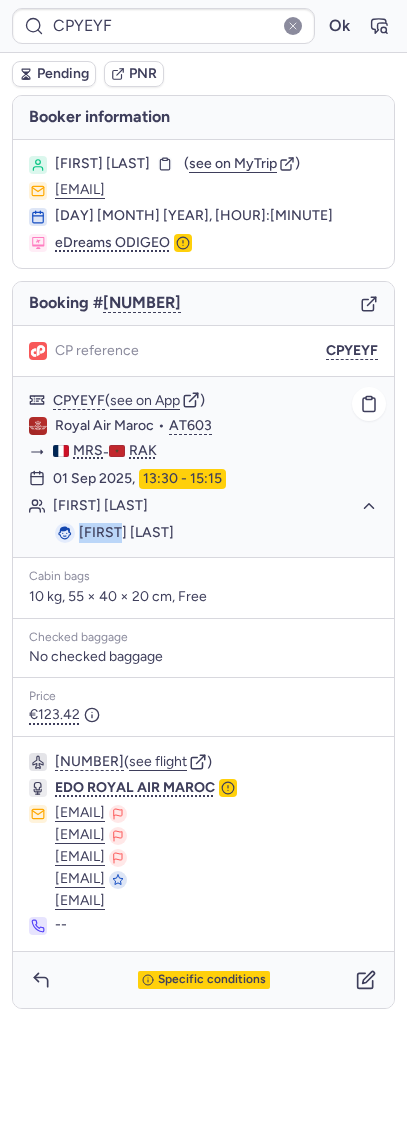click on "[FIRST] [LAST]" at bounding box center [126, 532] 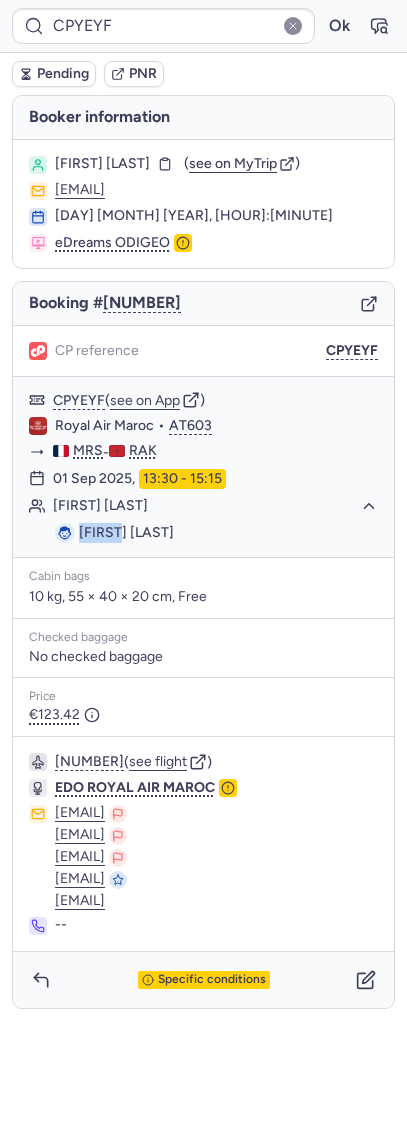 click on "Pending" at bounding box center [63, 74] 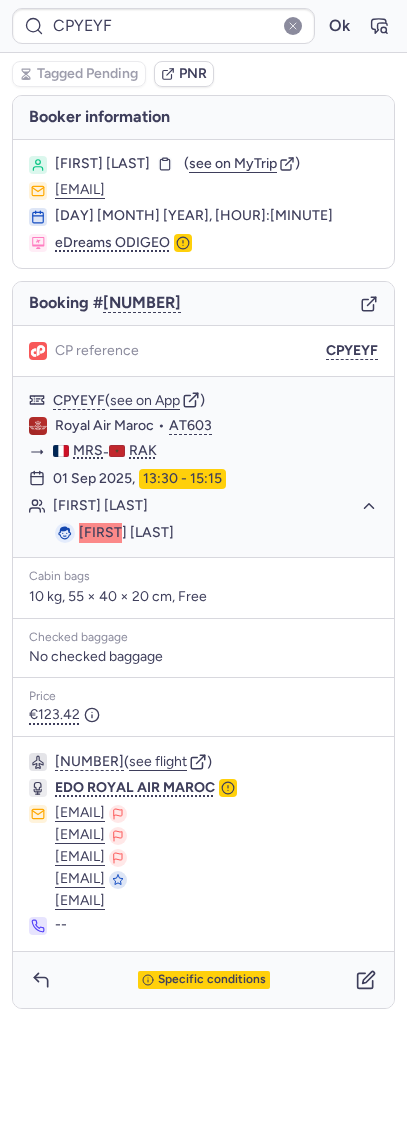 type on "CPT2QO" 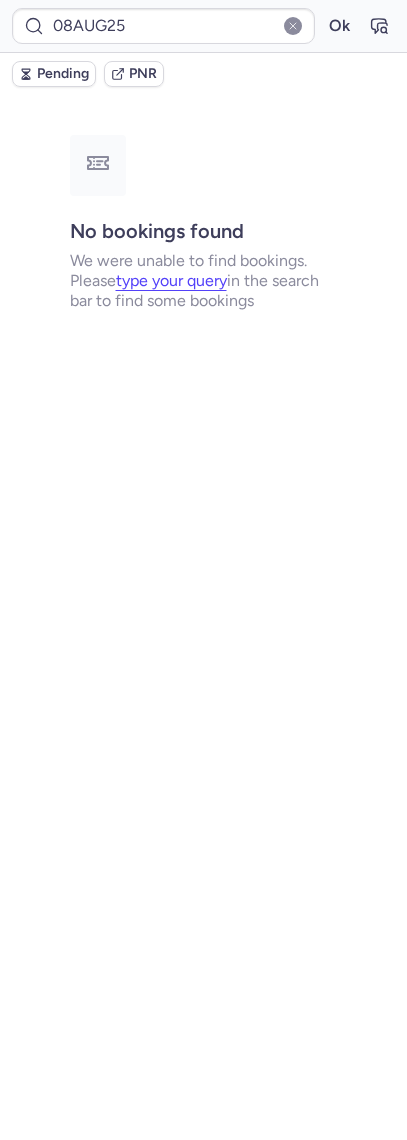 type on "CPV7P3" 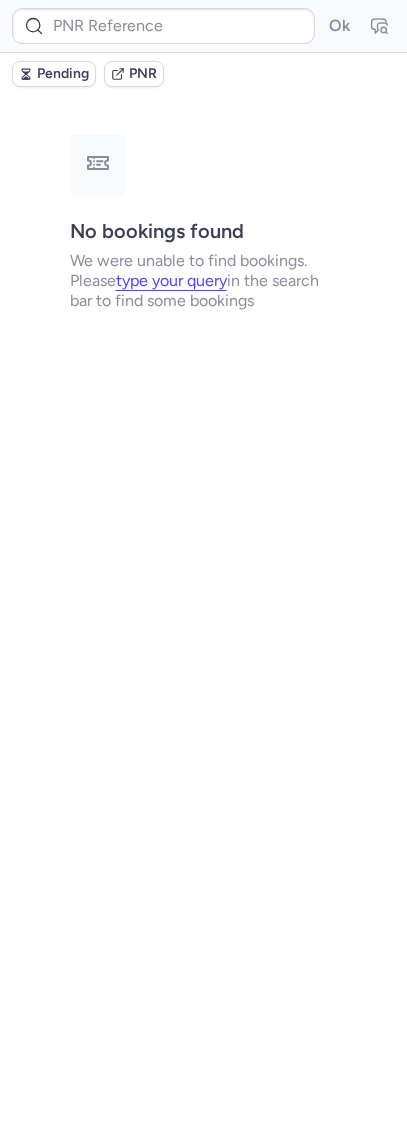 type on "CPNSM5" 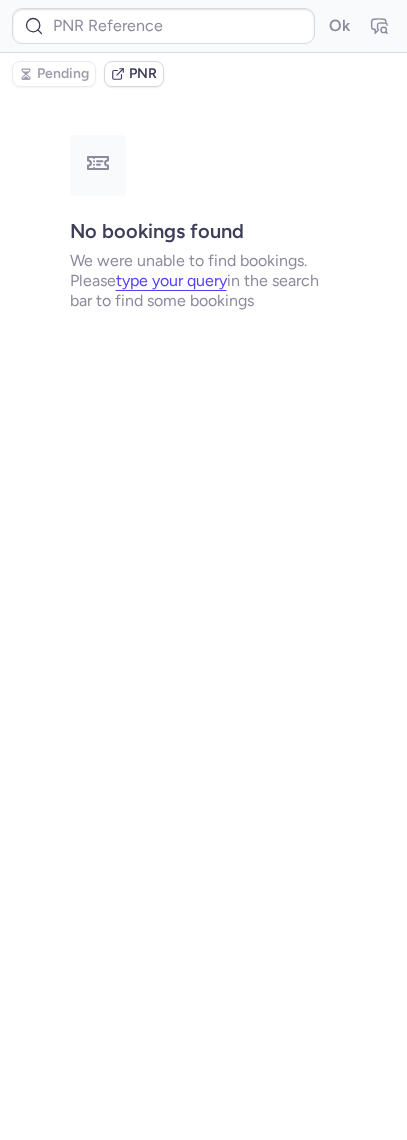 type on "CPV7P3" 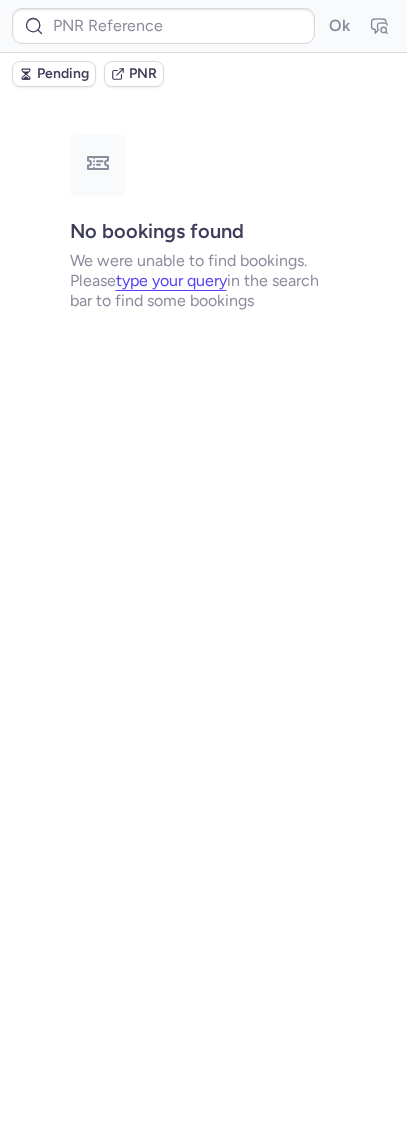 type on "[NUMBER]" 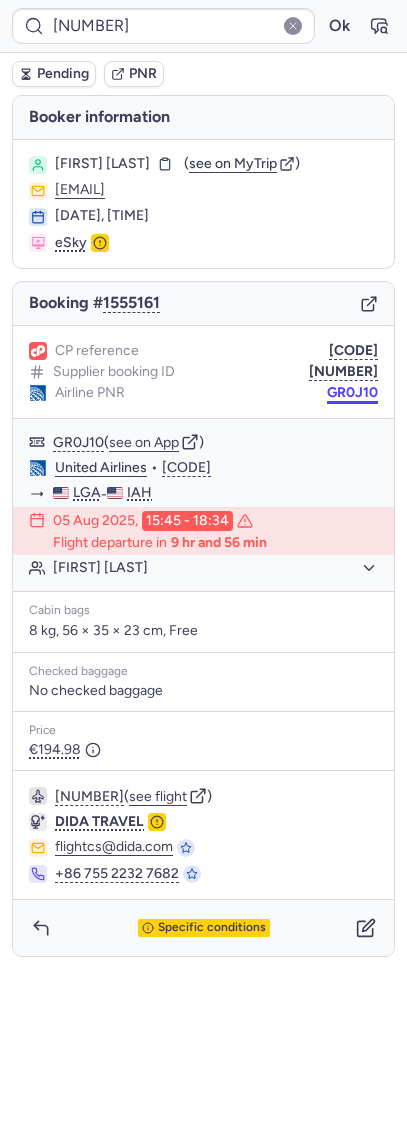 click on "GR0J10" at bounding box center (352, 393) 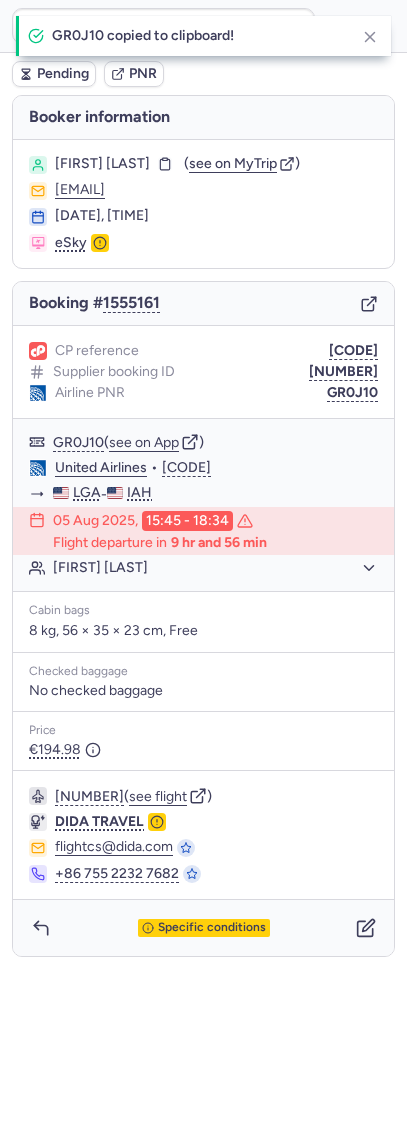click on "Specific conditions" at bounding box center (203, 928) 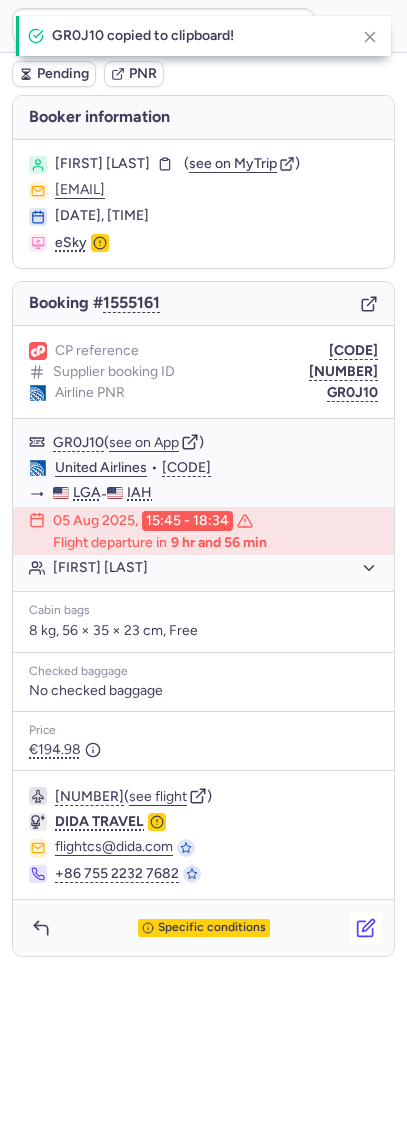 click at bounding box center (366, 928) 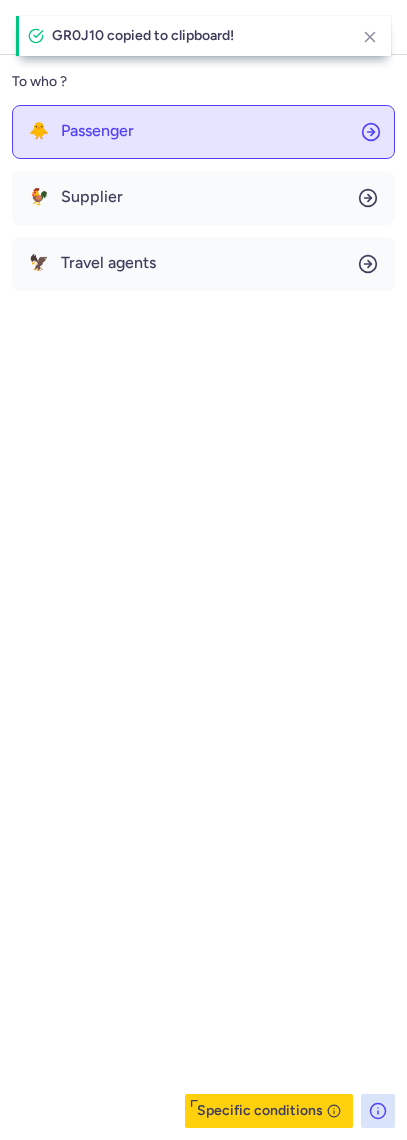 click on "🐥 Passenger" 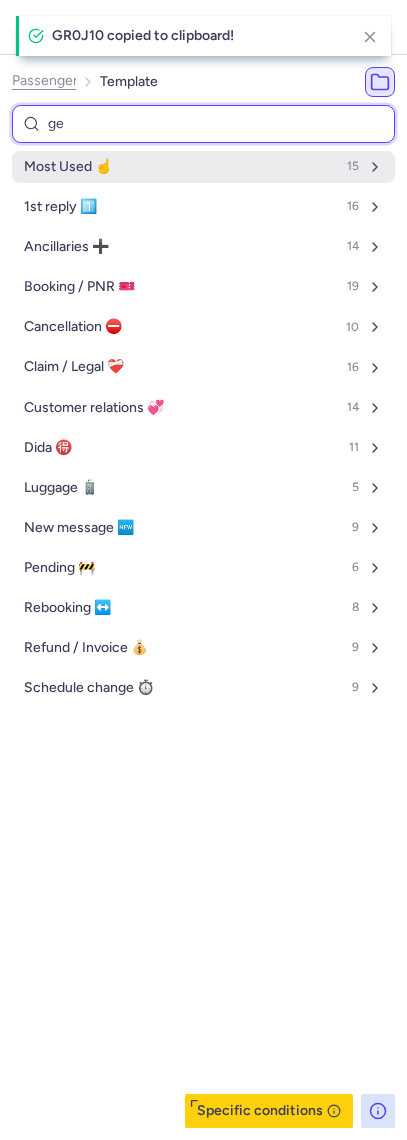 type on "gen" 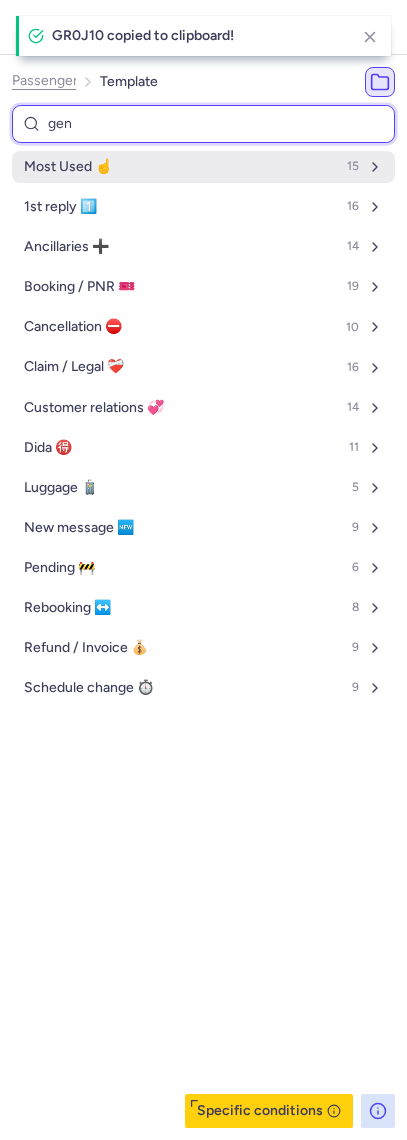 select on "en" 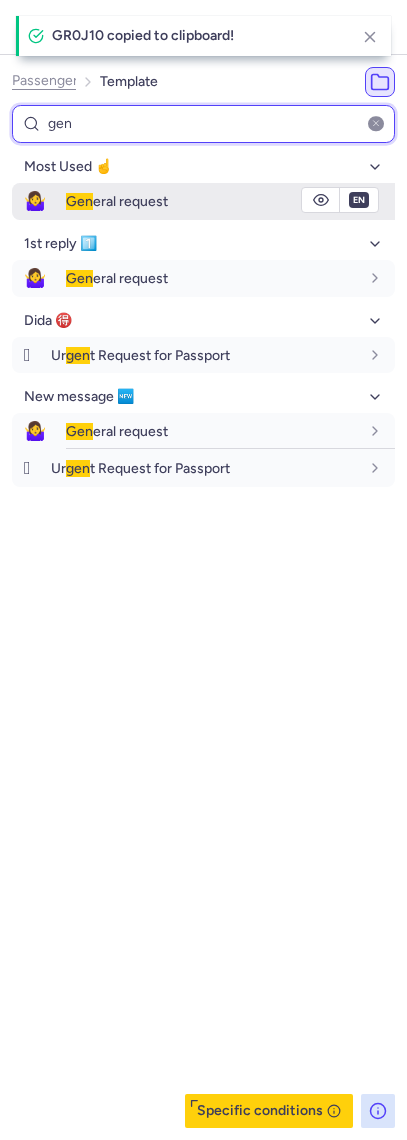 type on "gen" 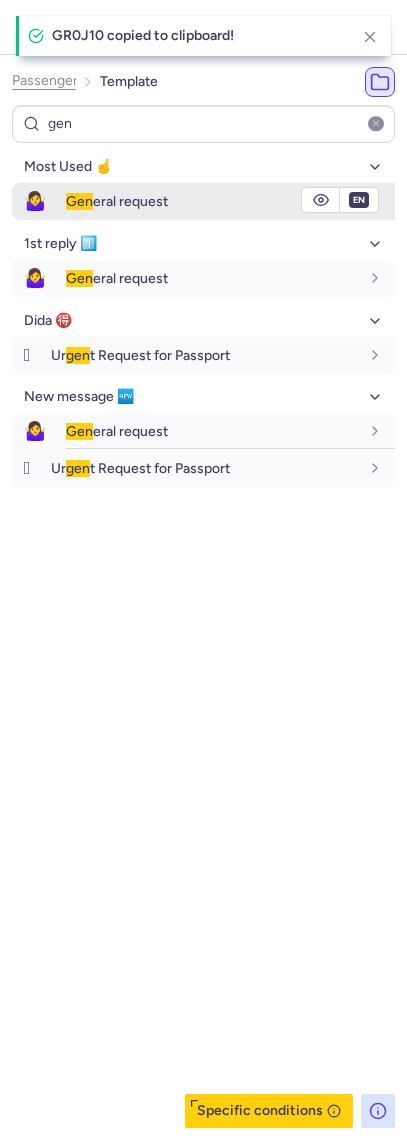 click on "Gen" at bounding box center (79, 201) 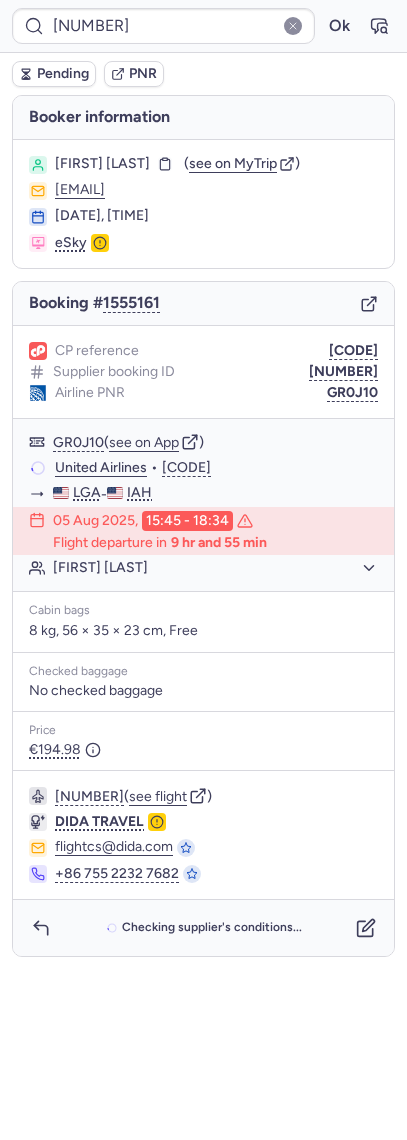 click on "CP reference CPHNGS Supplier booking ID [NUMBER] Airline PNR GR0J10" at bounding box center [203, 372] 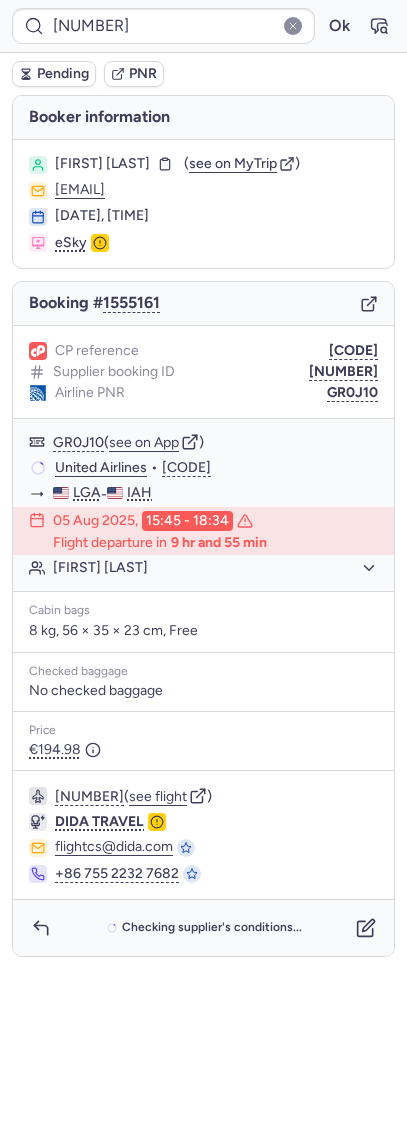 click on "CP reference CPHNGS Supplier booking ID [NUMBER] Airline PNR GR0J10" at bounding box center (203, 372) 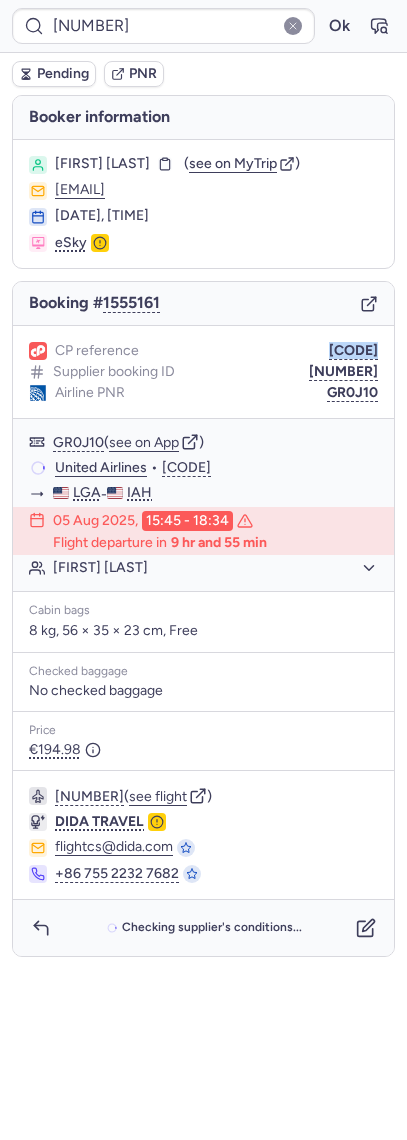 click on "CP reference CPHNGS Supplier booking ID [NUMBER] Airline PNR GR0J10" at bounding box center (203, 372) 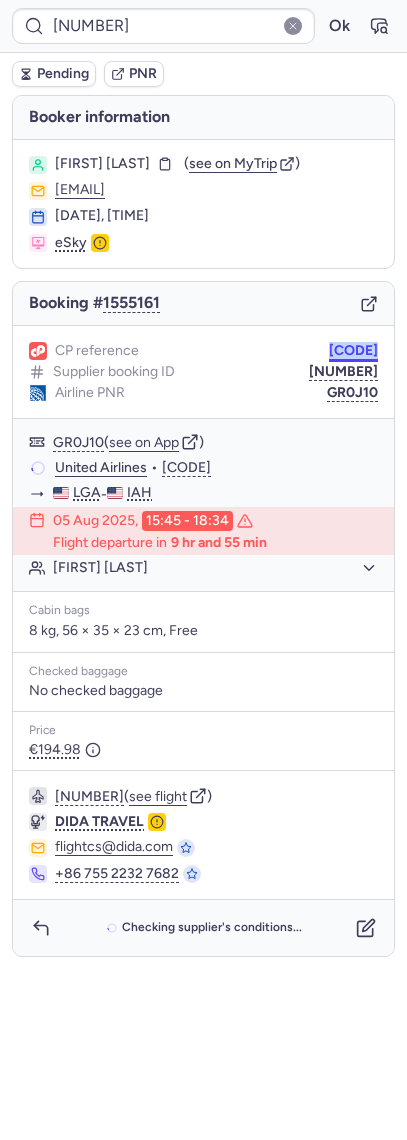 click on "[CODE]" at bounding box center (353, 351) 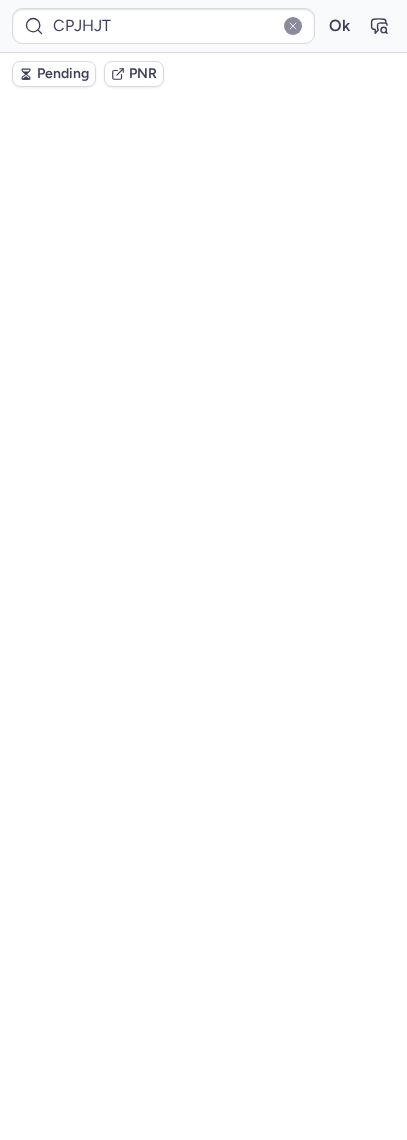 scroll, scrollTop: 0, scrollLeft: 0, axis: both 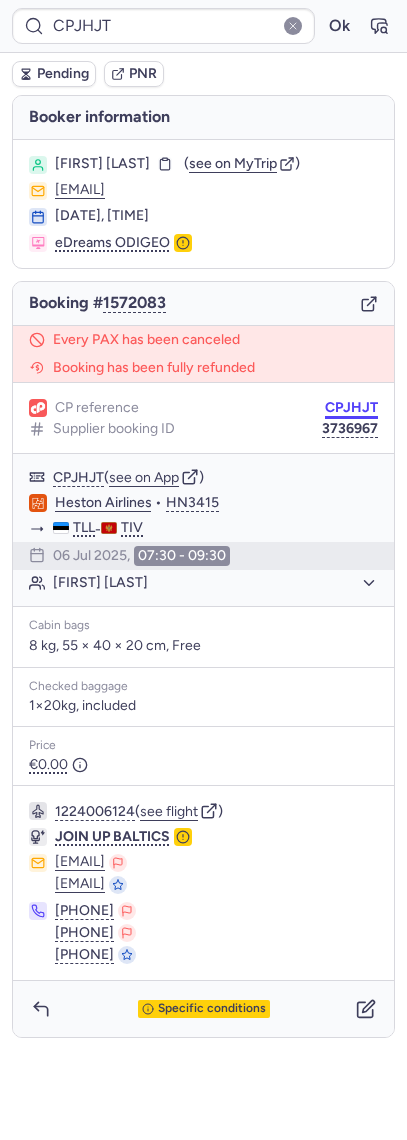 click on "CPJHJT" at bounding box center (351, 408) 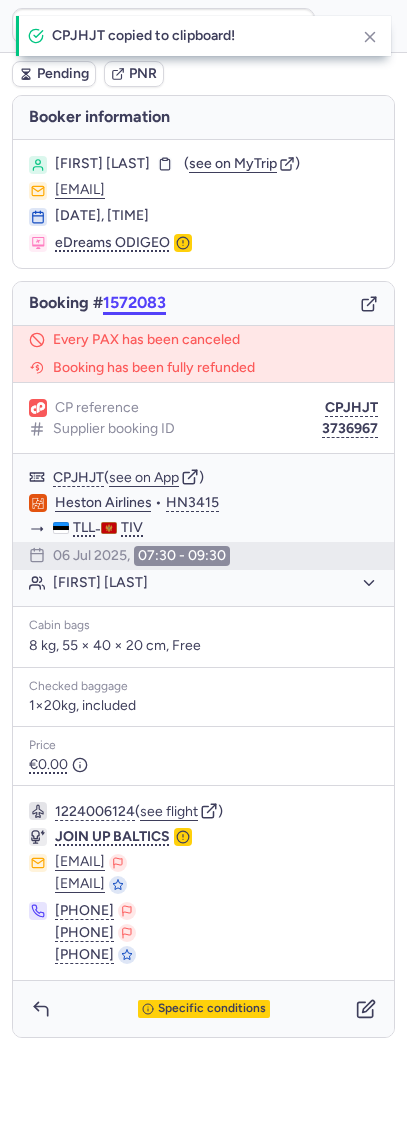 click on "1572083" at bounding box center (134, 303) 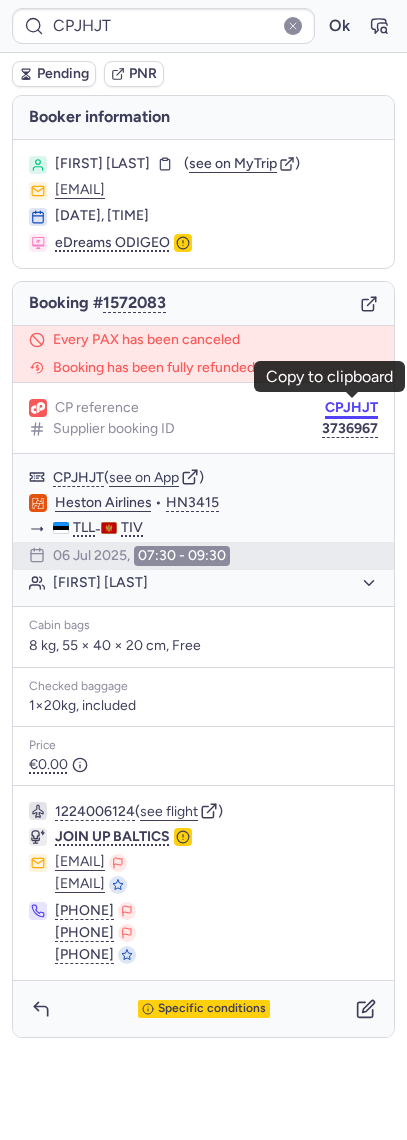 click on "[CODE]  Ok  Pending PNR Booker information [FIRST] [LAST]  ( see on MyTrip  )  [EMAIL] [DATE], [TIME] [COMPANY] Booking # [NUMBER] Every PAX has been canceled Booking has been fully refunded CP reference [CODE] Supplier booking ID [NUMBER] [CODE]  ( see on App )  [COMPANY]  •  [CODE] [CITY]  -  [CITY] [DATE],  [TIME] - [TIME] [FIRST] [LAST]   Cabin bags  8 kg, 55 × 40 × 20 cm, Free Checked baggage 1×20kg, included Price €[PRICE]  [NUMBER]  ( see flight )  [COMPANY] [EMAIL] [EMAIL] +[PHONE] +[PHONE] +[PHONE] Specific conditions
Submit search Search PNR on app Copy to clipboard" at bounding box center [203, 0] 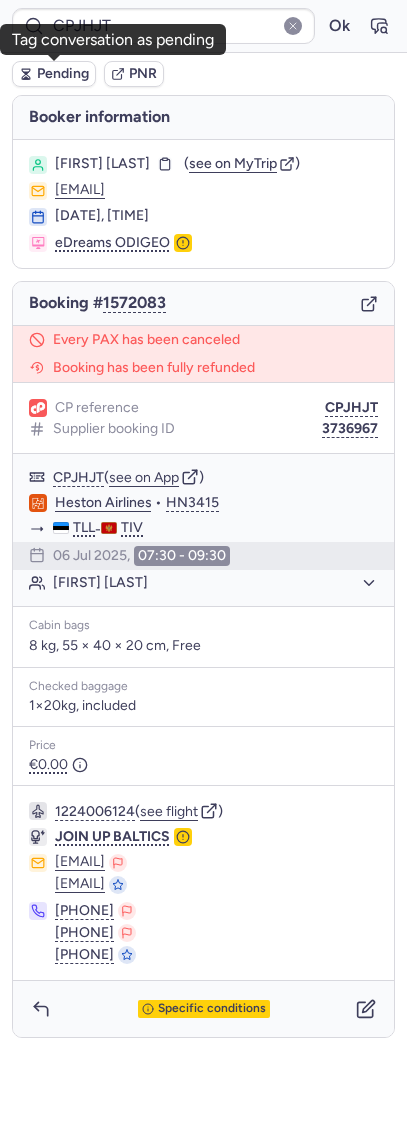 click on "Pending" at bounding box center [63, 74] 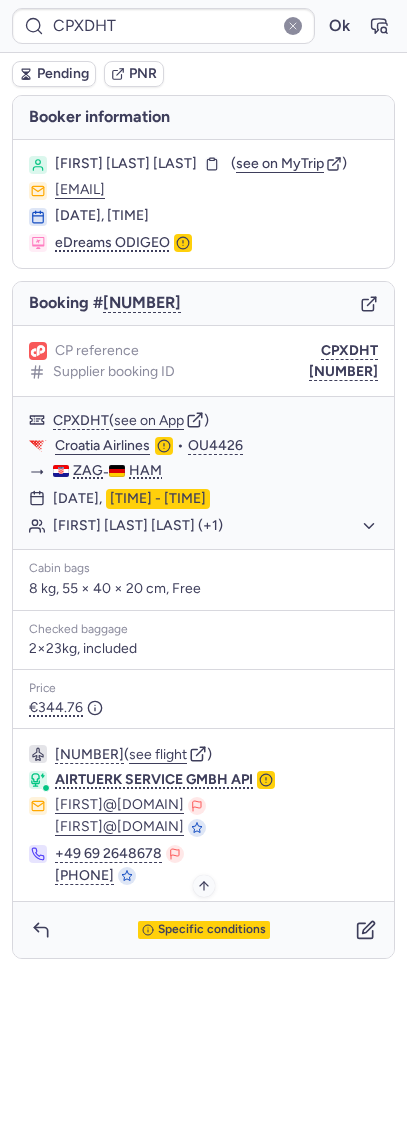 click on "Specific conditions" at bounding box center (212, 930) 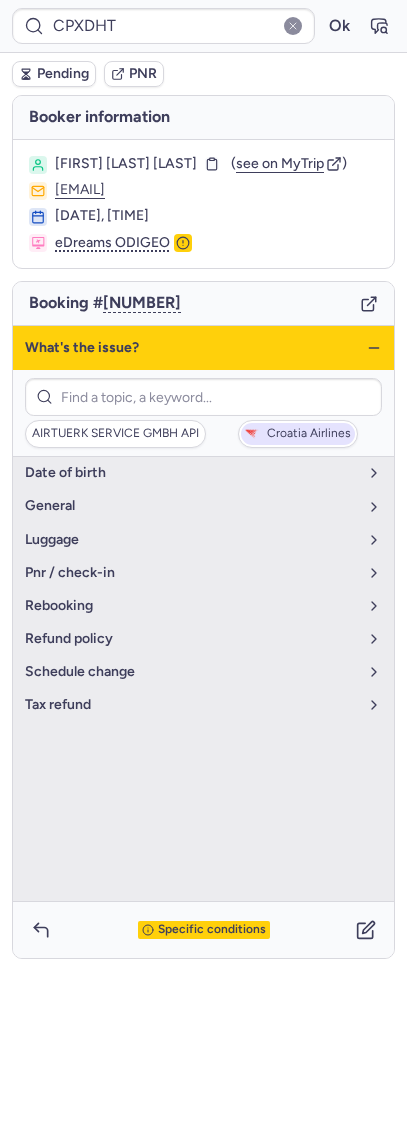 click on "Croatia Airlines" at bounding box center [309, 434] 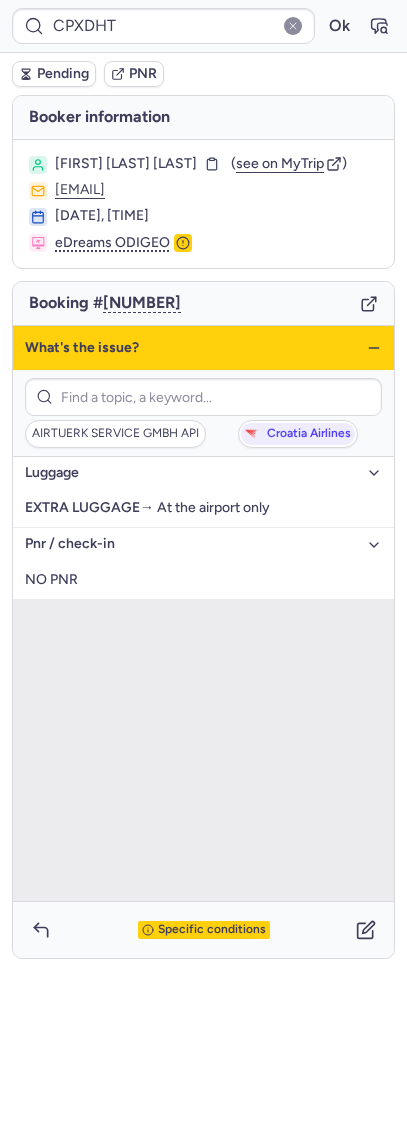 click 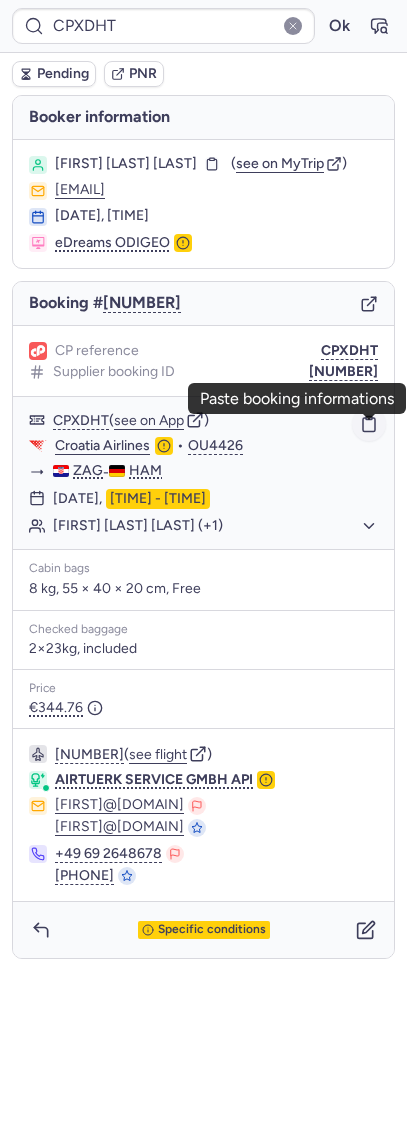 click 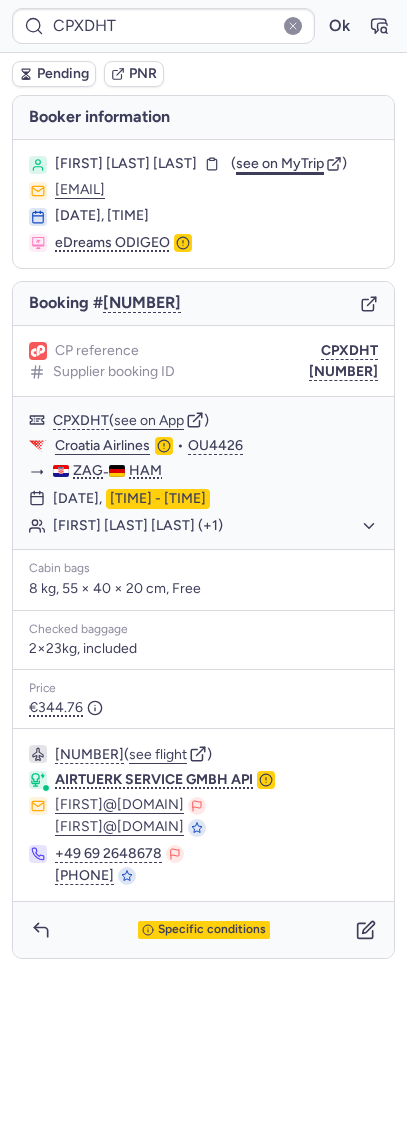 click on "see on MyTrip" at bounding box center [280, 163] 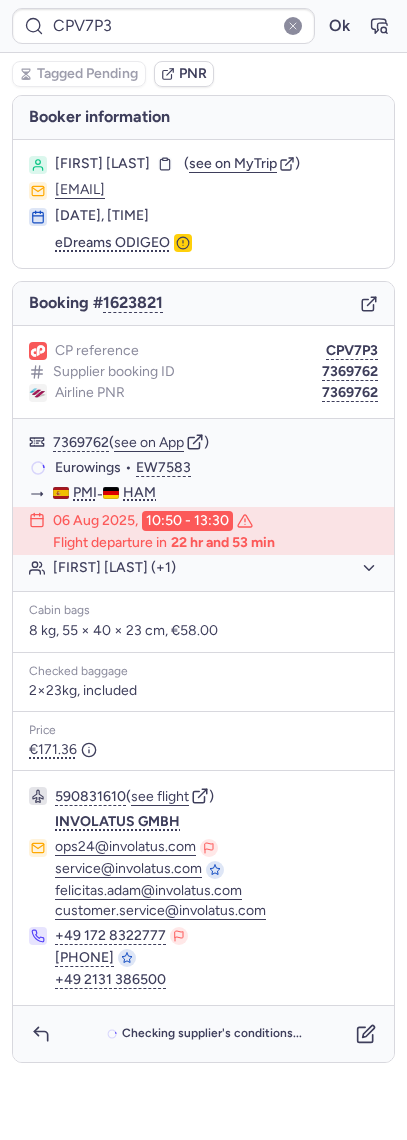 type on "CPCJWF" 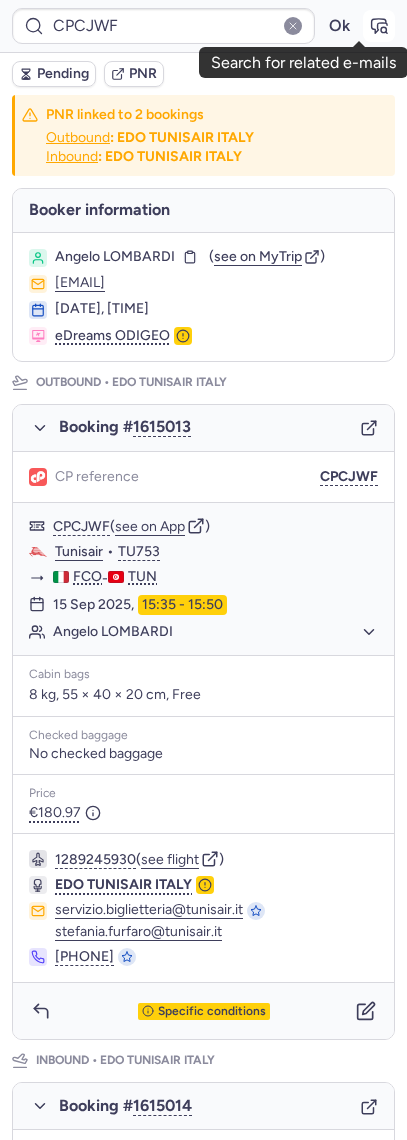 click 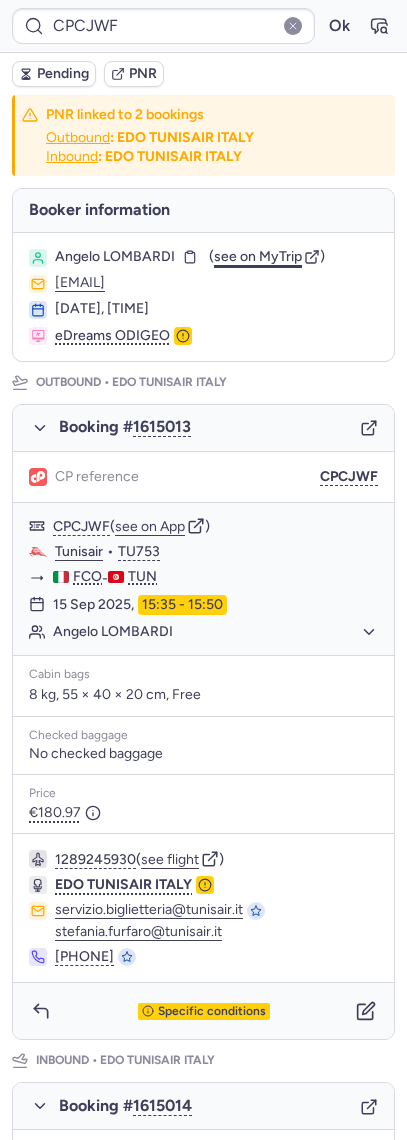 click on "see on MyTrip" at bounding box center (258, 256) 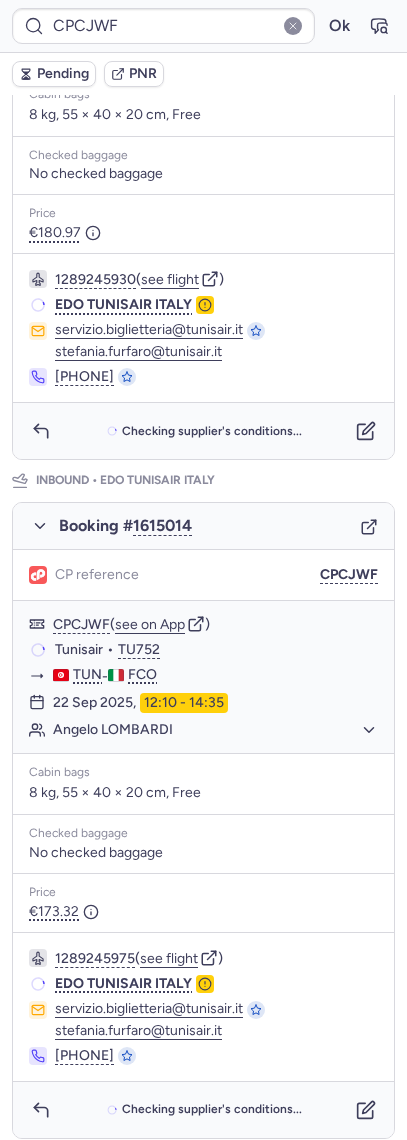 scroll, scrollTop: 584, scrollLeft: 0, axis: vertical 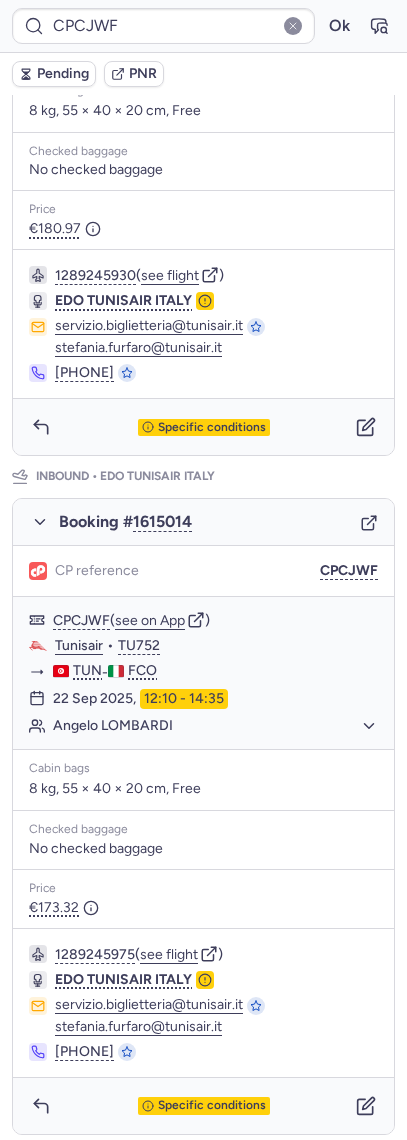 type on "CPV7P3" 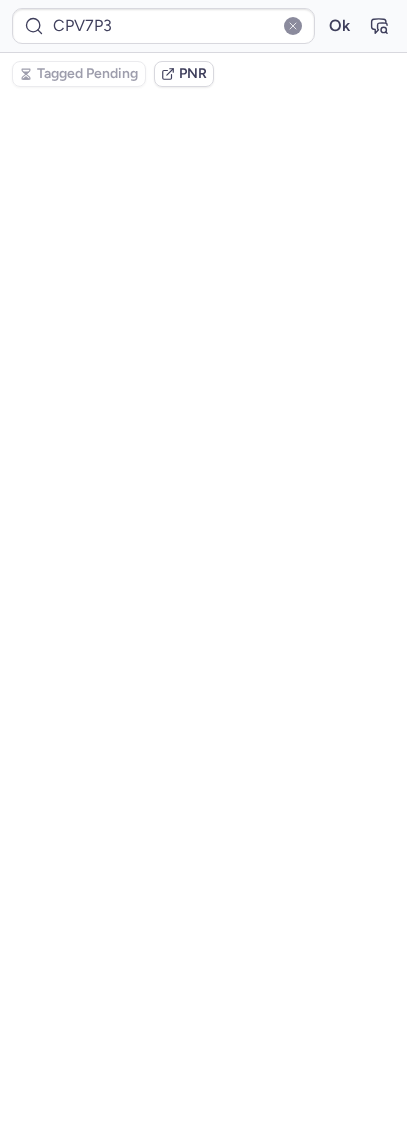 scroll, scrollTop: 0, scrollLeft: 0, axis: both 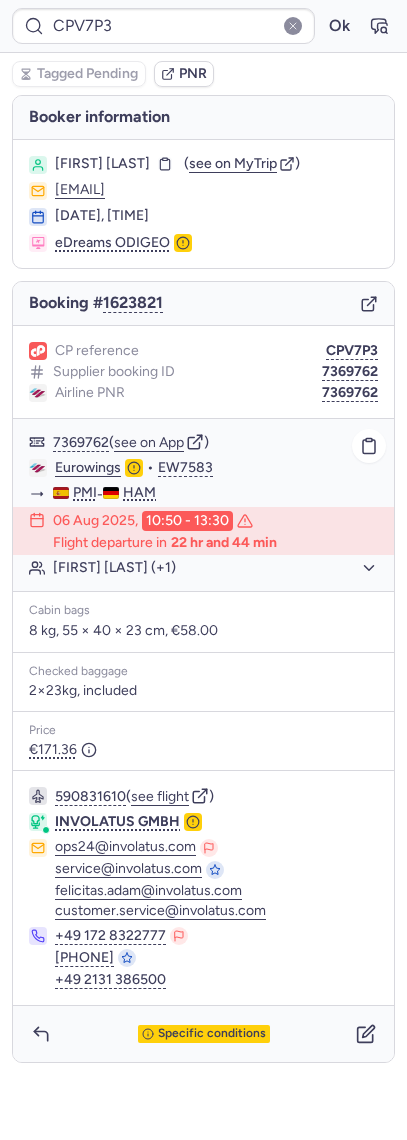 type on "CPSPLN" 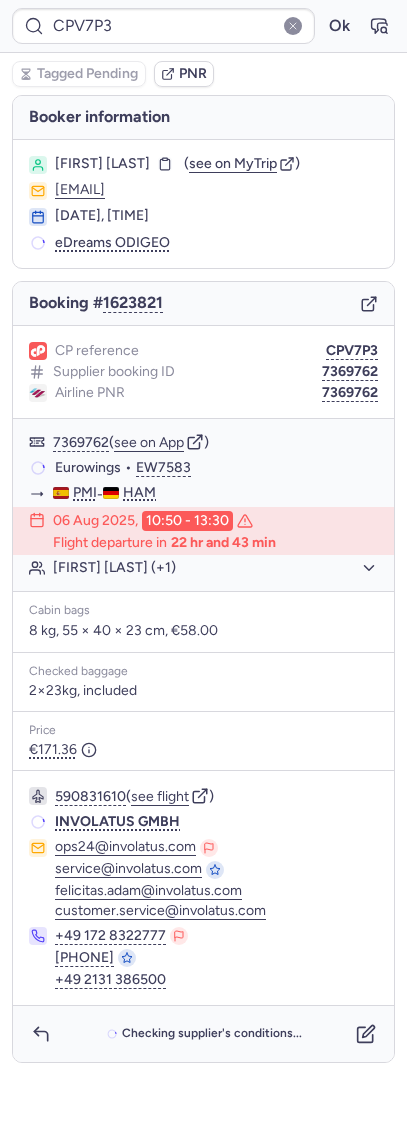 type on "CPFSHE" 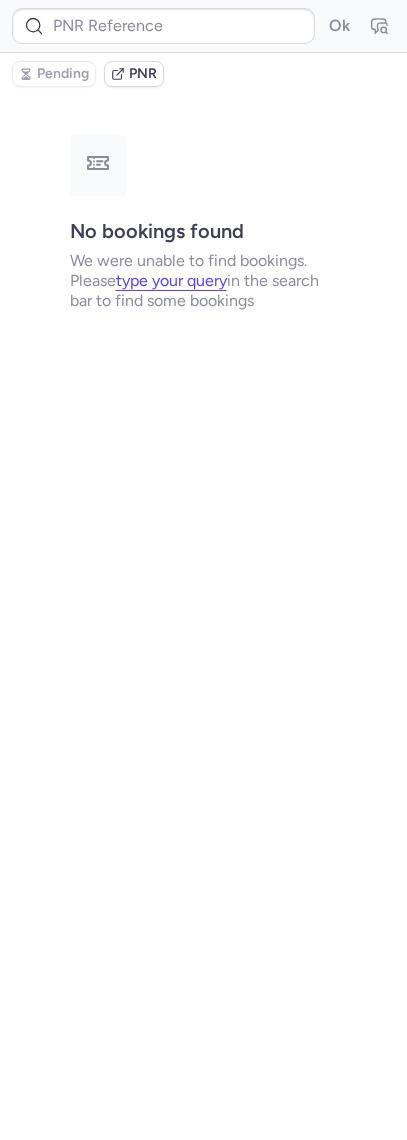type on "CPFSHE" 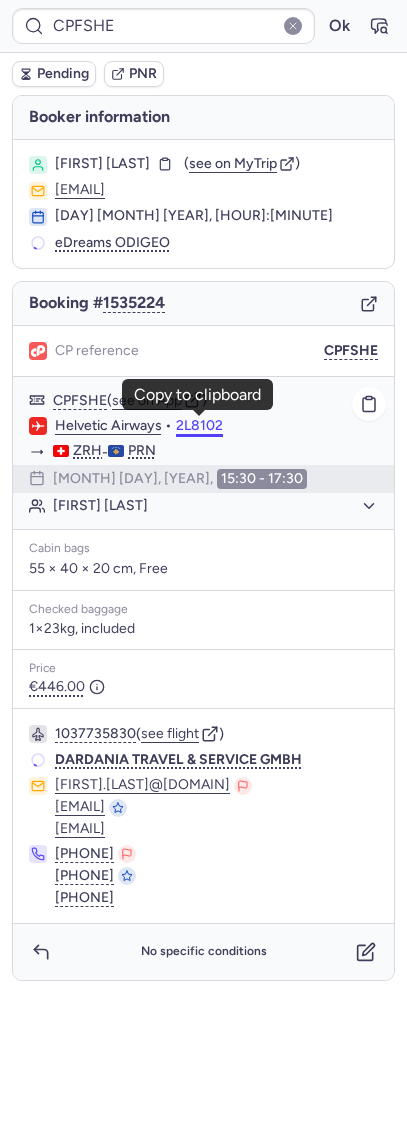 click on "2L8102" at bounding box center [199, 426] 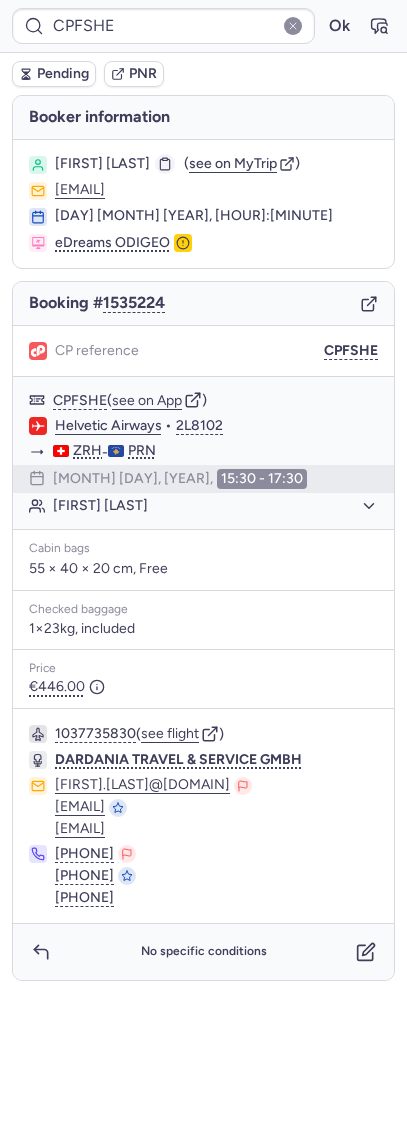 click 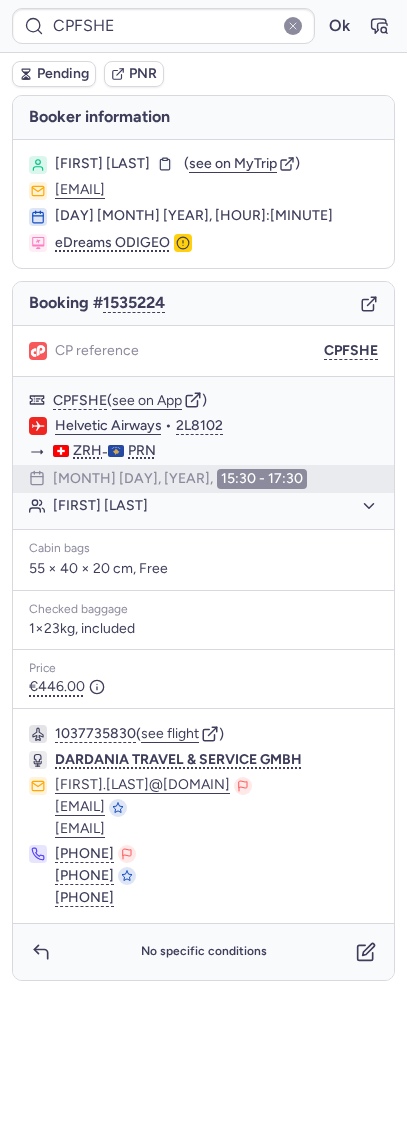 type on "CP5FTZ" 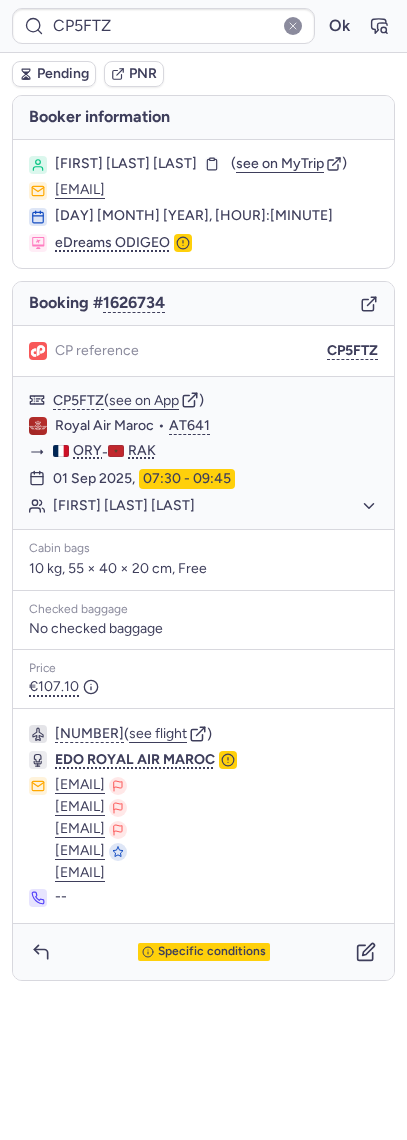 click on "CP5FTZ Ok" at bounding box center (203, 26) 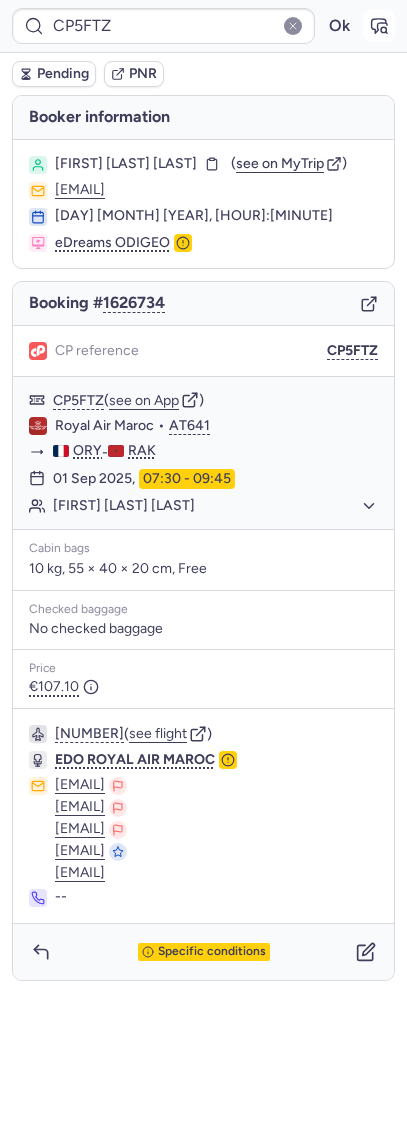 click at bounding box center [379, 26] 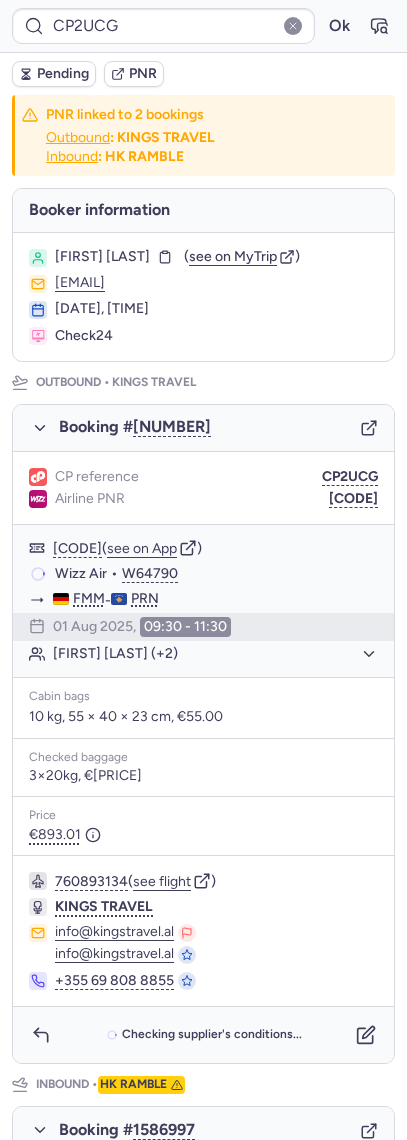 type on "CPSPLN" 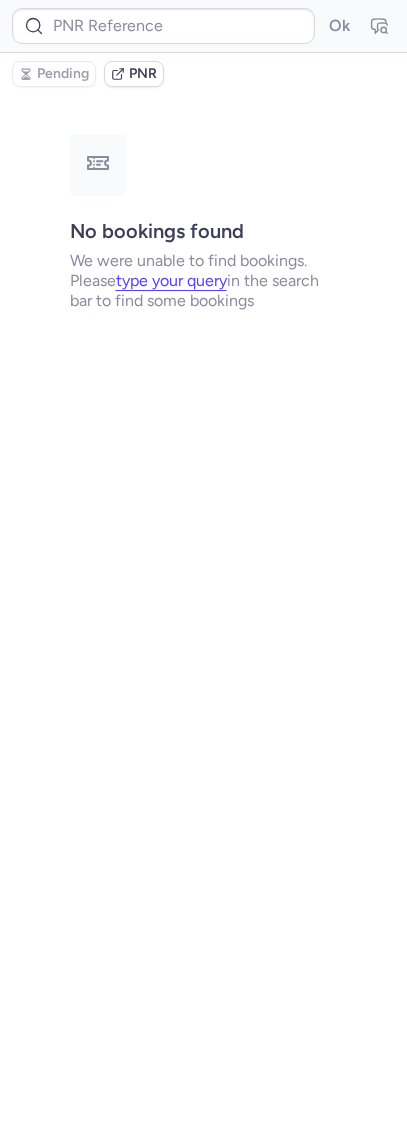 type on "CPV7P3" 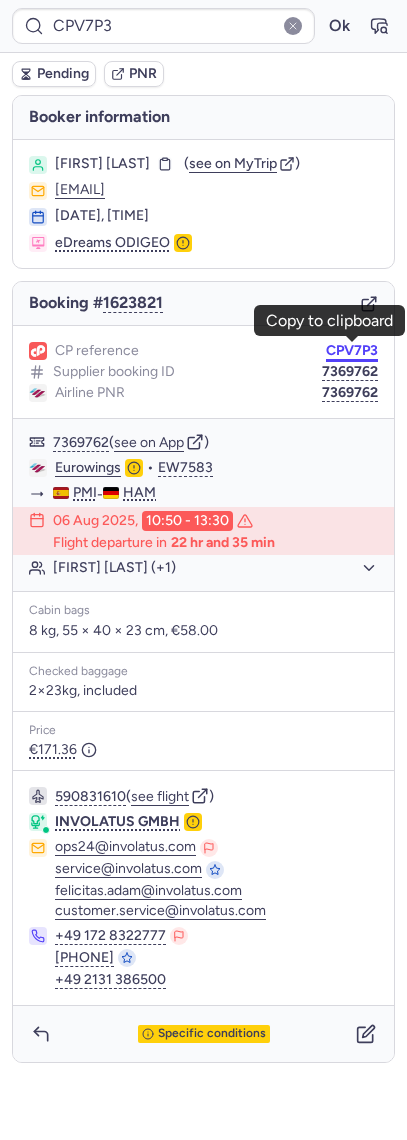 click on "CPV7P3" at bounding box center (352, 351) 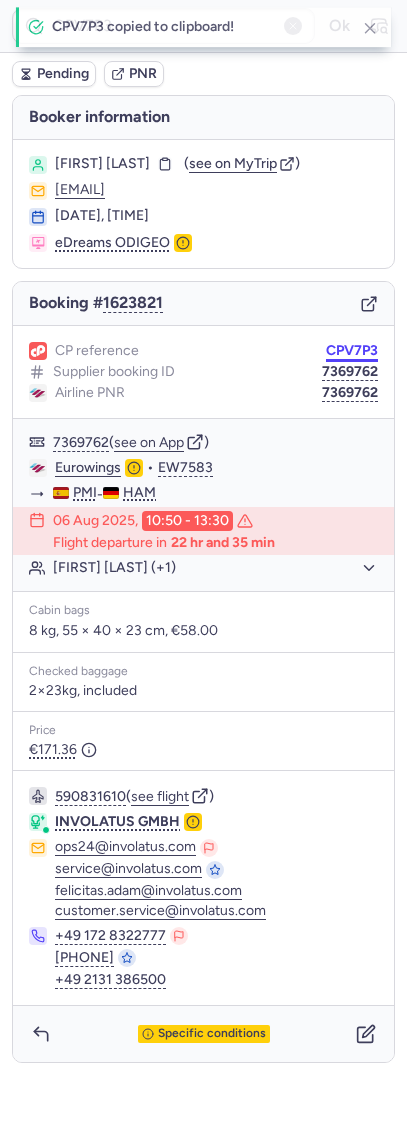 type 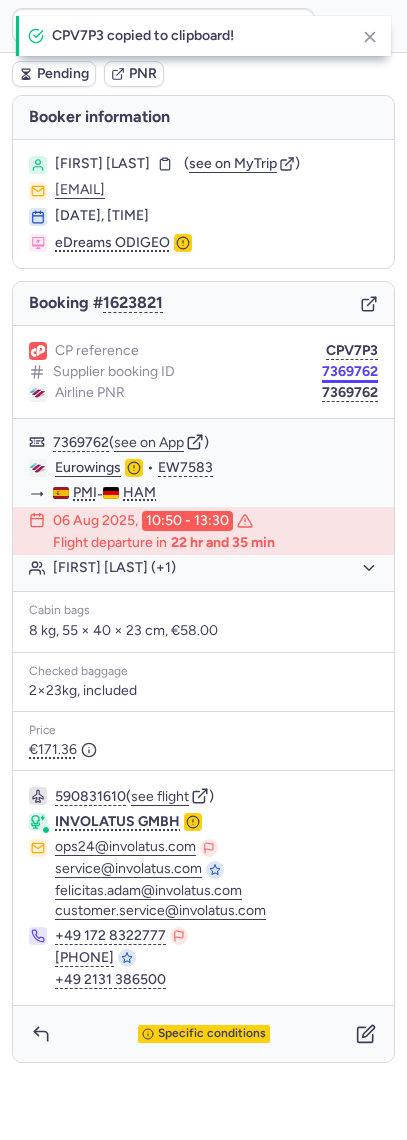 click on "7369762" at bounding box center (350, 372) 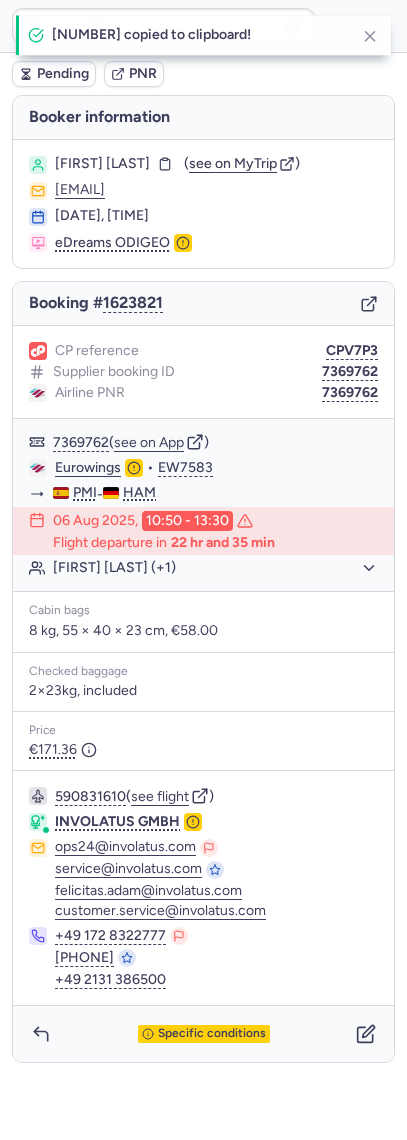 type 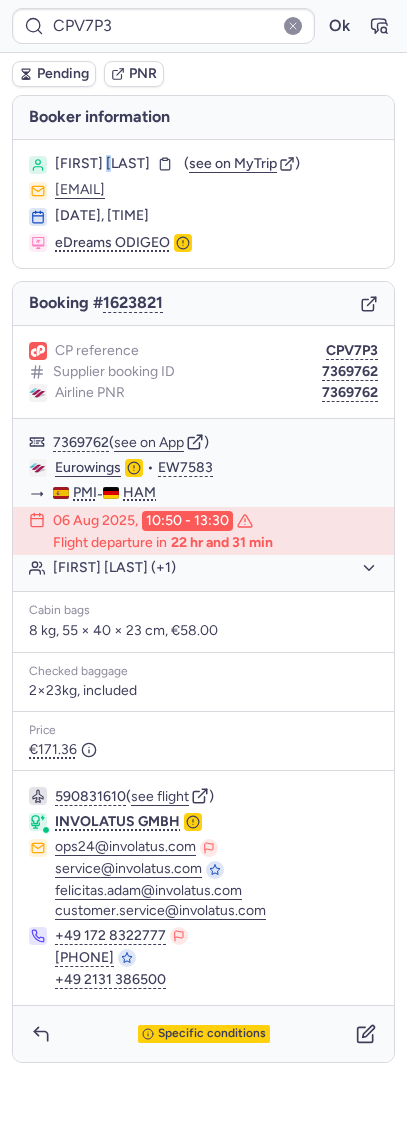 click on "[FIRST] [LAST]  ( see on MyTrip  )  [EMAIL] [DATE], [TIME] eDreams ODIGEO" at bounding box center [203, 204] 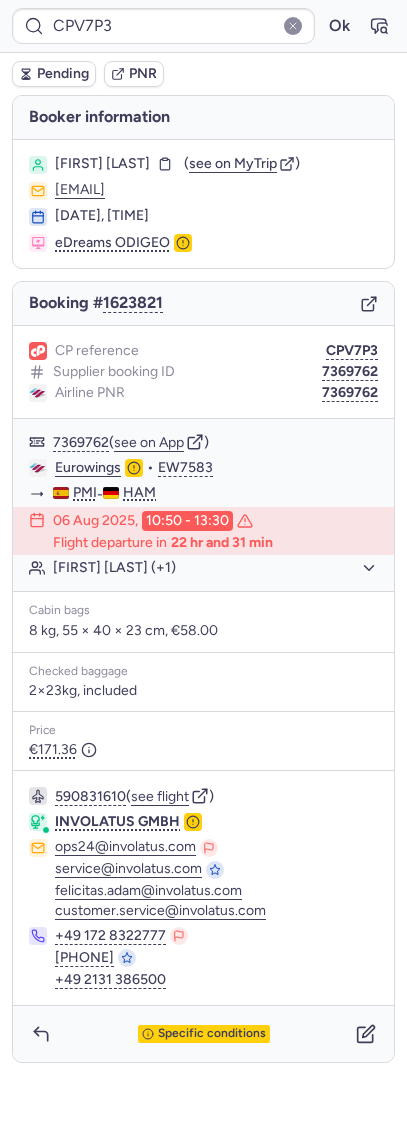 click on "[FIRST] [LAST]" at bounding box center (102, 164) 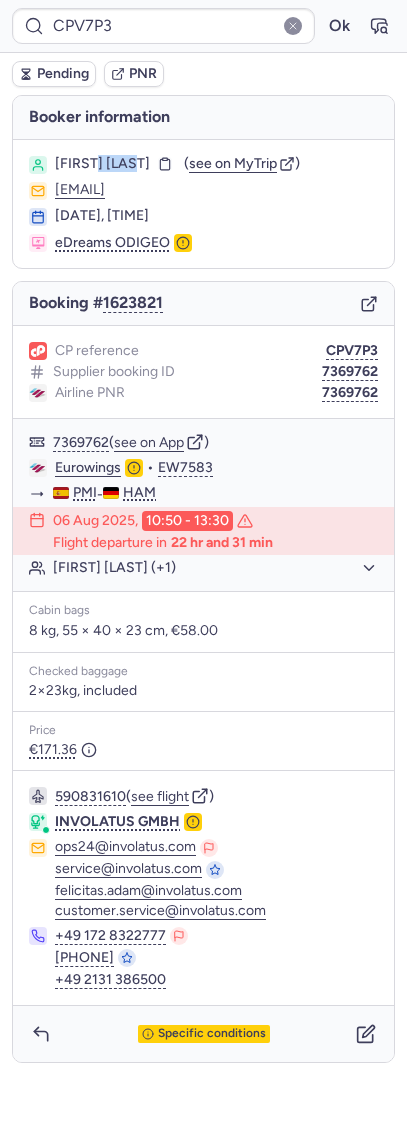 click on "[FIRST] [LAST]" at bounding box center (102, 164) 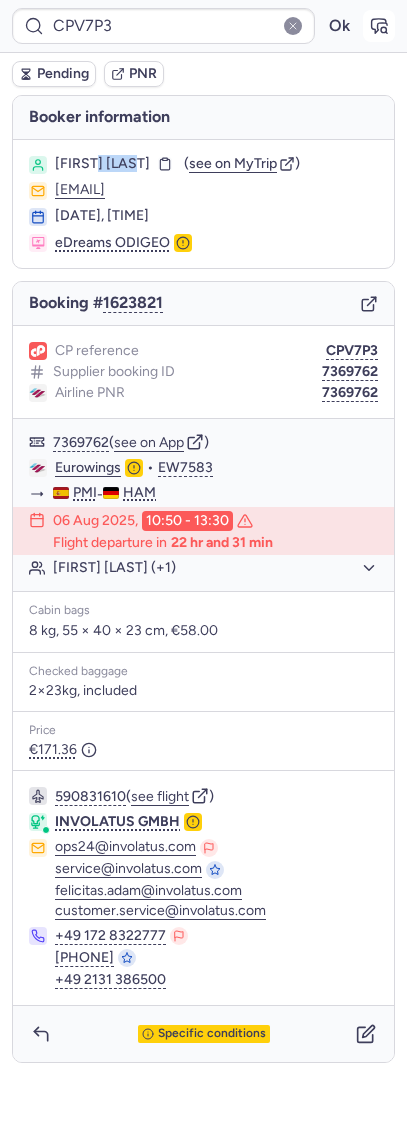 click 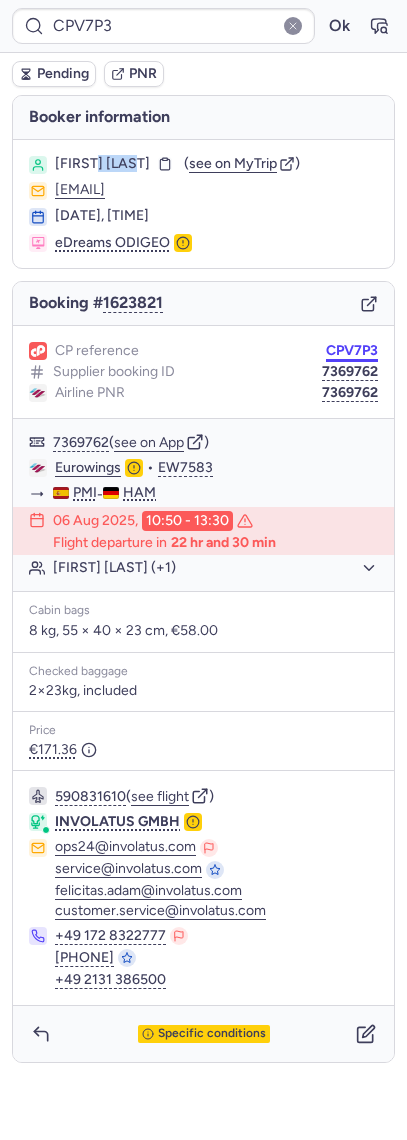 click on "CPV7P3" at bounding box center [352, 351] 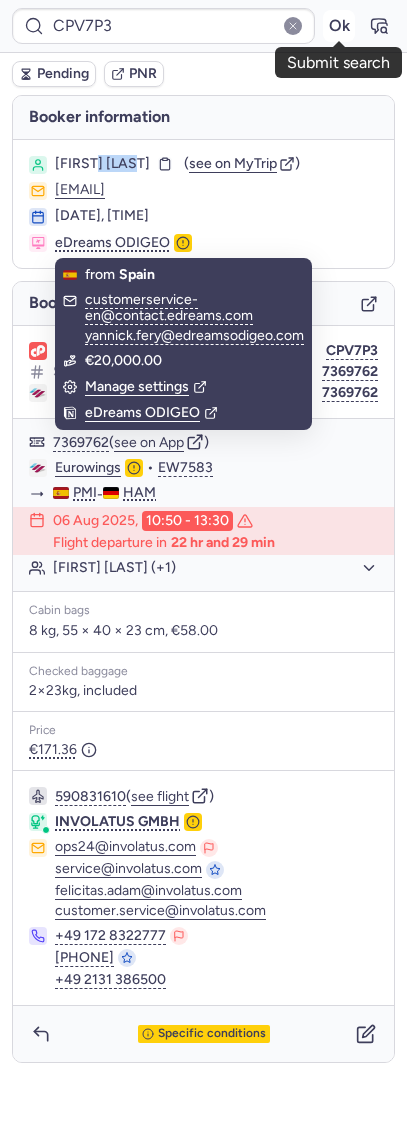 click on "Ok" at bounding box center (339, 26) 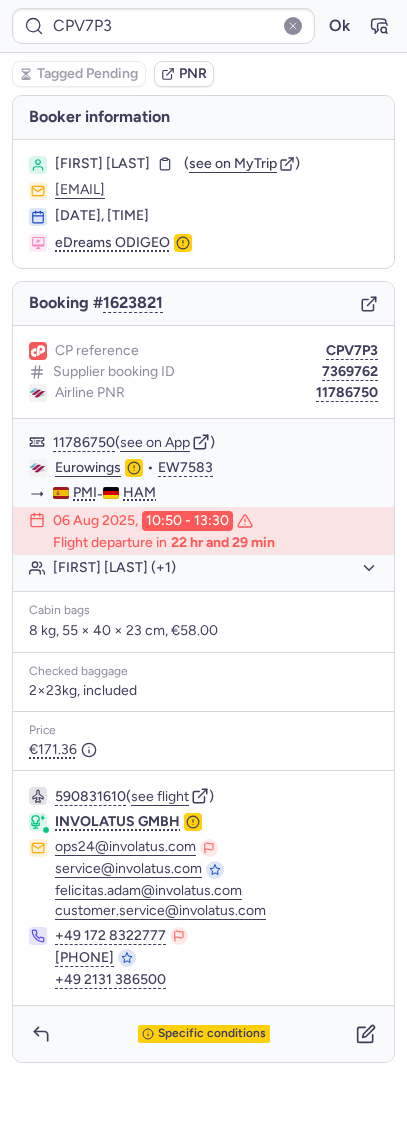 click on "CP reference [CODE] Supplier booking ID [NUMBER] Airline PNR [NUMBER]" at bounding box center [203, 372] 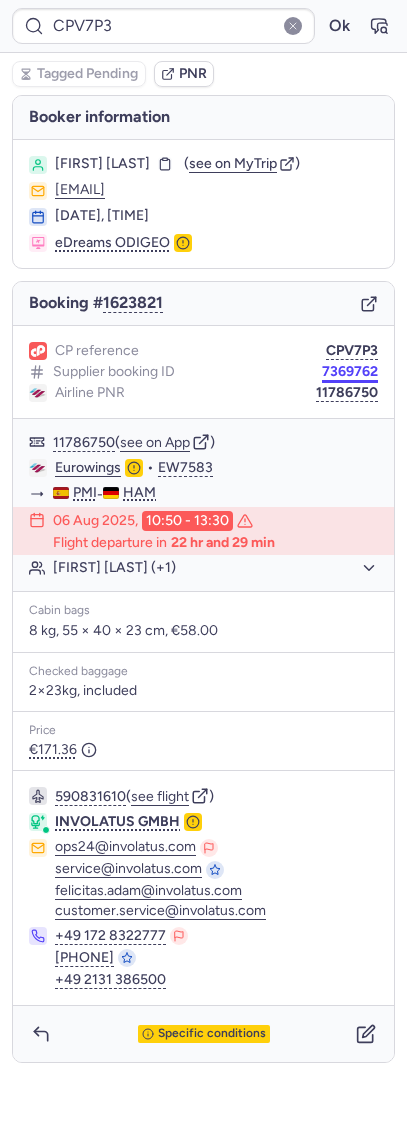 click on "7369762" at bounding box center (350, 372) 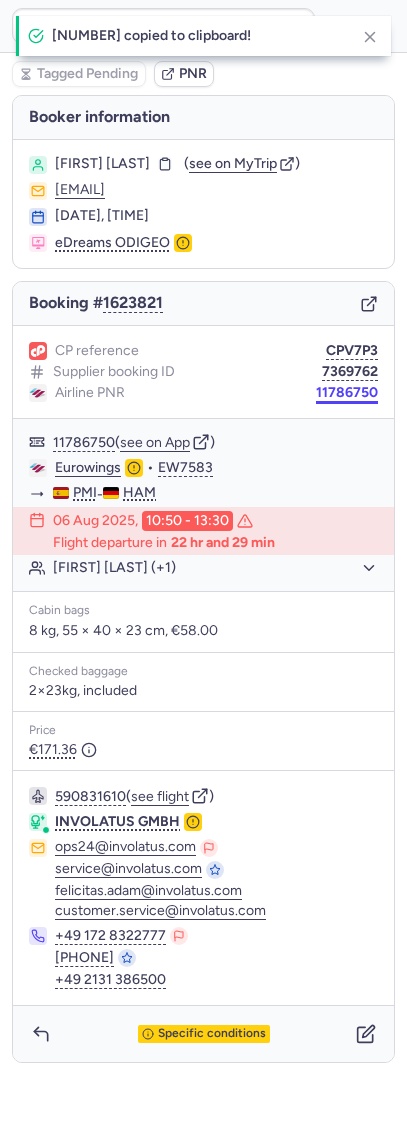 click on "11786750" at bounding box center (347, 393) 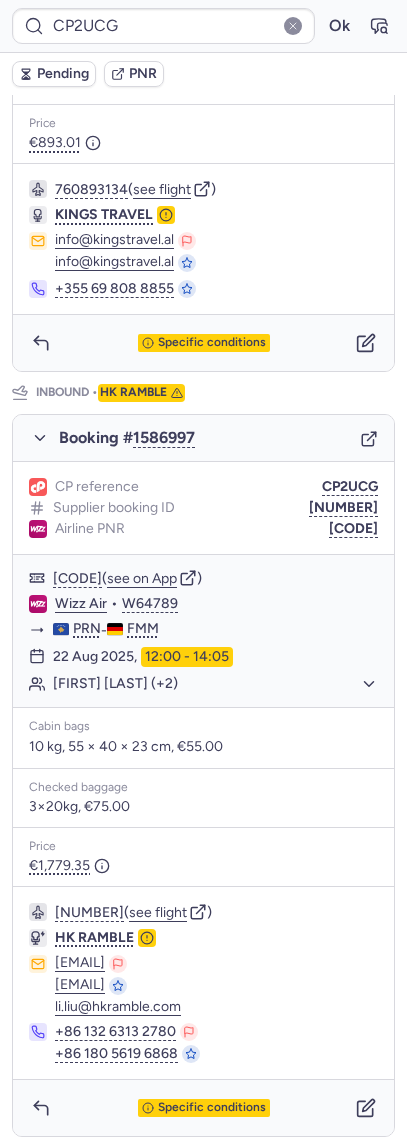 scroll, scrollTop: 694, scrollLeft: 0, axis: vertical 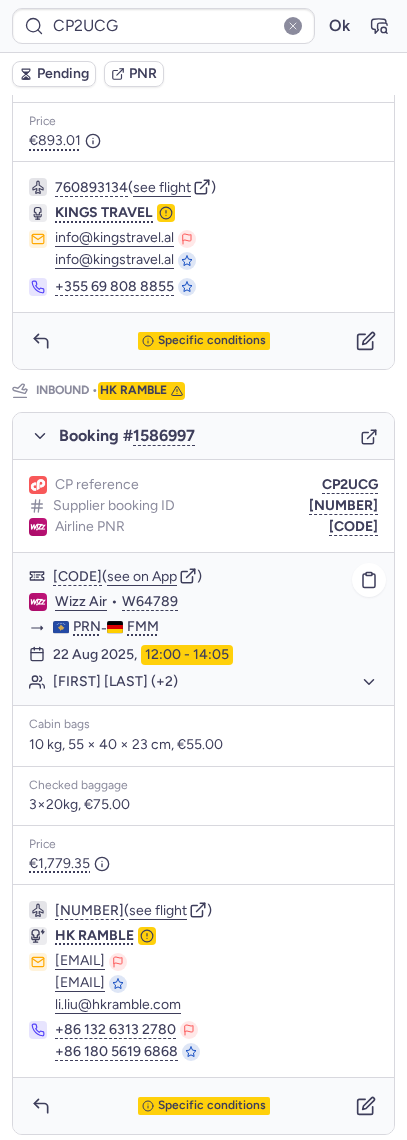 click on "[CODE]  ( see on App )  Wizz Air  •  W64789 PRN  -  FMM [DAY] [MONTH] [YEAR],  [HOUR]:[MINUTE] - [HOUR]:[MINUTE] [FIRST] [LAST] (+[NUMBER])" at bounding box center (203, 629) 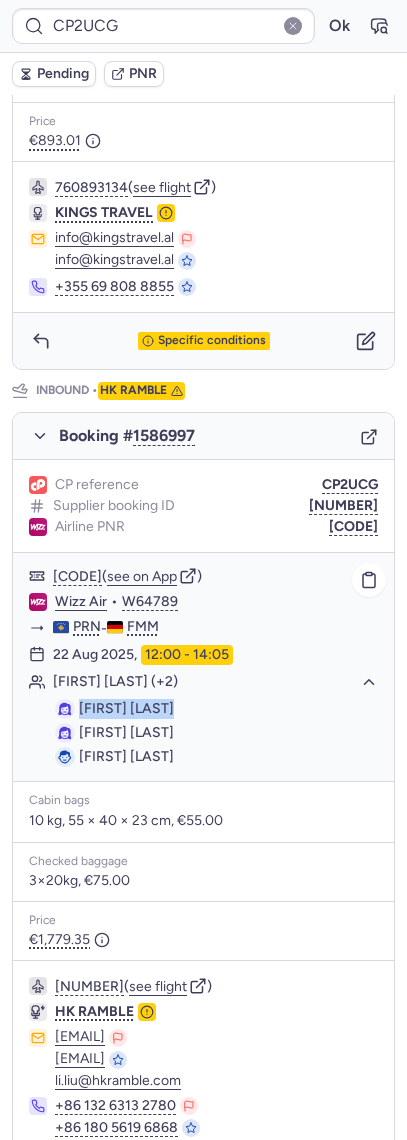 drag, startPoint x: 202, startPoint y: 710, endPoint x: 73, endPoint y: 692, distance: 130.24976 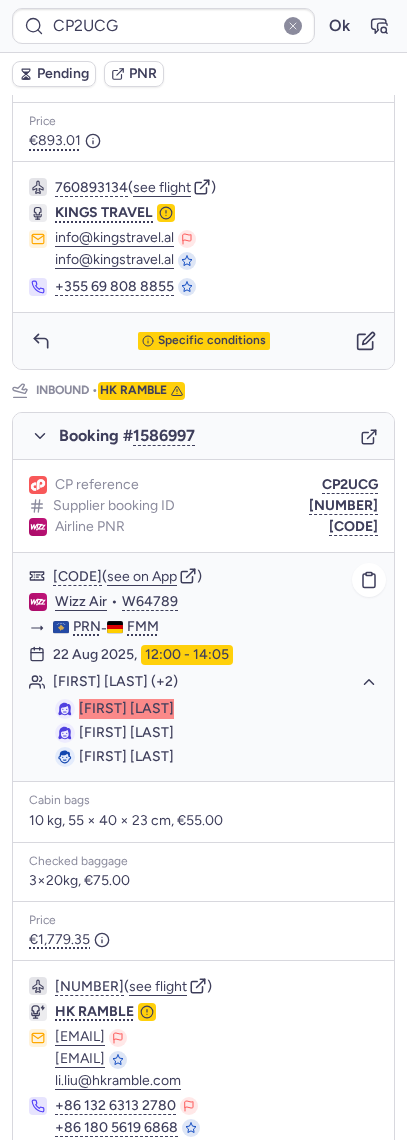 type on "CPX2AF" 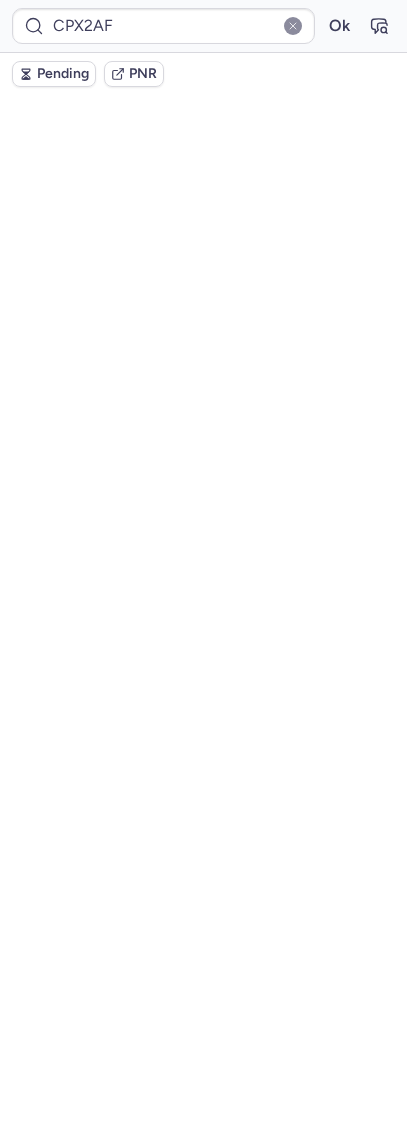 scroll, scrollTop: 0, scrollLeft: 0, axis: both 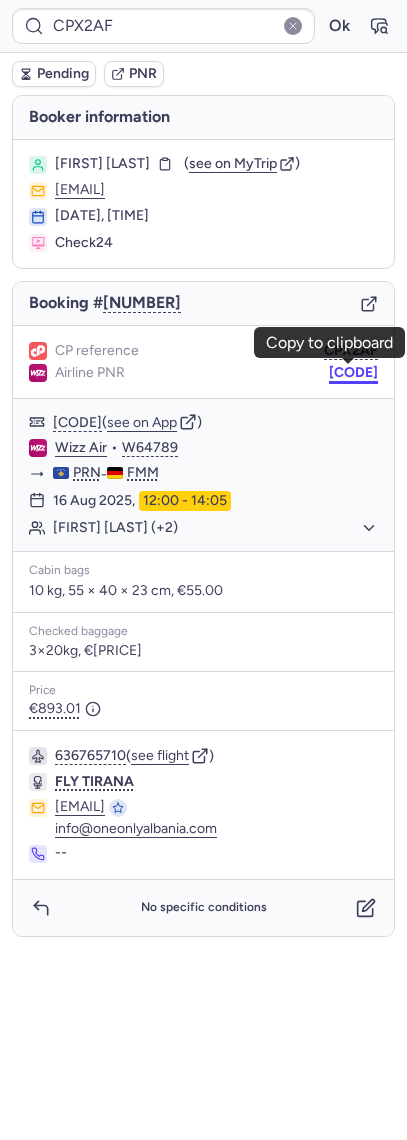 click on "[CODE]" at bounding box center [353, 373] 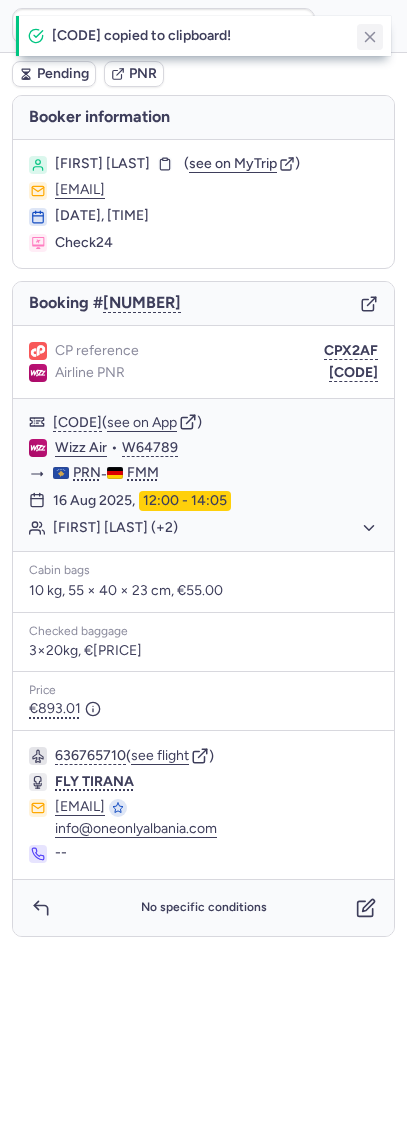click 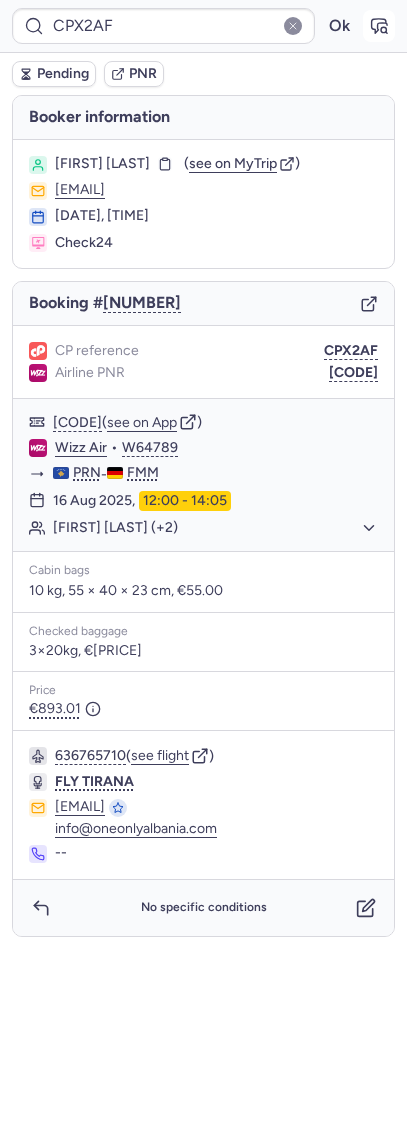 click 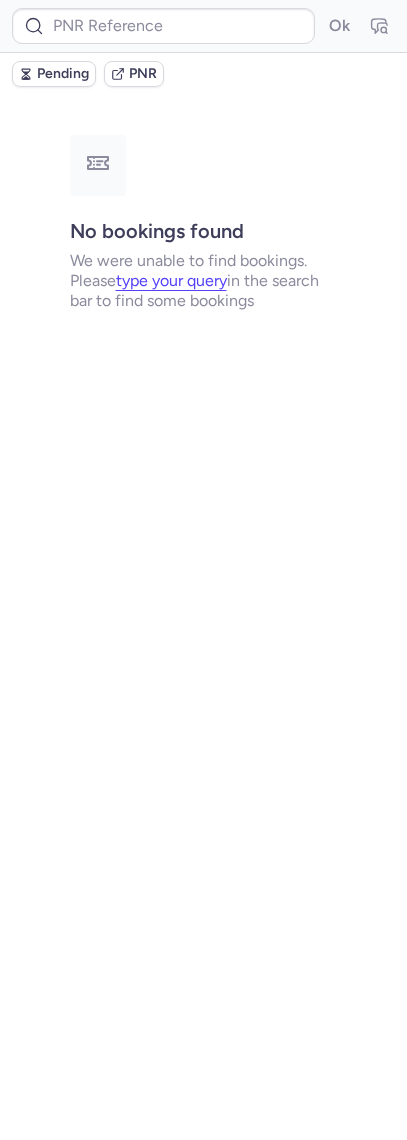 type on "CPX2AF" 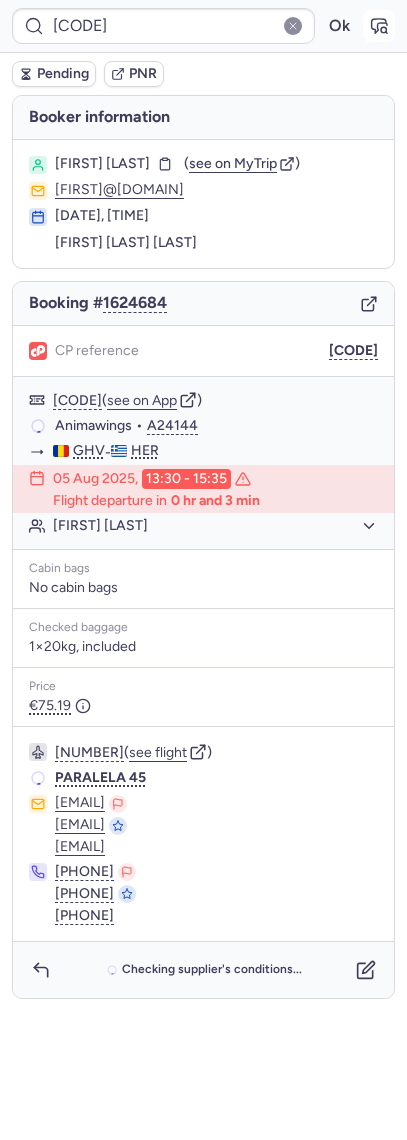 click 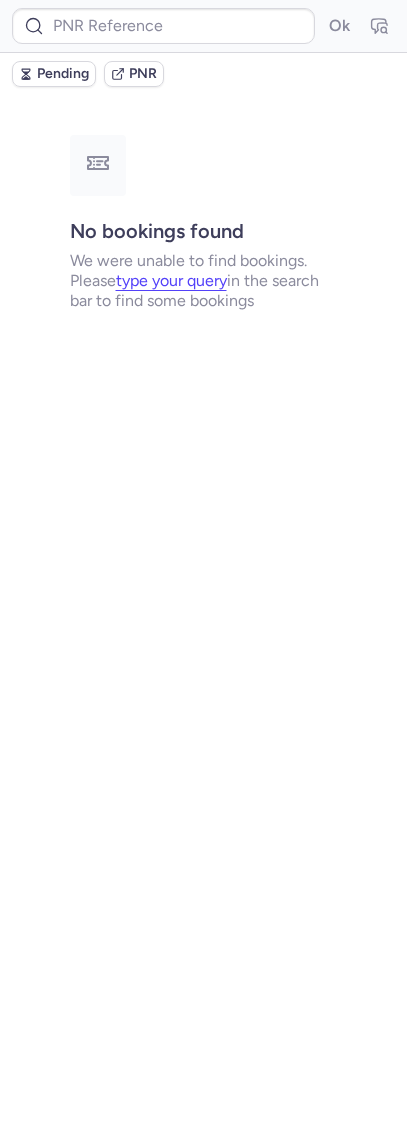type on "13168887" 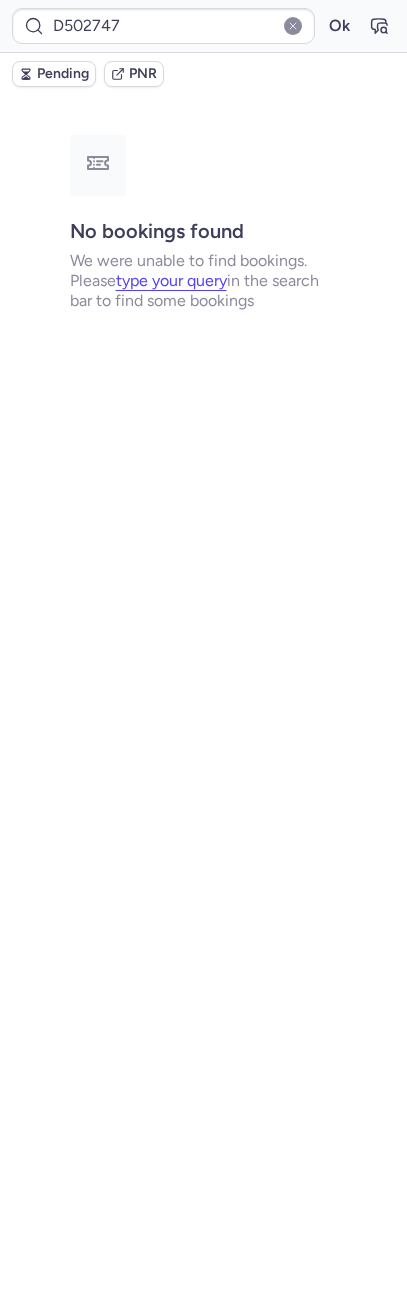 type on "CPKWKM" 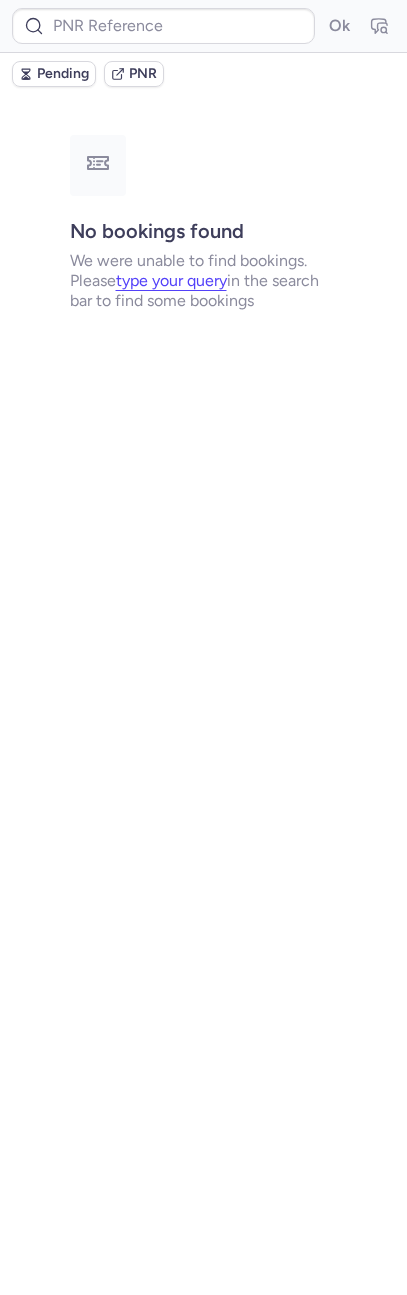 click on "Pending" at bounding box center (63, 74) 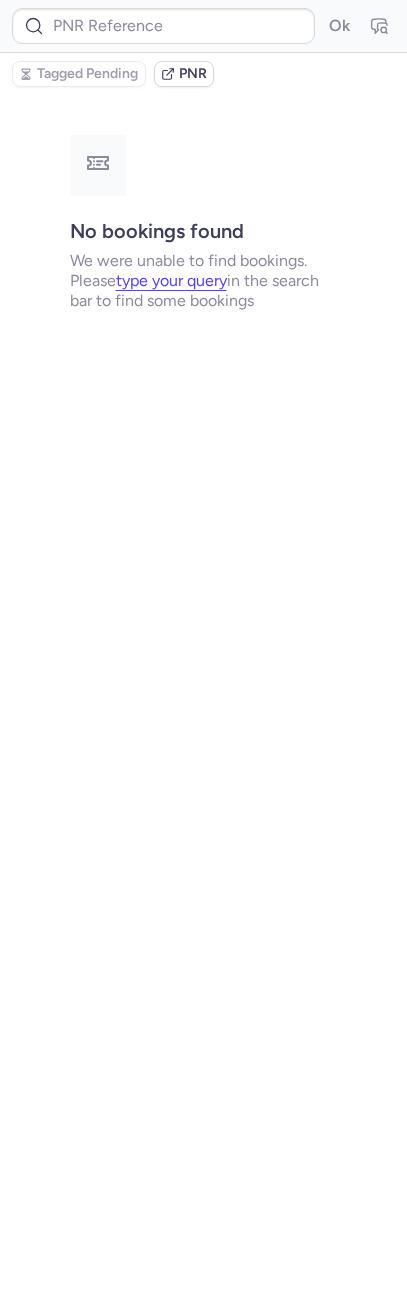 type on "CPKWKM" 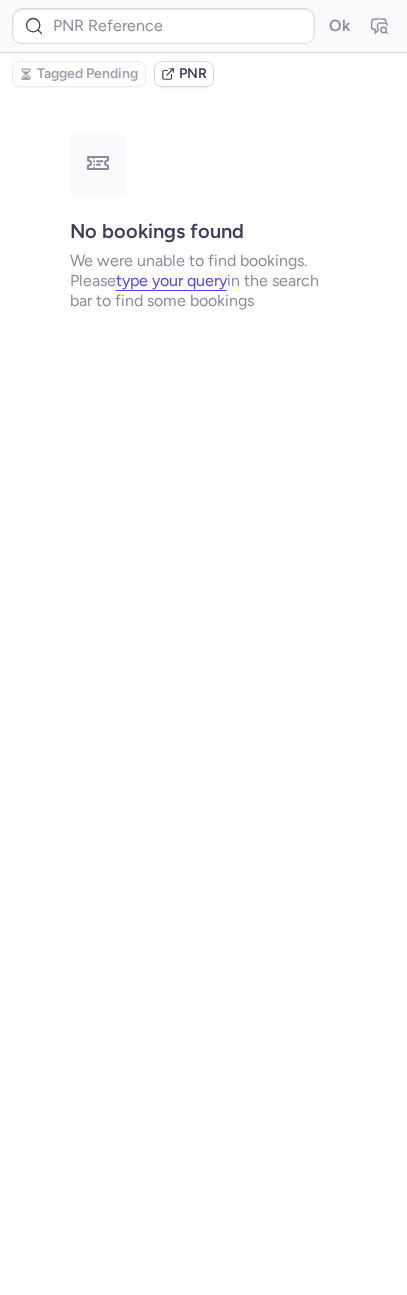 type on "CPKWKM" 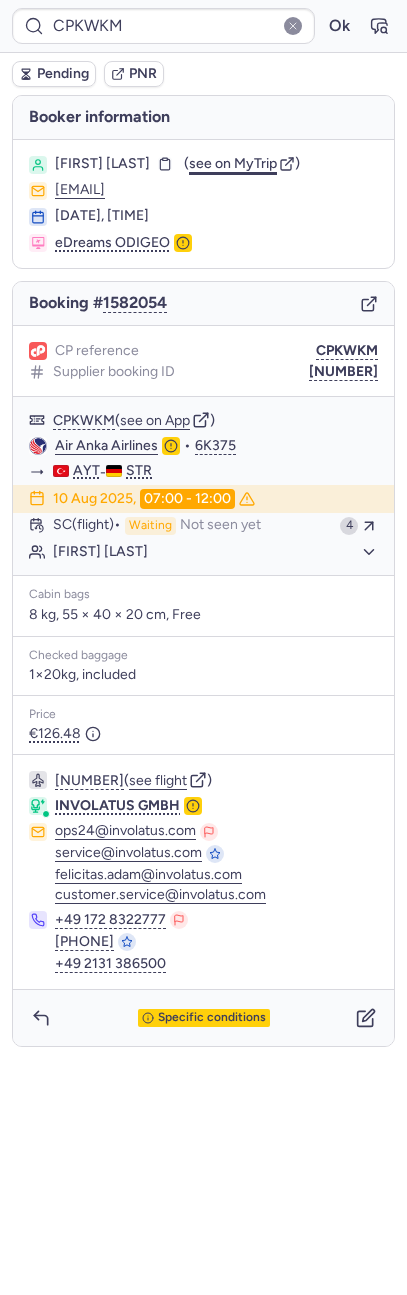 click on "see on MyTrip" at bounding box center [233, 163] 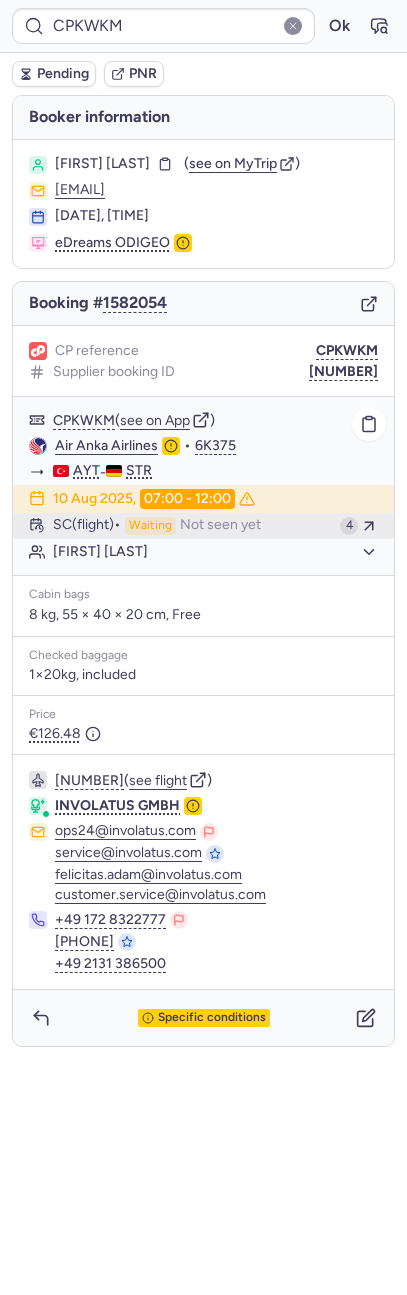 click on "Waiting" at bounding box center (150, 526) 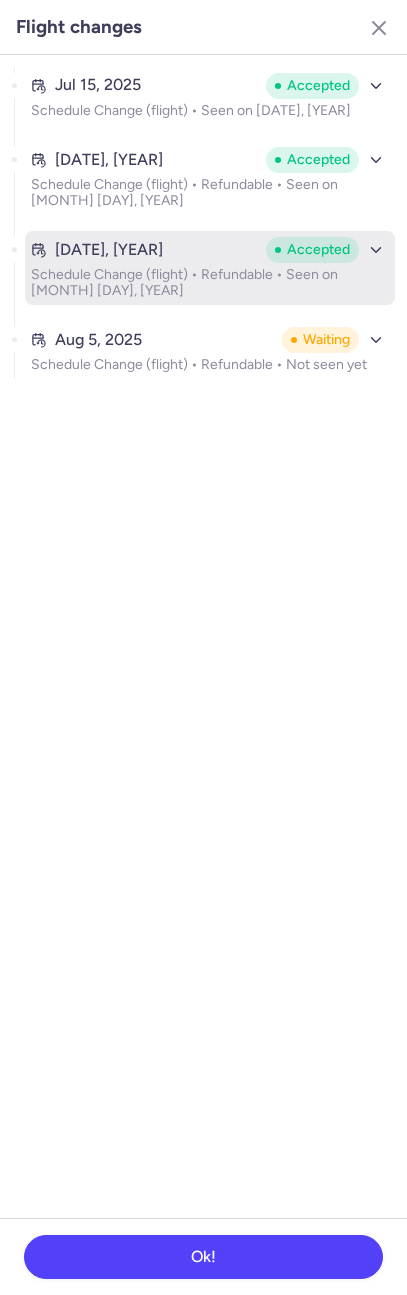 click on "[DATE], [YEAR]" at bounding box center [144, 250] 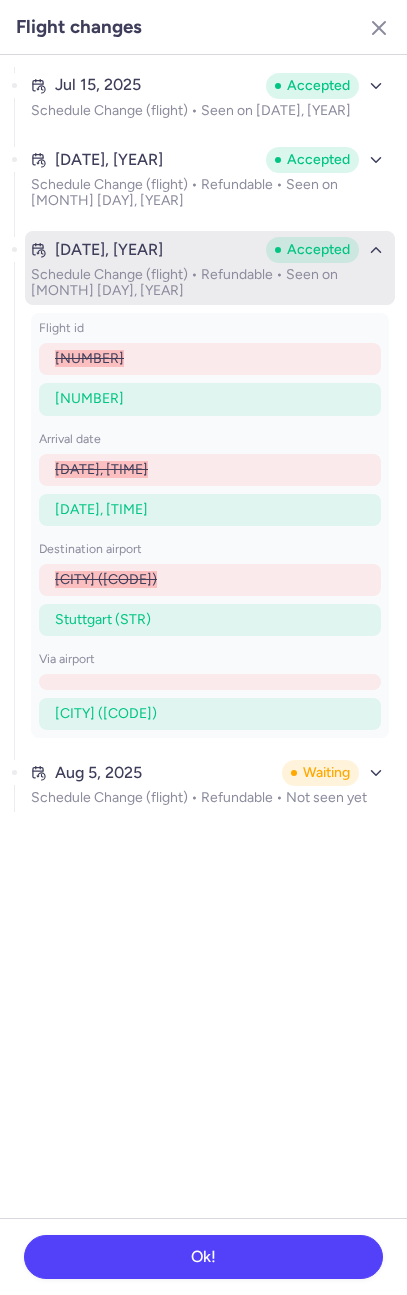 click on "[DATE], [YEAR]" at bounding box center [144, 250] 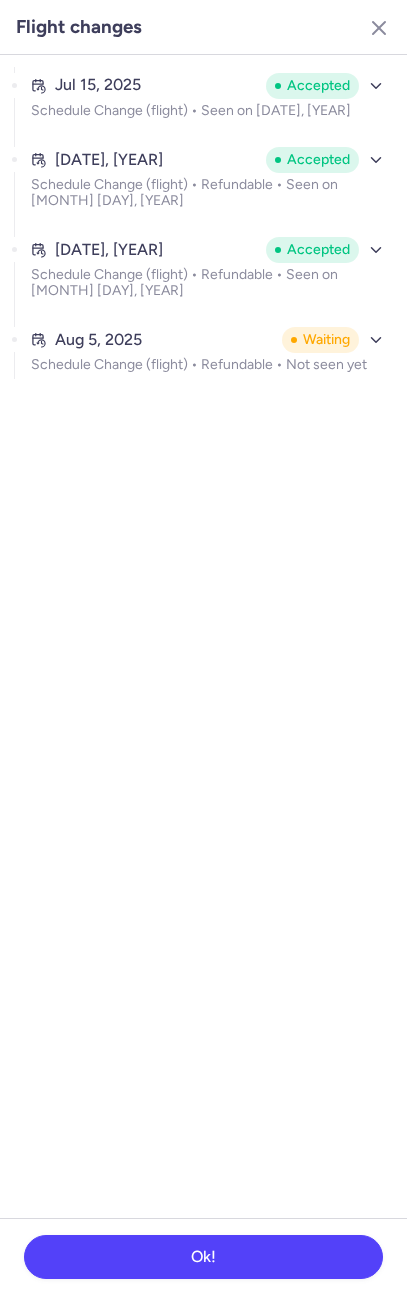 click on "Schedule Change (flight) •  Refundable • Seen on [DATE], [YEAR]" at bounding box center [210, 276] 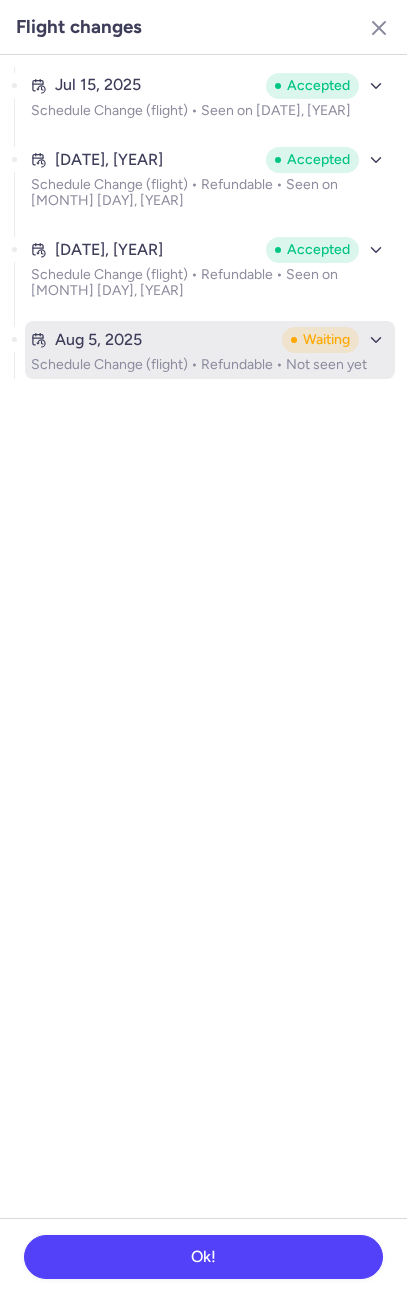 click on "Aug 5, 2025" at bounding box center [98, 340] 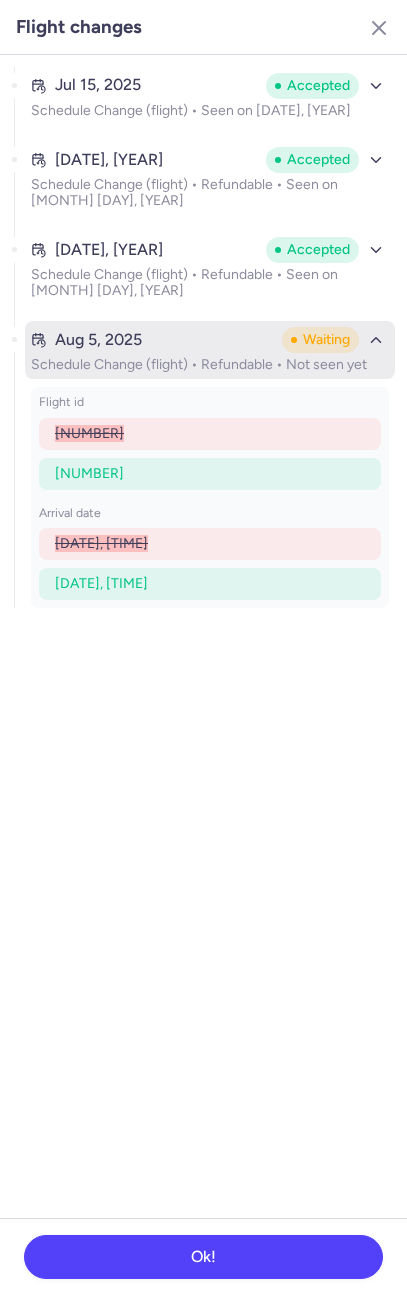 click on "Aug 5, 2025" at bounding box center (98, 340) 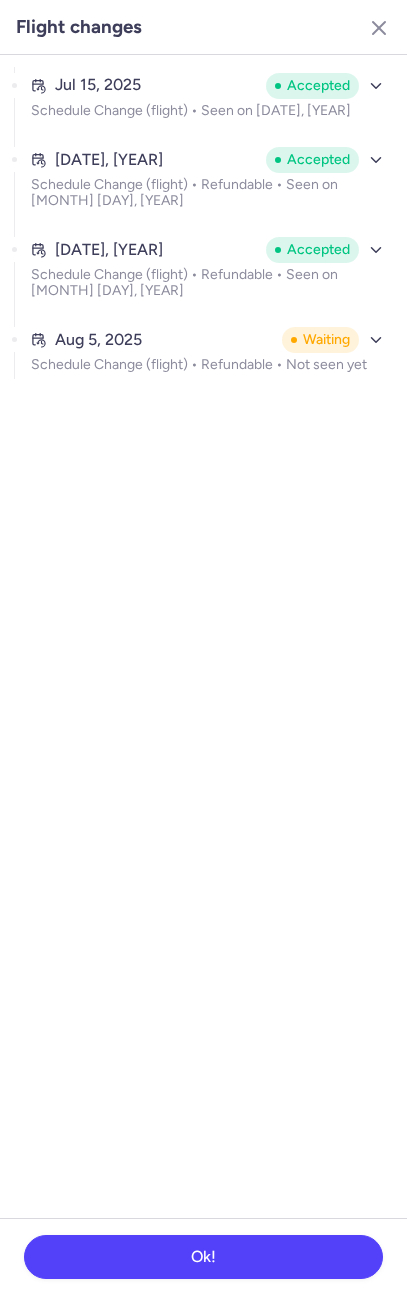 click on "Flight changes" at bounding box center [203, 27] 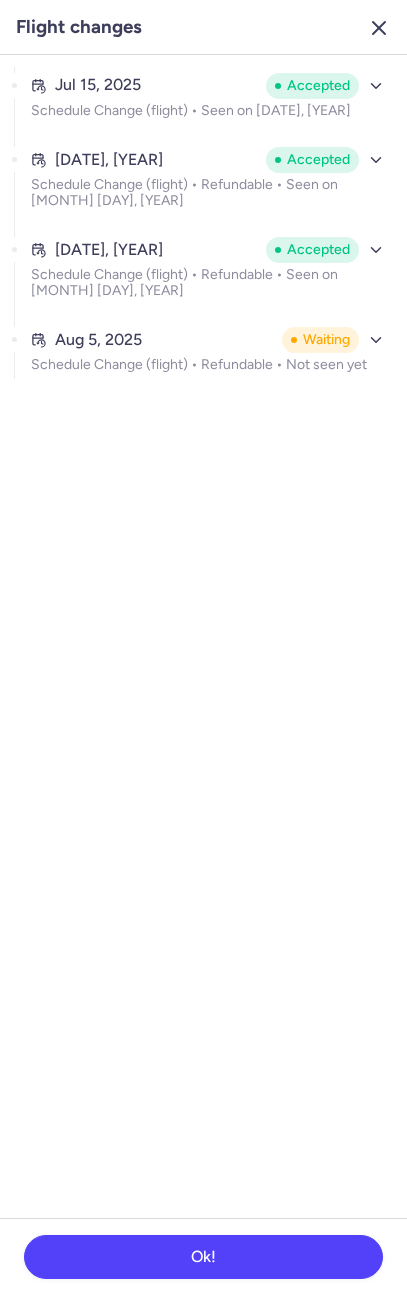 click 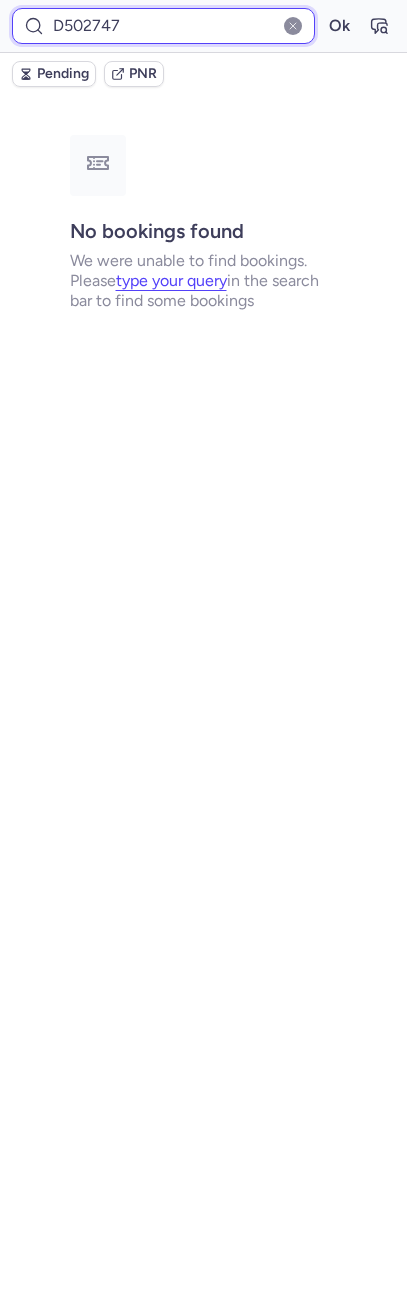 click on "D502747" at bounding box center [163, 26] 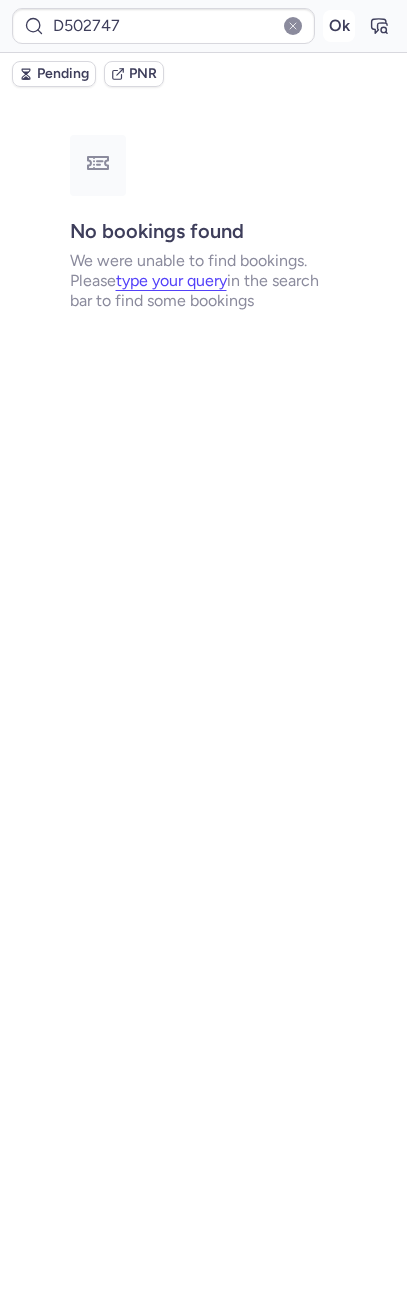 click on "Ok" at bounding box center (339, 26) 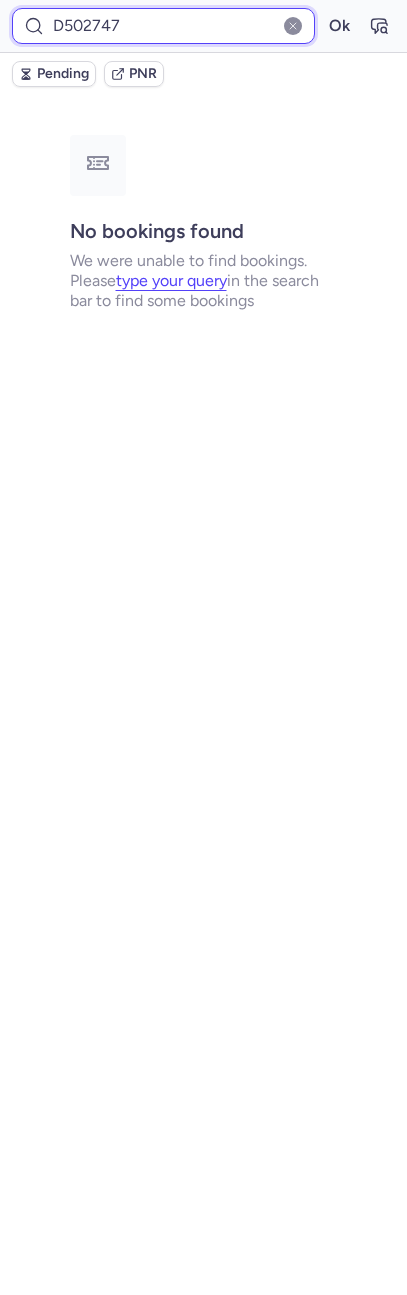 click on "D502747" at bounding box center (163, 26) 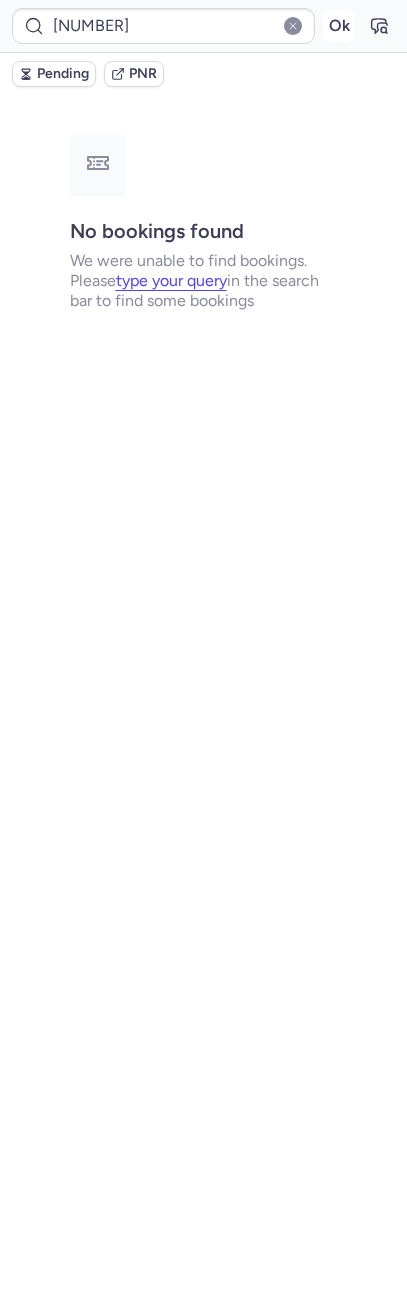 click on "Ok" at bounding box center (339, 26) 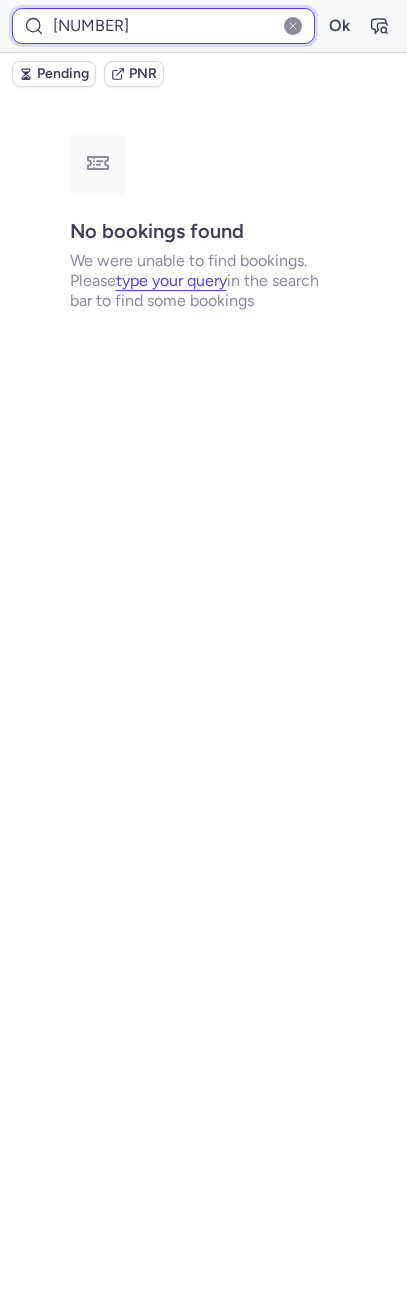 click on "[NUMBER]" at bounding box center (163, 26) 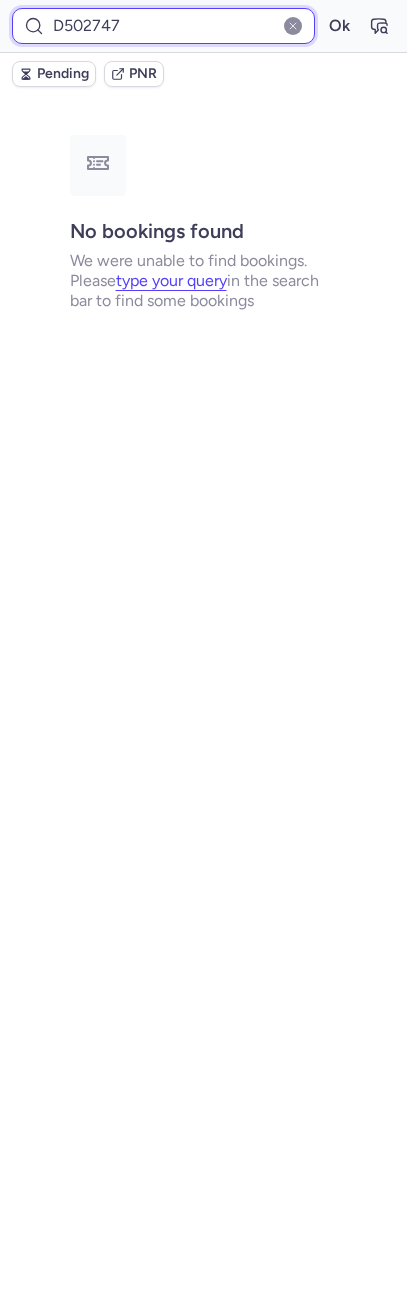 click on "D502747" at bounding box center [163, 26] 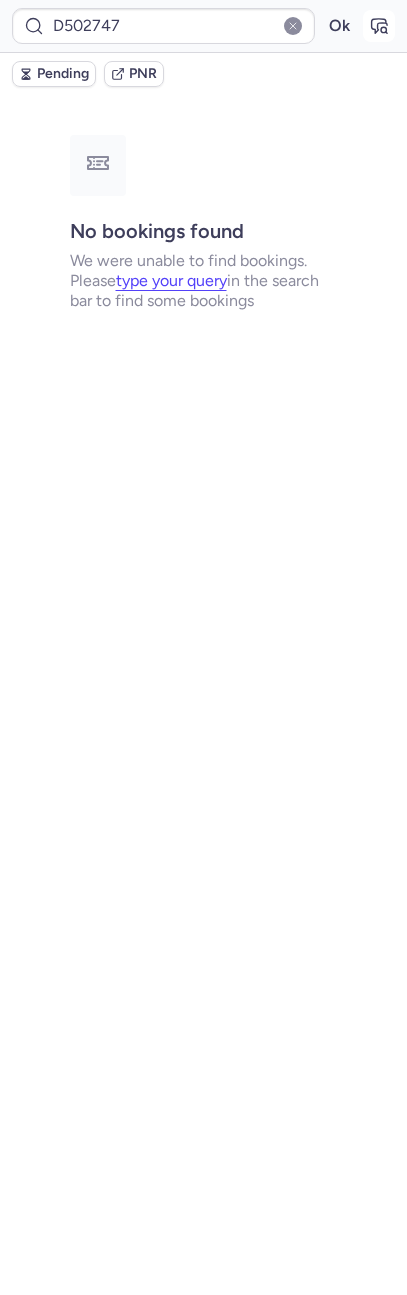 click 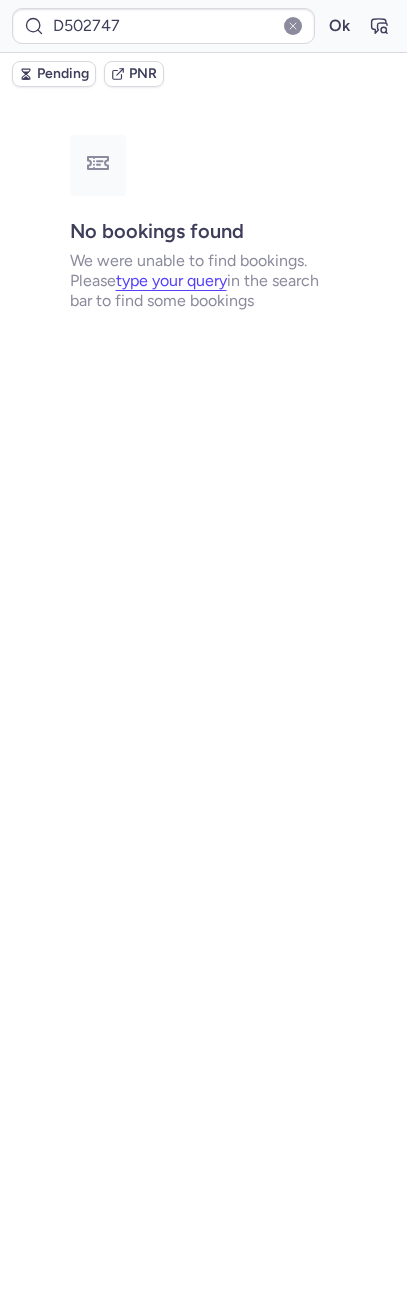 type on "CPC2BS" 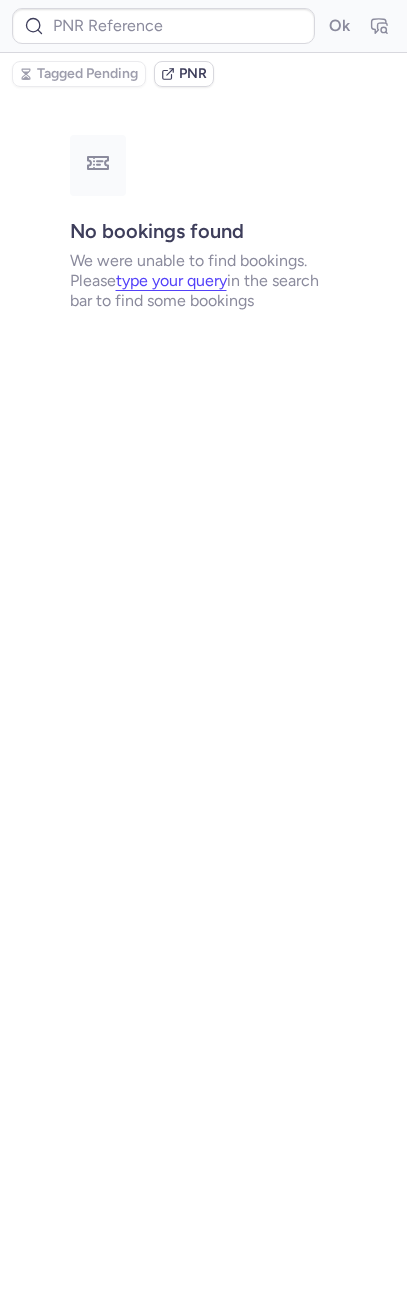 type on "CPXIZK" 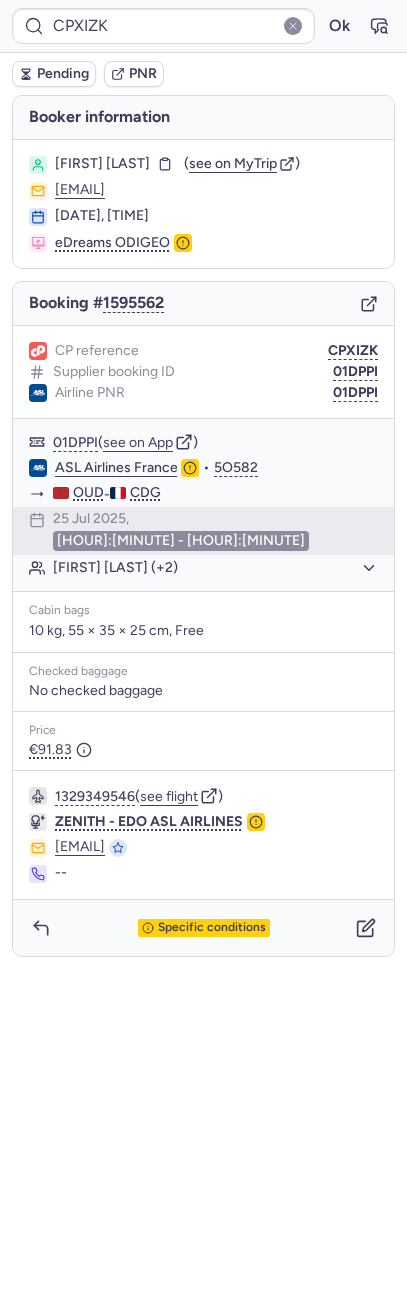 click on "Booker information [FIRST] [LAST] ( see on MyTrip ) [EMAIL] [DATE], [TIME] eDreams ODIGEO Booking # [NUMBER] CP reference CPXIZK Supplier booking ID [NUMBER] [NUMBER] ( see on App ) ASL Airlines France • 5O582 OUD - CDG [DATE], [TIME] [FIRST] [LAST] [LAST] (+2) Cabin bags 10 kg, 55 × 35 × 25 cm, Free Checked baggage No checked baggage Price €91.83 [NUMBER] ( see flight ) ZENITH - EDO ASL AIRLINES [EMAIL] -- Specific conditions" at bounding box center (203, 525) 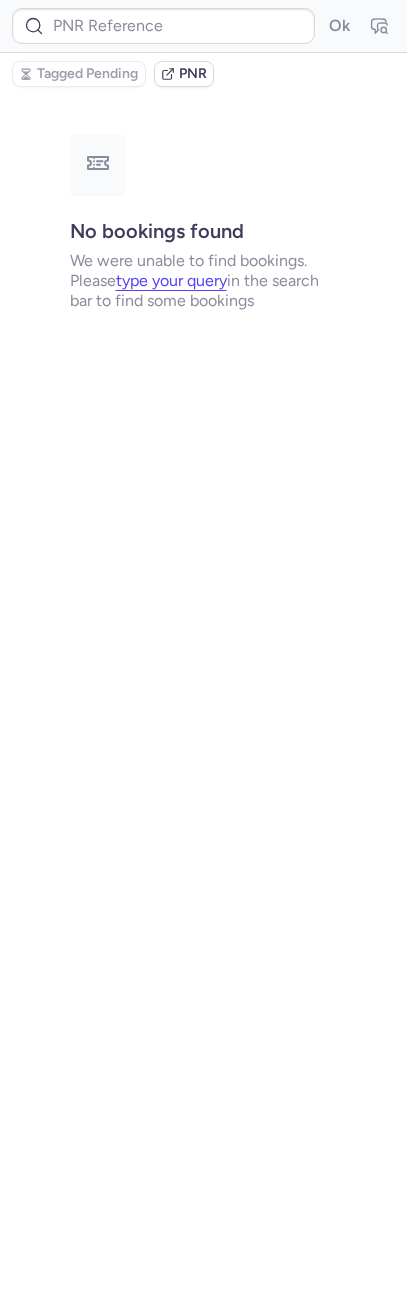 type on "CPC2BS" 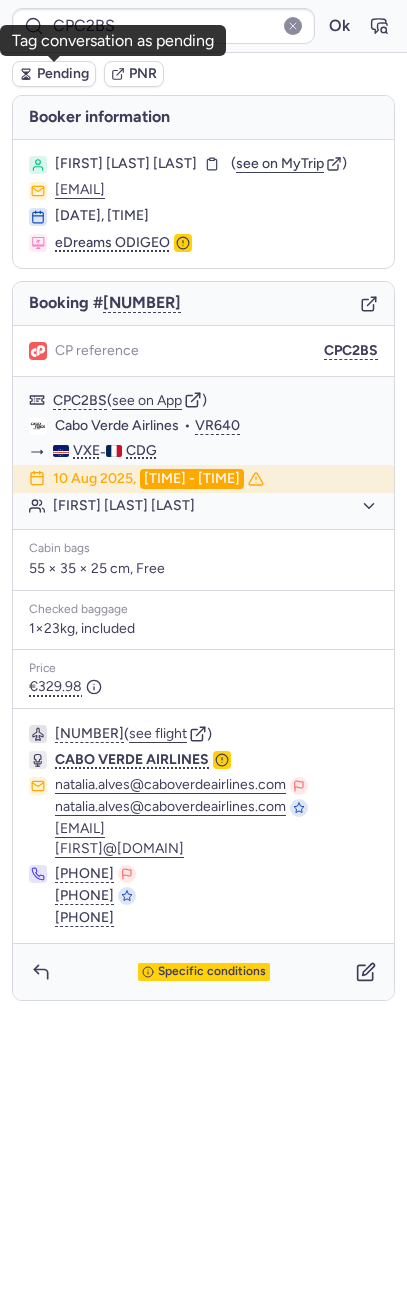click on "Pending" at bounding box center [54, 74] 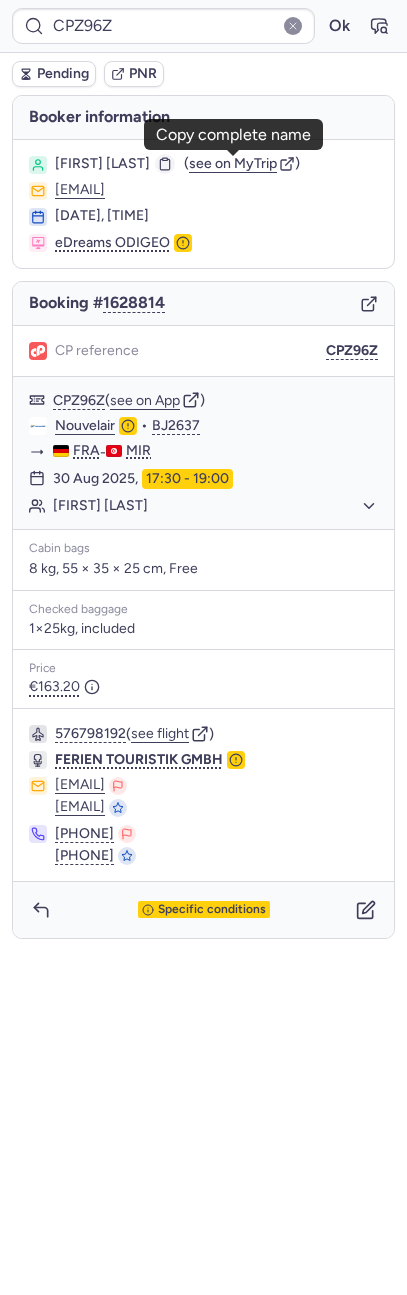 click 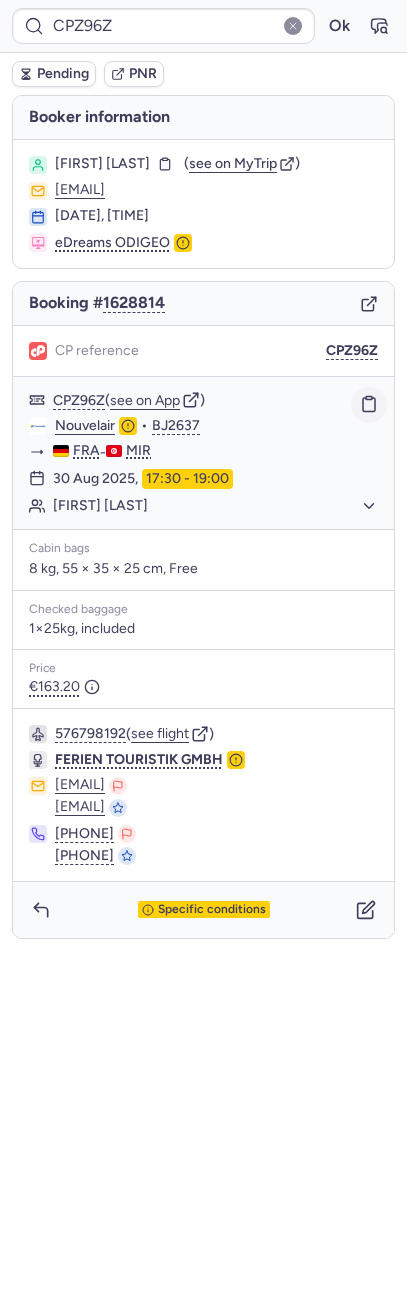 click 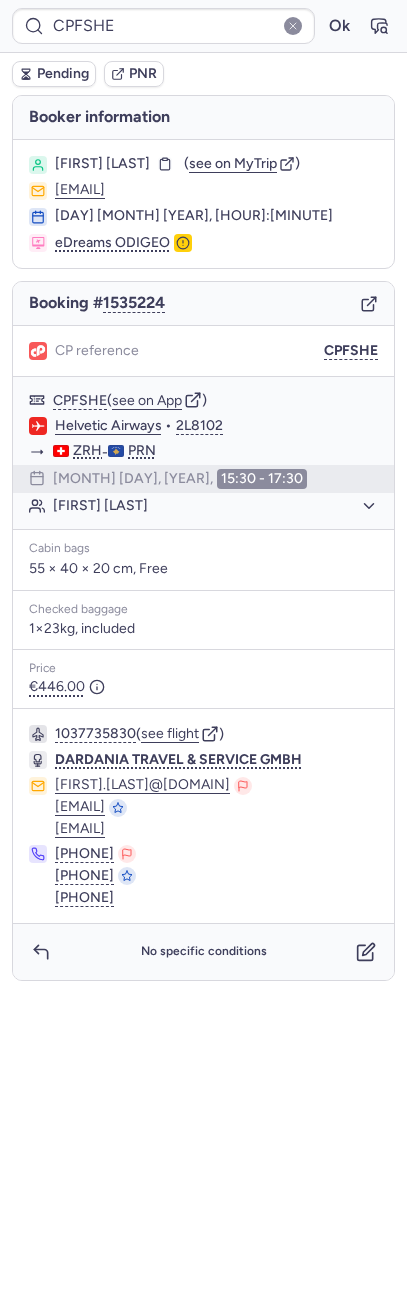 type on "CPZ96Z" 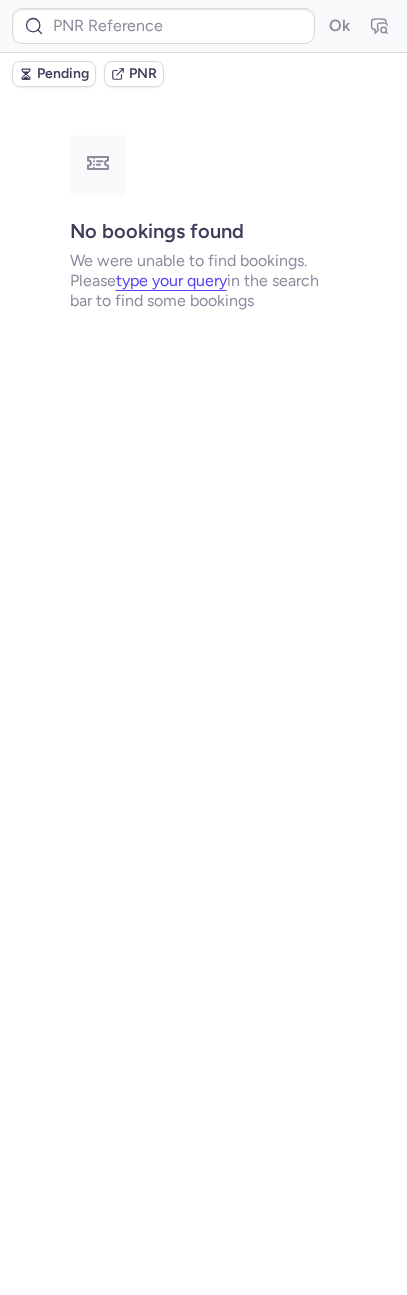 type on "CPODK3" 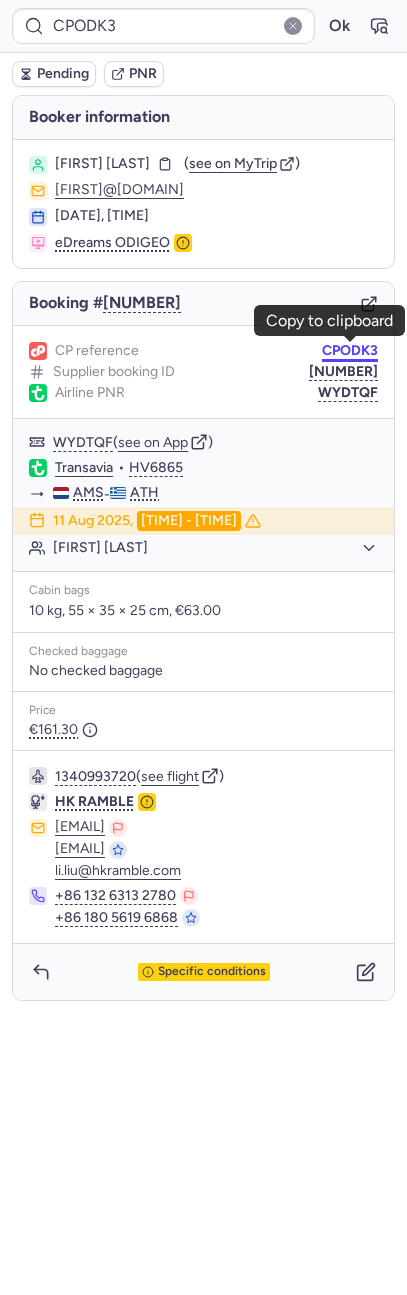 click on "CPODK3" at bounding box center (350, 351) 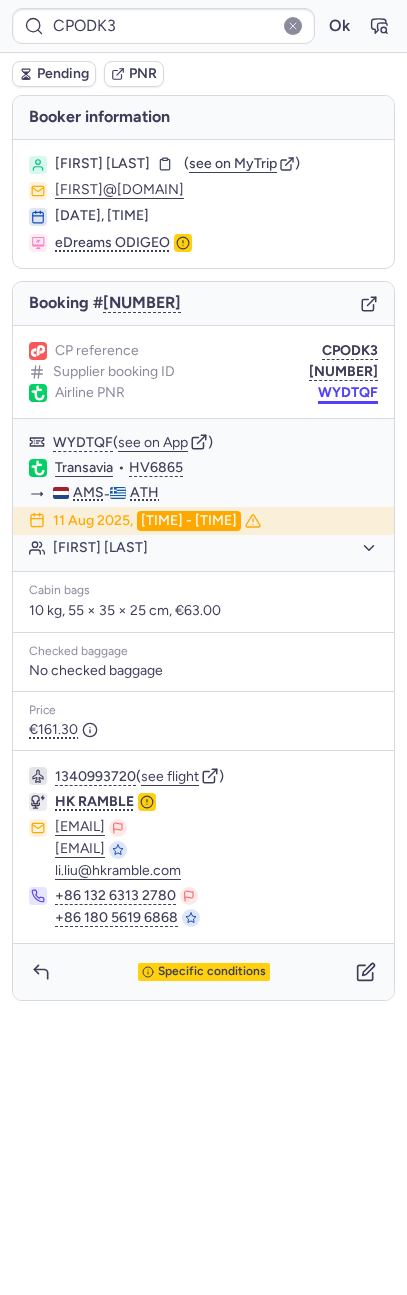 click on "WYDTQF" at bounding box center [348, 393] 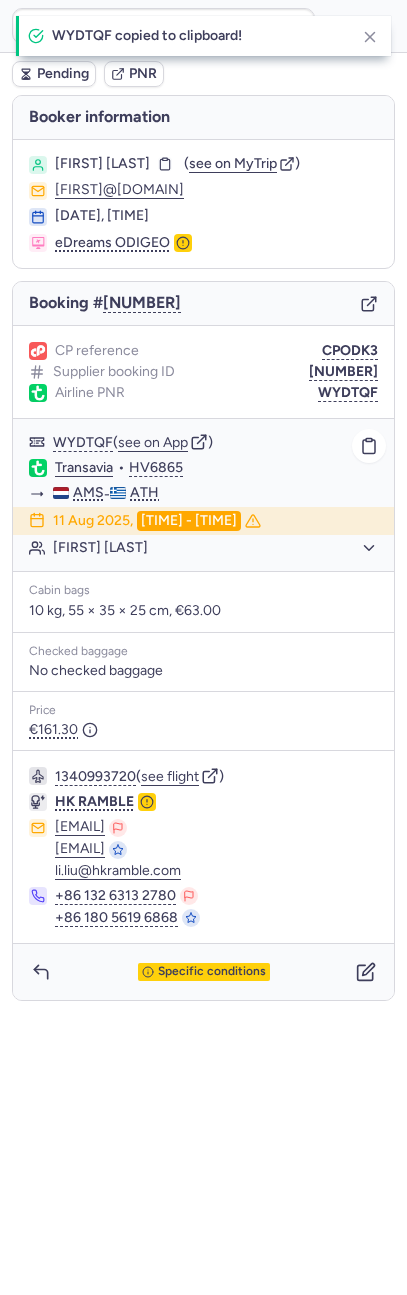 click on "[COMPANY]  •  [CODE]" 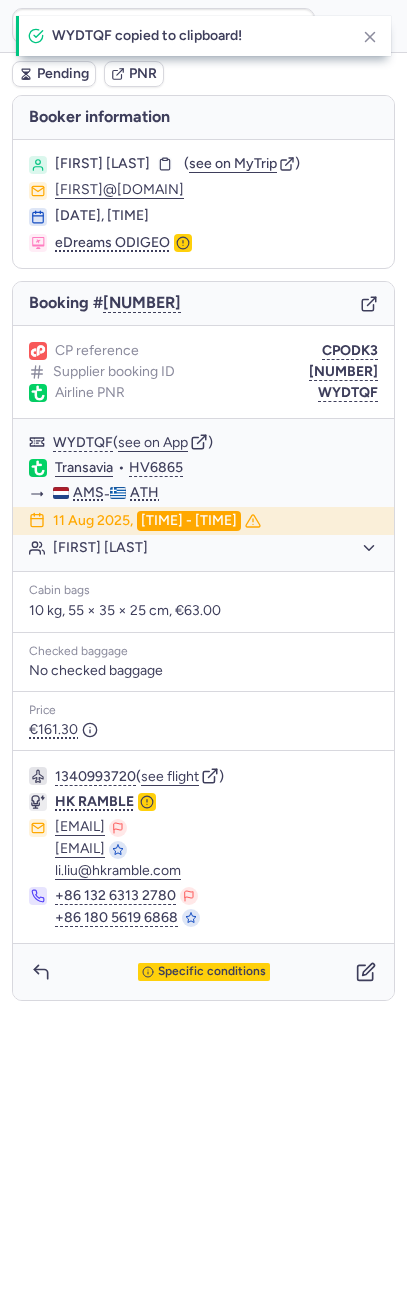 click on "Transavia" 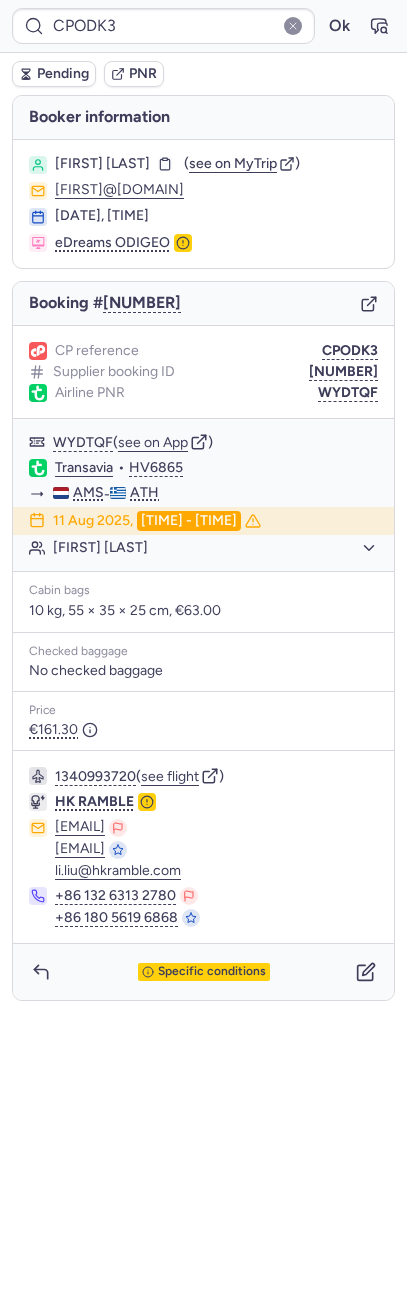 click on "[FIRST] [LAST]" at bounding box center [102, 164] 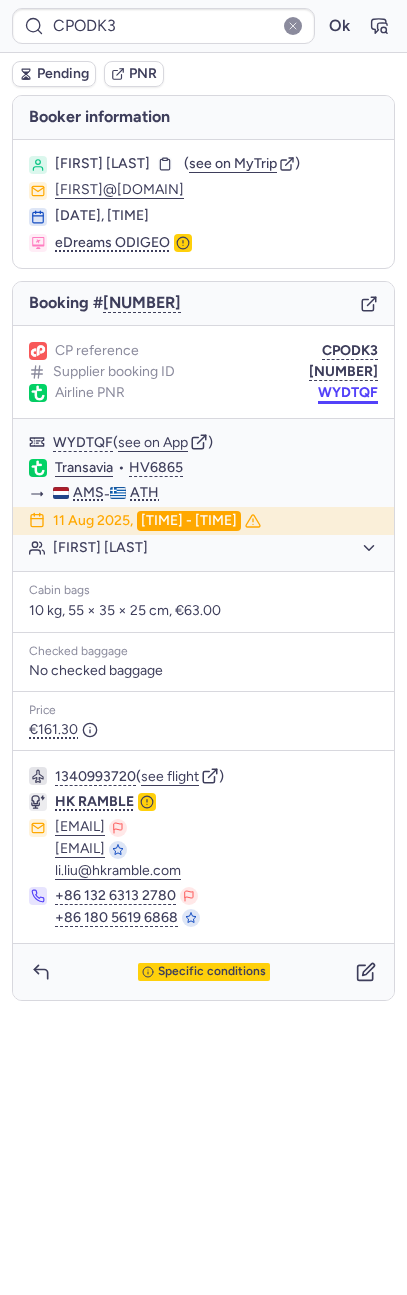 click on "WYDTQF" at bounding box center (348, 393) 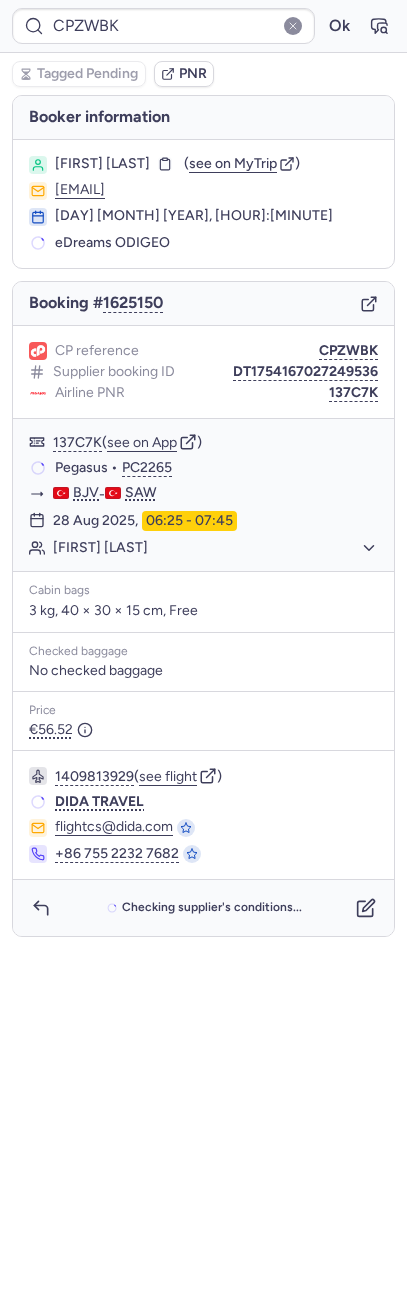 type on "CPJHJT" 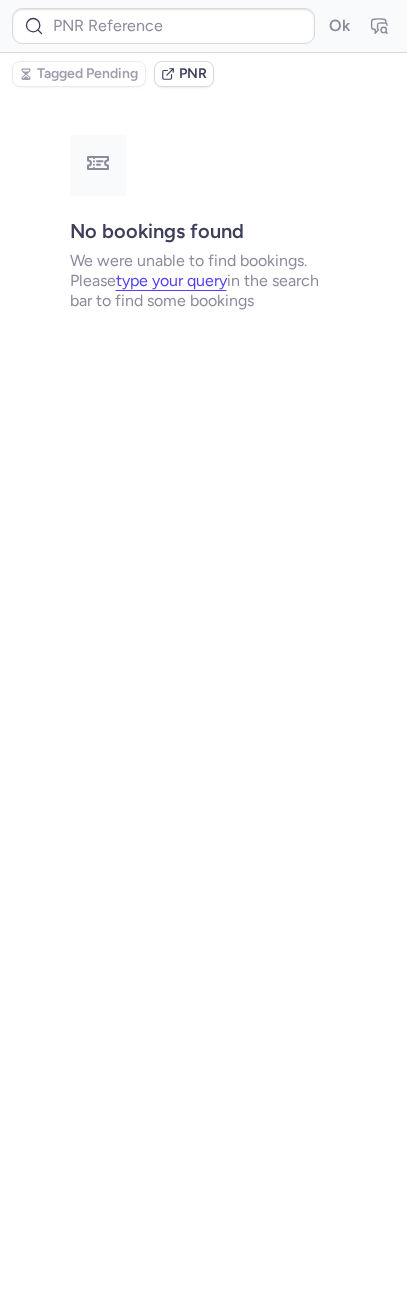type on "CPEVZY" 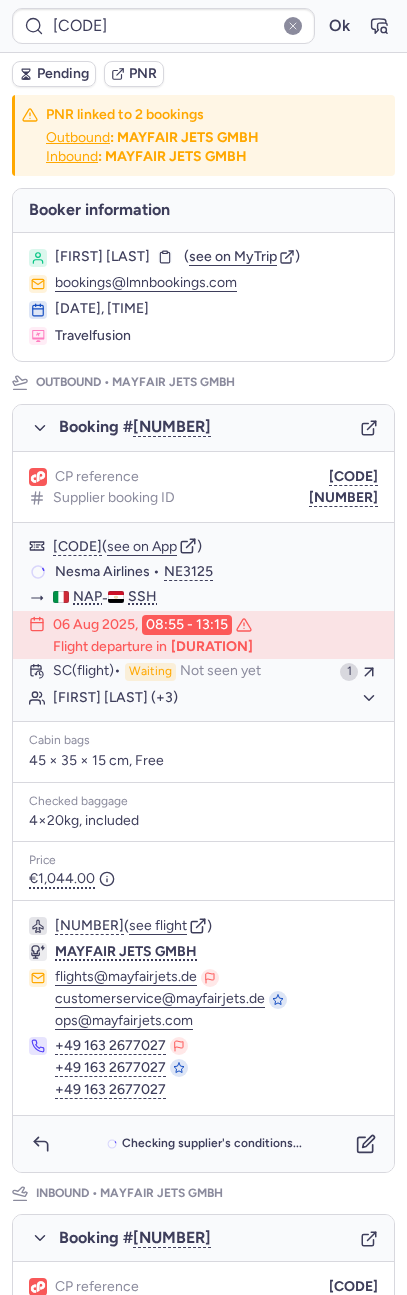 type on "NE3127" 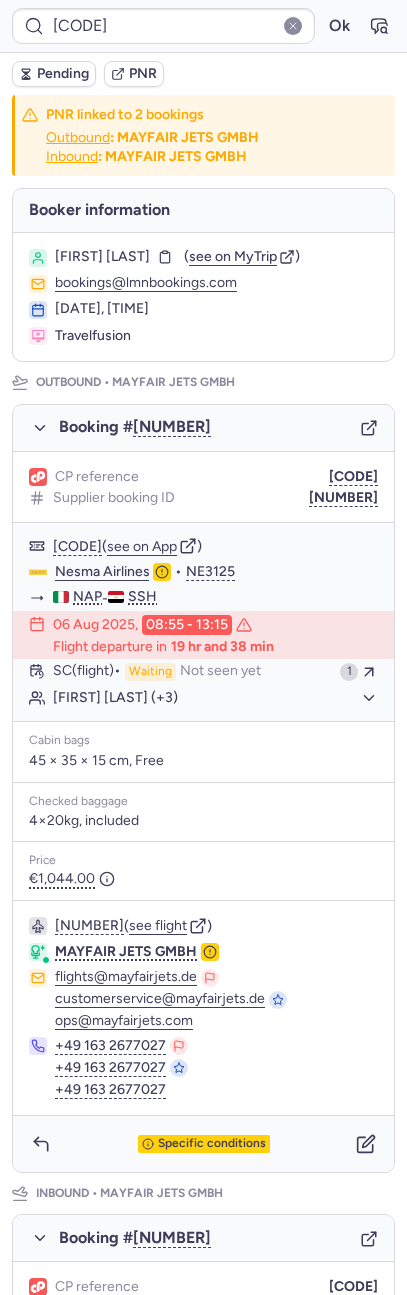type on "NE3127" 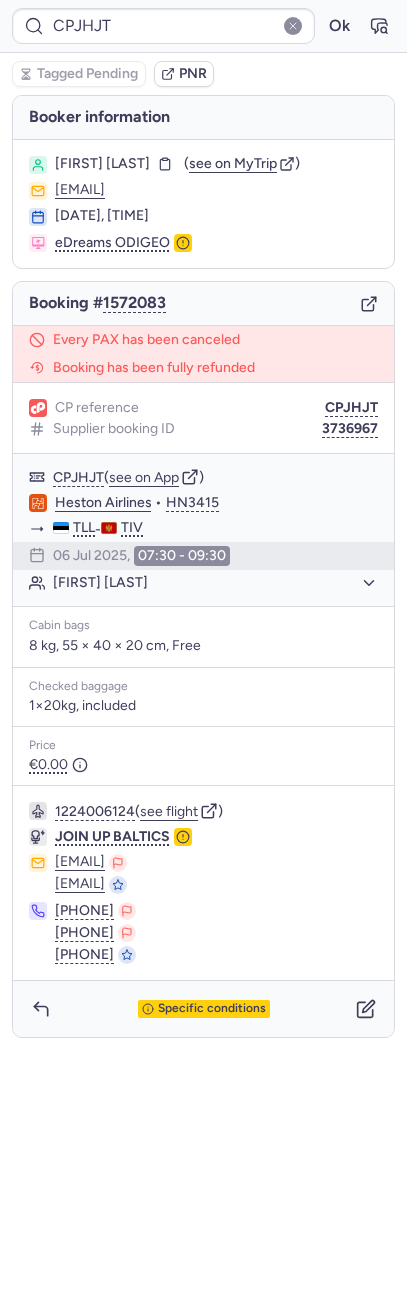 type on "NE3127" 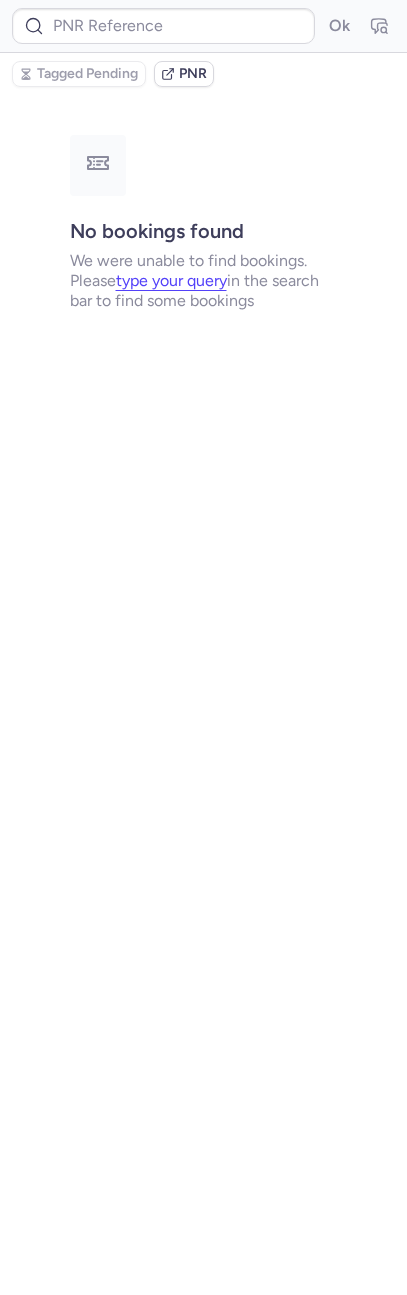 type on "CPZWBK" 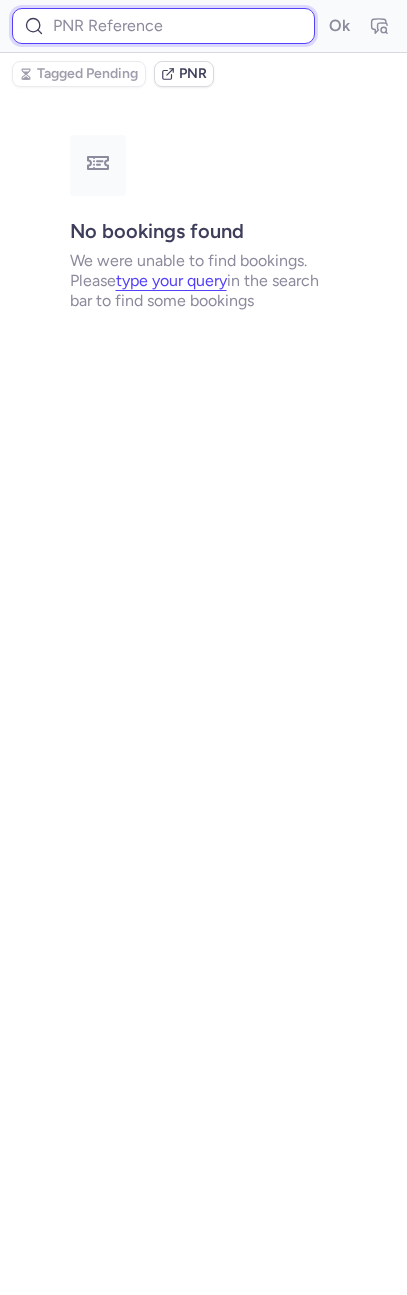 click at bounding box center [163, 26] 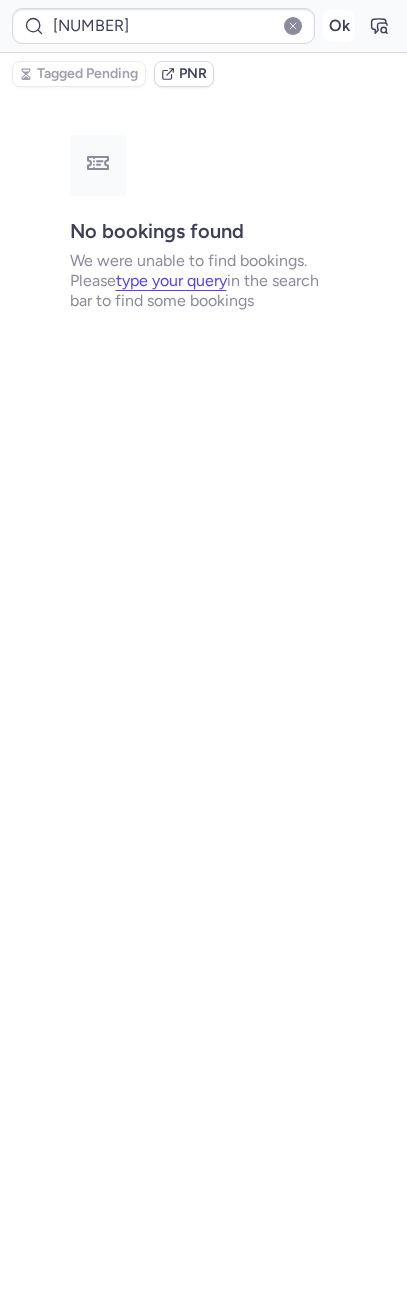 click on "Ok" at bounding box center (339, 26) 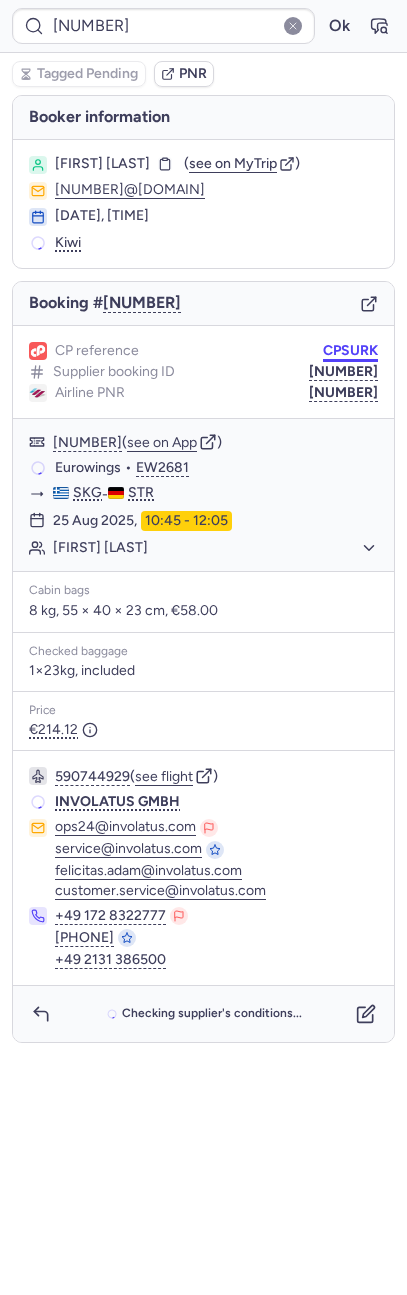 click on "CPSURK" at bounding box center [350, 351] 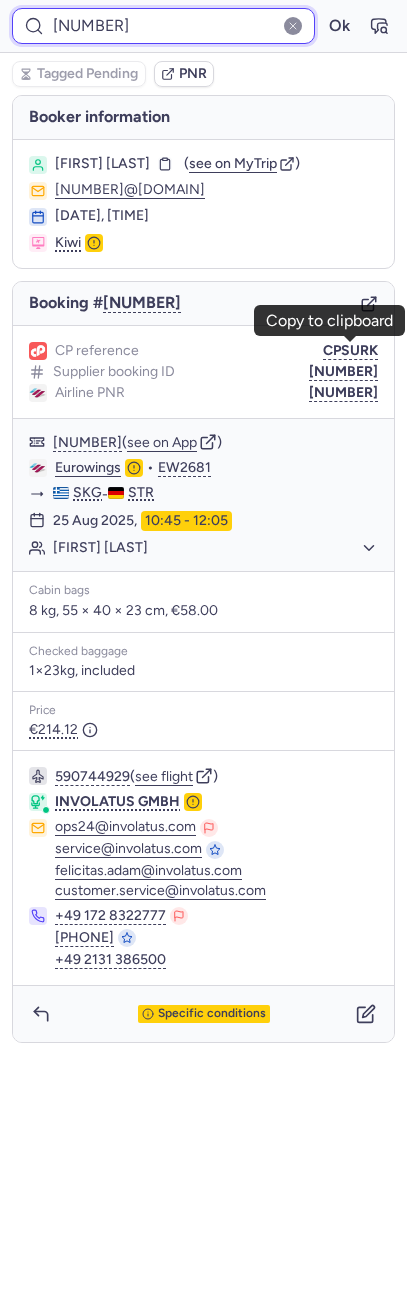 click on "[NUMBER]" at bounding box center (163, 26) 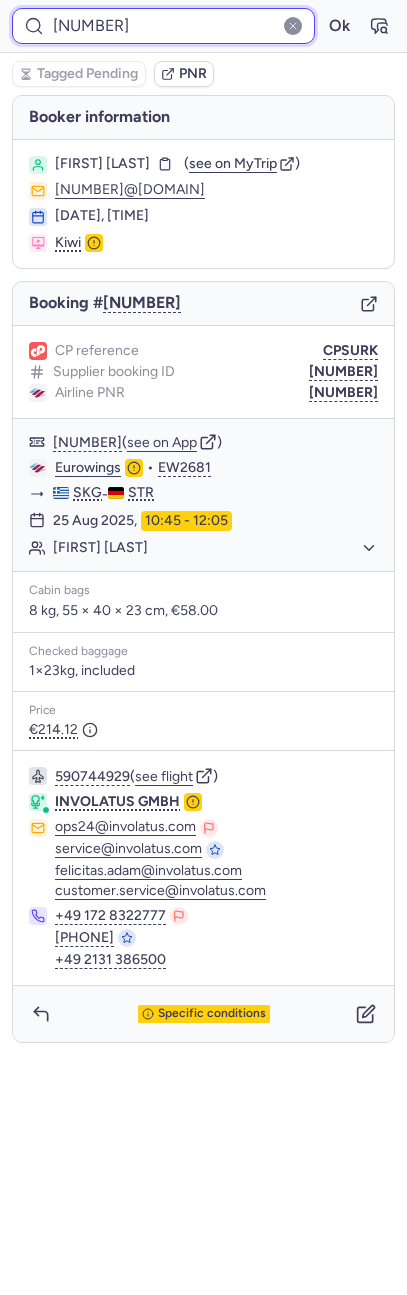 click on "[NUMBER]" at bounding box center (163, 26) 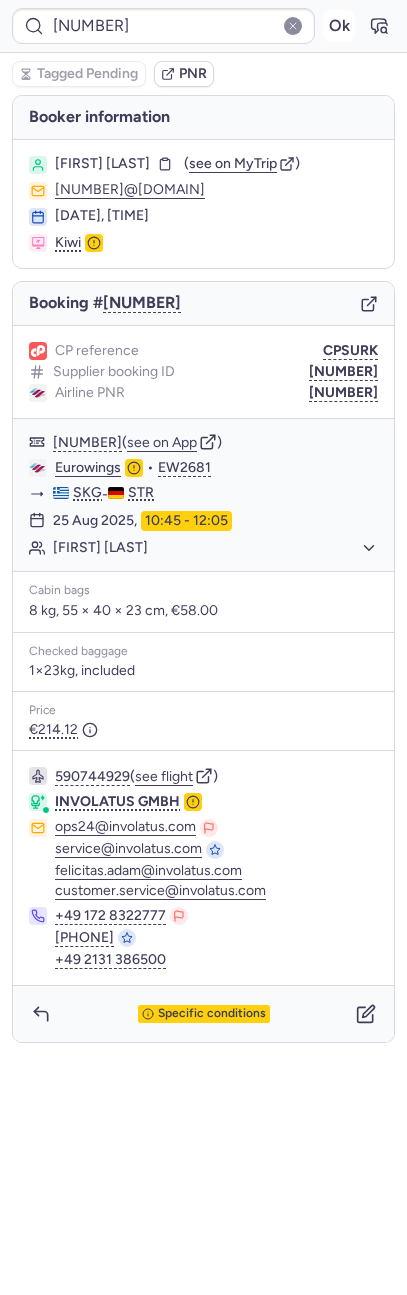 click on "Ok" at bounding box center (339, 26) 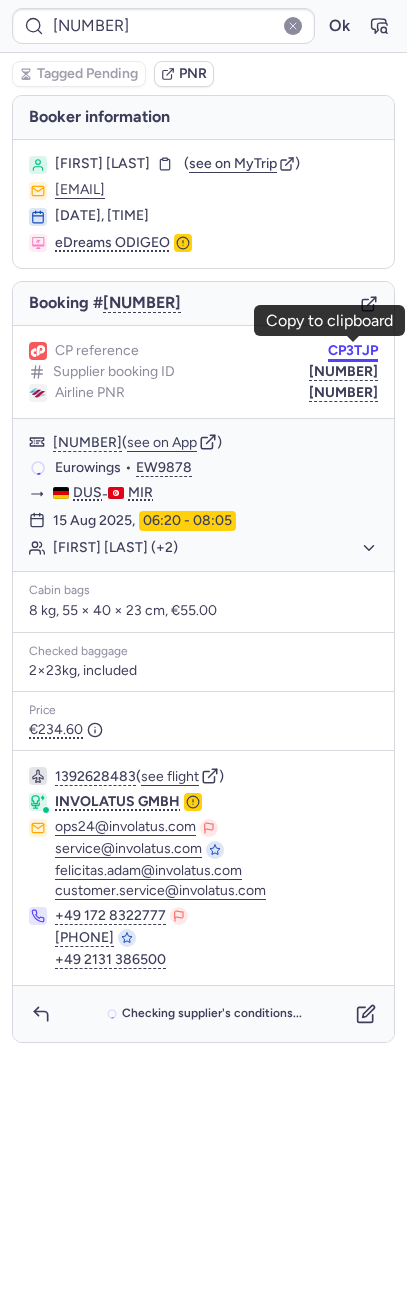 click on "CP3TJP" at bounding box center [353, 351] 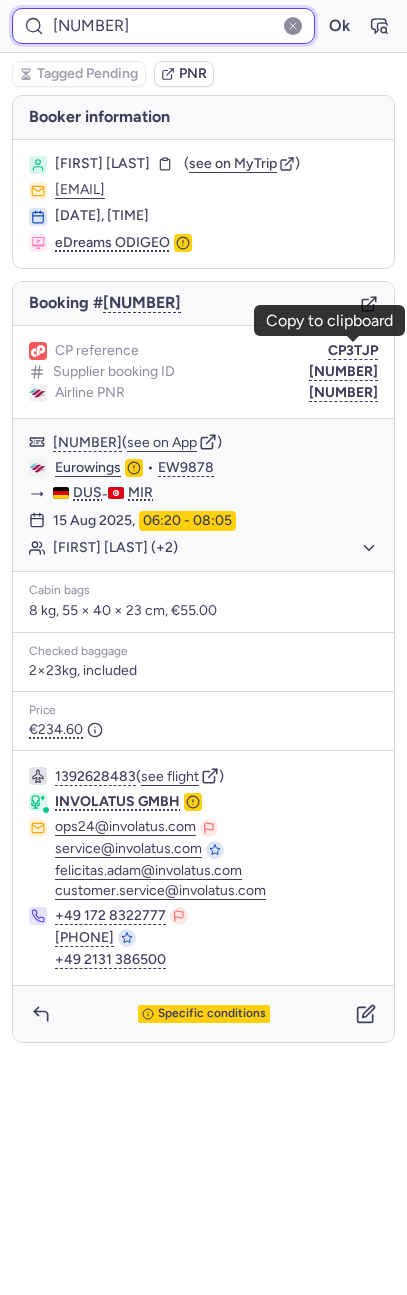 click on "[NUMBER]" at bounding box center [163, 26] 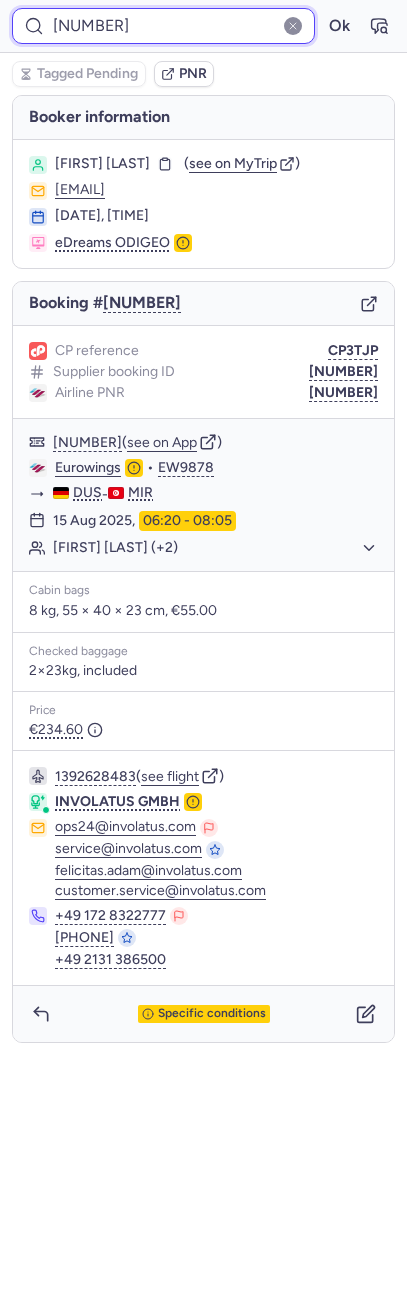 click on "[NUMBER]" at bounding box center [163, 26] 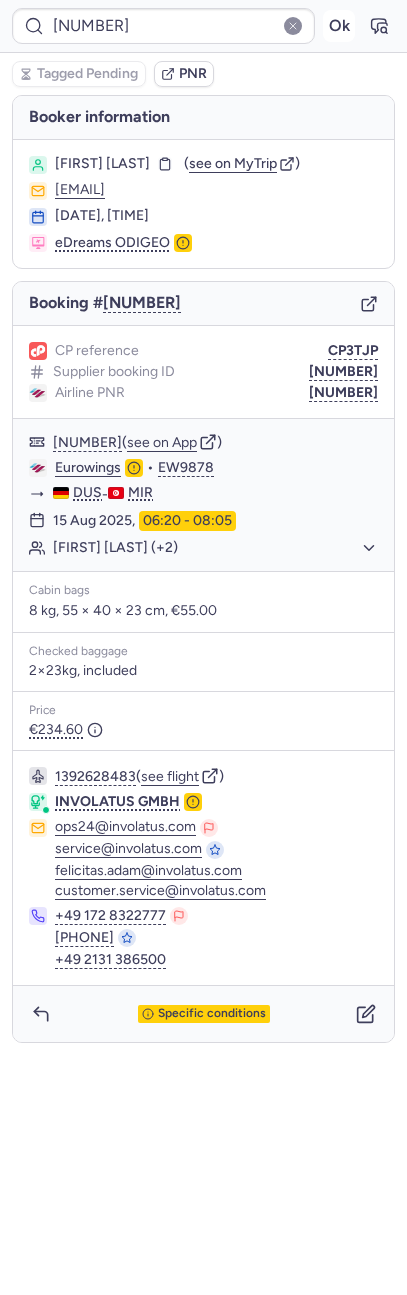 click on "Ok" at bounding box center [339, 26] 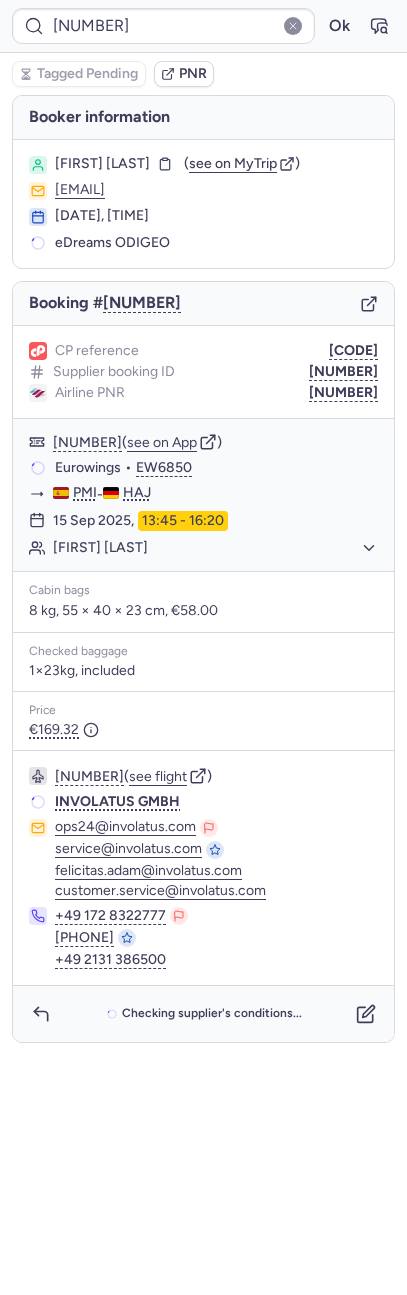 click on "CP reference [CODE] Supplier booking ID [NUMBER] Airline PNR [NUMBER]" at bounding box center [203, 372] 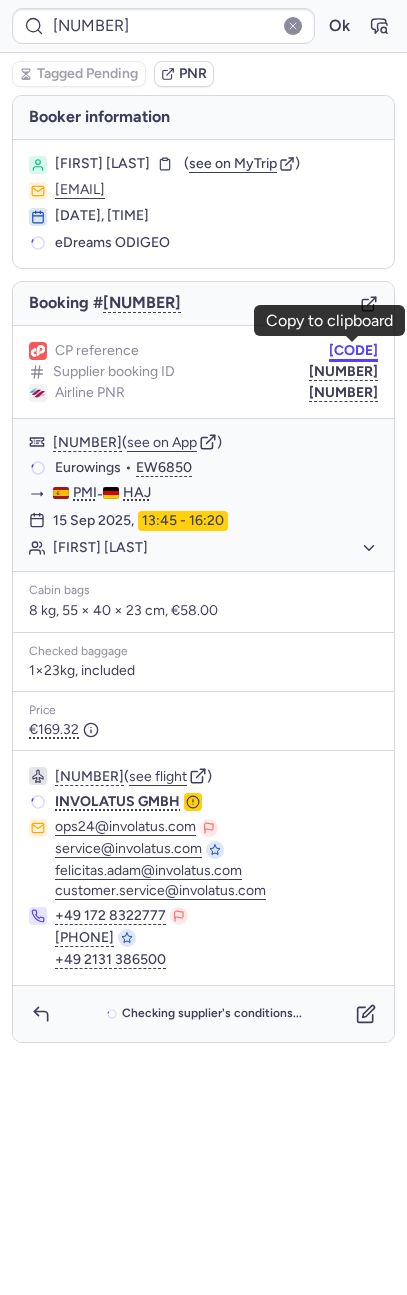 click on "[CODE]" at bounding box center (353, 351) 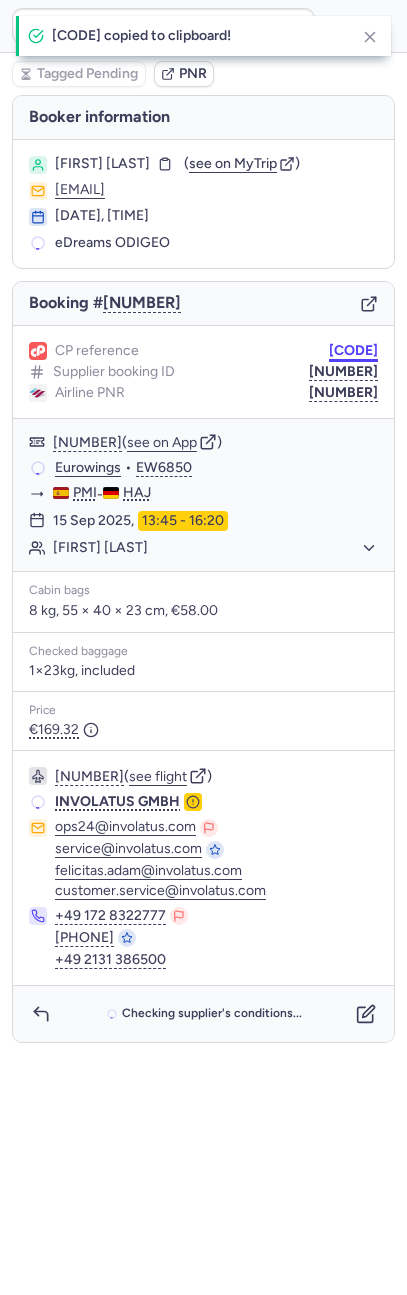 click on "[CODE]" at bounding box center (353, 351) 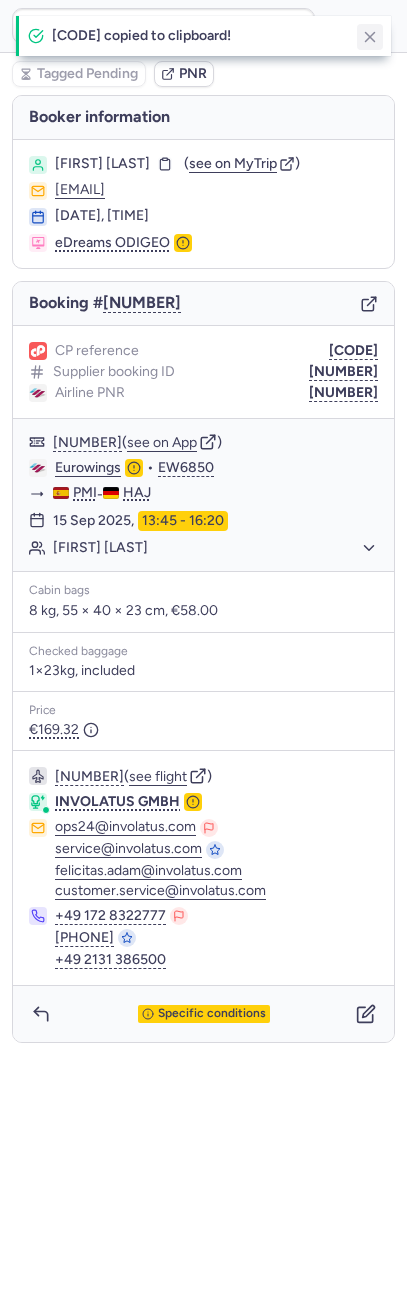 click at bounding box center [370, 37] 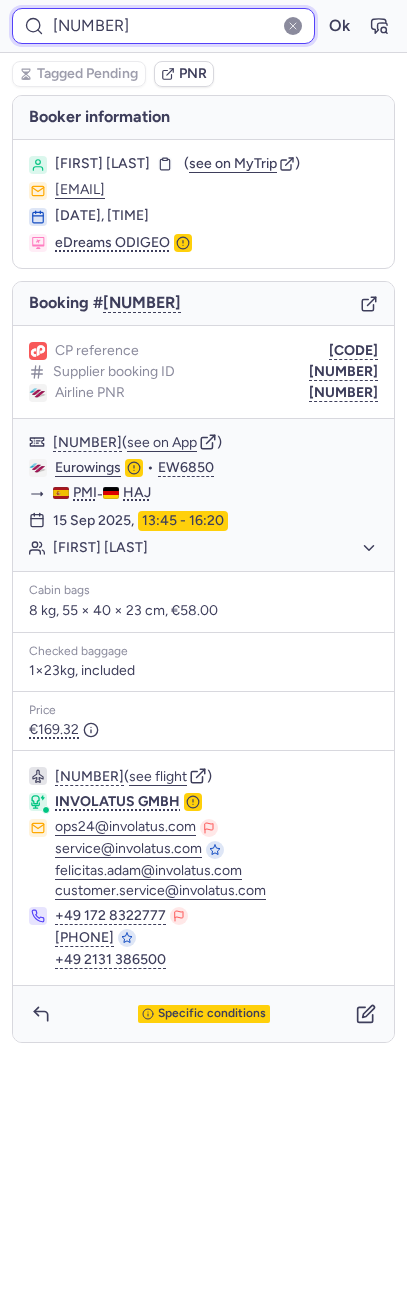click on "[NUMBER]" at bounding box center [163, 26] 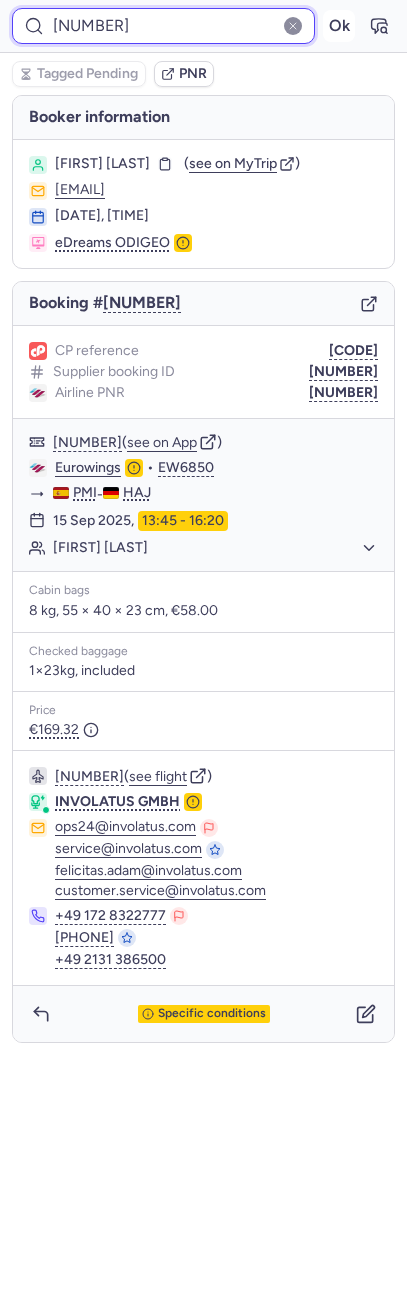 type on "[NUMBER]" 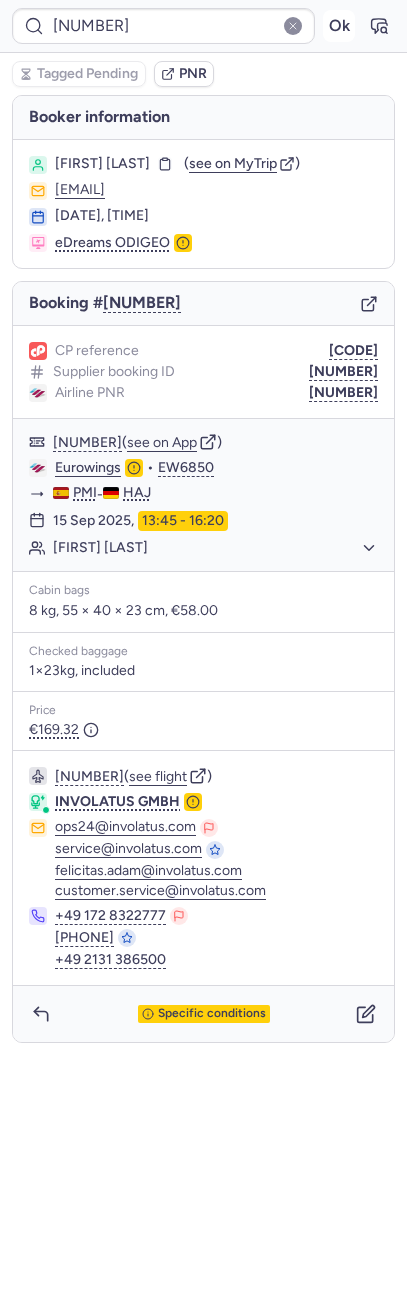click on "[NUMBER] Ok" at bounding box center (203, 26) 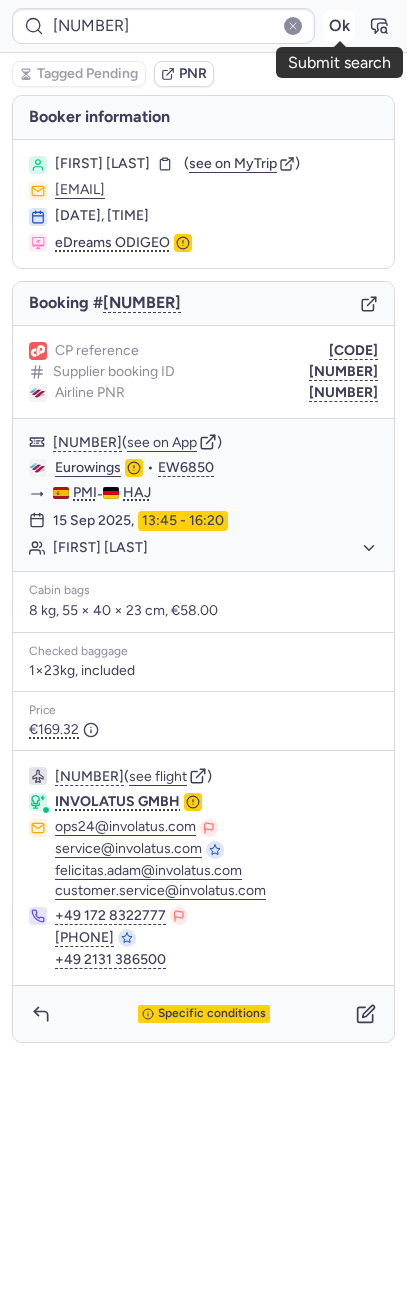 click on "Ok" at bounding box center [339, 26] 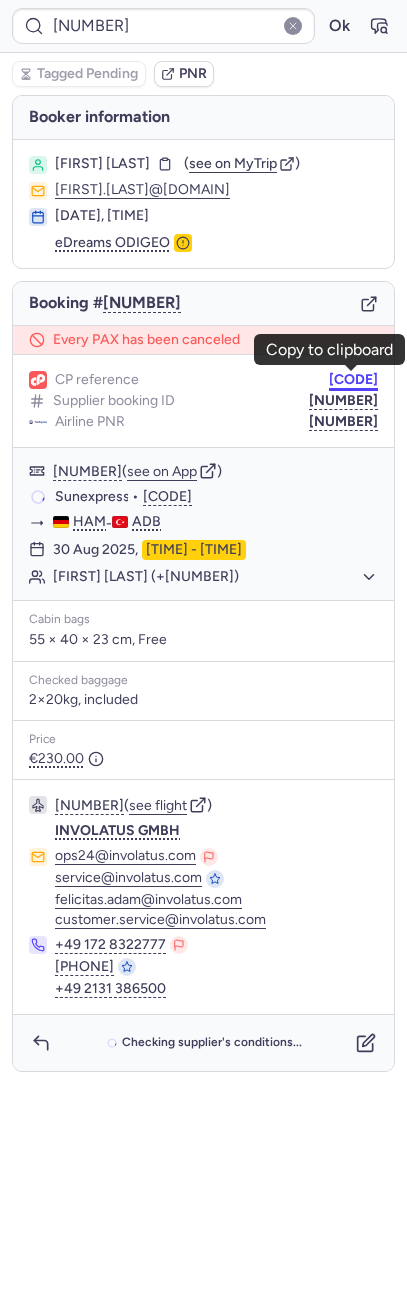 click on "[CODE]" at bounding box center (353, 380) 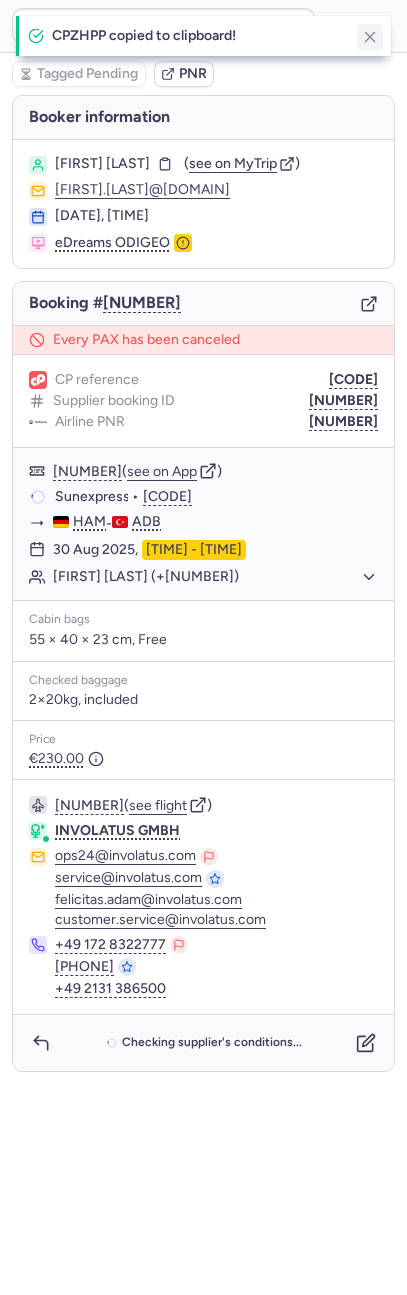 click 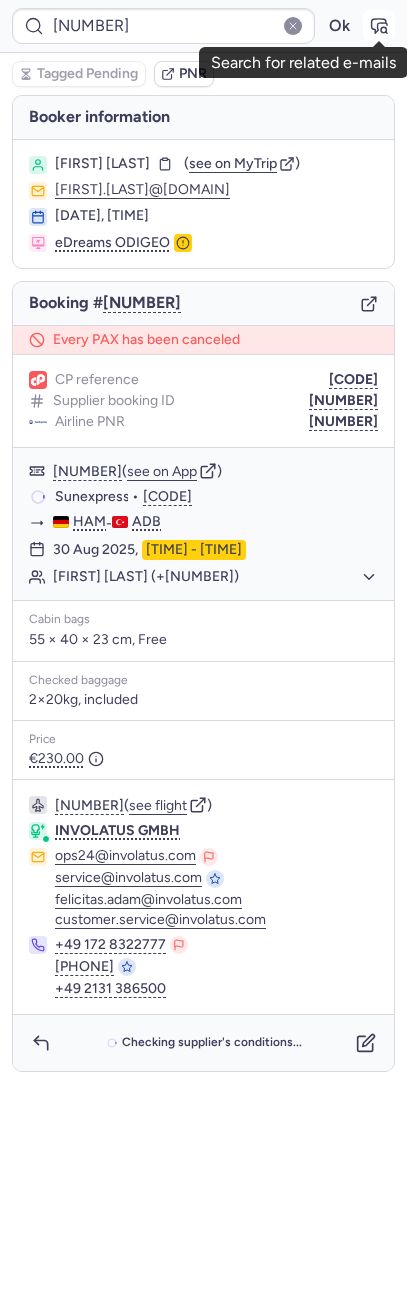 click 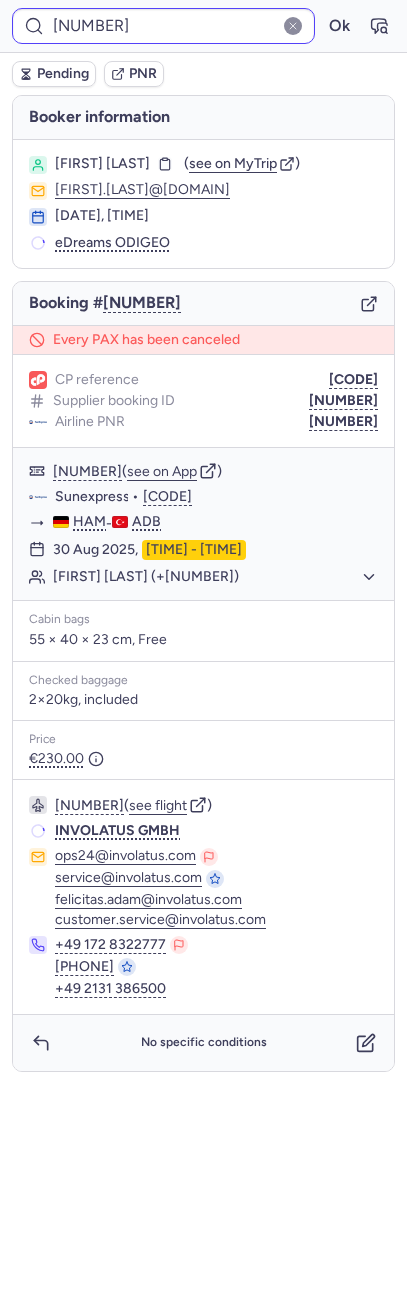 type on "[CODE]" 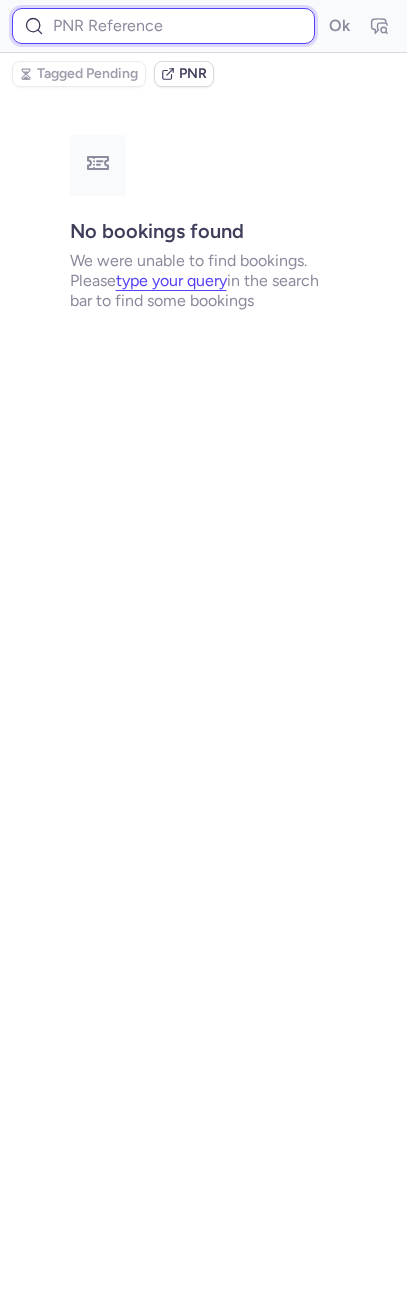 click at bounding box center (163, 26) 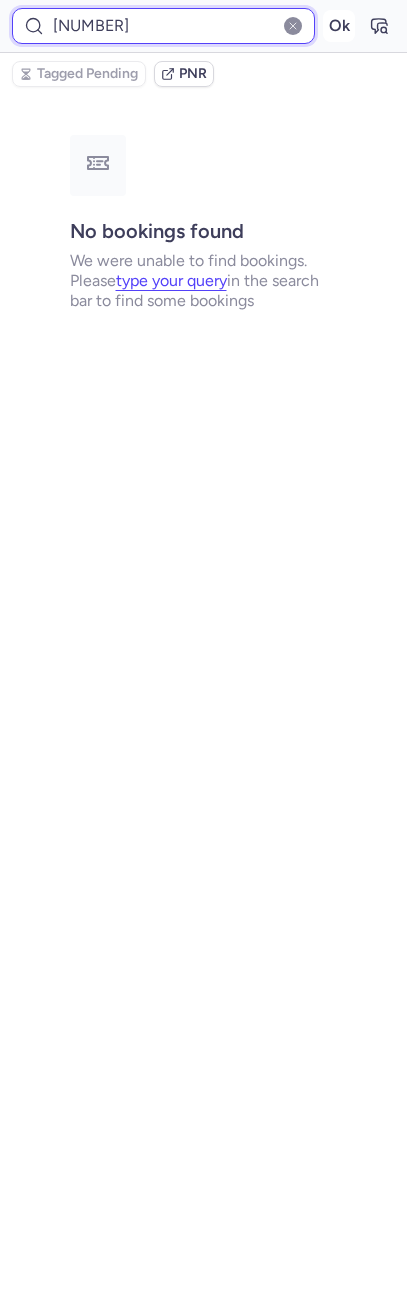 type on "[NUMBER]" 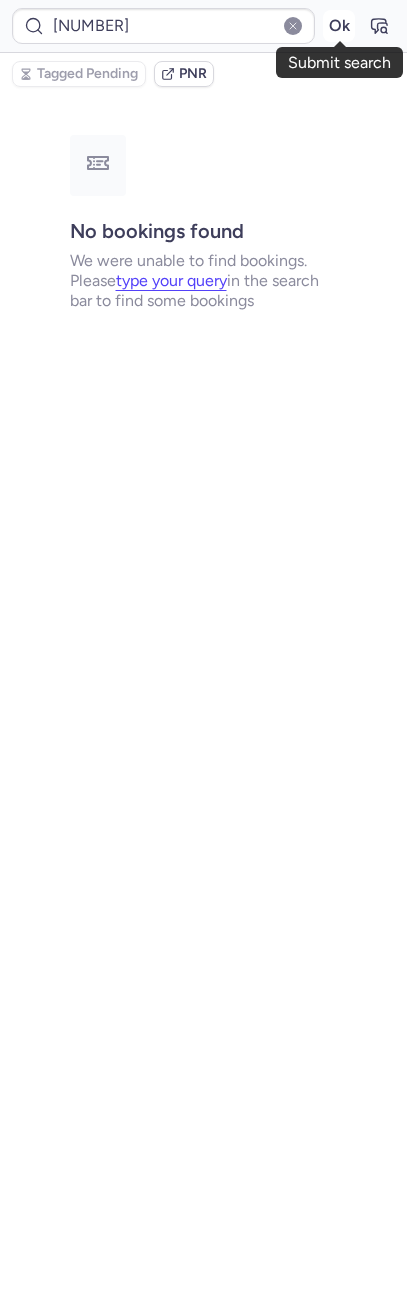 click on "Ok" at bounding box center [339, 26] 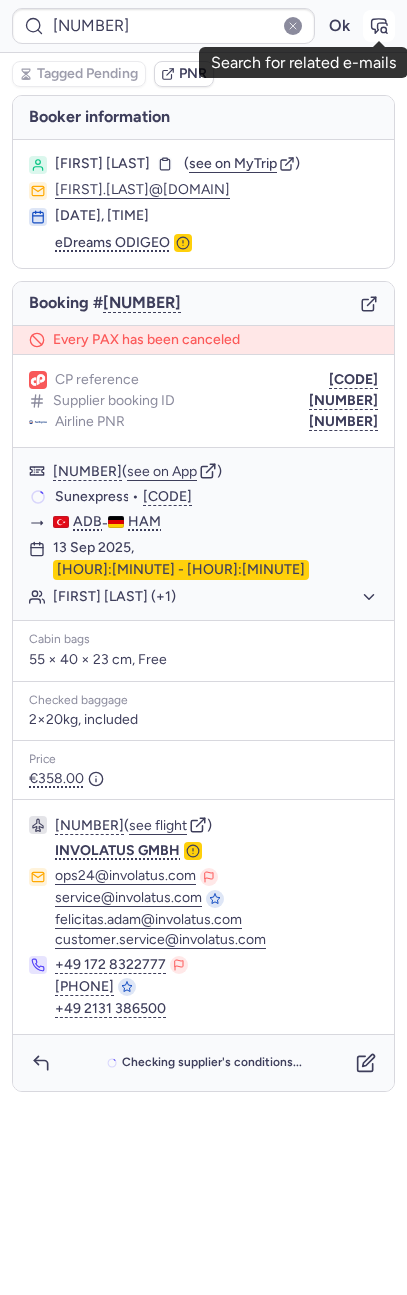 click at bounding box center [379, 26] 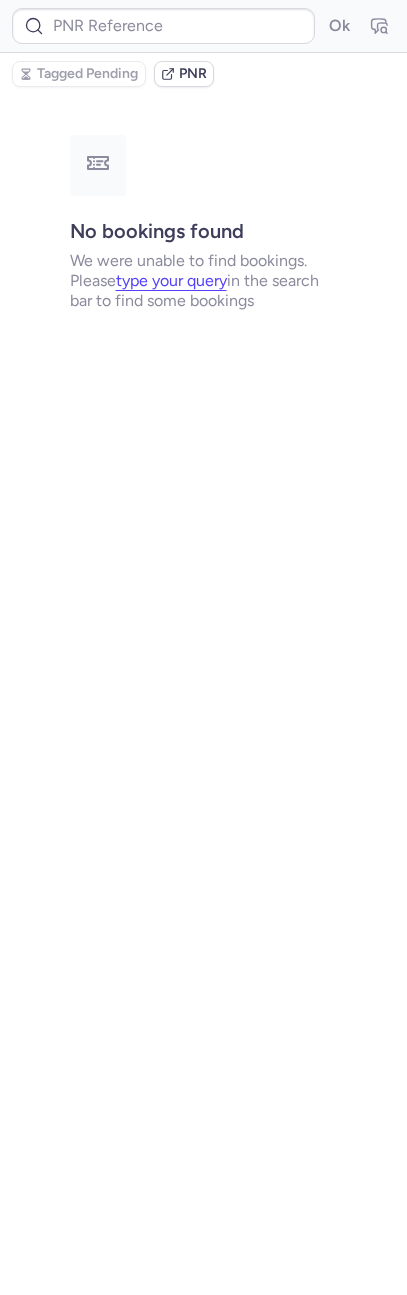type on "[CODE]" 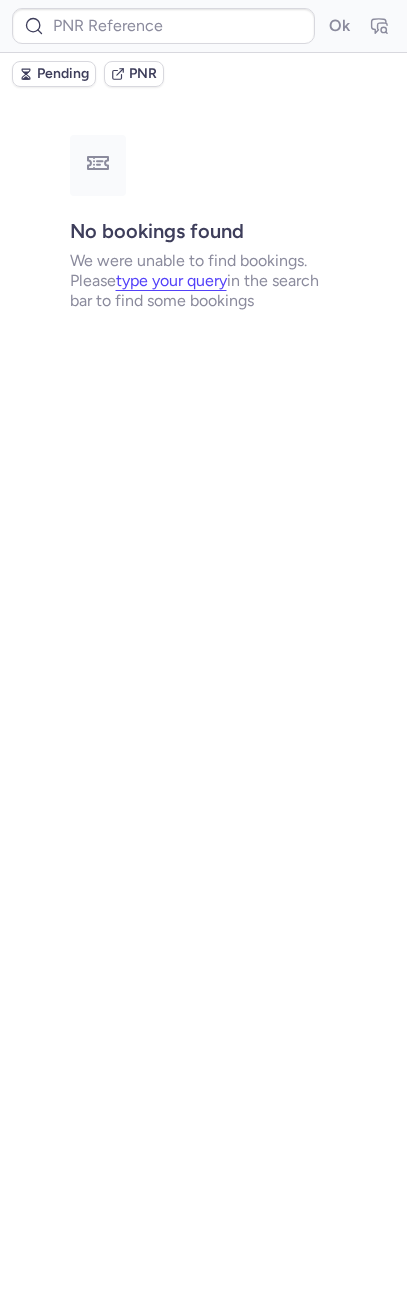 type on "[NUMBER]" 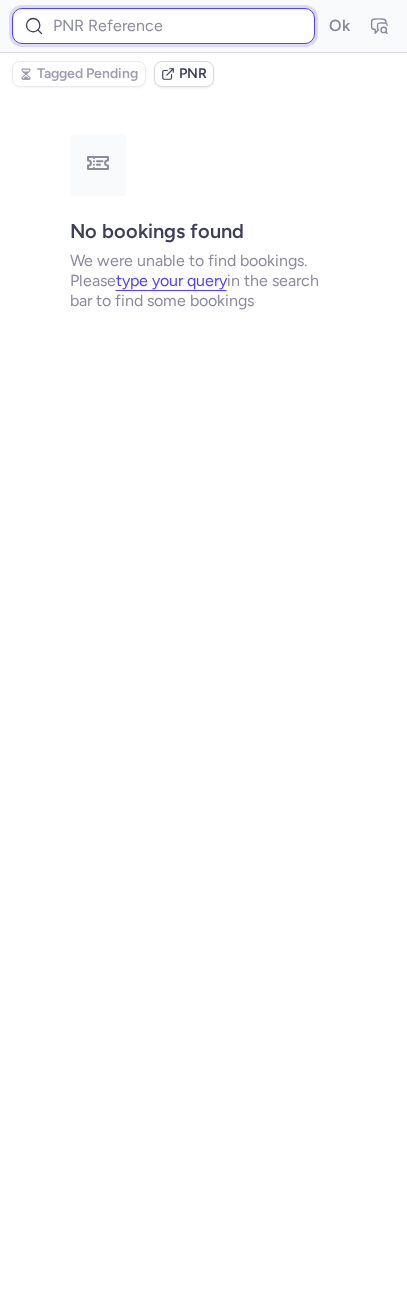 click at bounding box center (163, 26) 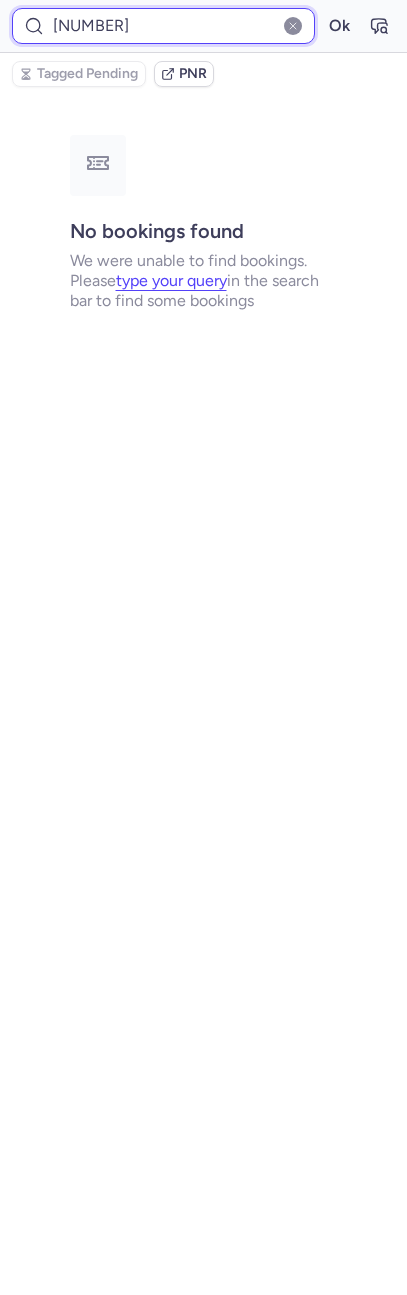 type on "[NUMBER]" 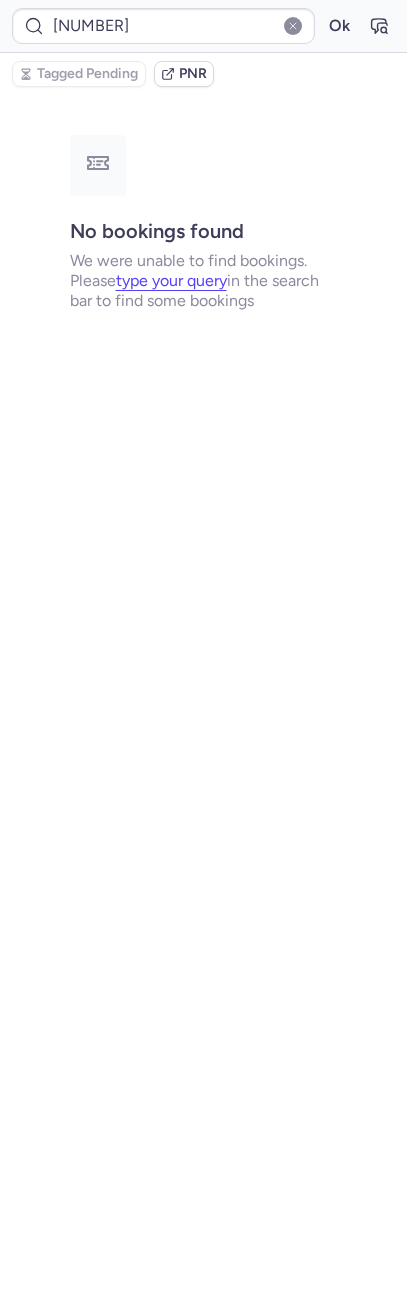 click on "[NUMBER]  Ok" at bounding box center [203, 26] 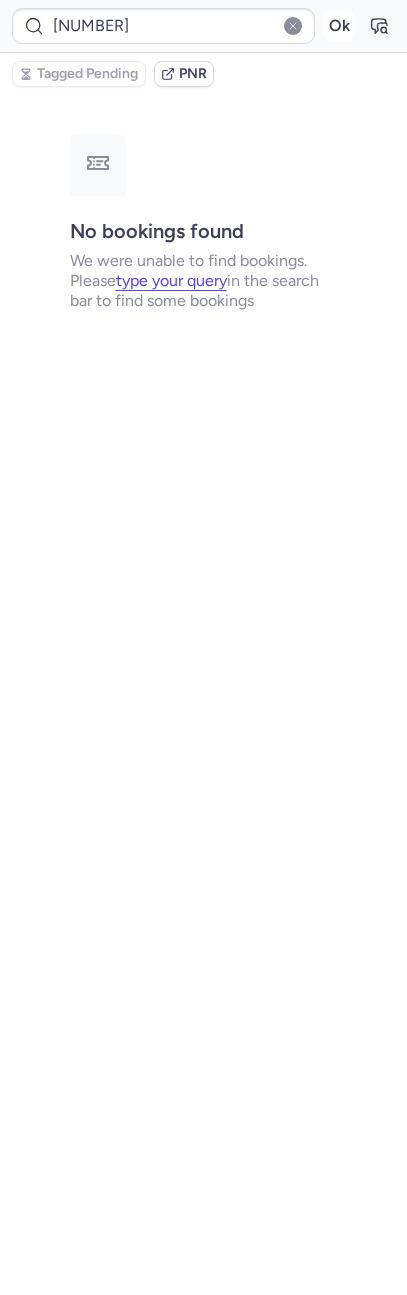 click on "Ok" at bounding box center (339, 26) 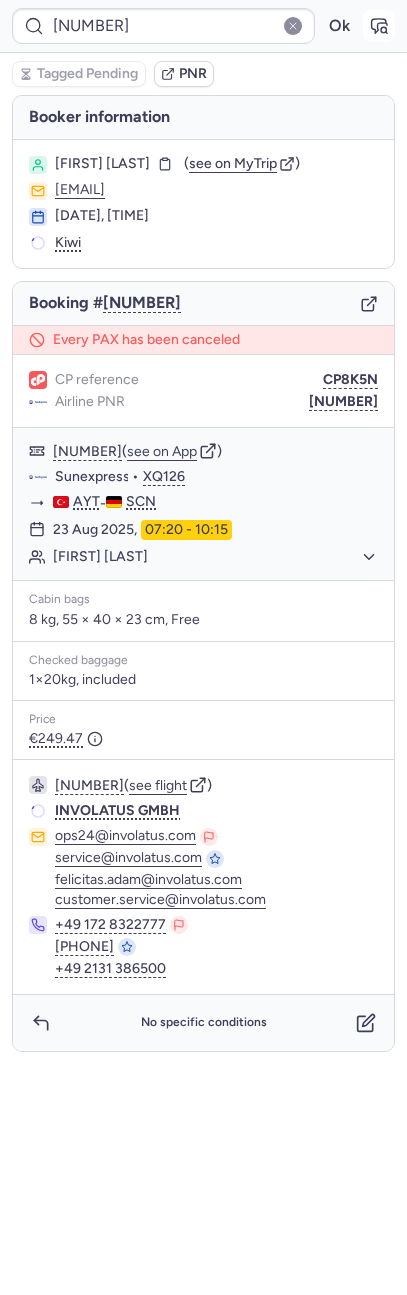 click 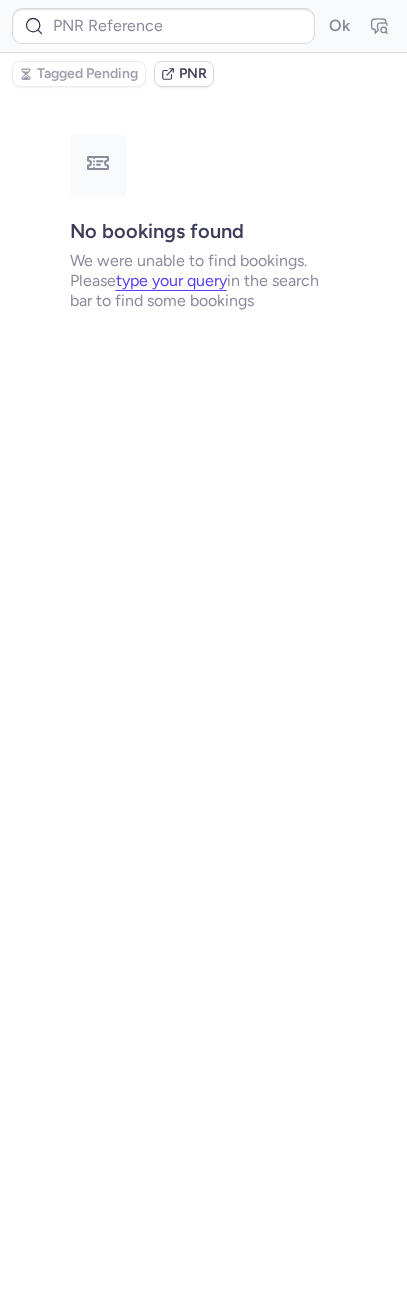 type on "[NUMBER]" 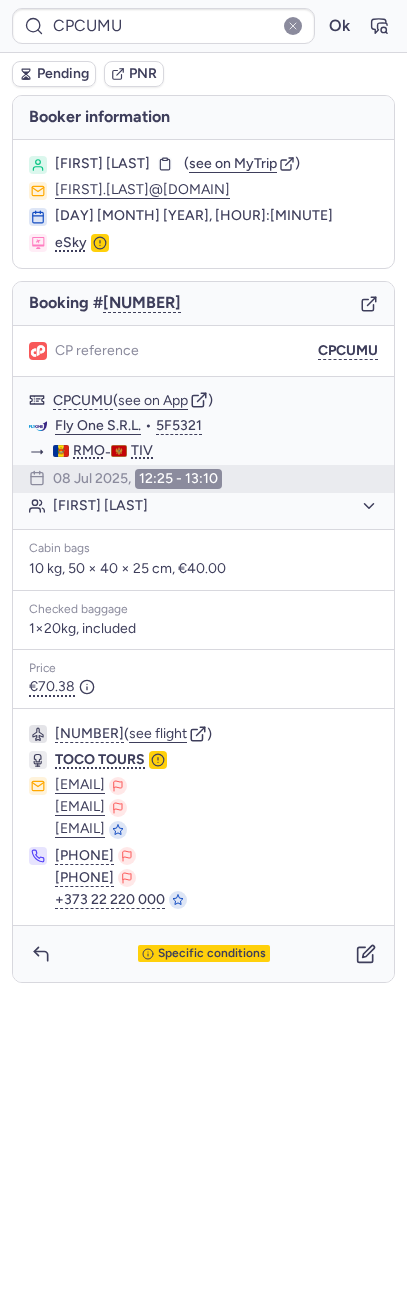 type on "CPZWBK" 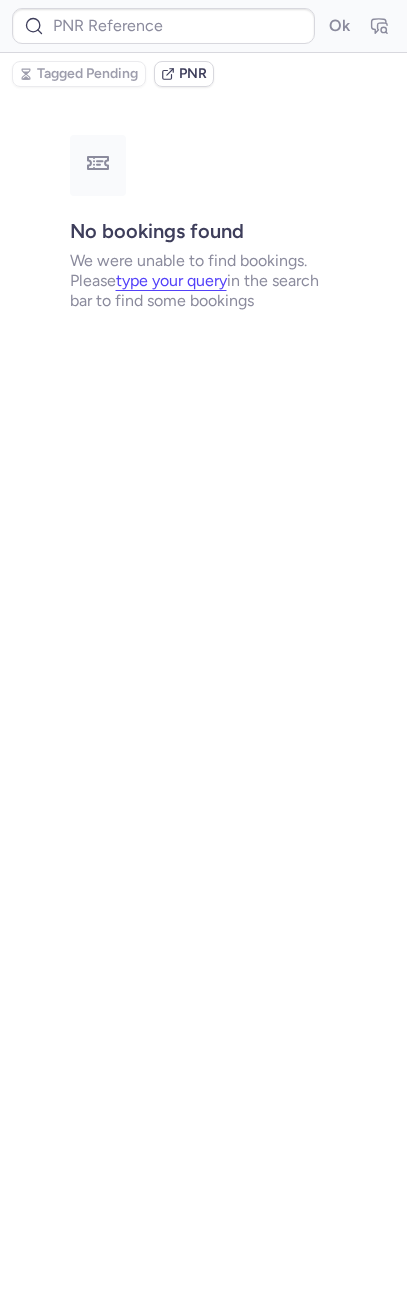 type on "CPCUMU" 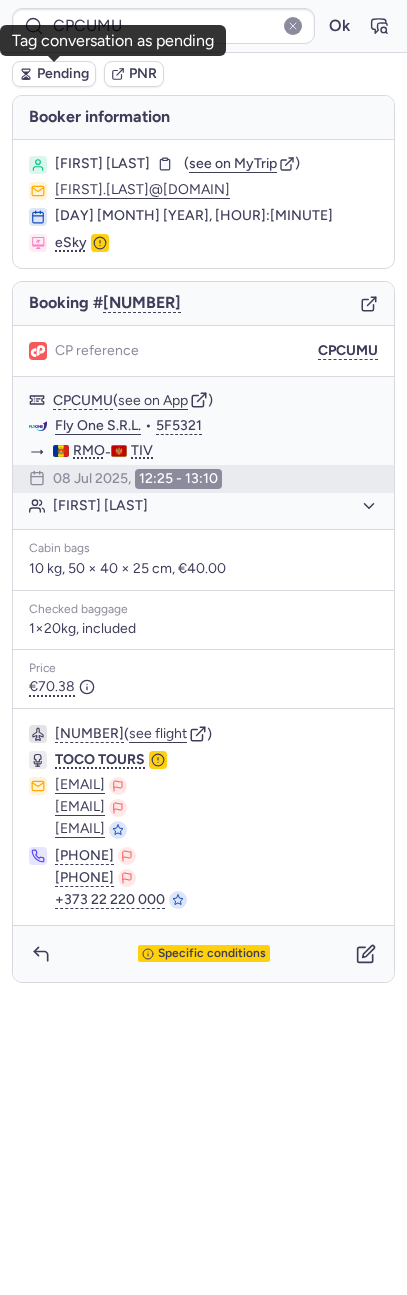 click on "Pending" at bounding box center [63, 74] 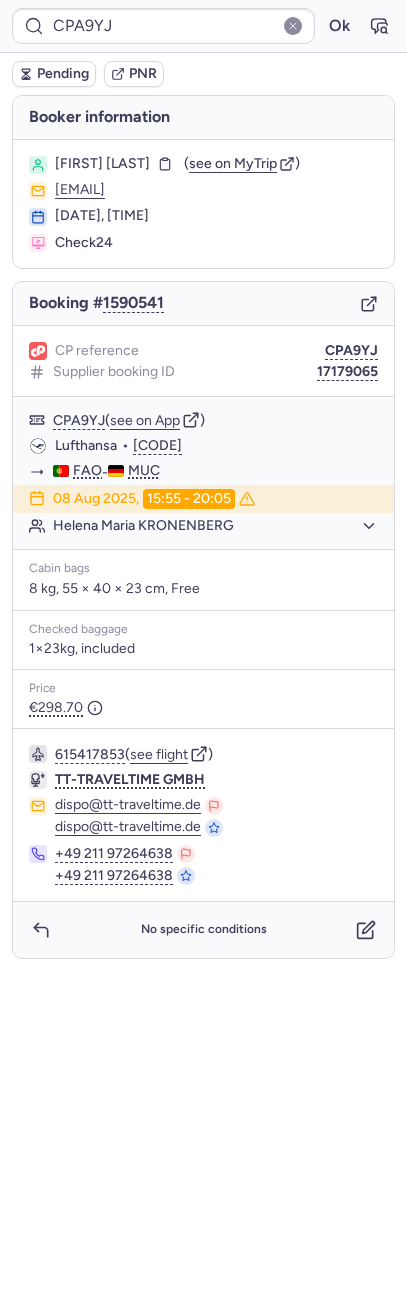 type 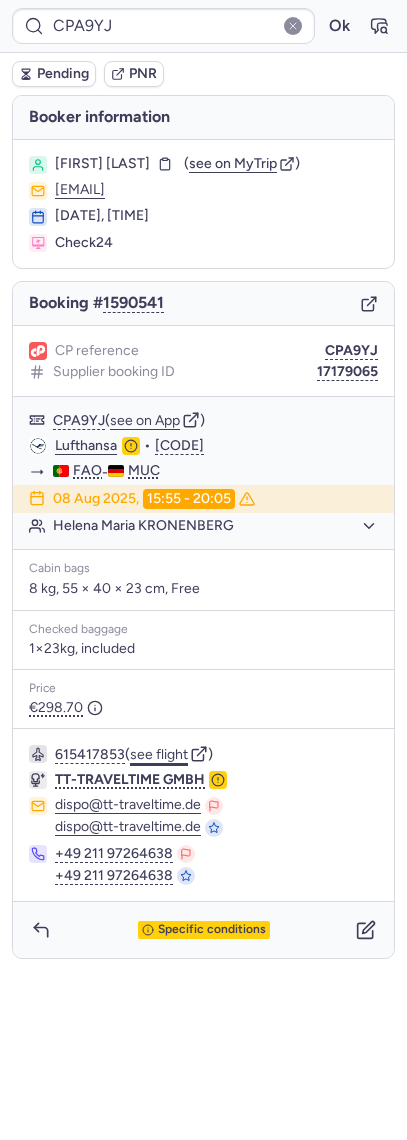 click on "see flight" 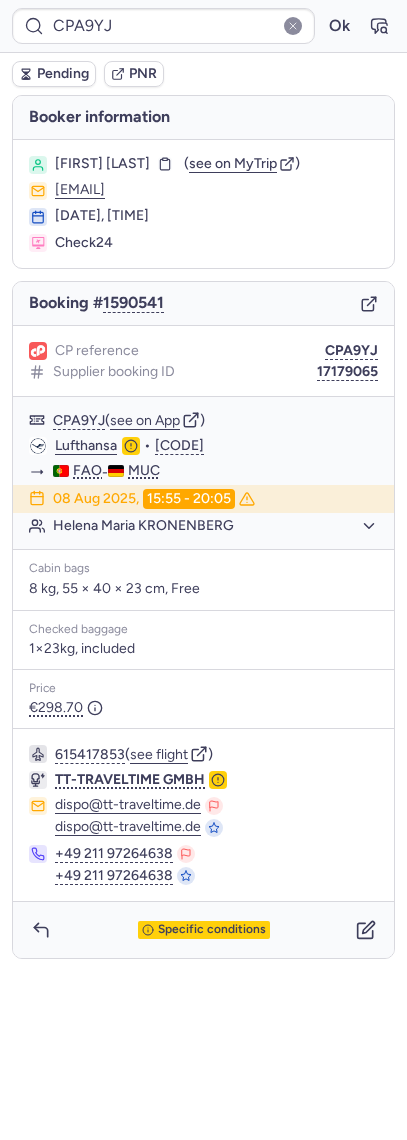 click on "Specific conditions" at bounding box center [203, 930] 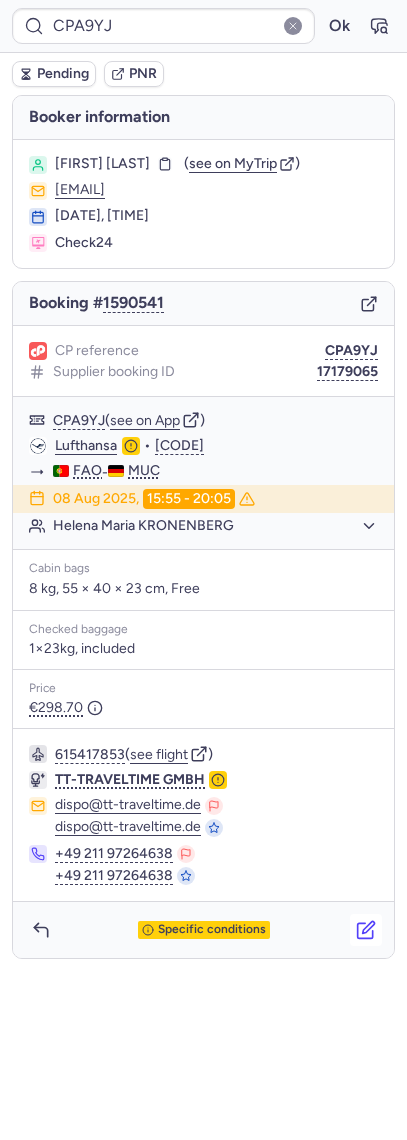 click 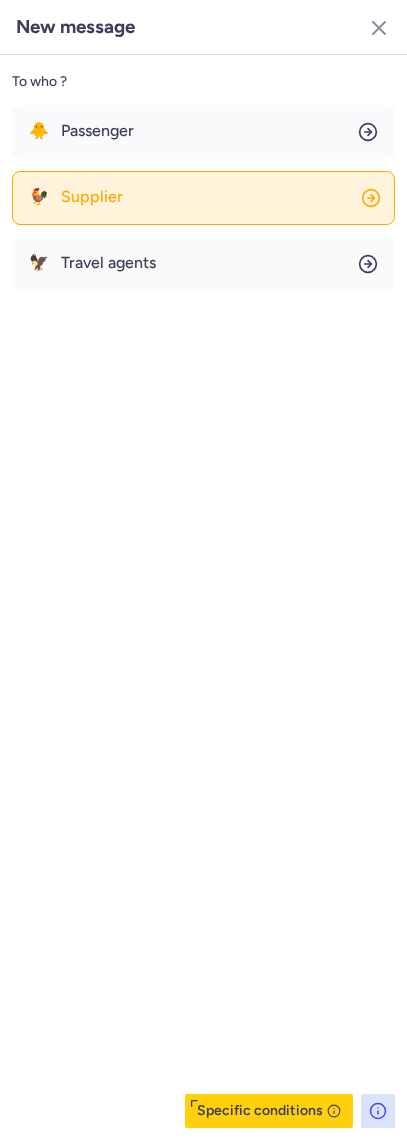 click on "🐓 Supplier" 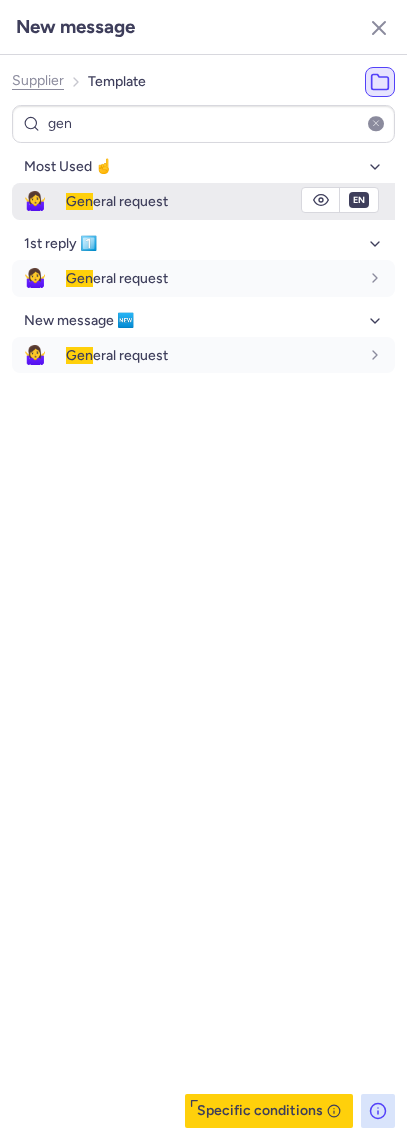 click on "Gen eral request" at bounding box center [230, 201] 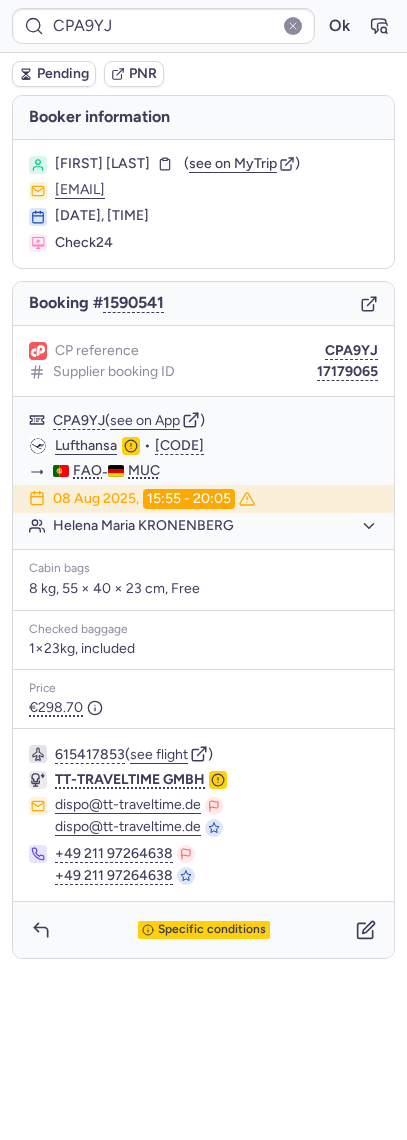 click on "CPA9YJ  Ok" at bounding box center [203, 26] 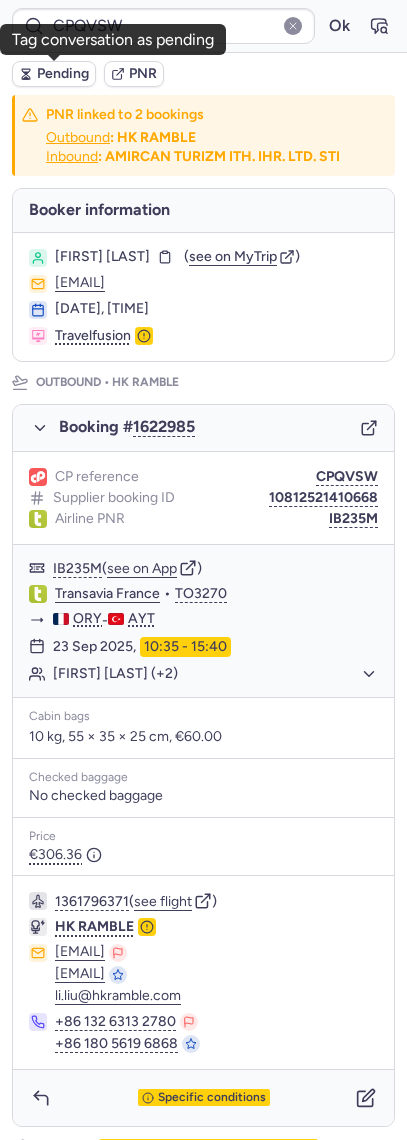 click on "Pending" at bounding box center (63, 74) 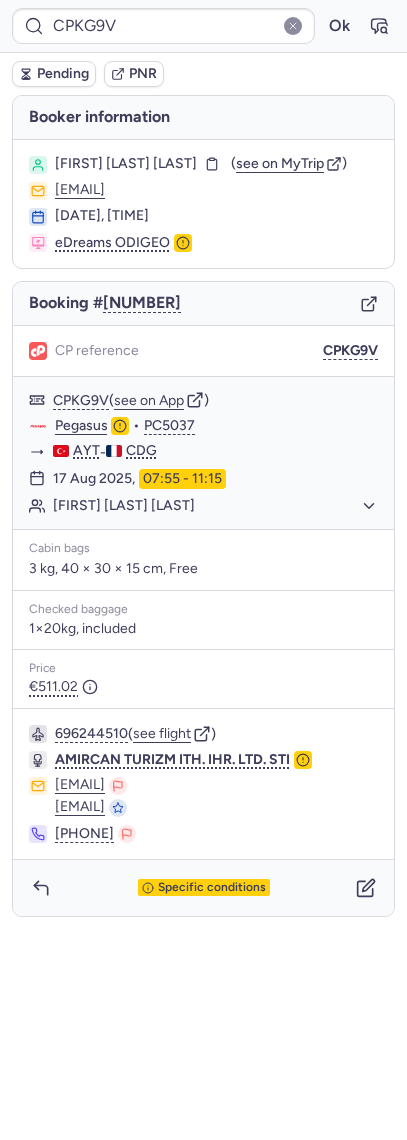 click 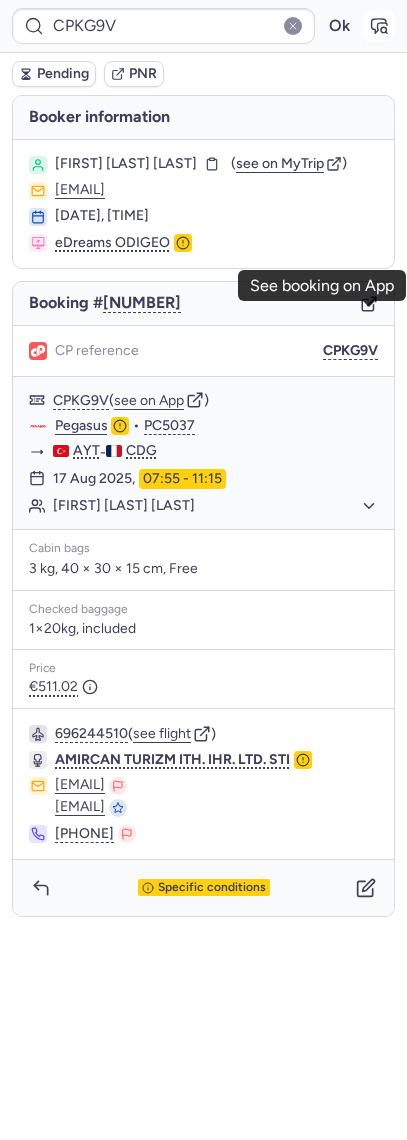click 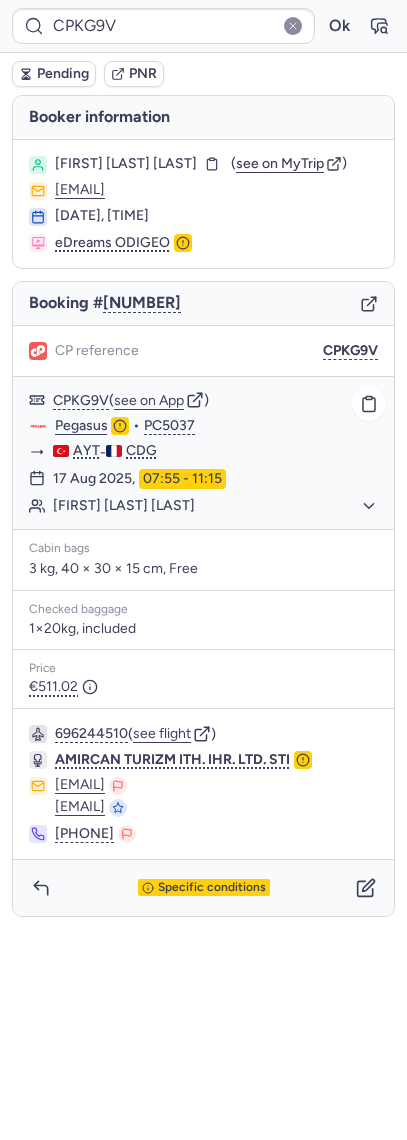click on "[FIRST] [LAST] [LAST]" 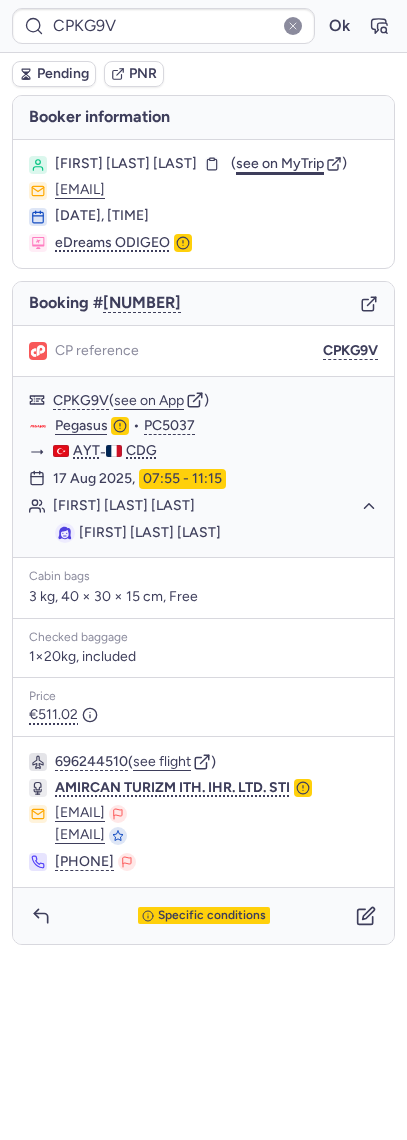 click on "see on MyTrip" at bounding box center [280, 163] 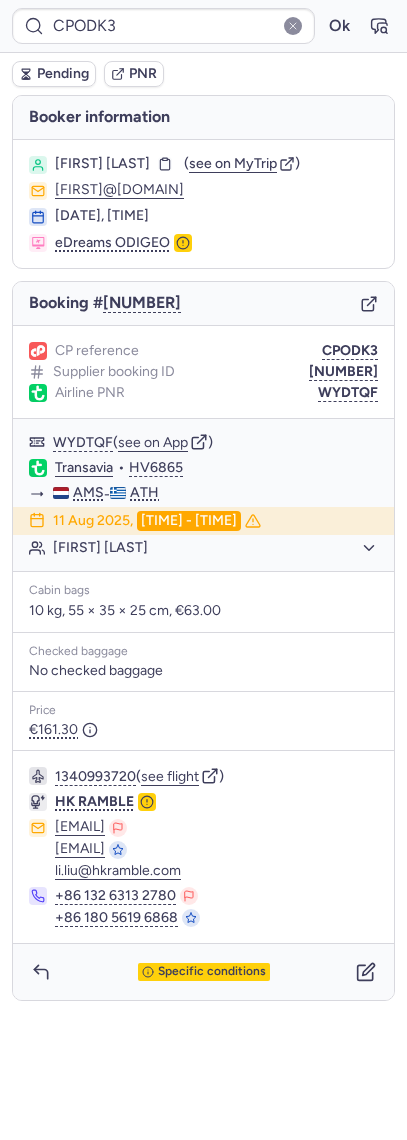 click on "Specific conditions" at bounding box center (203, 972) 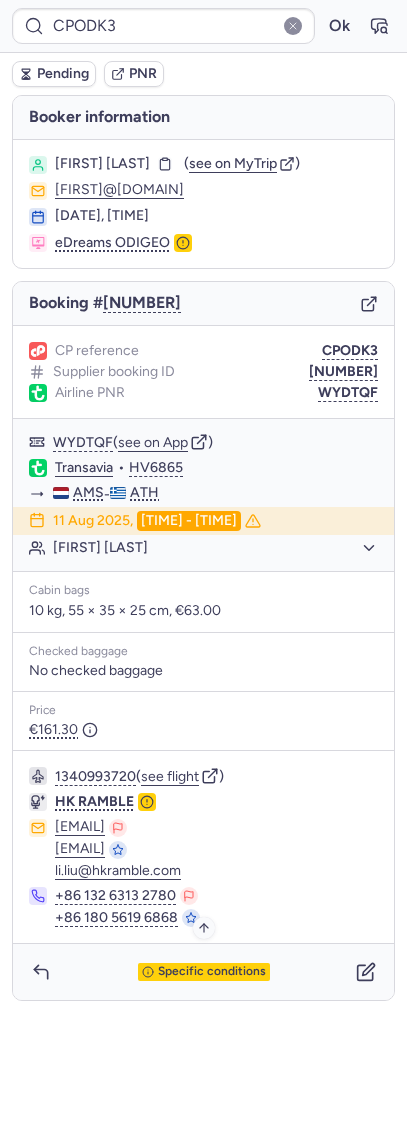 click on "Specific conditions" at bounding box center [212, 972] 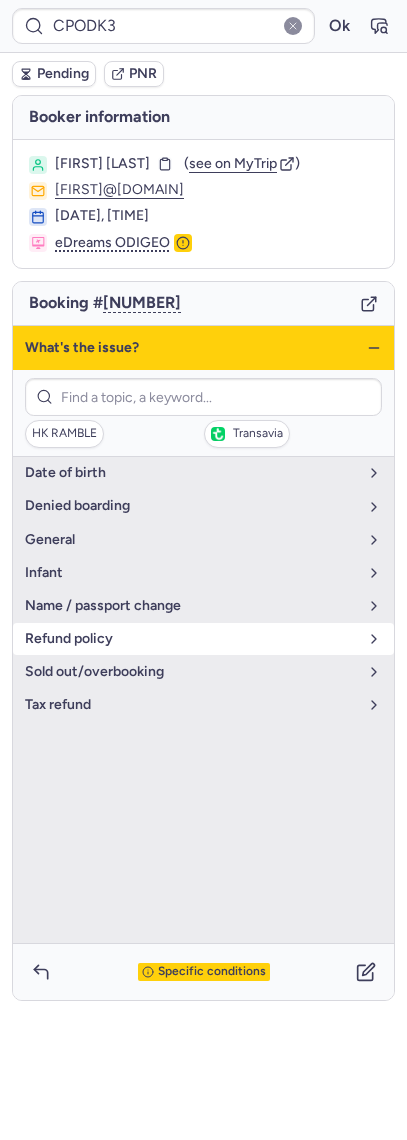click on "refund policy" at bounding box center (203, 639) 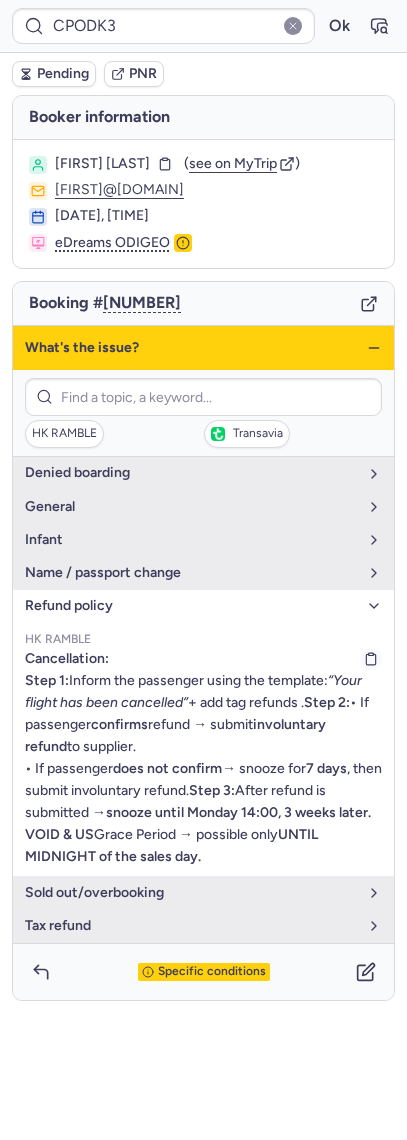 scroll, scrollTop: 97, scrollLeft: 0, axis: vertical 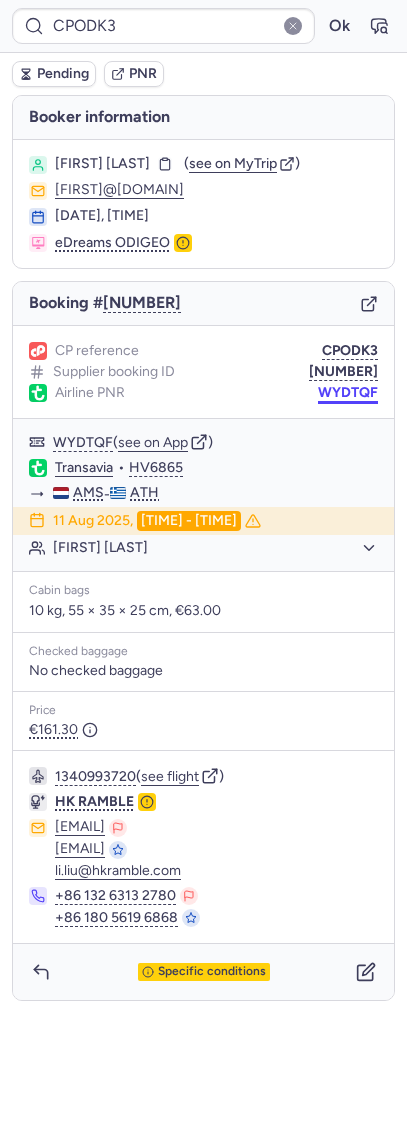 click on "[CODE]  Ok  Pending PNR Booker information [FIRST] [LAST]  ( see on MyTrip  )  [EMAIL] [DATE], [TIME] eDreams ODIGEO Booking # [NUMBER] CP reference [CODE] Supplier booking ID [NUMBER] Airline PNR [CODE] [CODE]  ( see on App )  Transavia  •  HV6865 AMS  -  ATH [DATE], [TIME] - [TIME][FIRST] [LAST]  Cabin bags  10 kg, 55 × 35 × 25 cm, [PRICE] Checked baggage No checked baggage Price [PRICE]  [NUMBER]  ( see flight )  HK RAMBLE [EMAIL] [EMAIL] [EMAIL] [PHONE] [PHONE] Specific conditions
Search PNR on app" at bounding box center (203, 0) 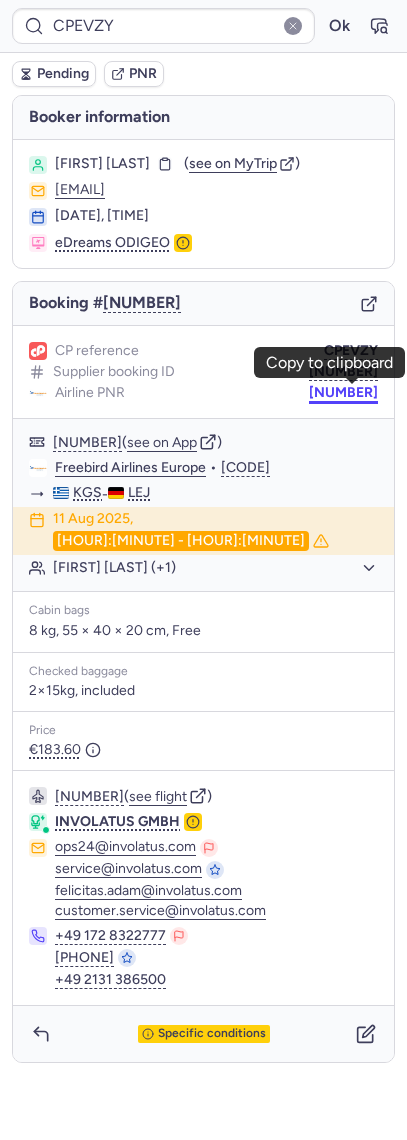 click on "[NUMBER]" at bounding box center [343, 393] 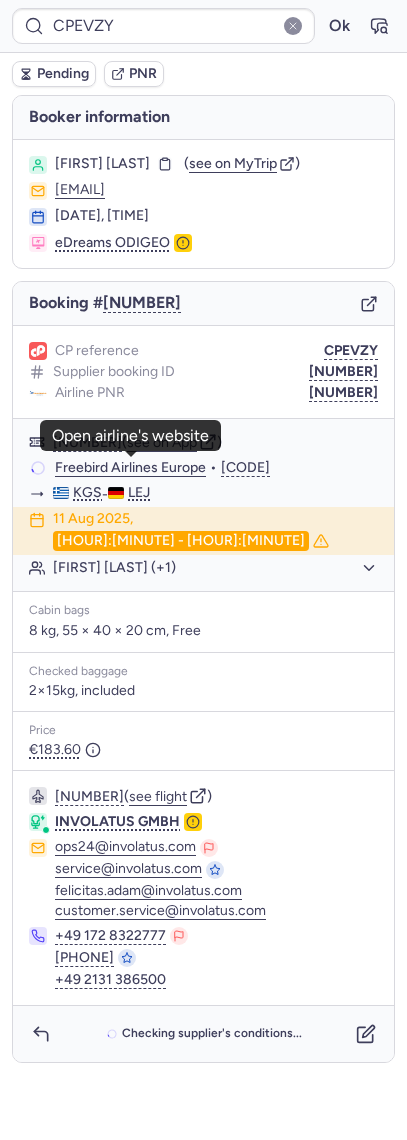 click on "Freebird Airlines Europe" 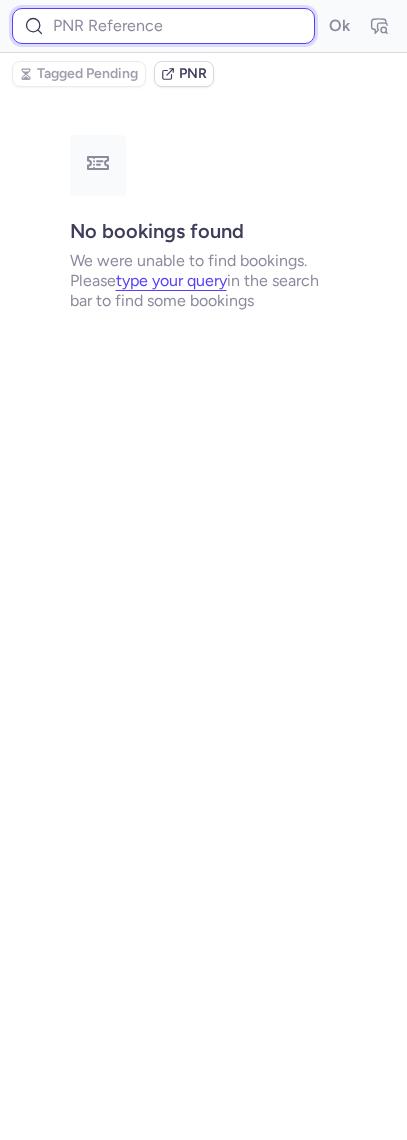 click at bounding box center [163, 26] 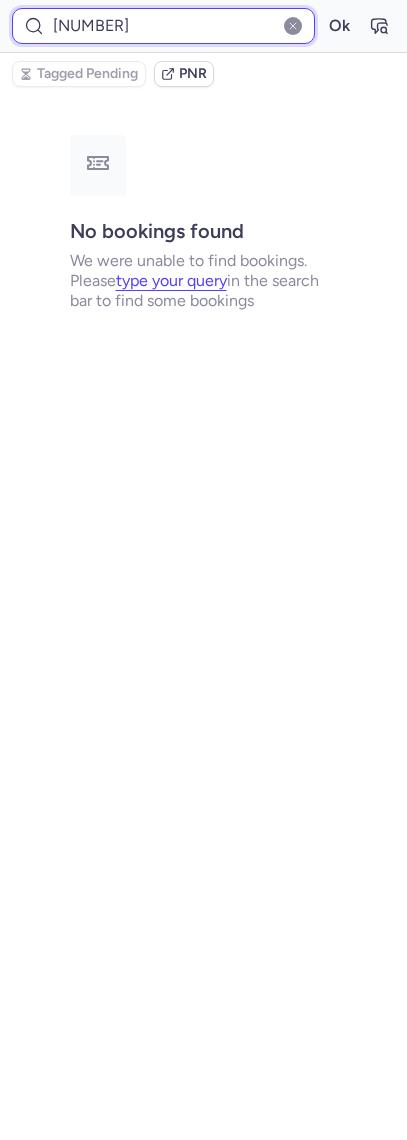 click on "Ok" at bounding box center [339, 26] 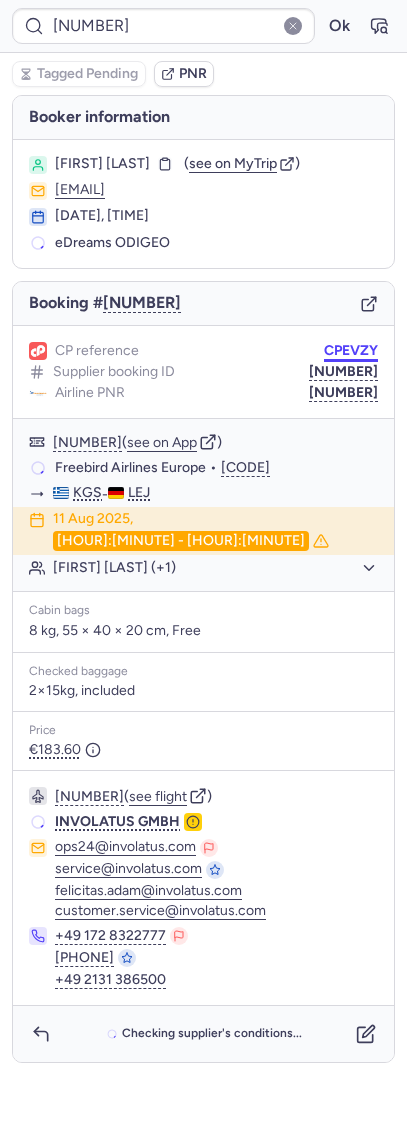 click on "CPEVZY" at bounding box center (351, 351) 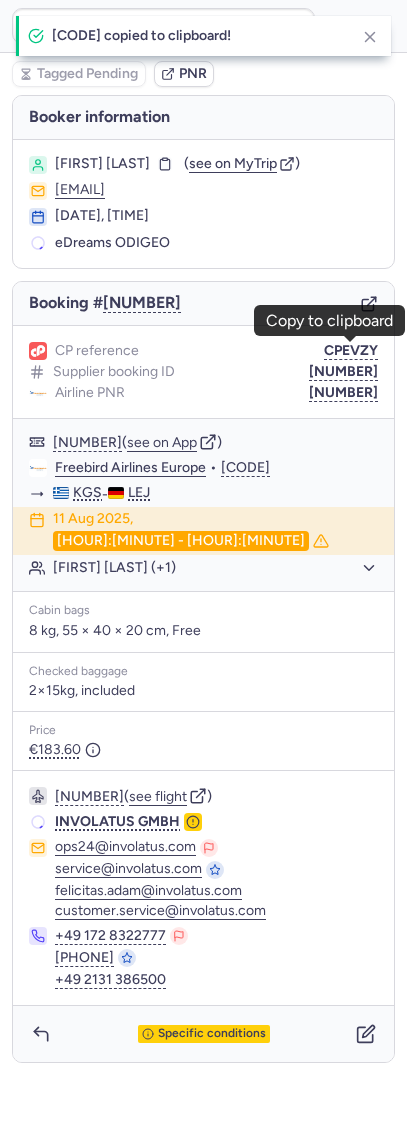 click on "[FIRST] [LAST]" at bounding box center [102, 164] 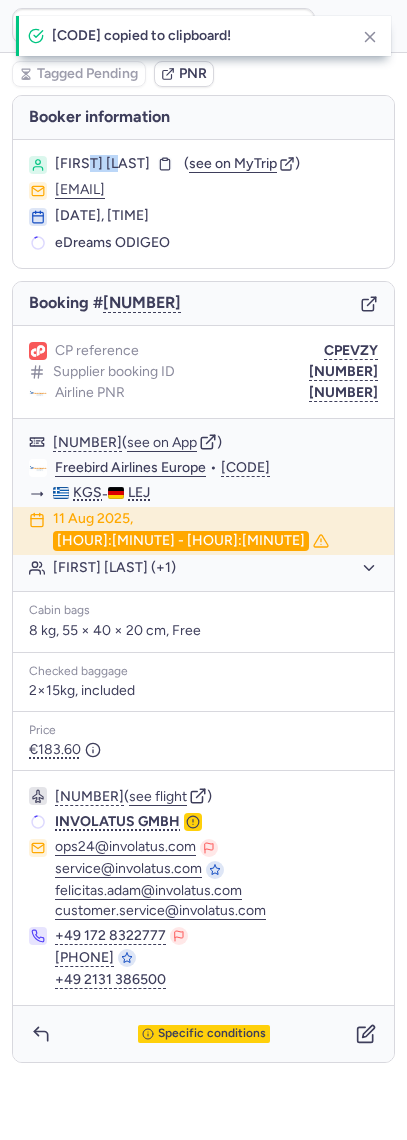 click on "[FIRST] [LAST]" at bounding box center (102, 164) 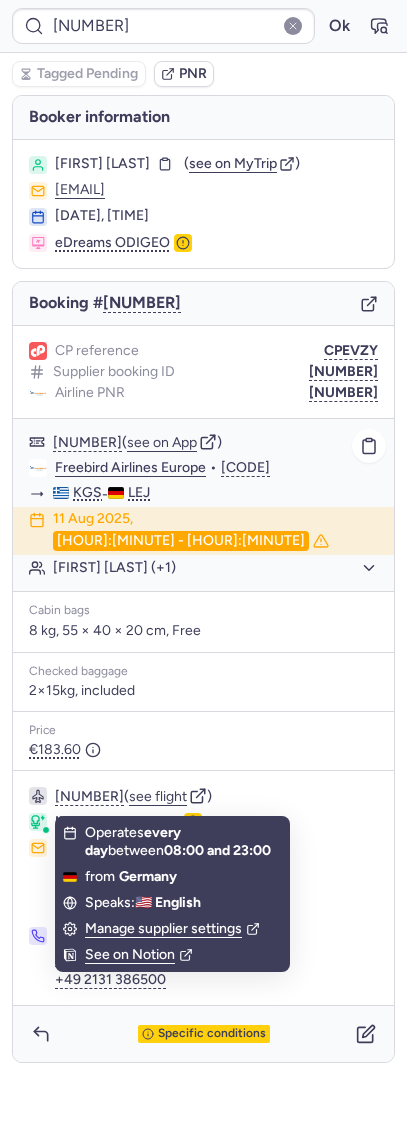 click on "[NUMBER] ( see on App ) Freebird Airlines Europe • MI1732 KGS - LEJ [DATE], [TIME] [FIRST] [LAST] (+1)" at bounding box center [203, 505] 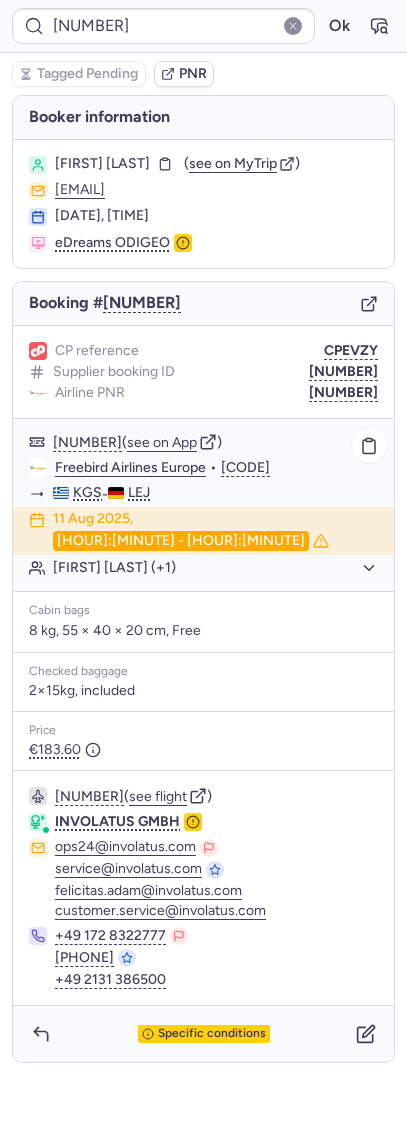 click on "[FIRST] [LAST] (+1)" 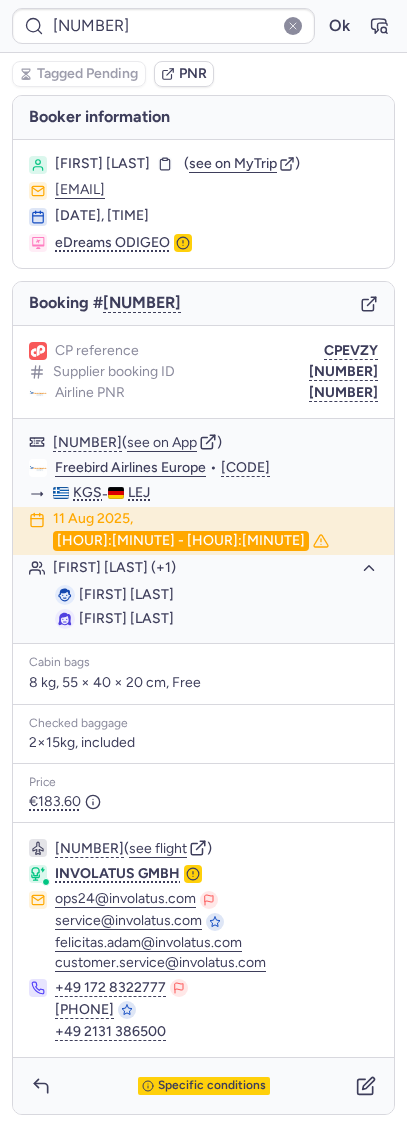 click on "Booking # [NUMBER]" at bounding box center [203, 304] 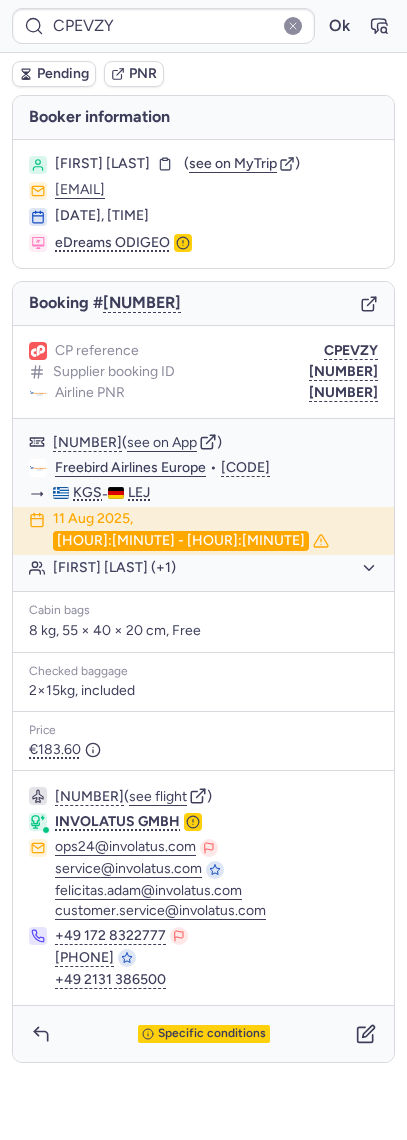 click on "Specific conditions" at bounding box center [203, 1034] 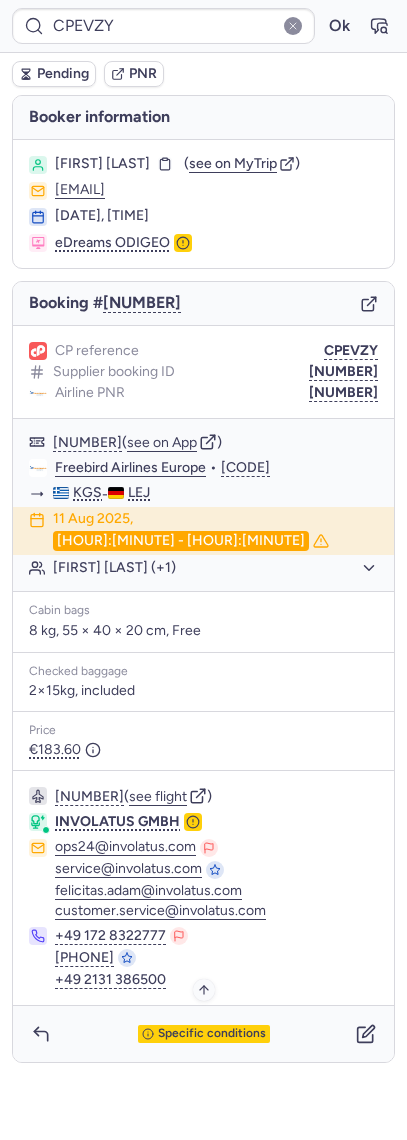 click on "Specific conditions" at bounding box center [203, 1034] 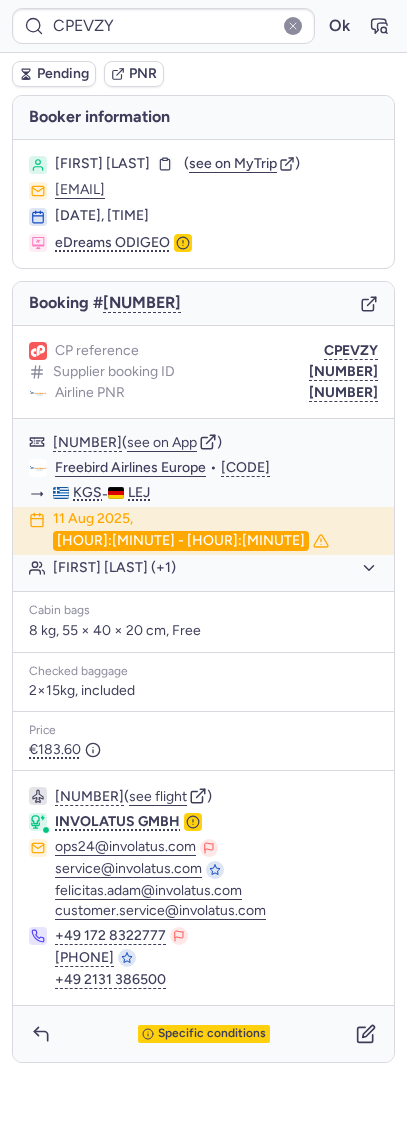 click on "Specific conditions" at bounding box center (203, 1034) 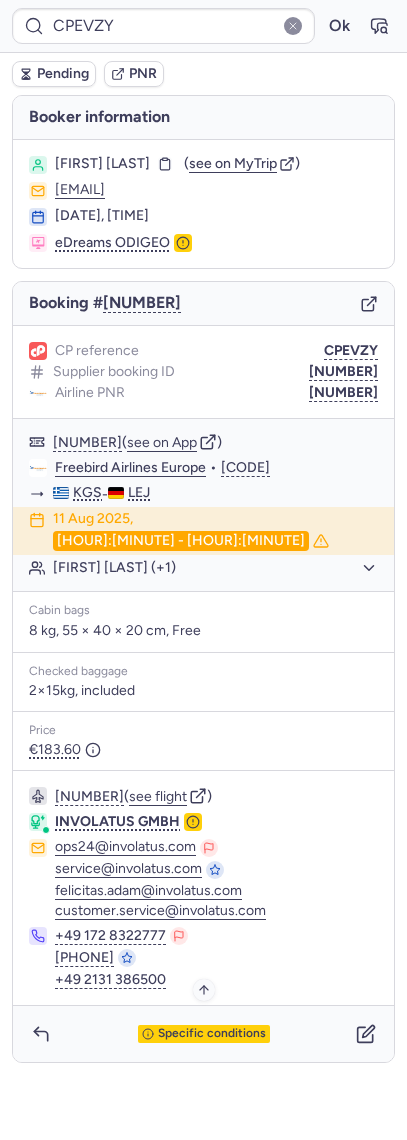 click on "Specific conditions" at bounding box center (212, 1034) 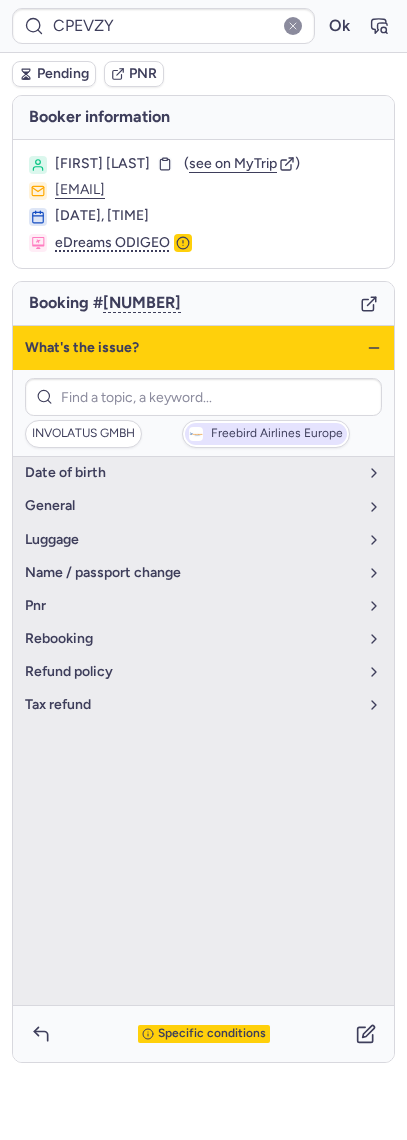 click on "Freebird Airlines Europe" at bounding box center [277, 434] 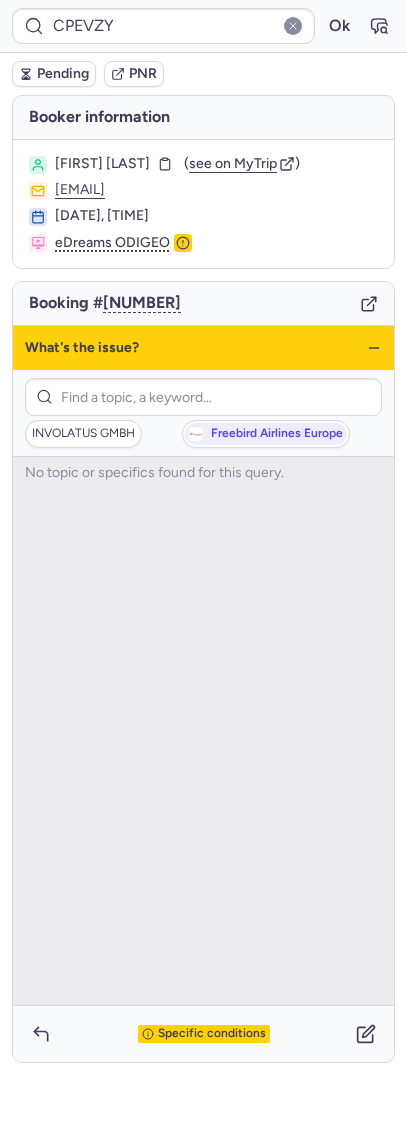 click on "No topic or specifics found for this query." at bounding box center [203, 473] 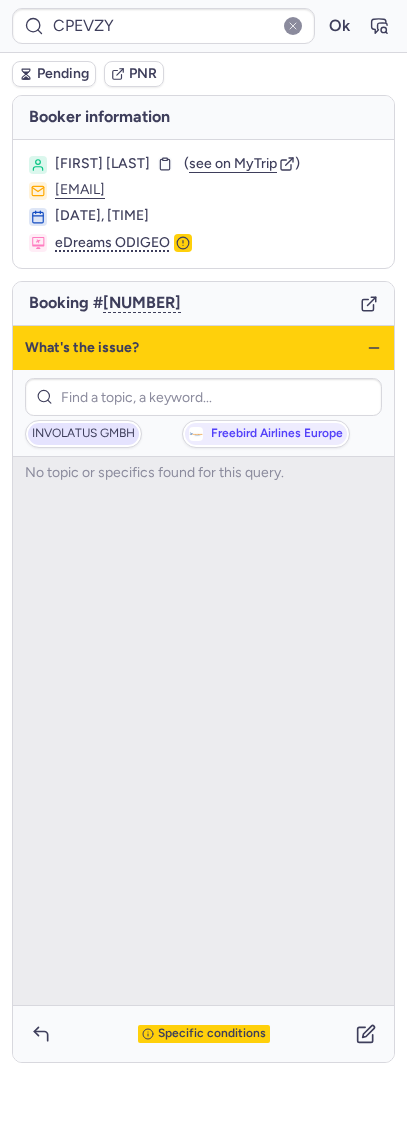 click on "INVOLATUS GMBH" at bounding box center (83, 434) 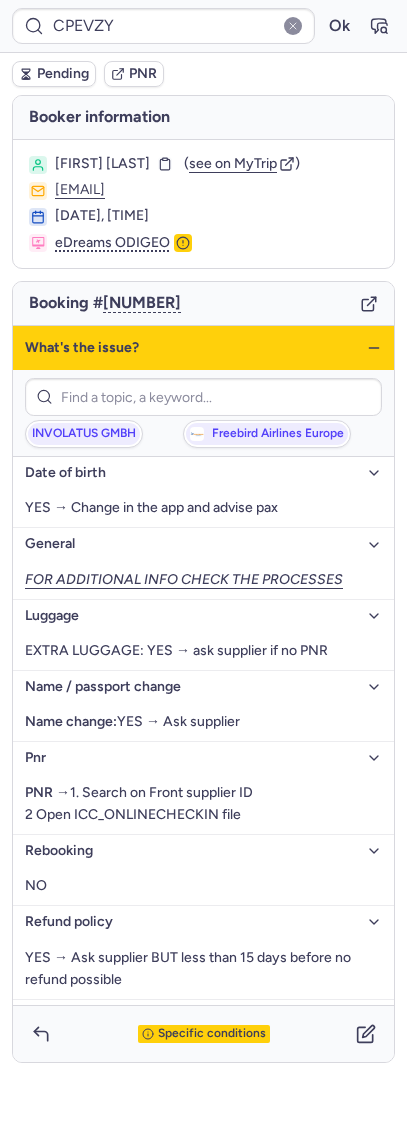click 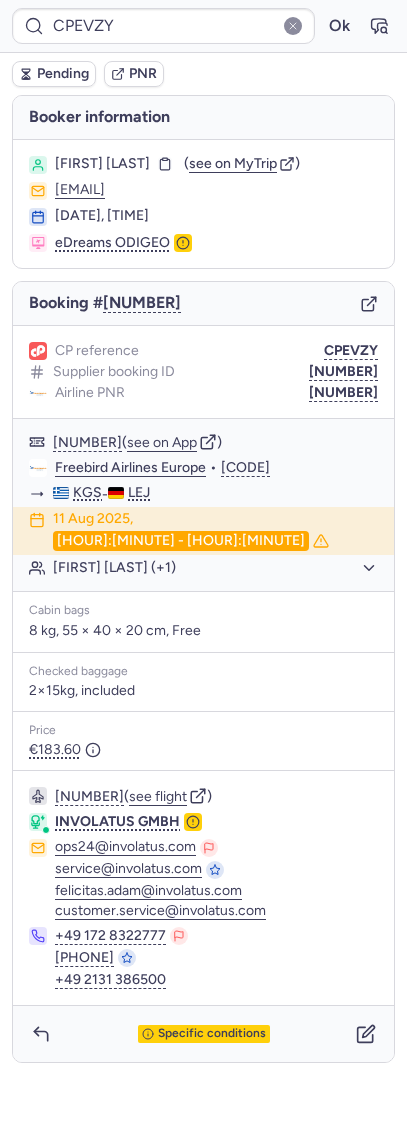 click on "CPEVZY  Ok" at bounding box center (203, 26) 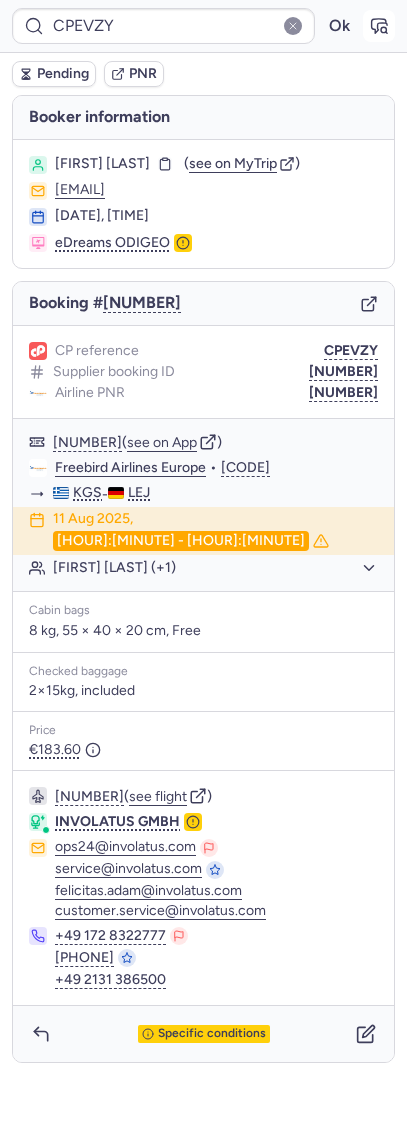 click at bounding box center (379, 26) 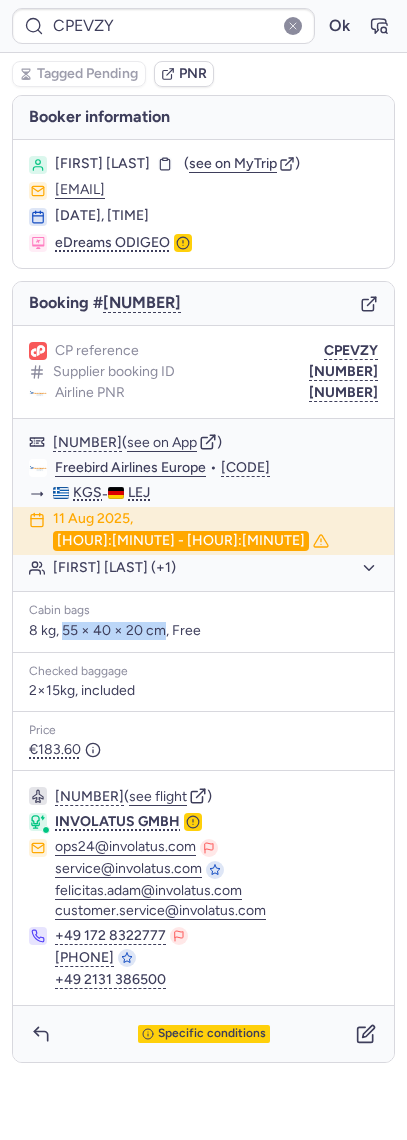 drag, startPoint x: 163, startPoint y: 597, endPoint x: 65, endPoint y: 605, distance: 98.32599 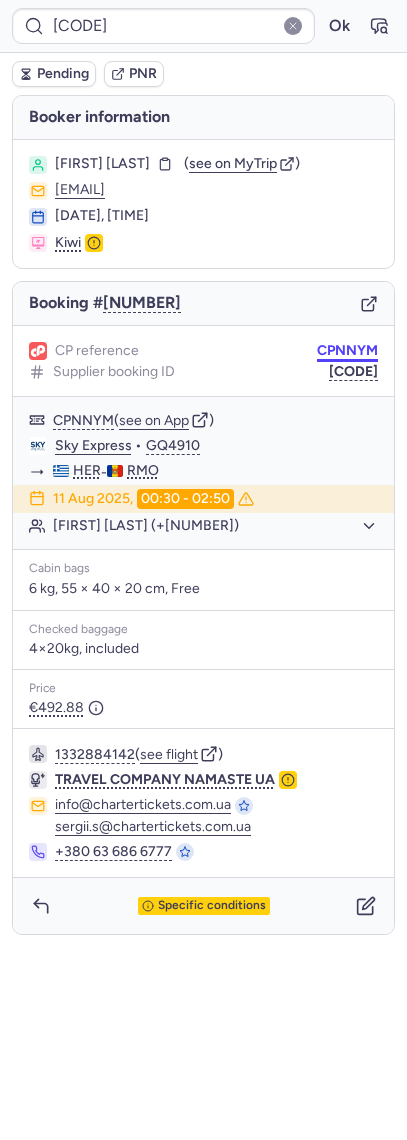click on "CP reference CPNNYM Supplier booking ID [NUMBER]" at bounding box center [203, 361] 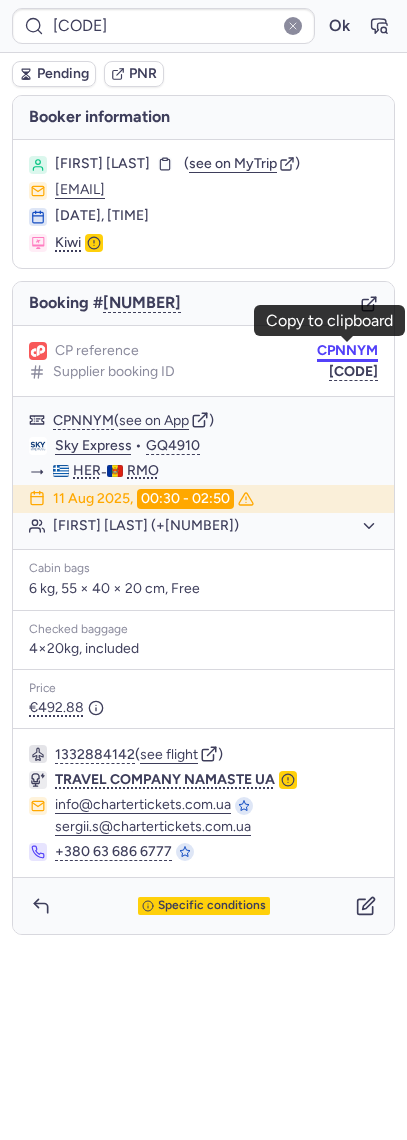 click on "CPNNYM" at bounding box center [347, 351] 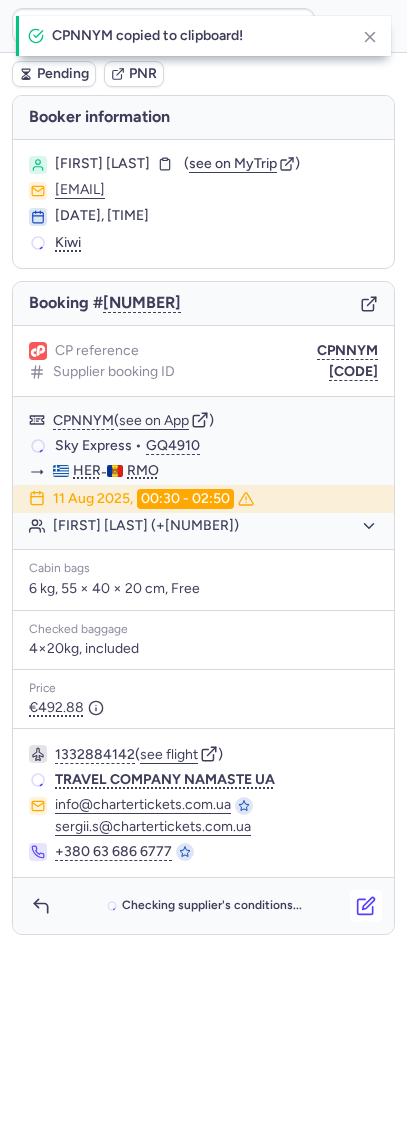 click at bounding box center [366, 906] 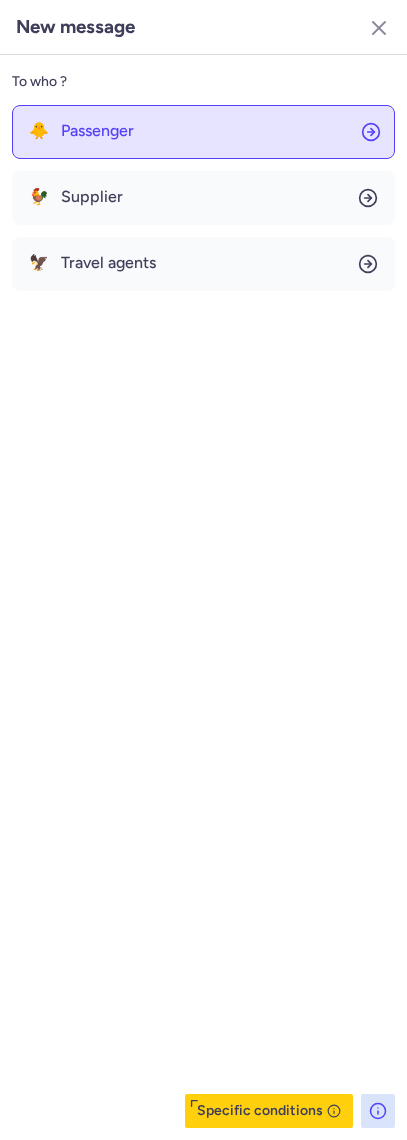 click on "🐥 Passenger" 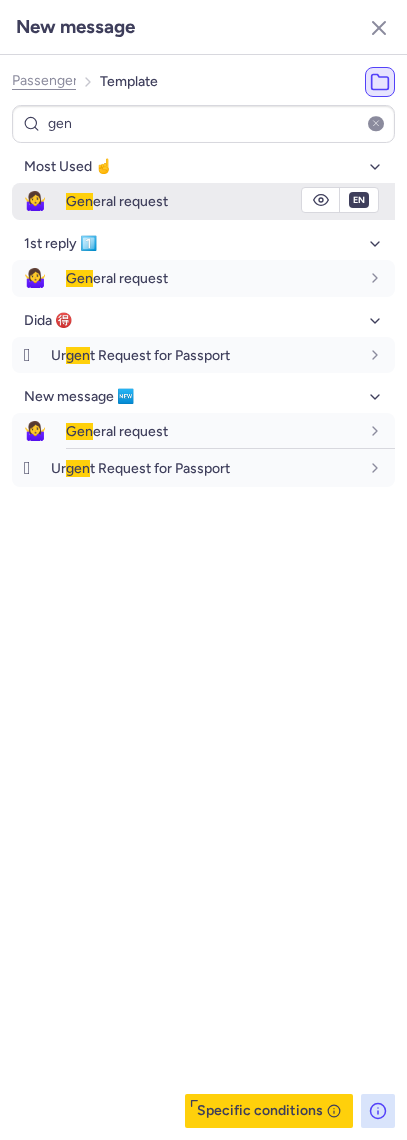 click on "Gen eral request" at bounding box center [117, 201] 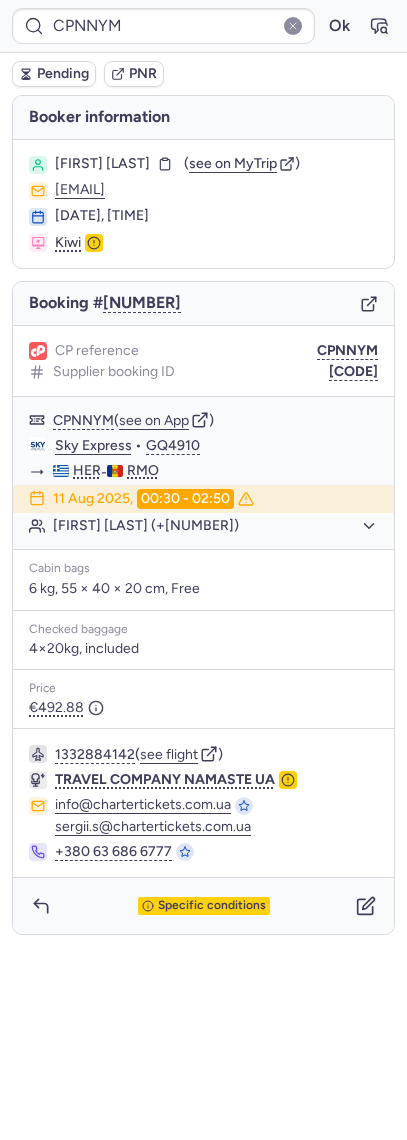click on "Pending" at bounding box center [63, 74] 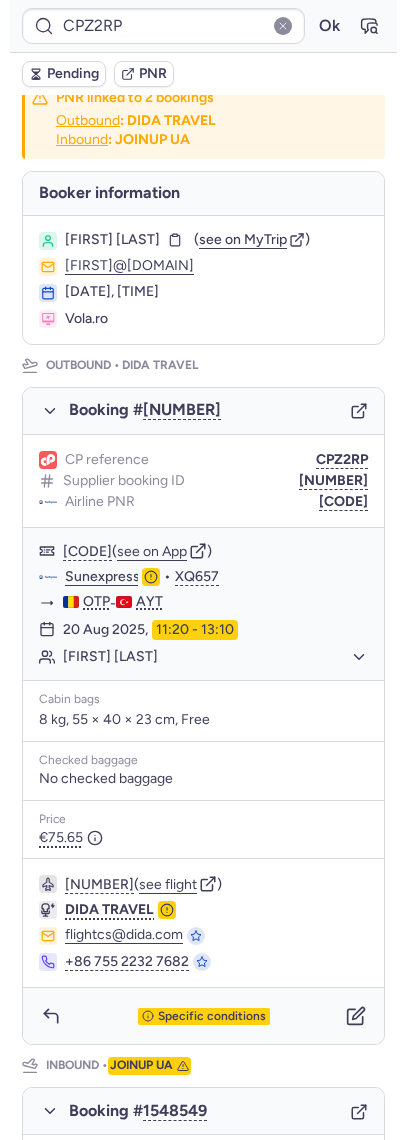 scroll, scrollTop: 0, scrollLeft: 0, axis: both 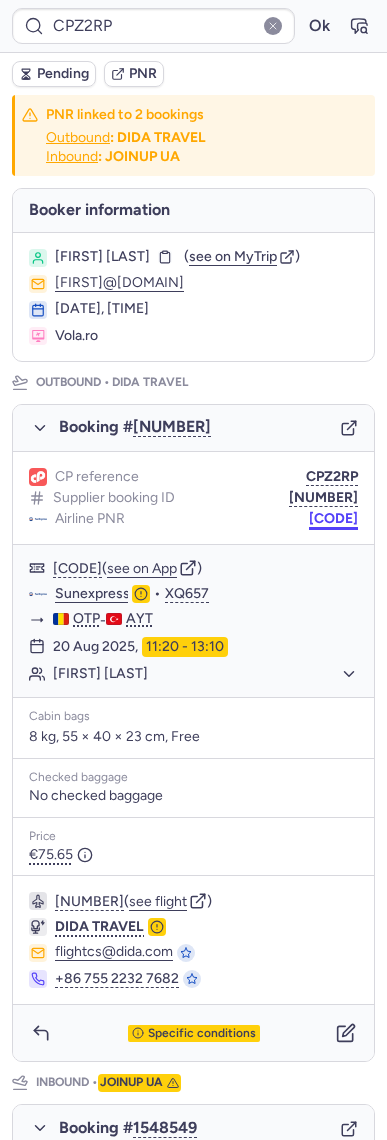 click on "[CODE]" at bounding box center [333, 519] 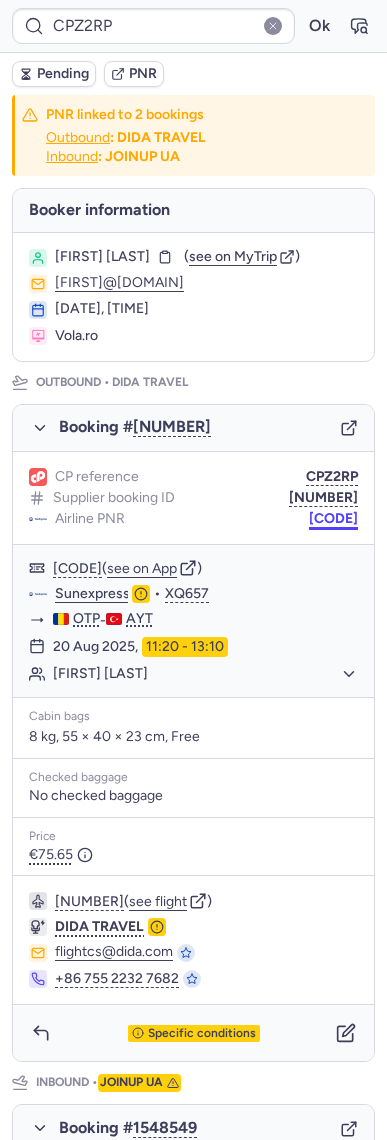 click on "[CODE]" at bounding box center (333, 519) 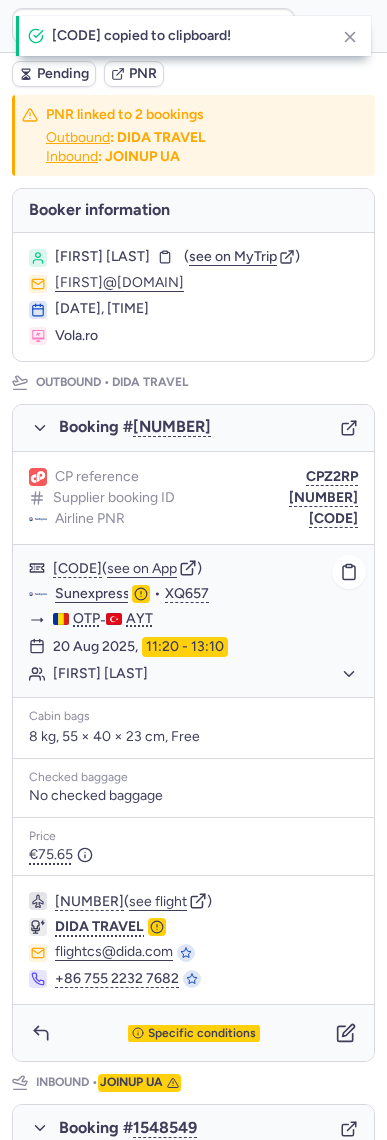 click on "Sunexpress" 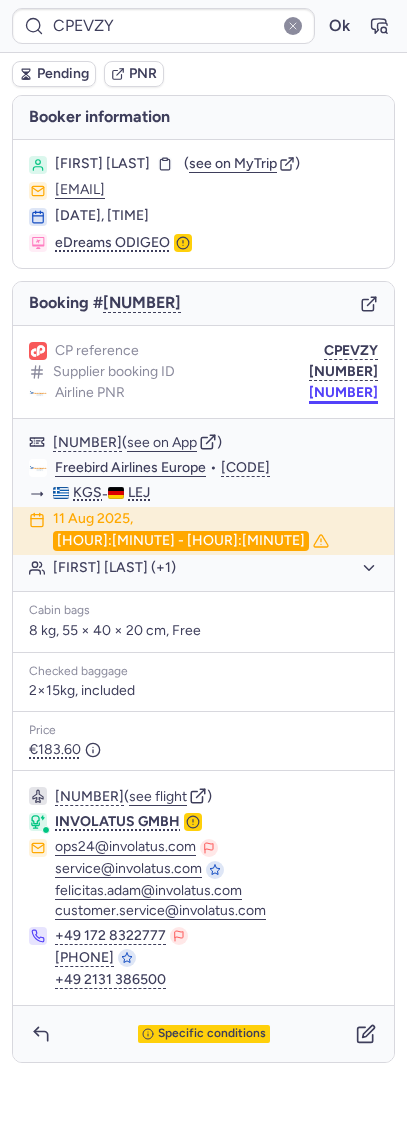 click on "[NUMBER]" at bounding box center (343, 393) 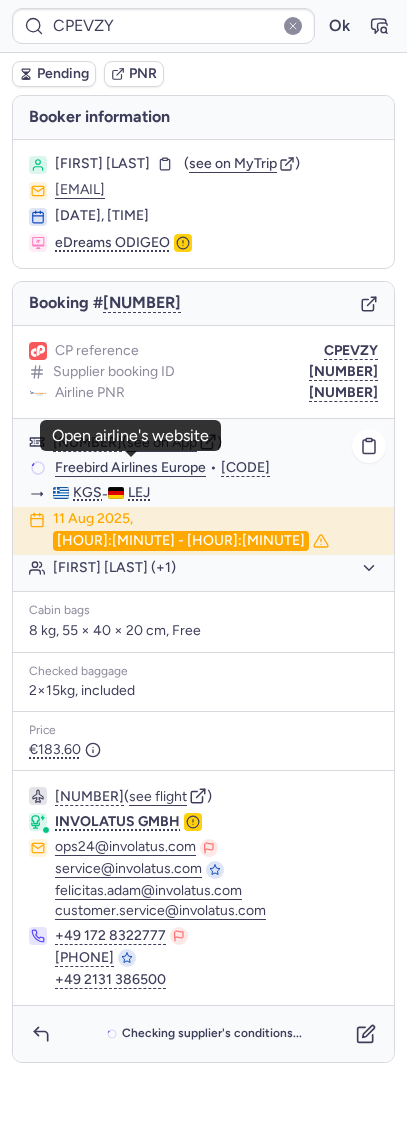 click on "Freebird Airlines Europe" 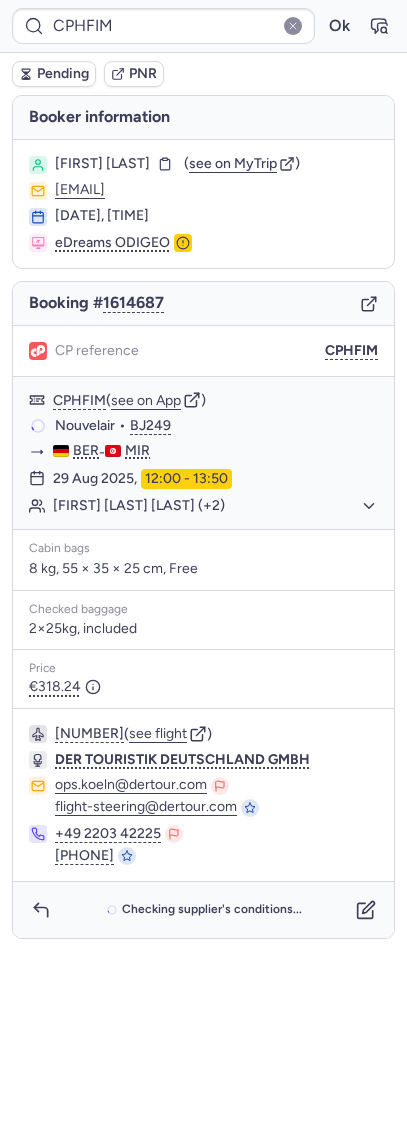 click on "Checking supplier's conditions..." at bounding box center [203, 910] 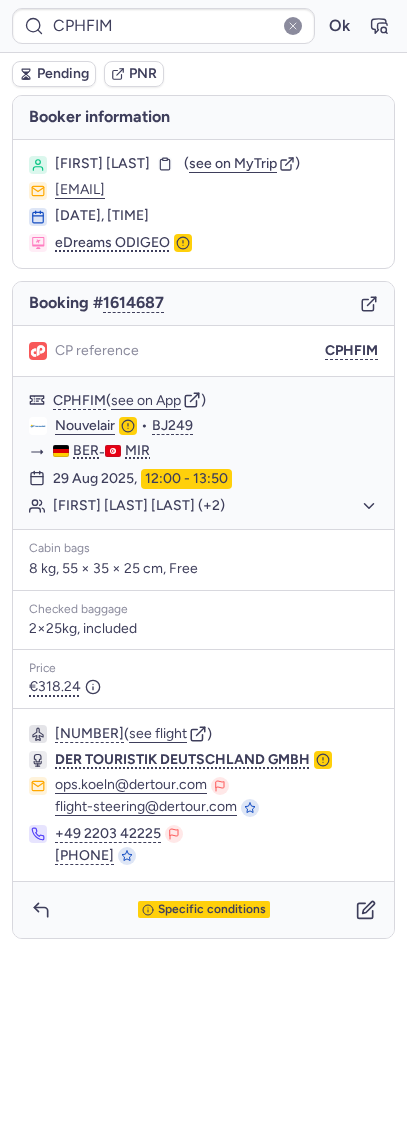 click on "Specific conditions" at bounding box center (203, 910) 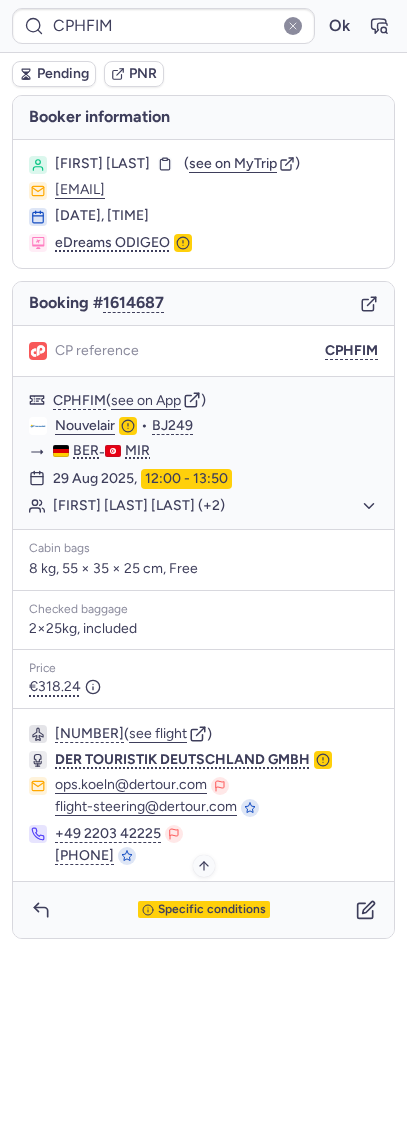click on "Specific conditions" at bounding box center (212, 910) 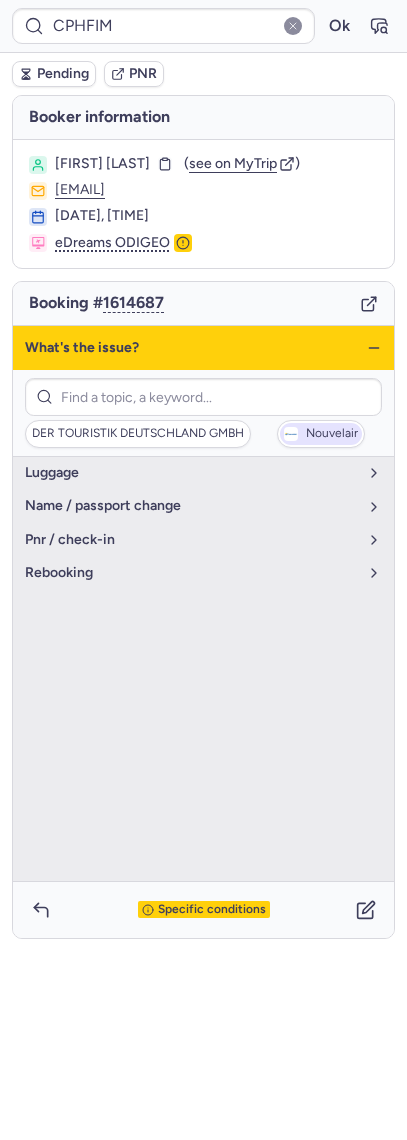 click on "Nouvelair" at bounding box center (321, 434) 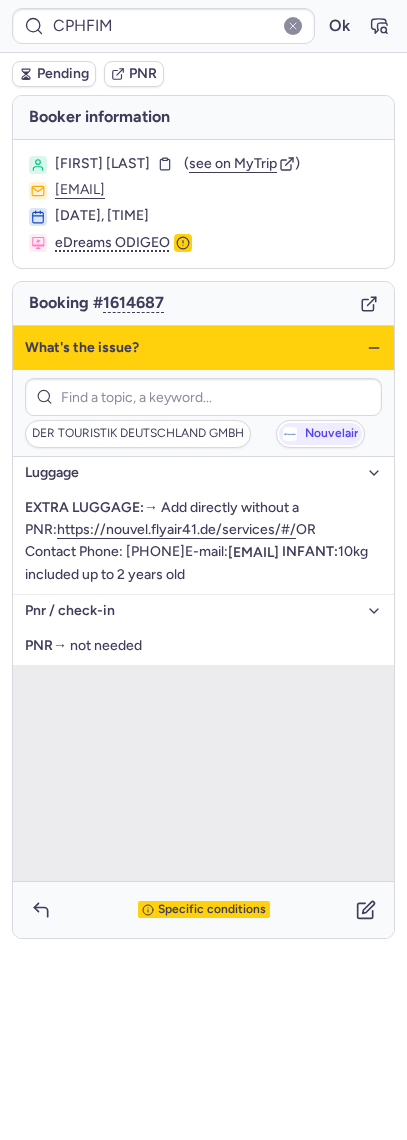 click 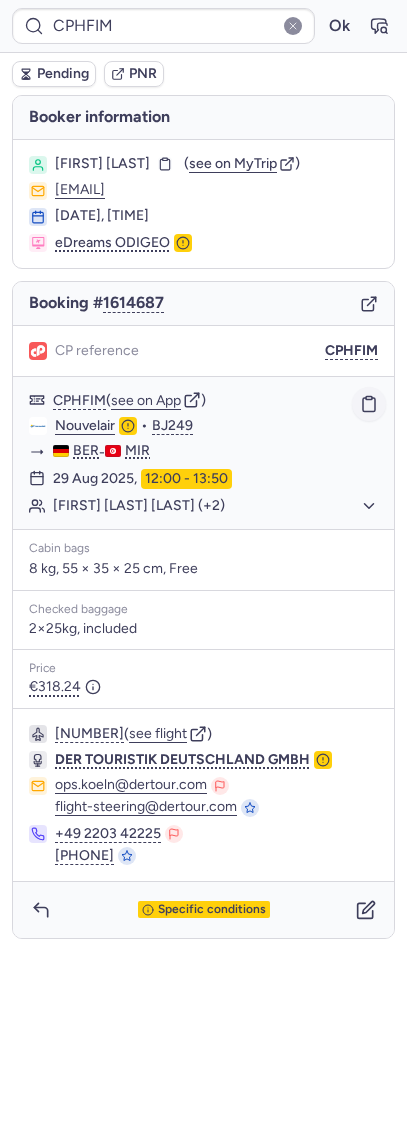 click 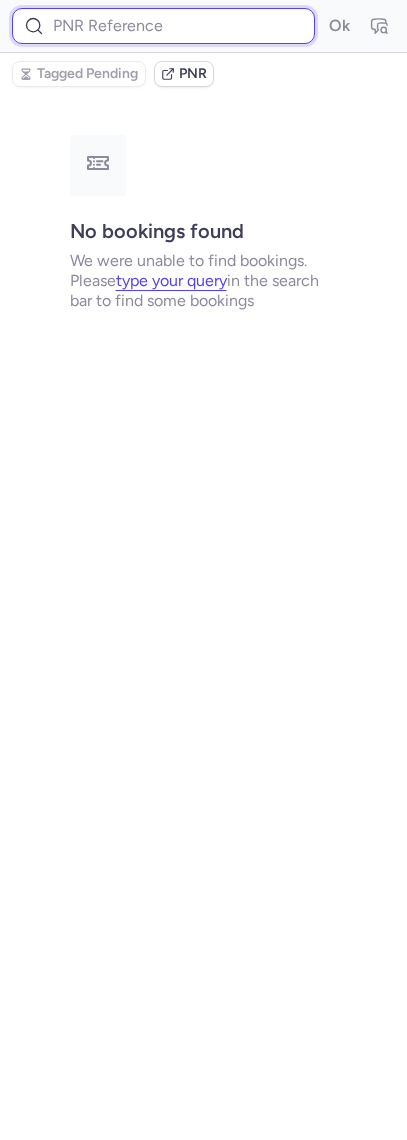 click at bounding box center (163, 26) 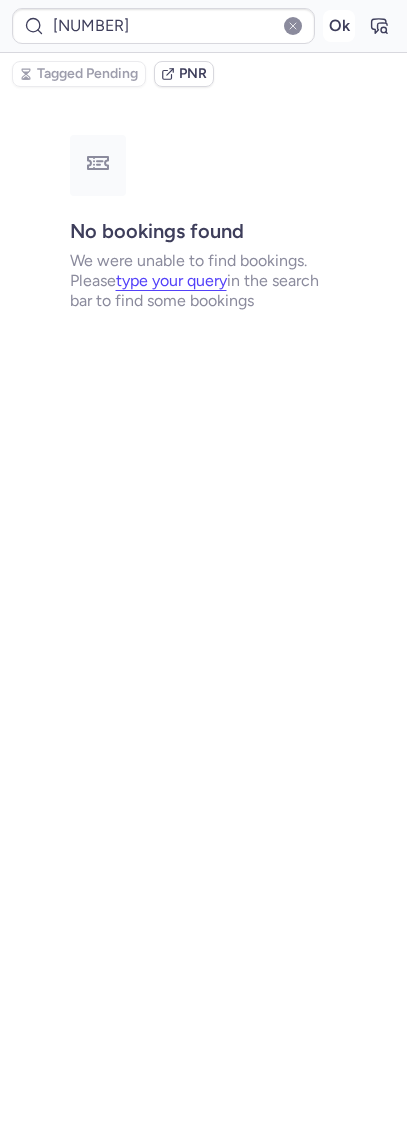 click on "Ok" at bounding box center (339, 26) 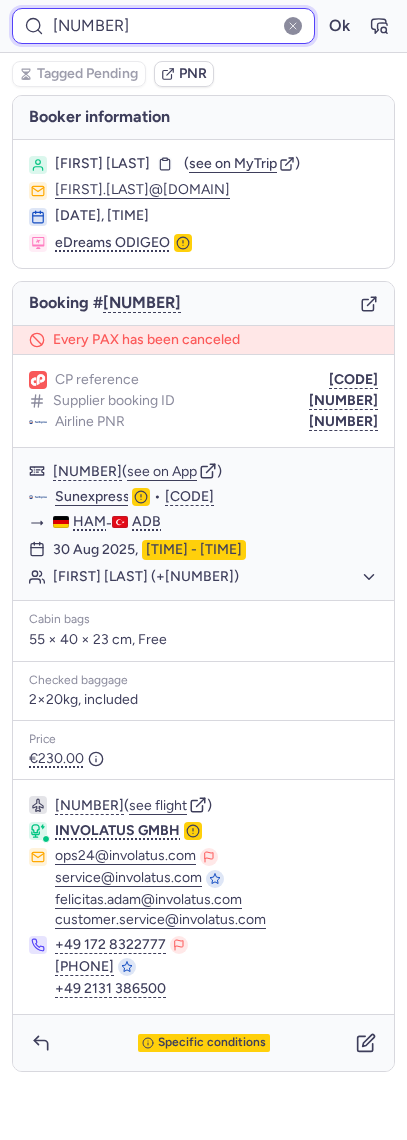 click on "[NUMBER]" at bounding box center [163, 26] 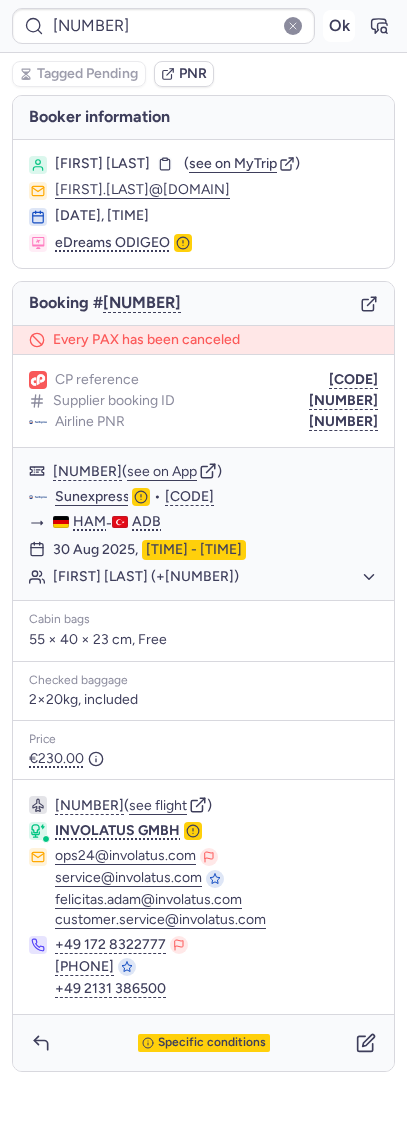 click on "Ok" at bounding box center [339, 26] 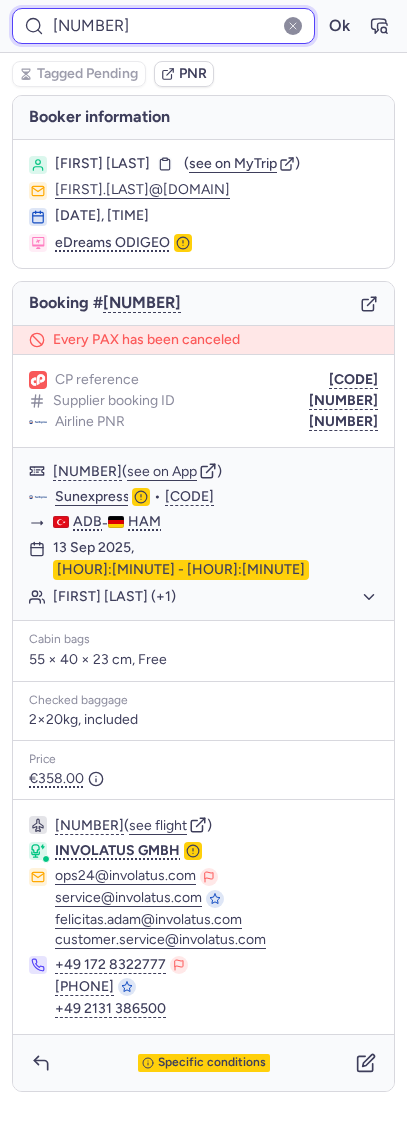 click on "[NUMBER]" at bounding box center (163, 26) 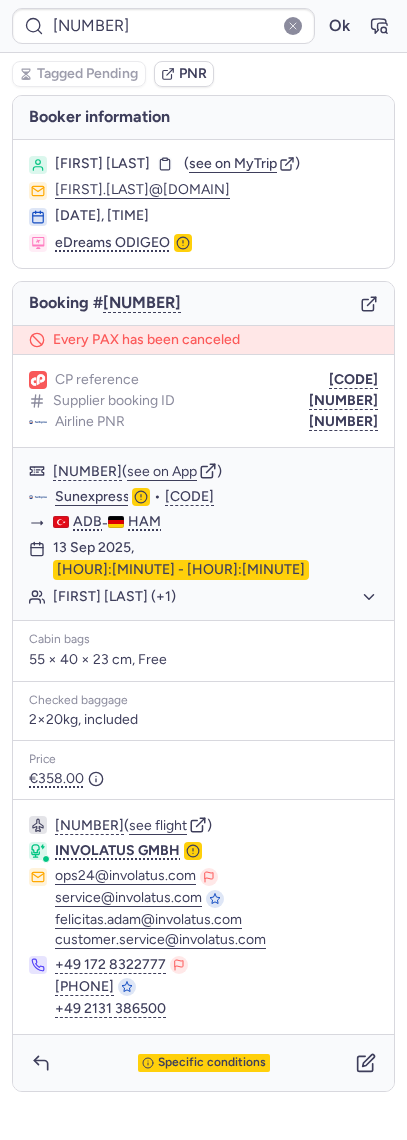 click on "[NUMBER]  Ok" at bounding box center [203, 26] 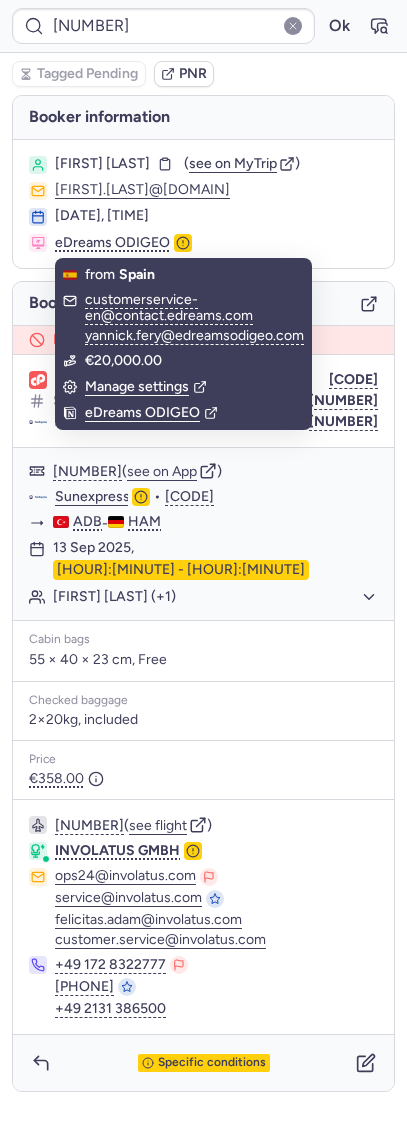 click on "[NUMBER]  Ok" at bounding box center [203, 26] 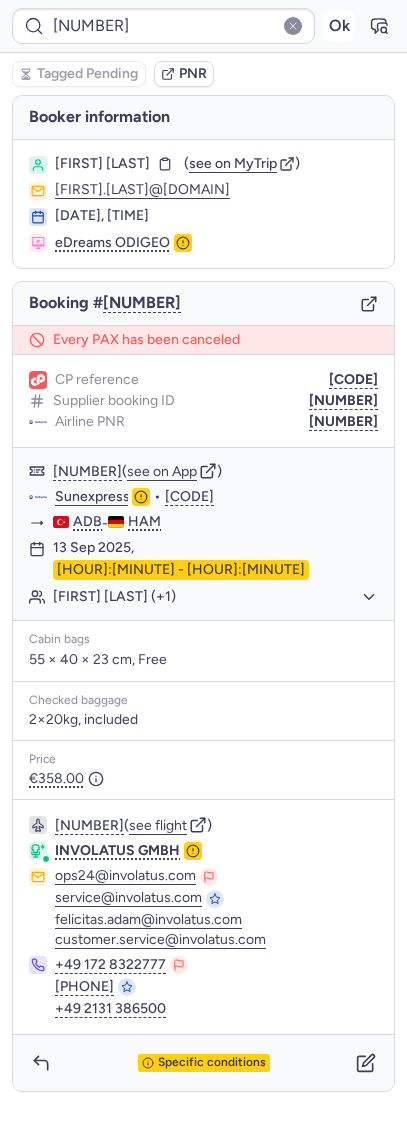 click on "Ok" at bounding box center (339, 26) 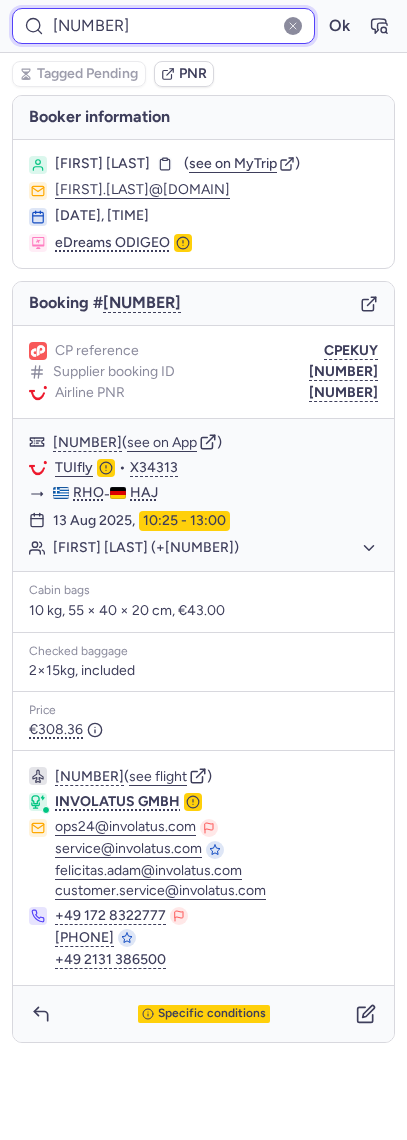 click on "[NUMBER]" at bounding box center [163, 26] 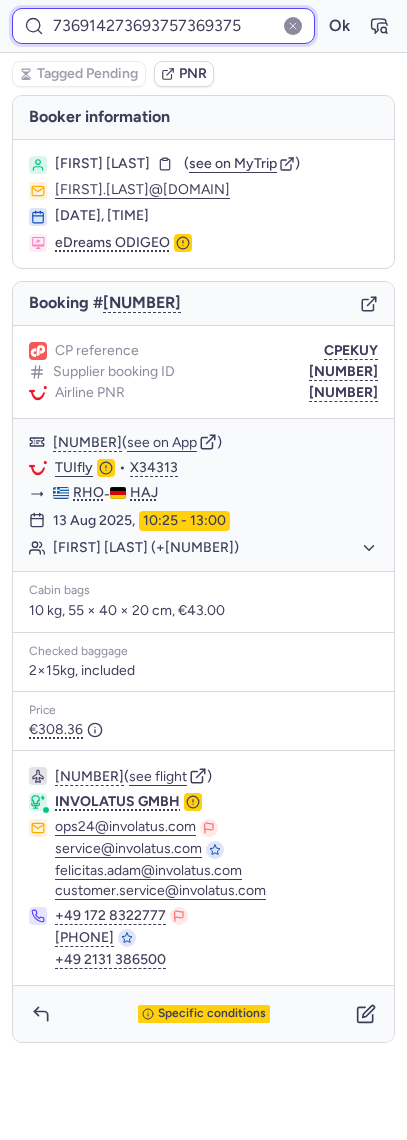 click on "736914273693757369375" at bounding box center (163, 26) 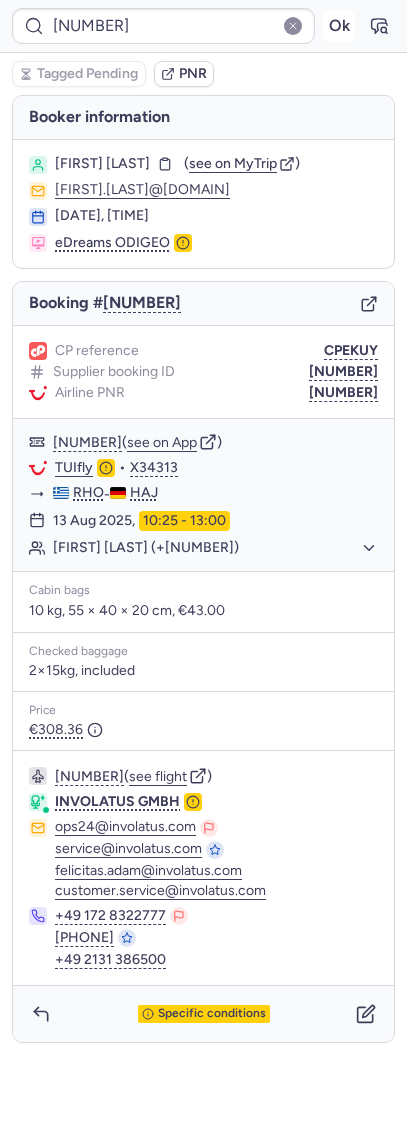 click on "Ok" at bounding box center (339, 26) 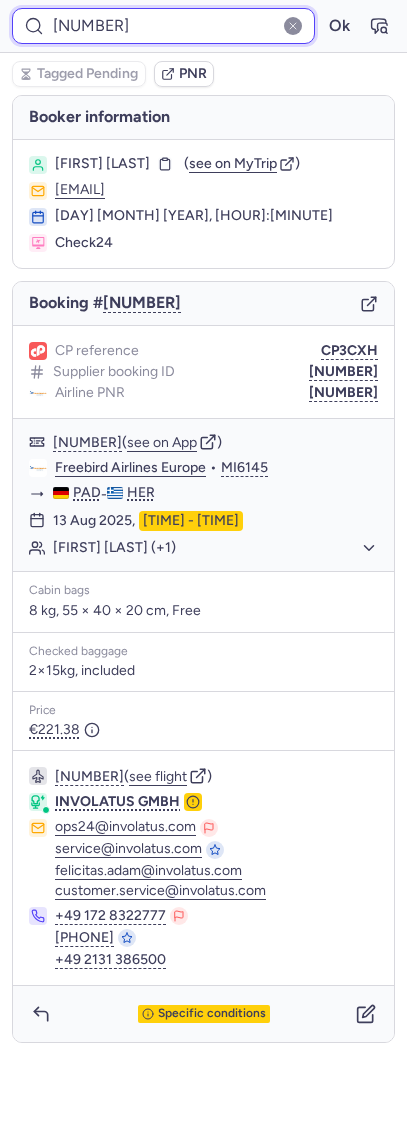 click on "[NUMBER]" at bounding box center (163, 26) 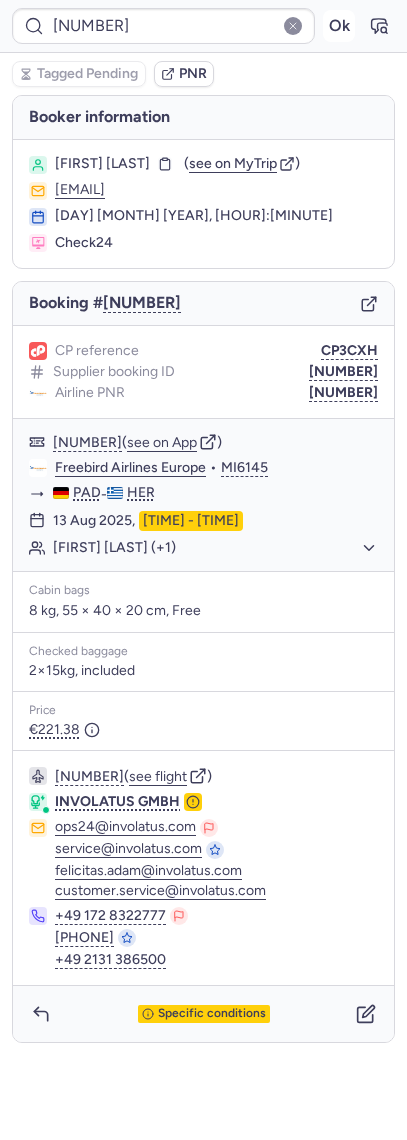 click on "Ok" at bounding box center (339, 26) 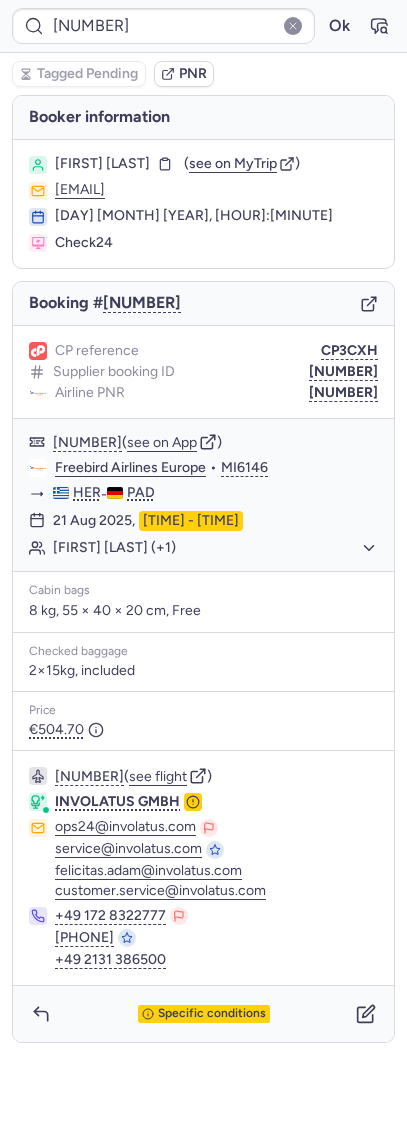 click on "[NUMBER]  Ok" at bounding box center [203, 26] 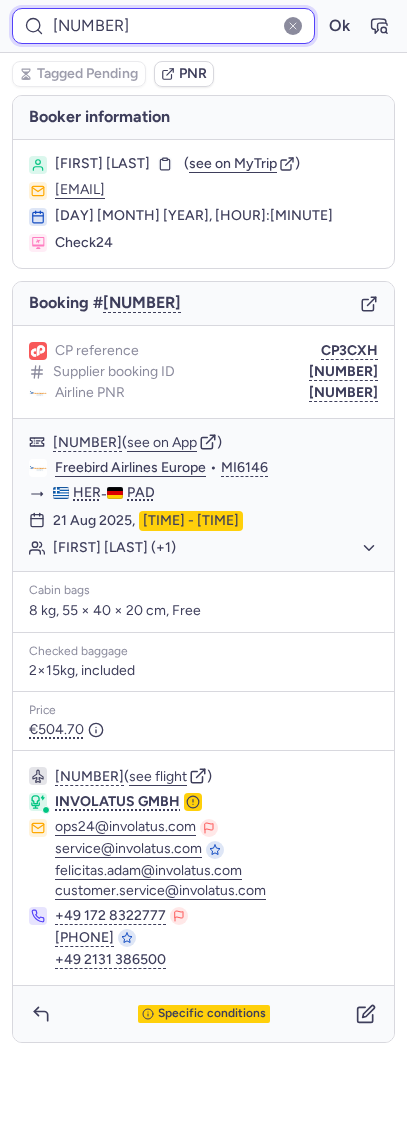 click on "[NUMBER]" at bounding box center (163, 26) 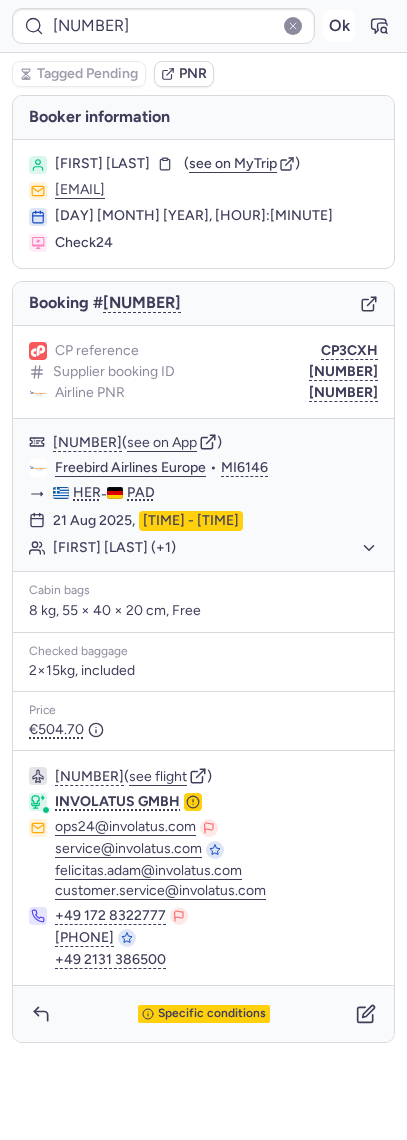 click on "Ok" at bounding box center [339, 26] 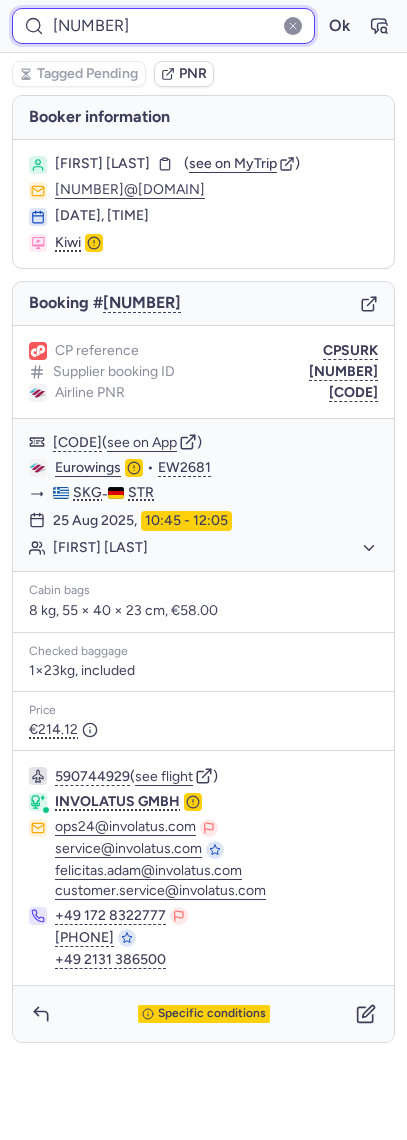 click on "[NUMBER]" at bounding box center (163, 26) 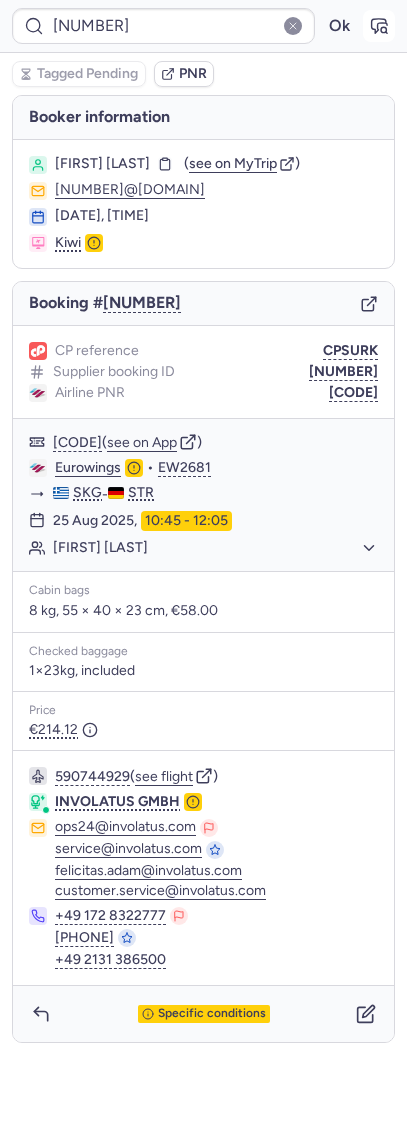 click at bounding box center [379, 26] 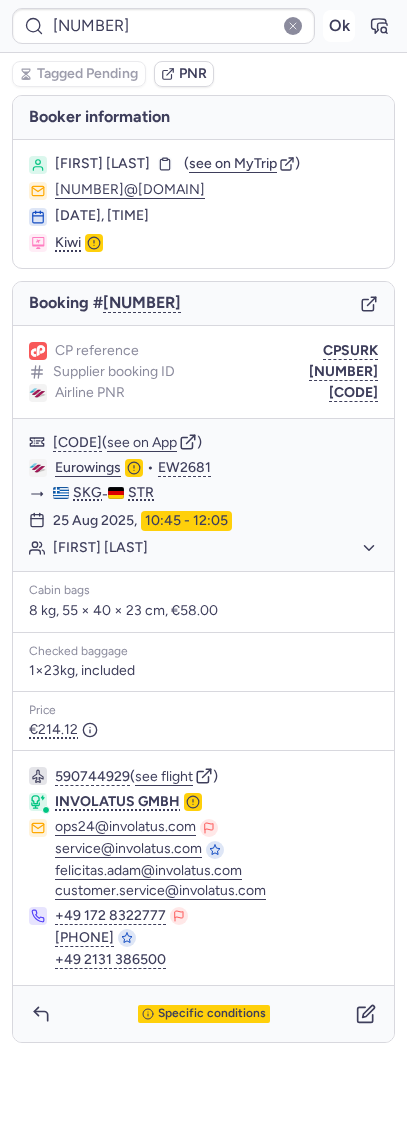 click on "Ok" at bounding box center [339, 26] 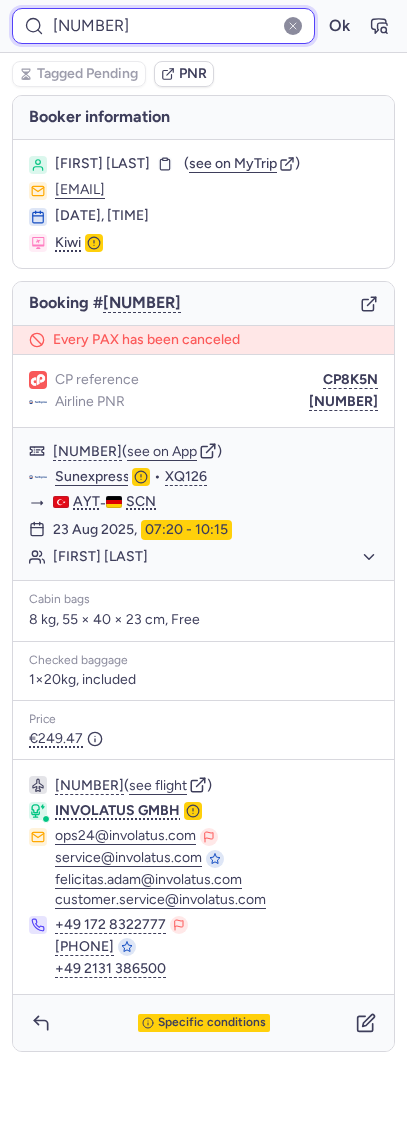 click on "[NUMBER]" at bounding box center (163, 26) 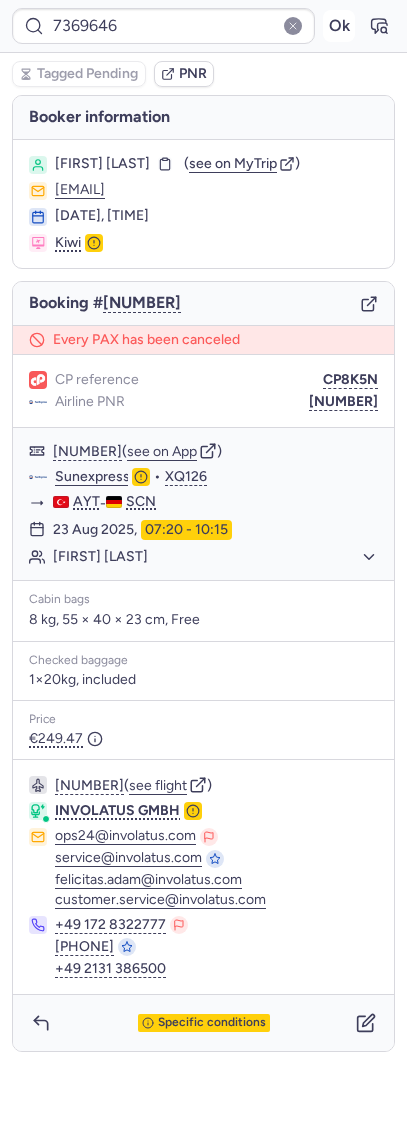 click on "Ok" at bounding box center (339, 26) 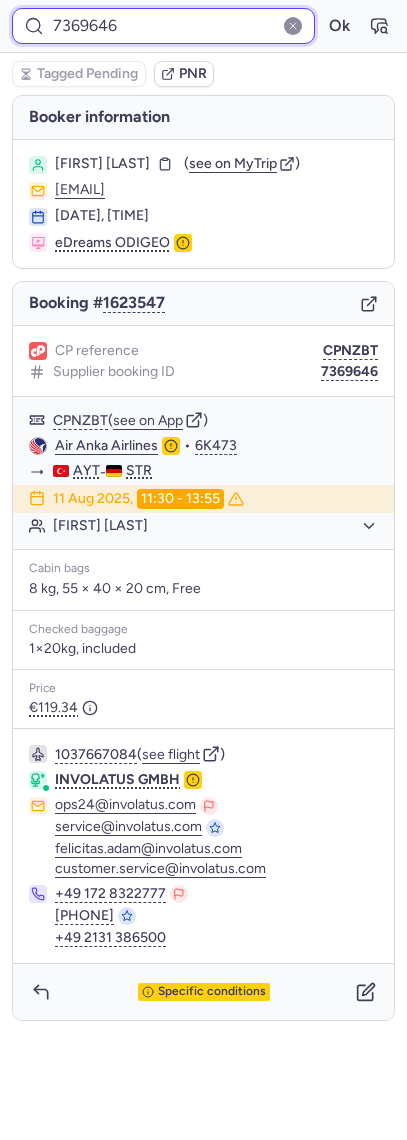 click on "7369646" at bounding box center [163, 26] 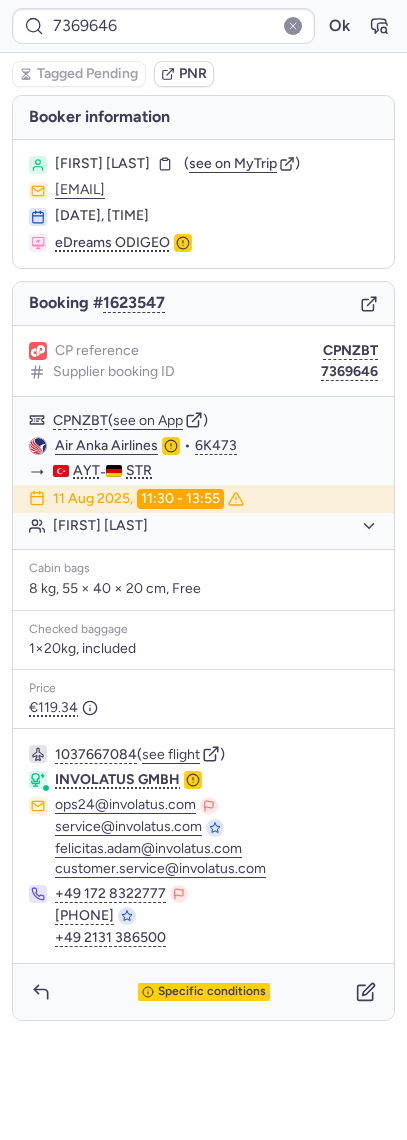 click on "[NUMBER]  Ok" at bounding box center (203, 26) 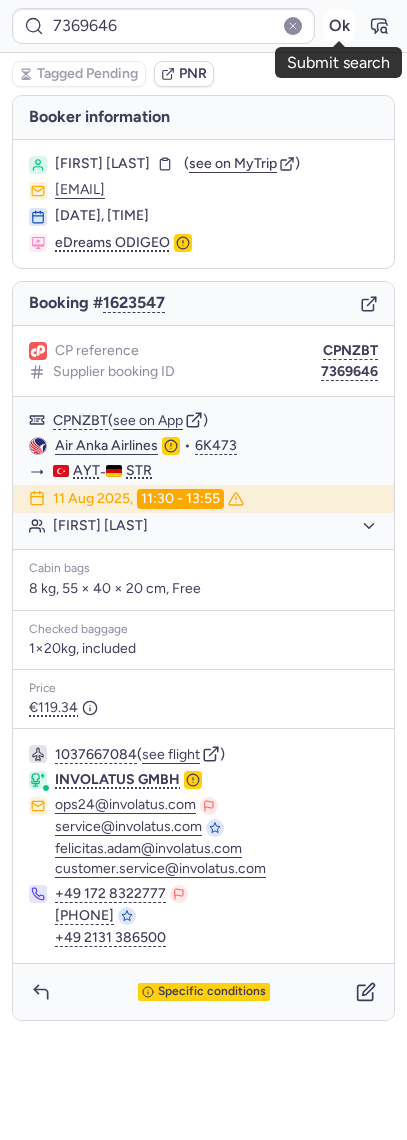 click on "Ok" at bounding box center [339, 26] 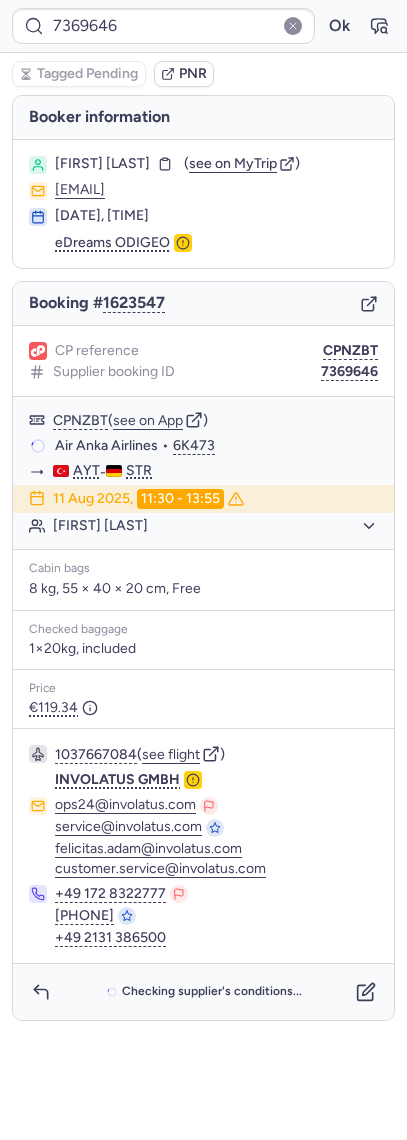 click at bounding box center [293, 26] 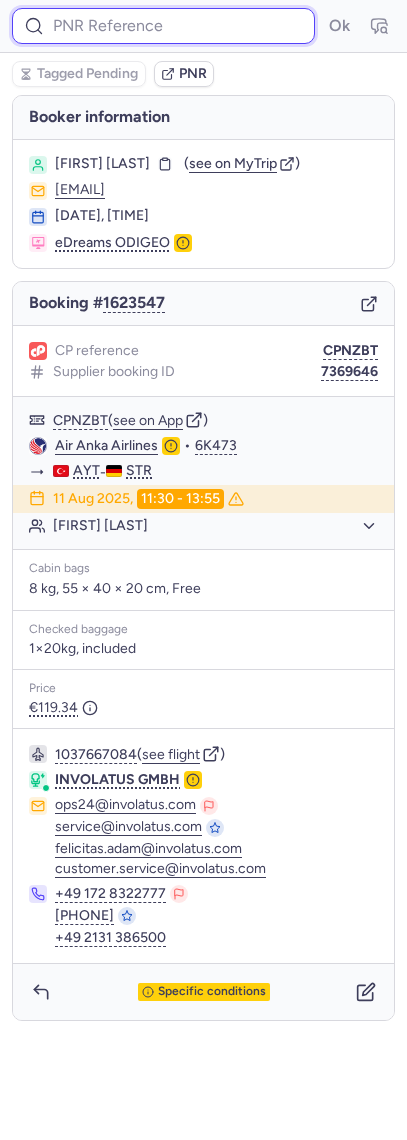 click at bounding box center (163, 26) 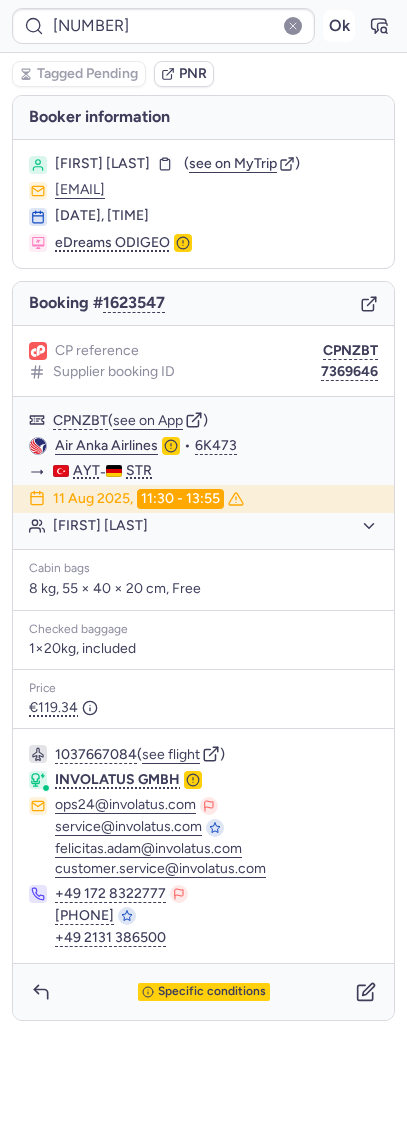 click on "Ok" at bounding box center (339, 26) 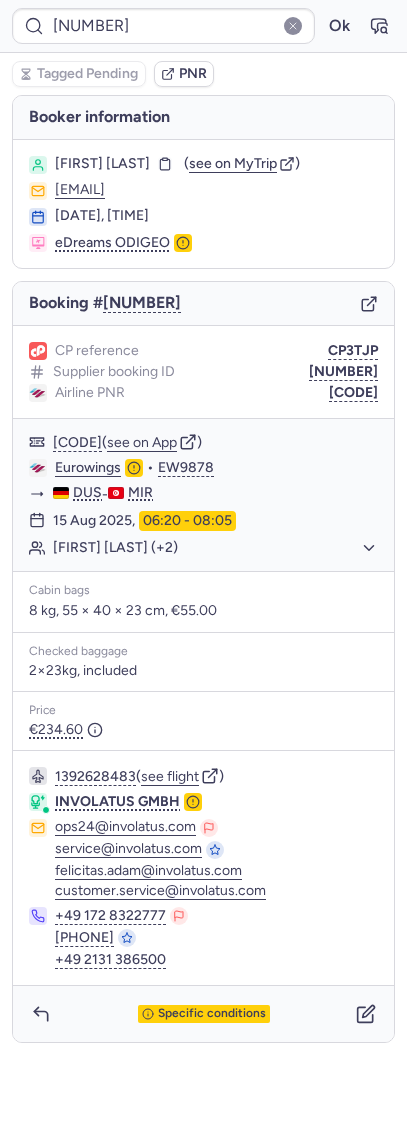 drag, startPoint x: -2, startPoint y: 66, endPoint x: -16, endPoint y: 66, distance: 14 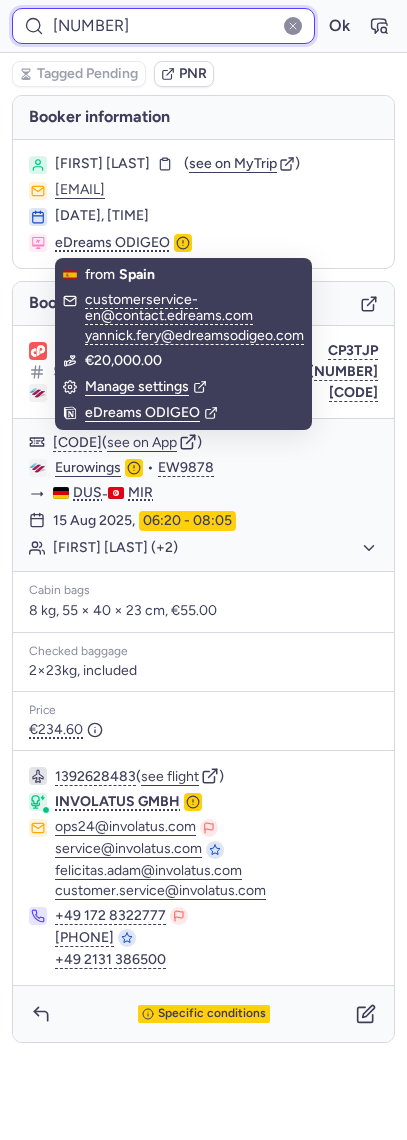 click on "[NUMBER]" at bounding box center (163, 26) 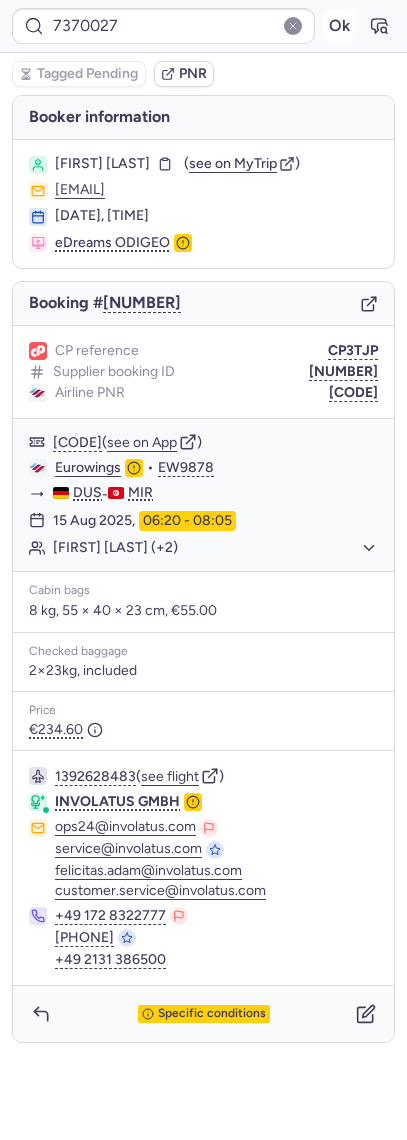 click on "Ok" at bounding box center (339, 26) 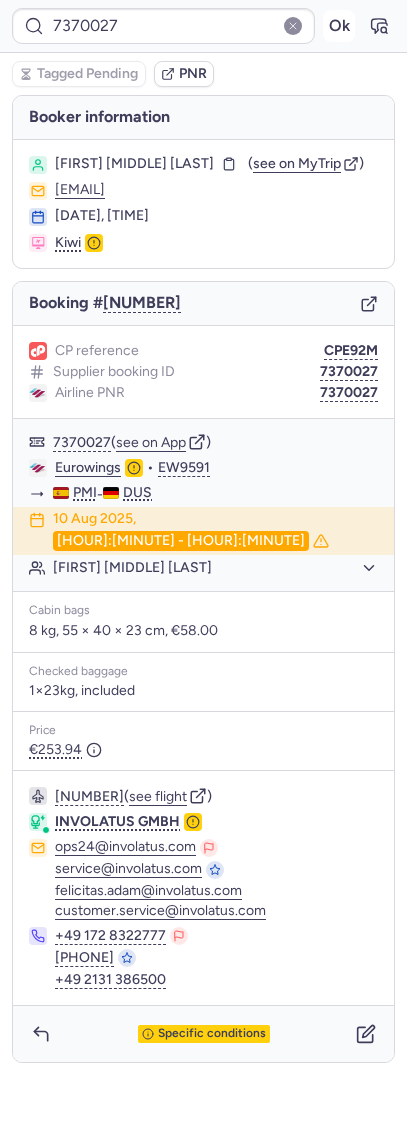 click on "Ok" at bounding box center (339, 26) 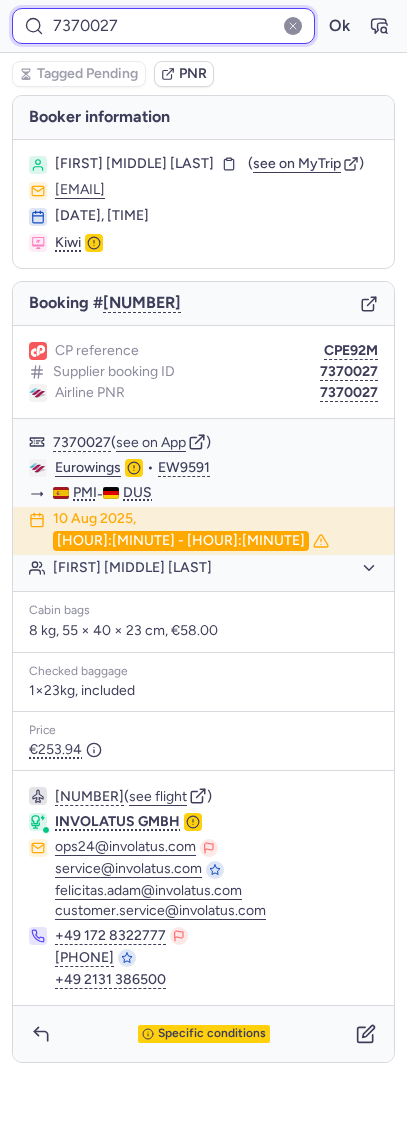 click on "7370027" at bounding box center (163, 26) 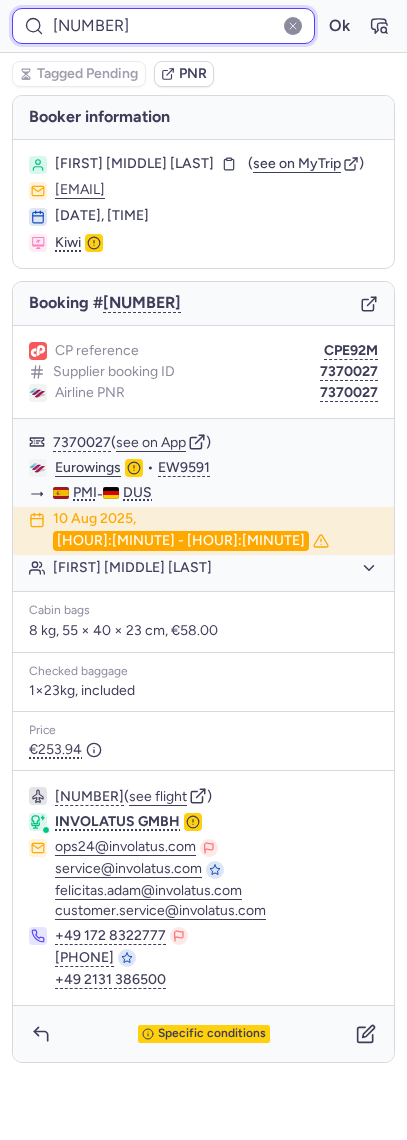 click on "[NUMBER]" at bounding box center (163, 26) 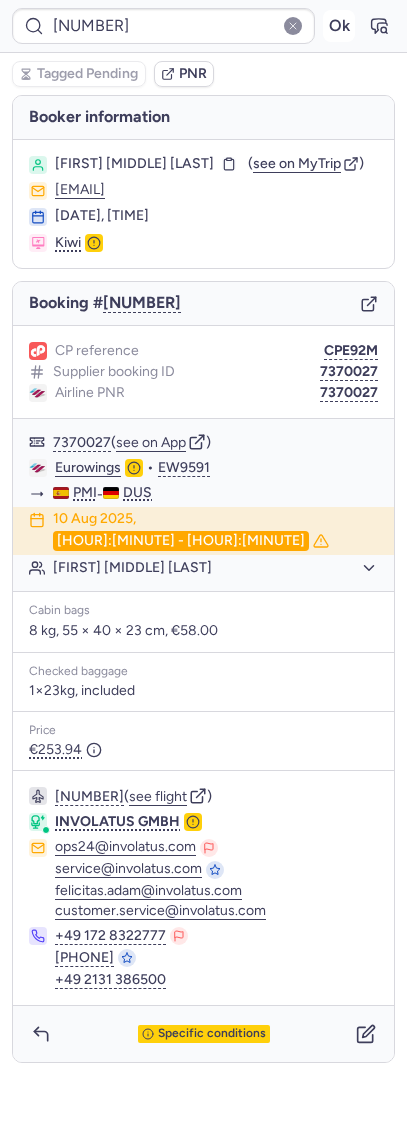 click on "Ok" at bounding box center [339, 26] 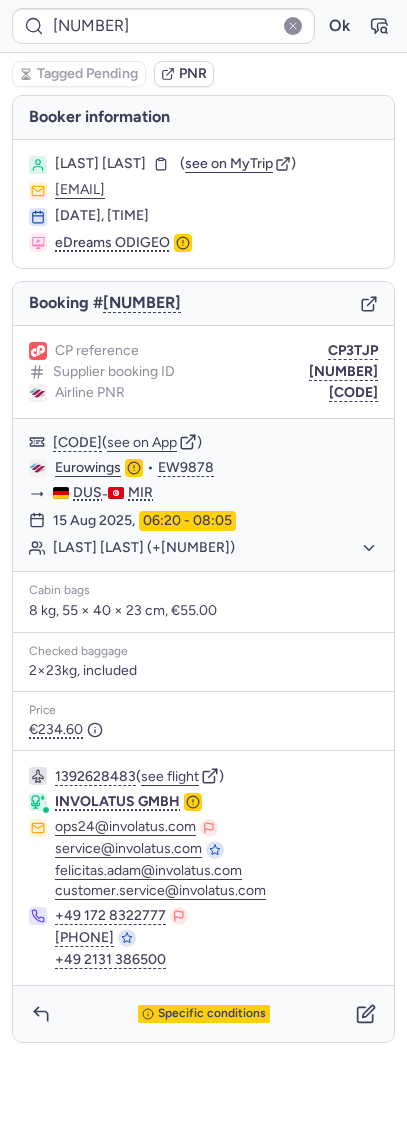 scroll, scrollTop: 0, scrollLeft: 0, axis: both 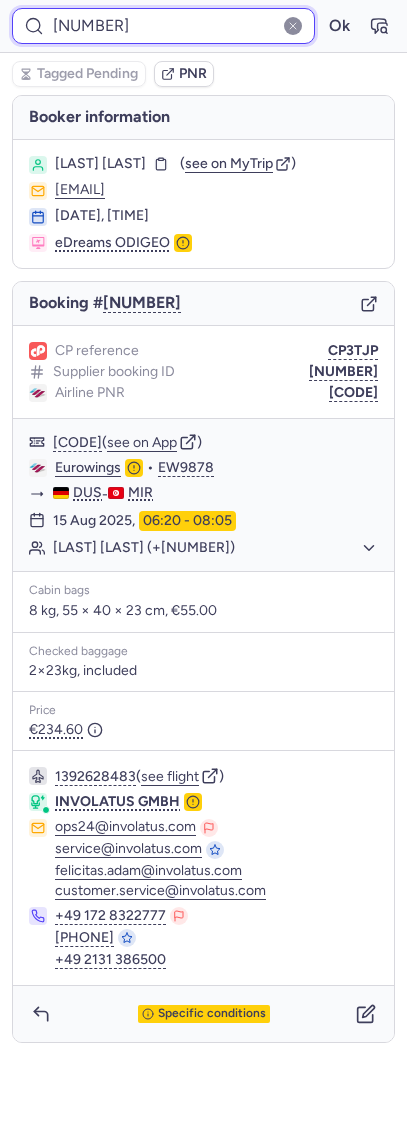 click on "[NUMBER]" at bounding box center (163, 26) 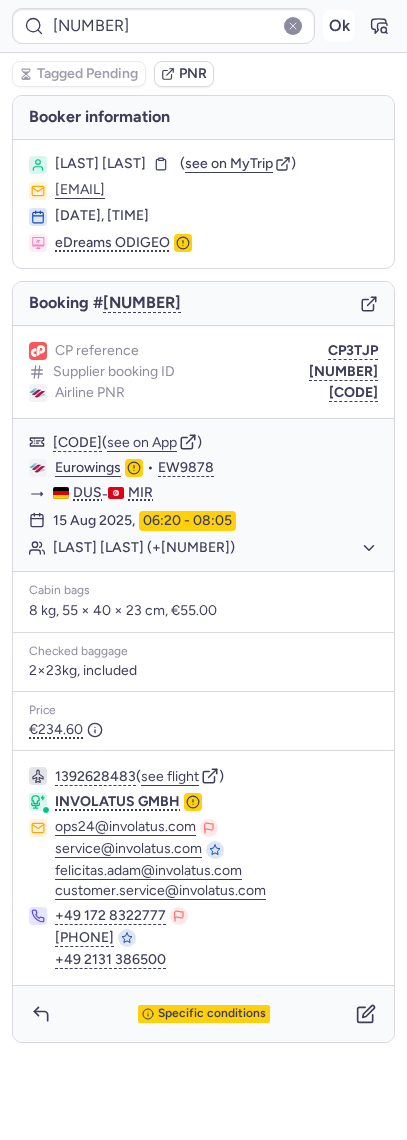 click on "Ok" at bounding box center (339, 26) 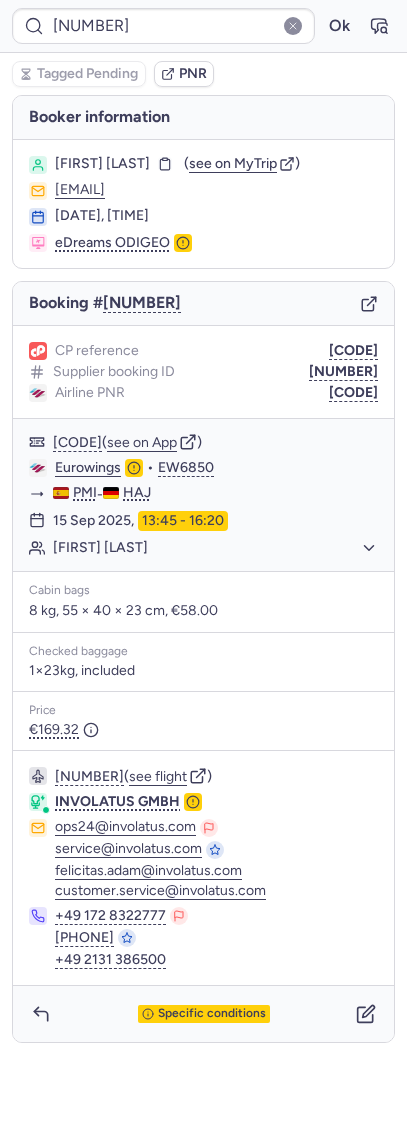 click on "[NUMBER] Ok" at bounding box center [203, 26] 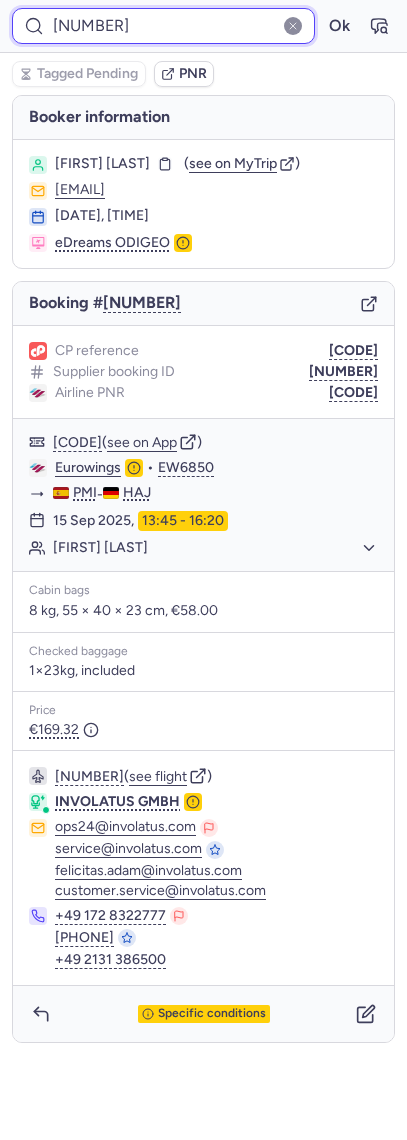click on "[NUMBER]" at bounding box center [163, 26] 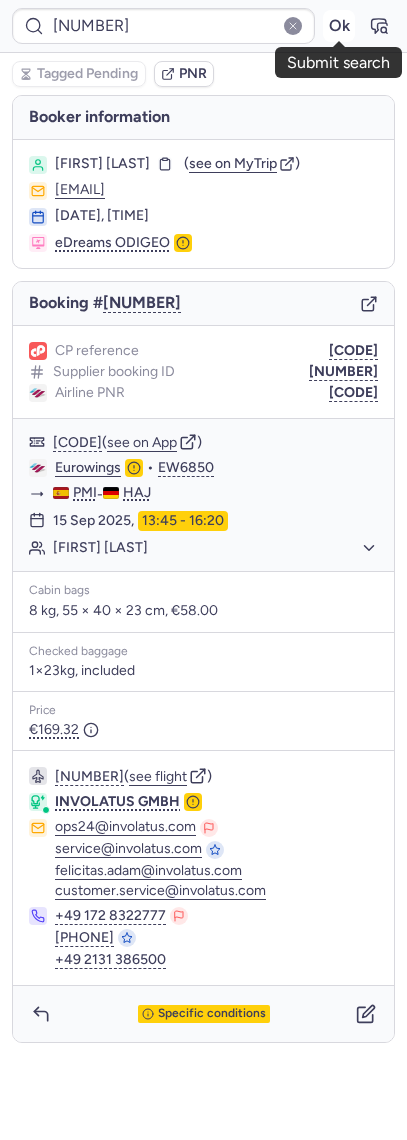 click on "Ok" at bounding box center (339, 26) 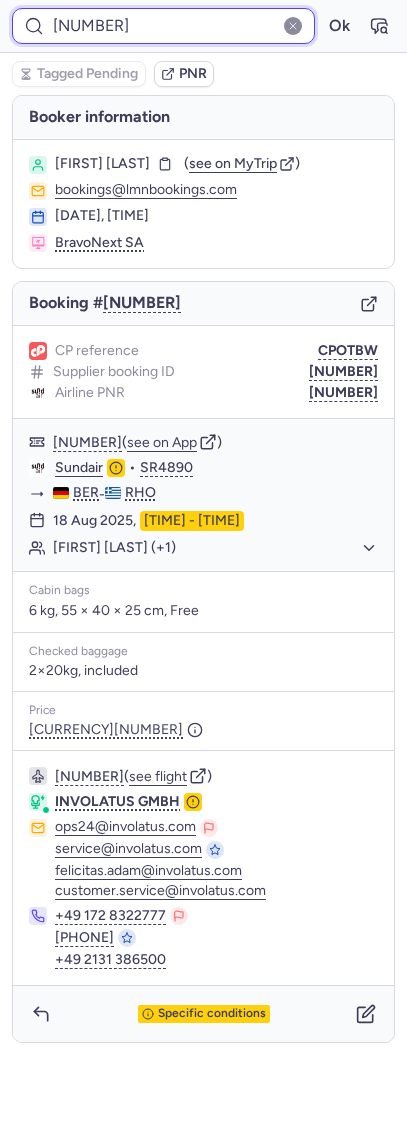 click on "7370819" at bounding box center [163, 26] 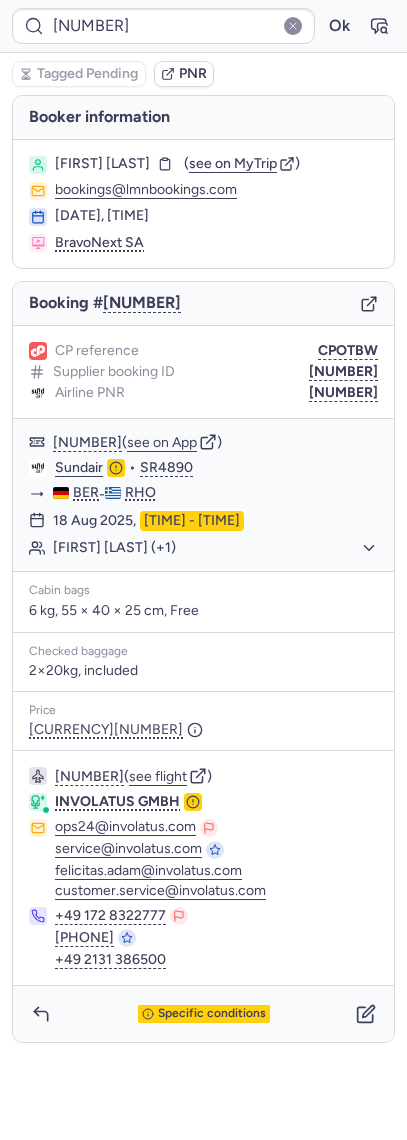 click on "7370950  Ok" at bounding box center (203, 26) 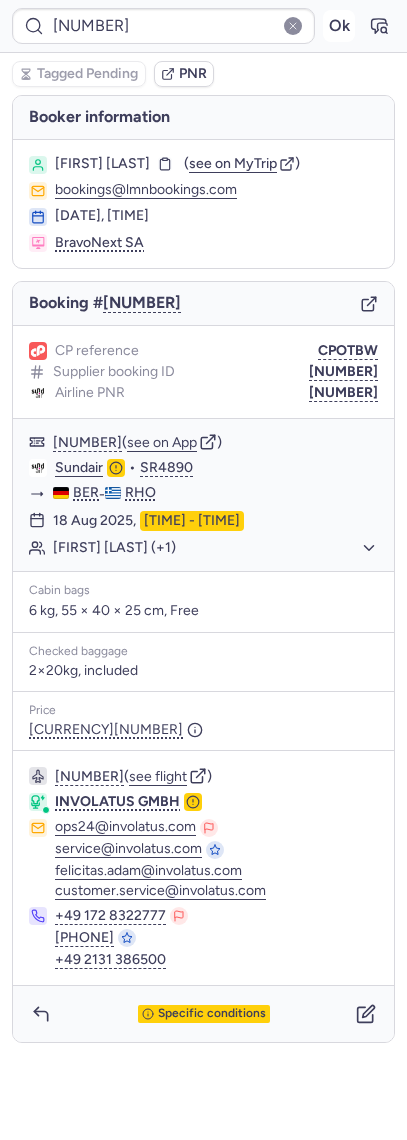 click on "Ok" at bounding box center (339, 26) 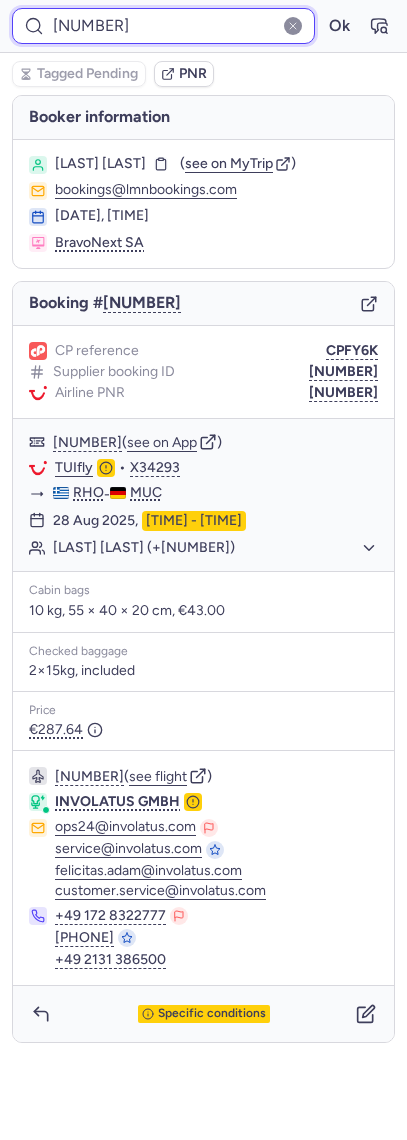 click on "7370950" at bounding box center (163, 26) 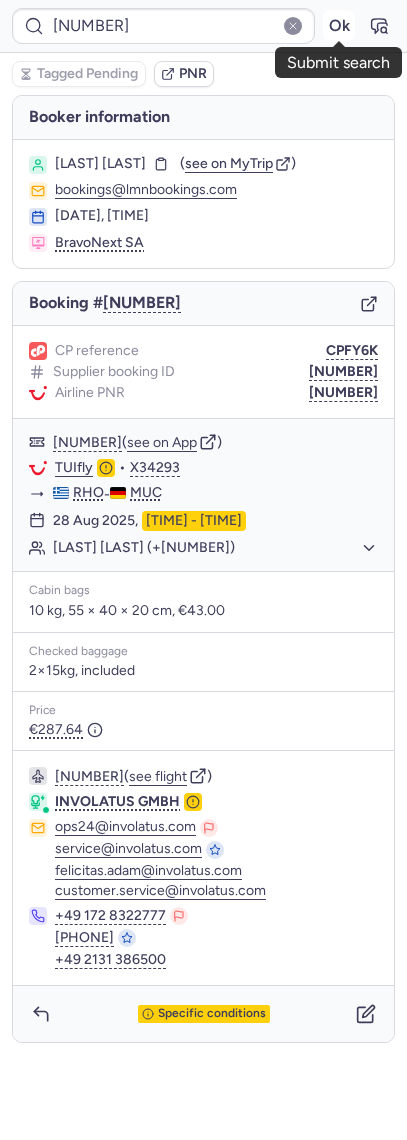 click on "Ok" at bounding box center (339, 26) 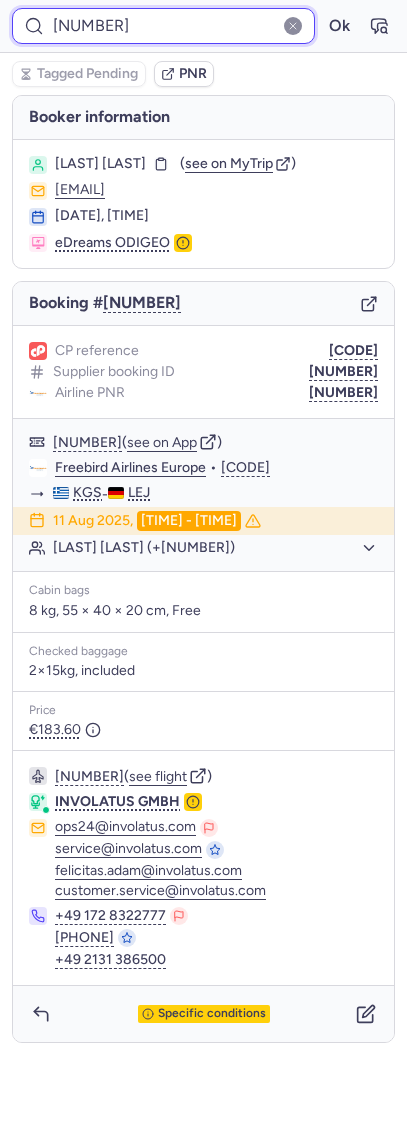click on "[NUMBER]" at bounding box center (163, 26) 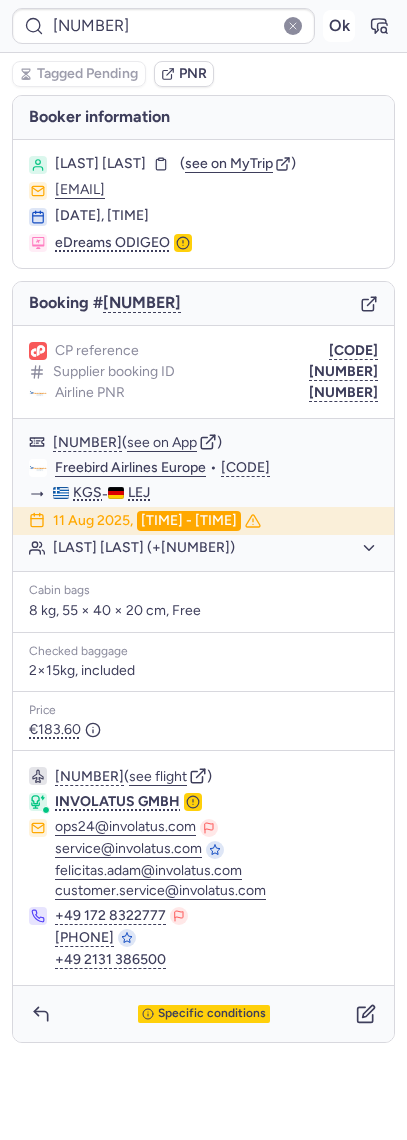 click on "Ok" at bounding box center [339, 26] 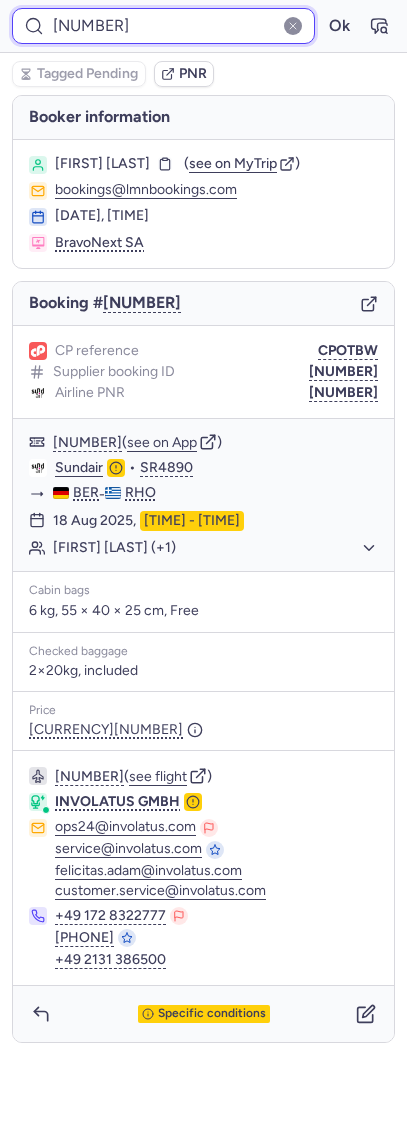 click on "7370819" at bounding box center [163, 26] 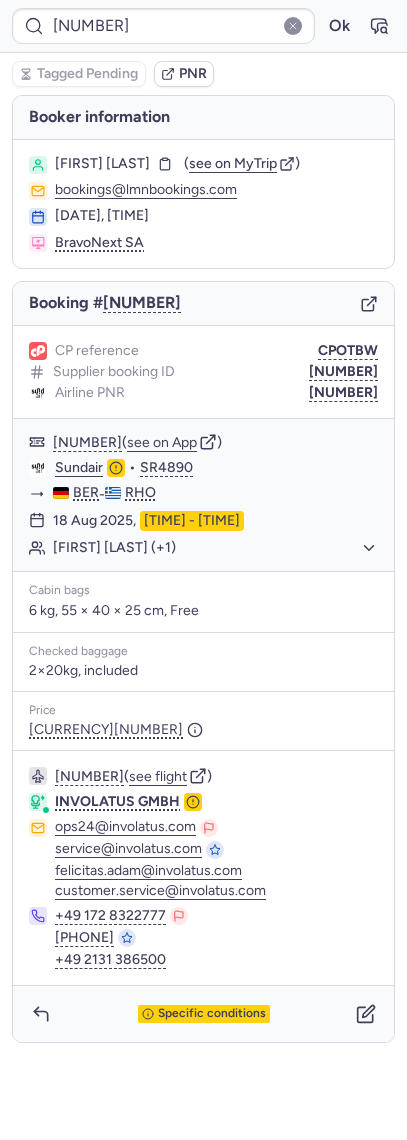 click on "7370950  Ok" at bounding box center [203, 26] 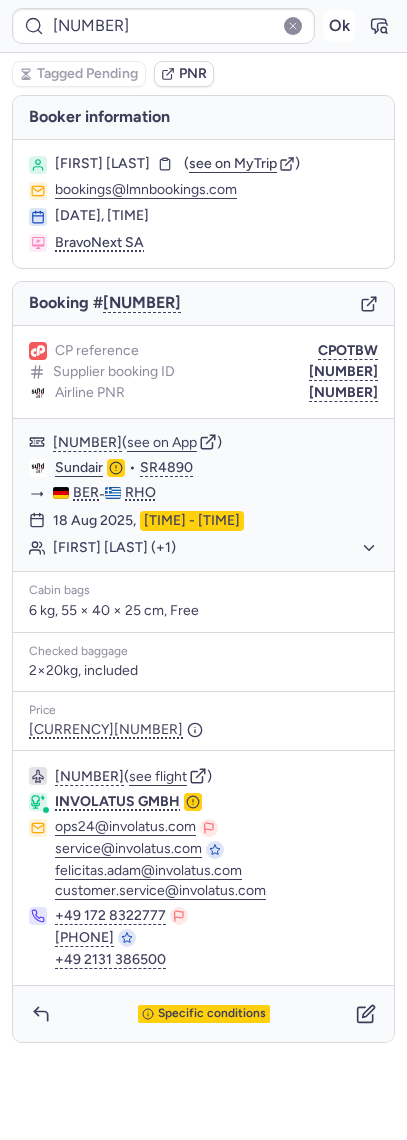 click on "Ok" at bounding box center [339, 26] 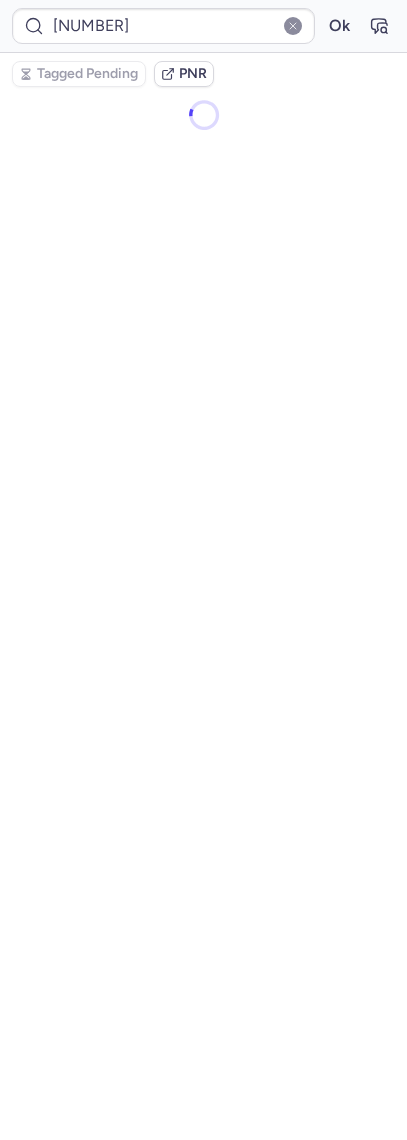 click on "7370950  Ok" at bounding box center (203, 26) 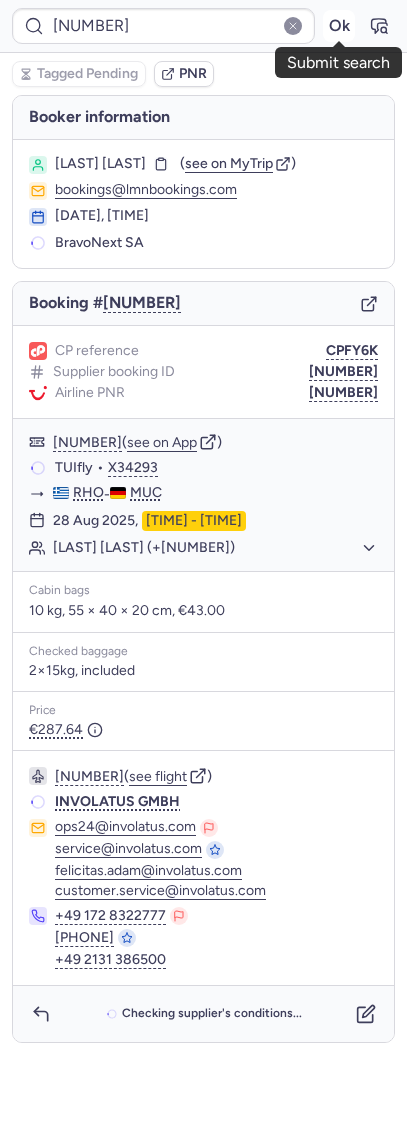 click on "Ok" at bounding box center [339, 26] 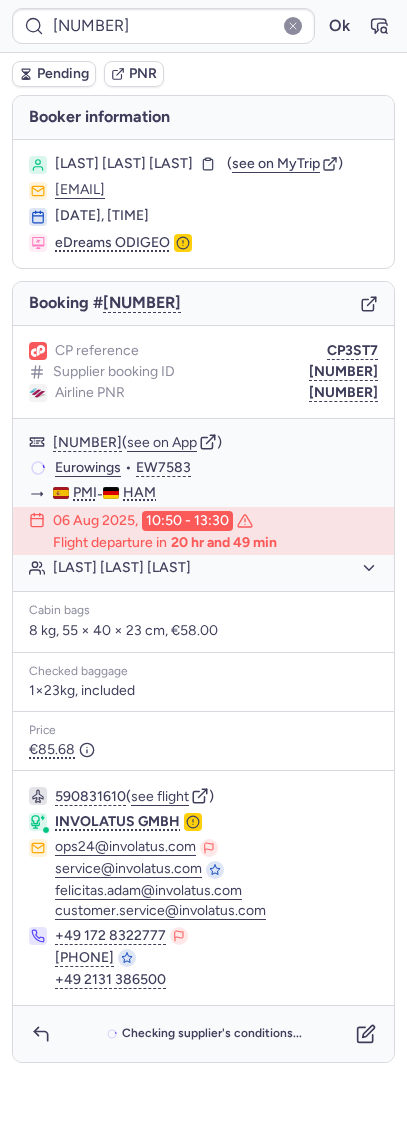 type on "CPHHKS" 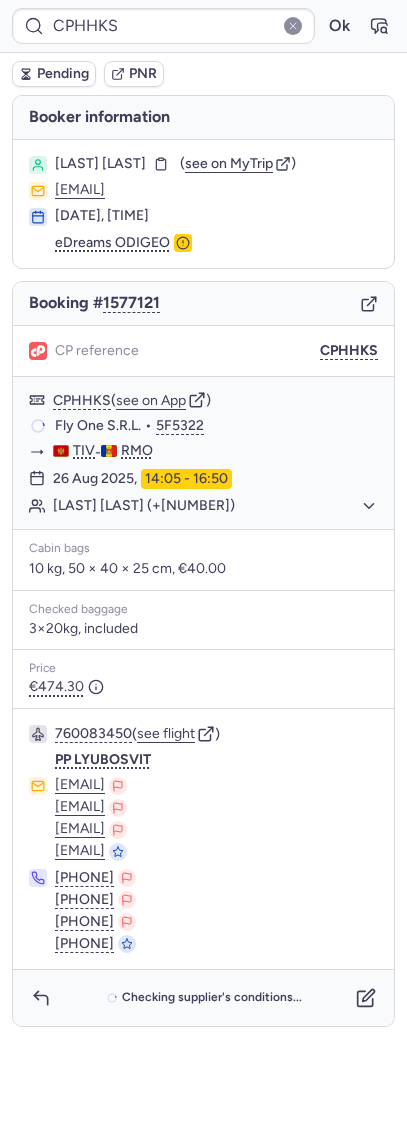 type on "7369331" 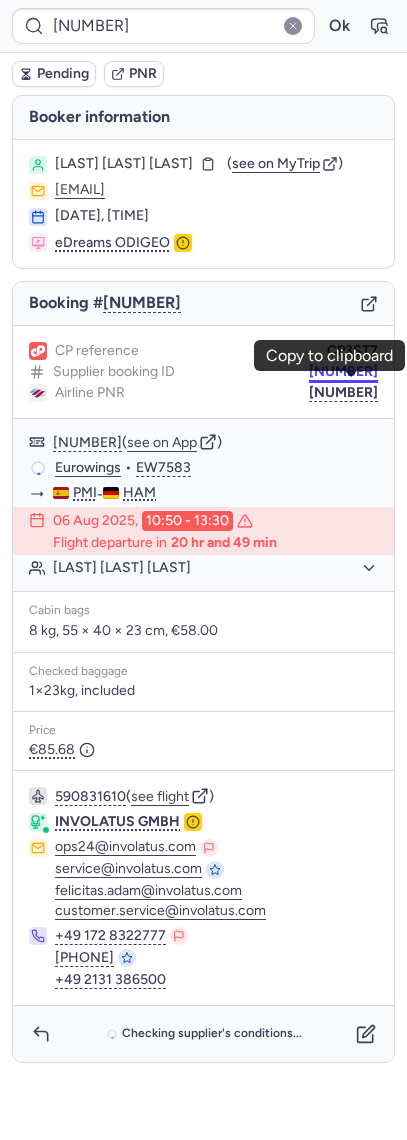 click on "7369331" at bounding box center (343, 372) 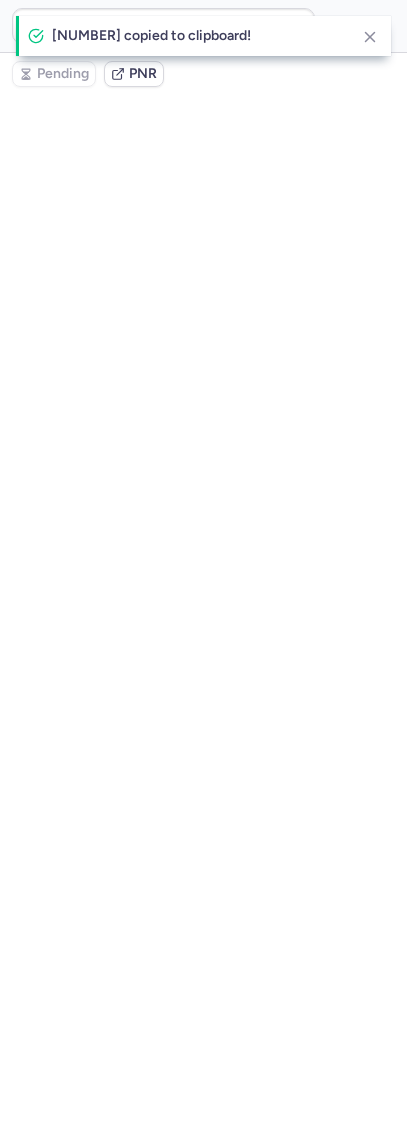 type on "7369331" 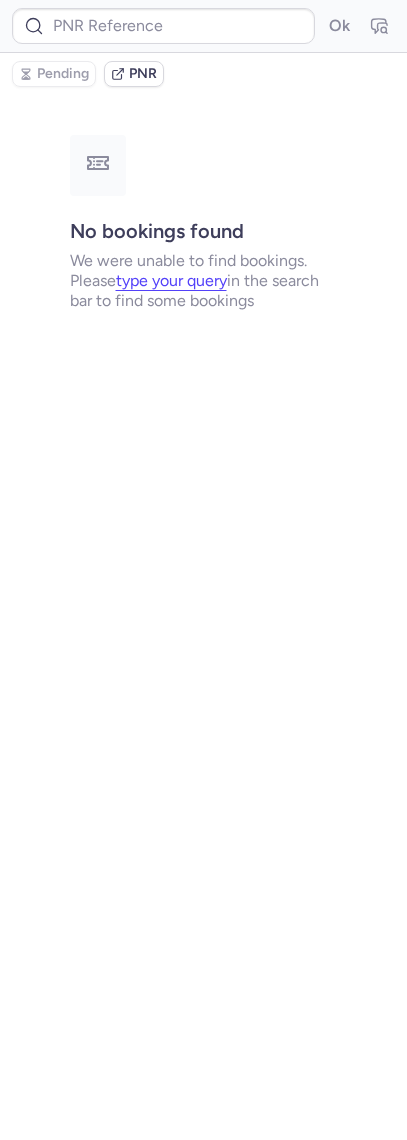 type on "7369331" 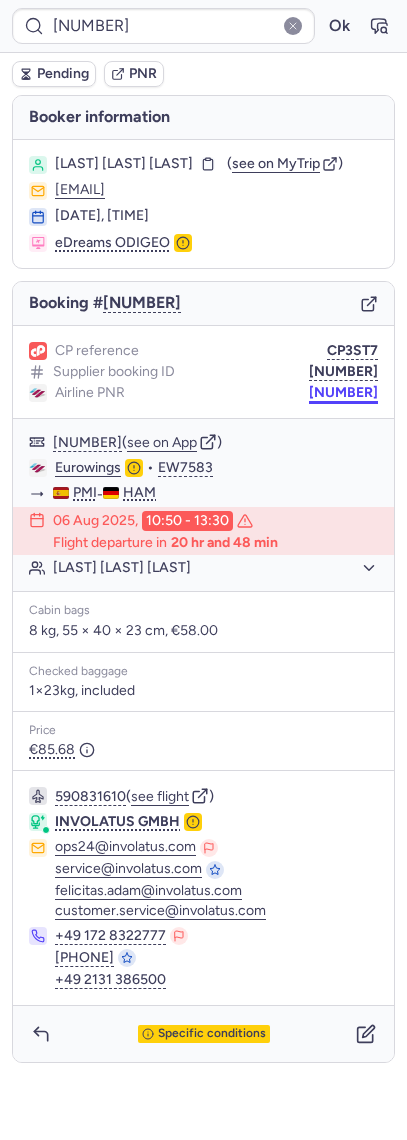 click on "7369331" at bounding box center (343, 393) 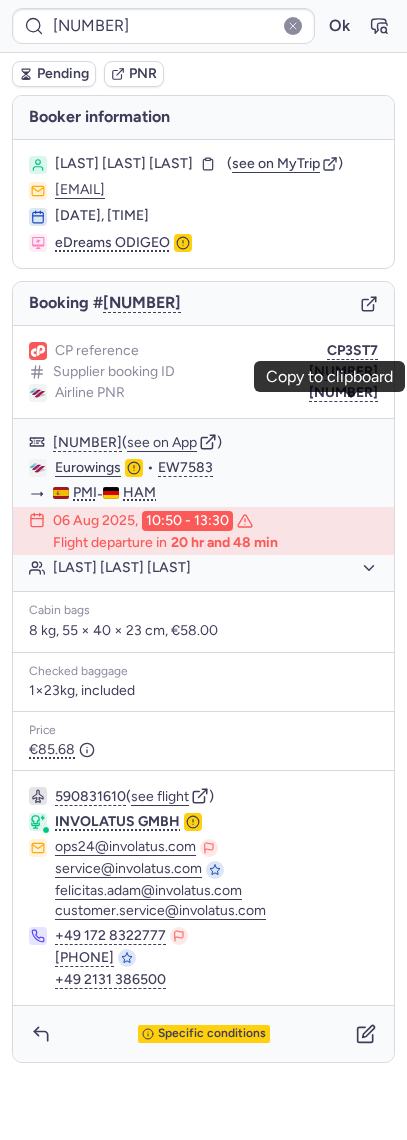 click on "Laura Sophie SCHOMBURG  ( see on MyTrip  )  kwschomburg@web.de 01 Aug 2025, 18:13 eDreams ODIGEO" at bounding box center (203, 204) 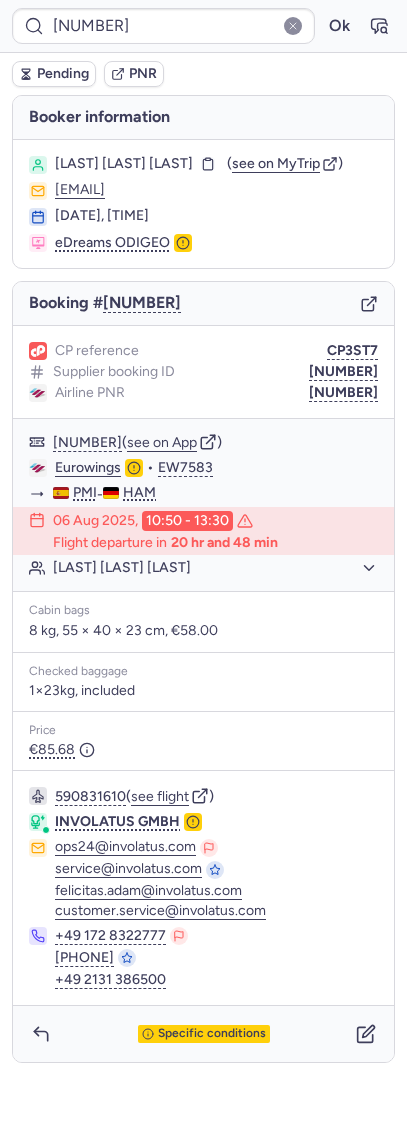 click on "Laura Sophie SCHOMBURG  ( see on MyTrip  )  kwschomburg@web.de 01 Aug 2025, 18:13 eDreams ODIGEO" at bounding box center [203, 204] 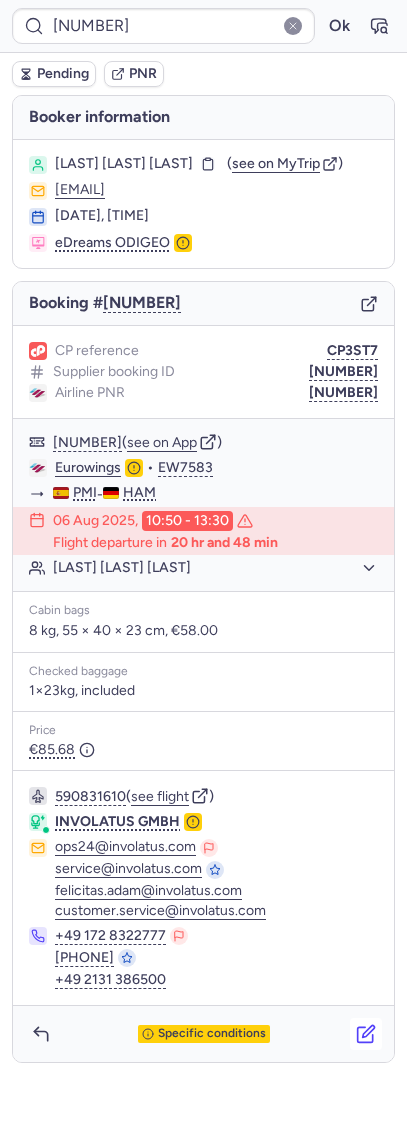 click 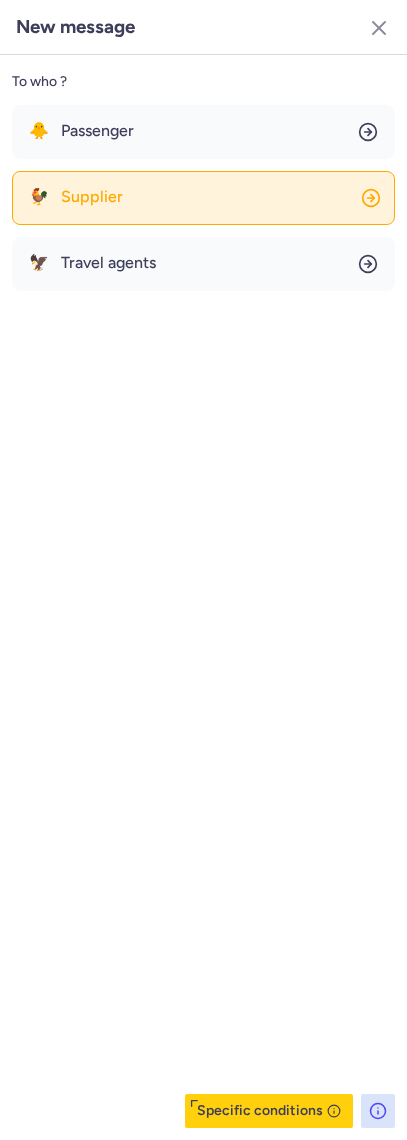 click on "Supplier" at bounding box center [92, 197] 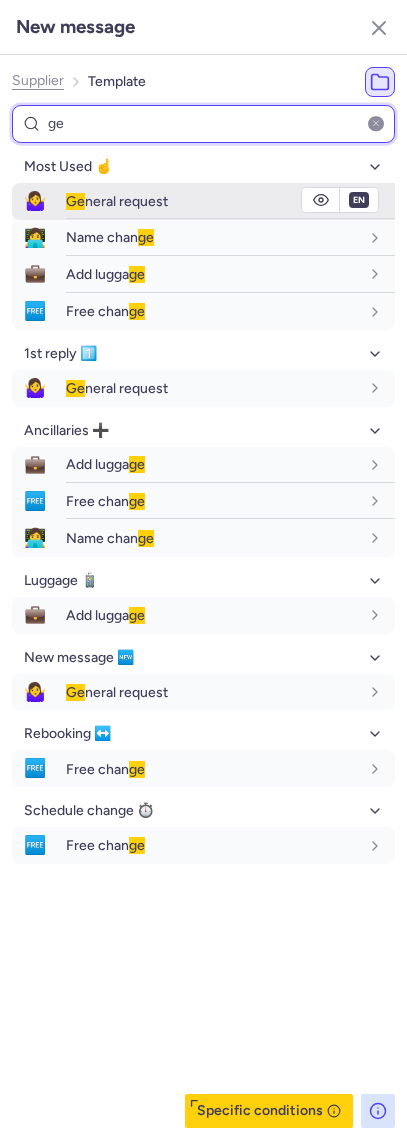 type on "ge" 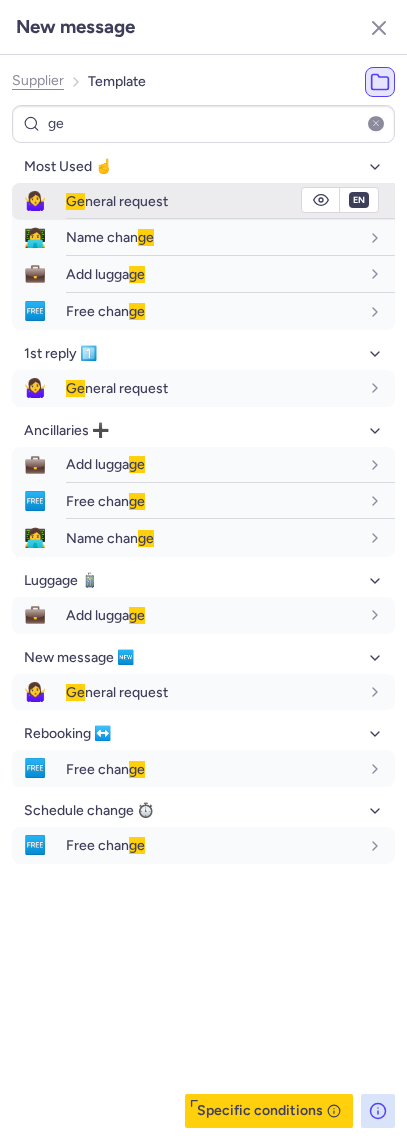 click on "Ge" at bounding box center (75, 201) 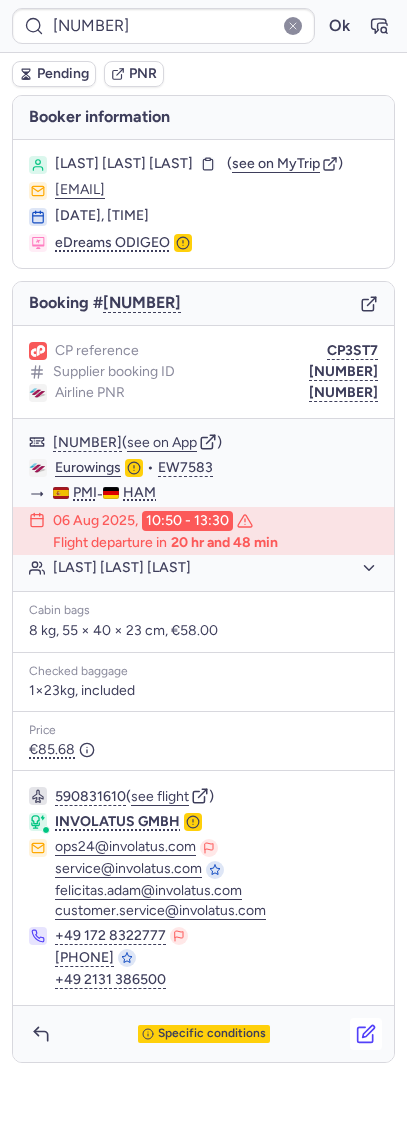 click 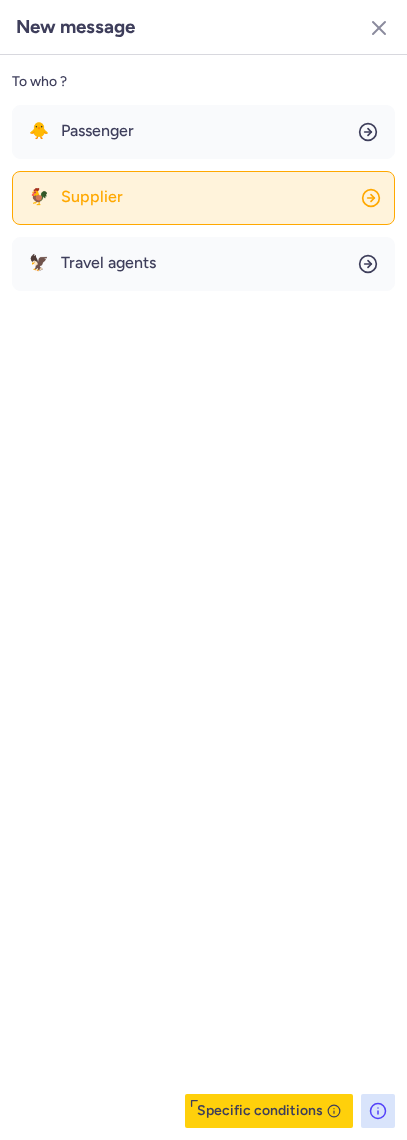 click on "🐓 Supplier" 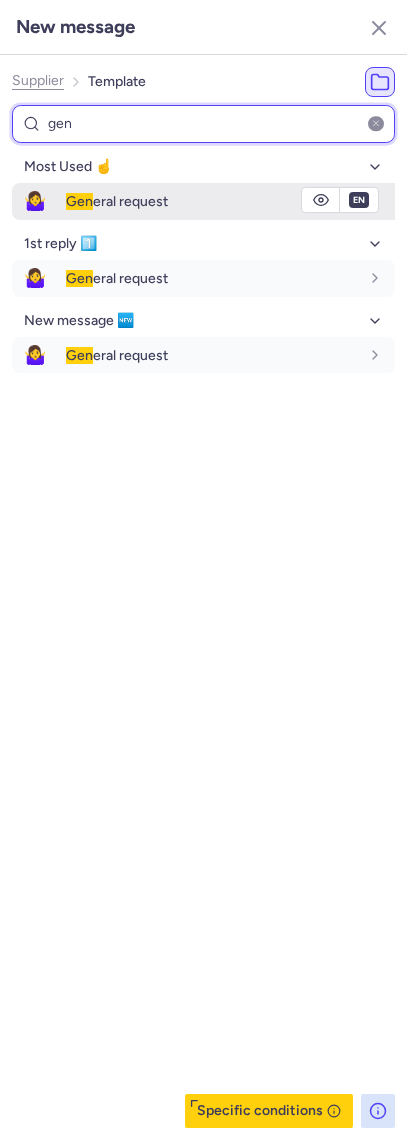 type on "gen" 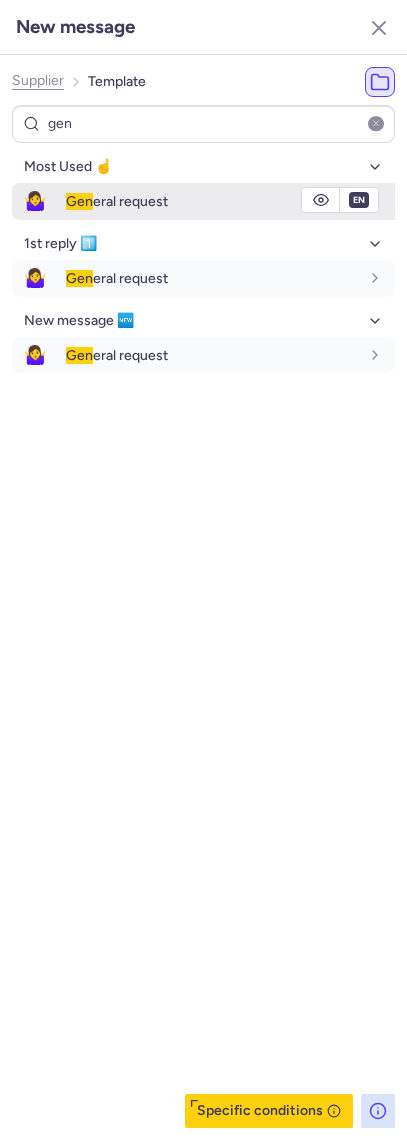 click on "🤷‍♀️ Gen eral request" at bounding box center [203, 201] 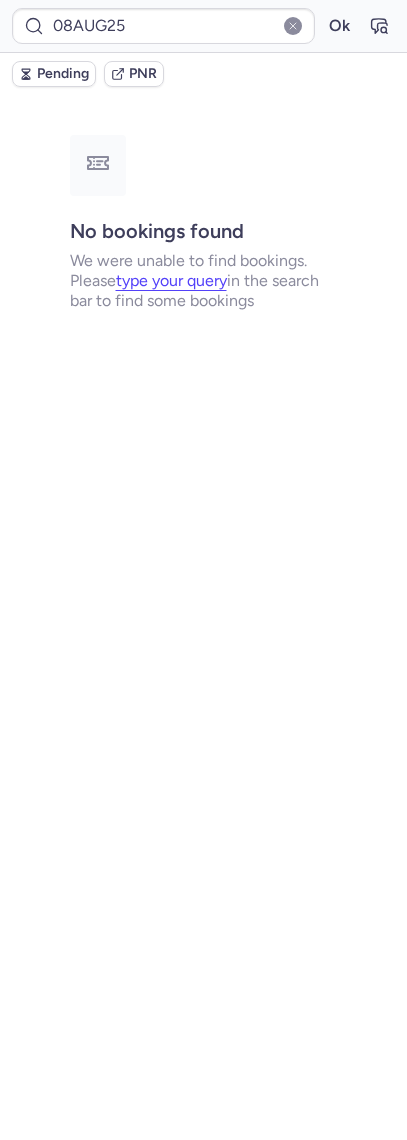 type on "CPHHKS" 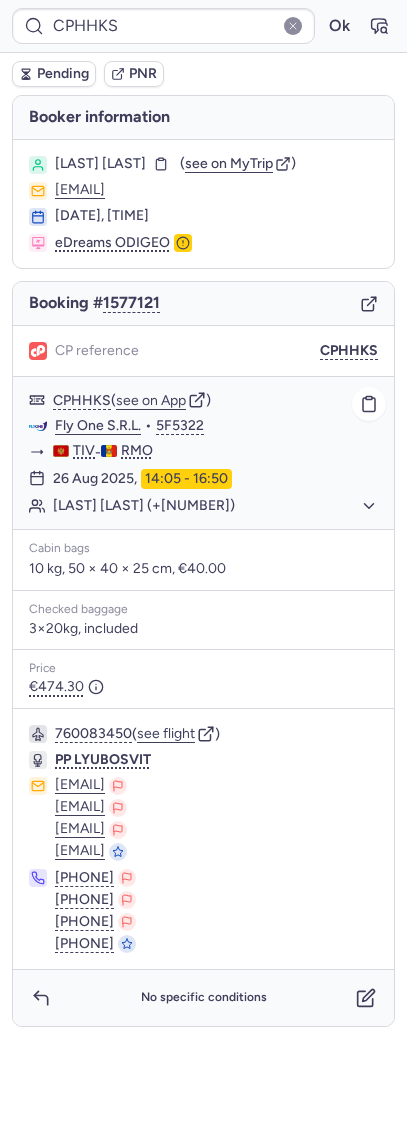 click on "Sergii GELEVERIA (+2)" 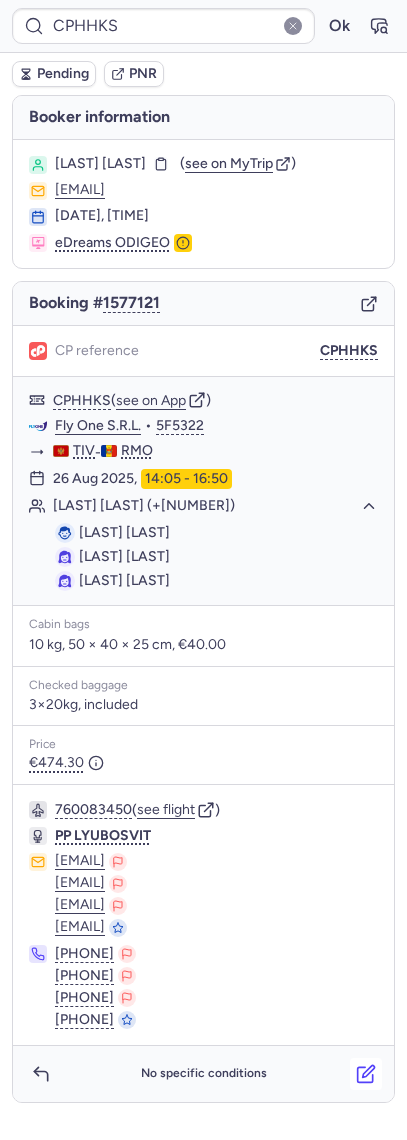 click at bounding box center [366, 1074] 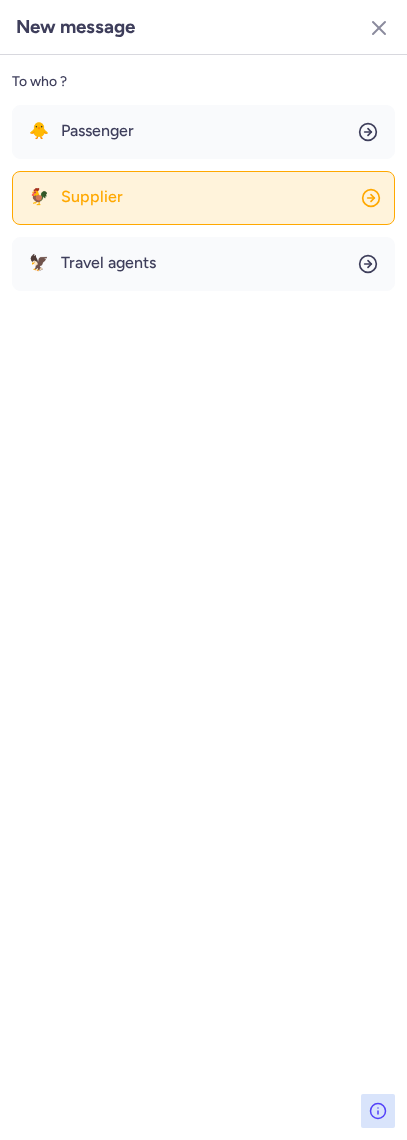 click on "🐓 Supplier" 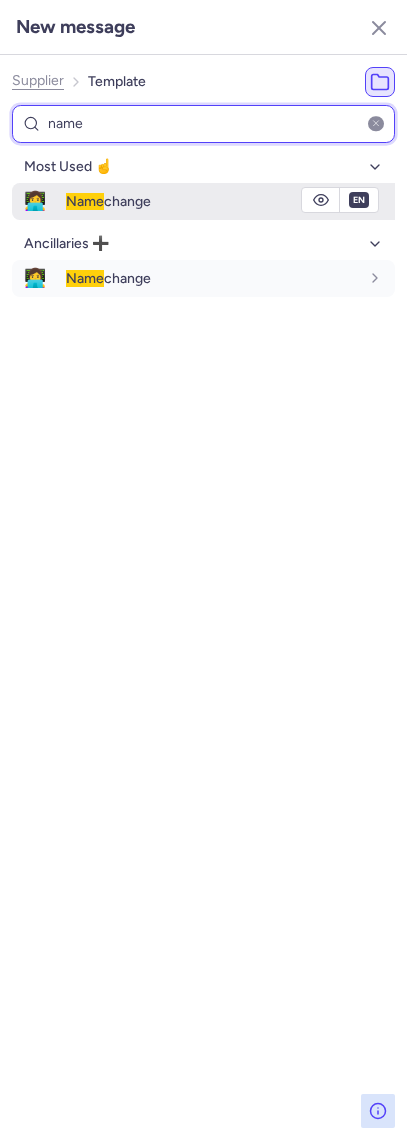 type on "name" 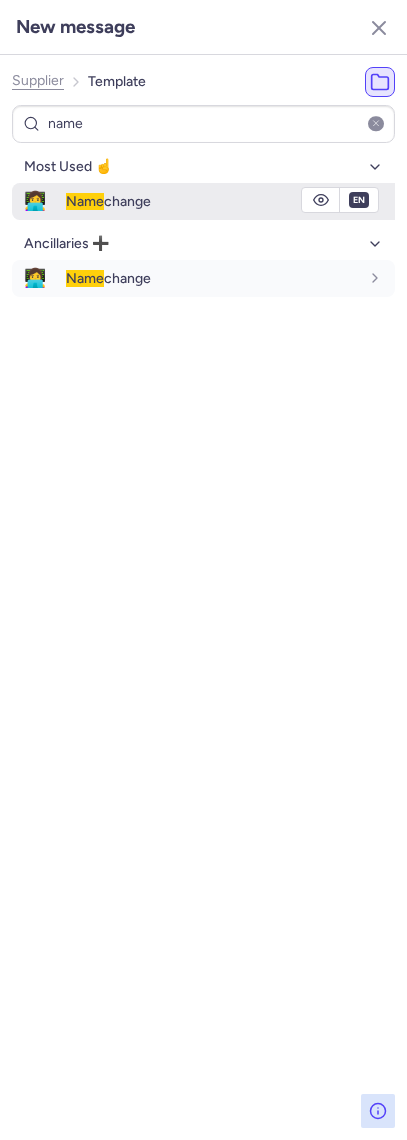 click on "👩‍💻 Name  change" at bounding box center [203, 201] 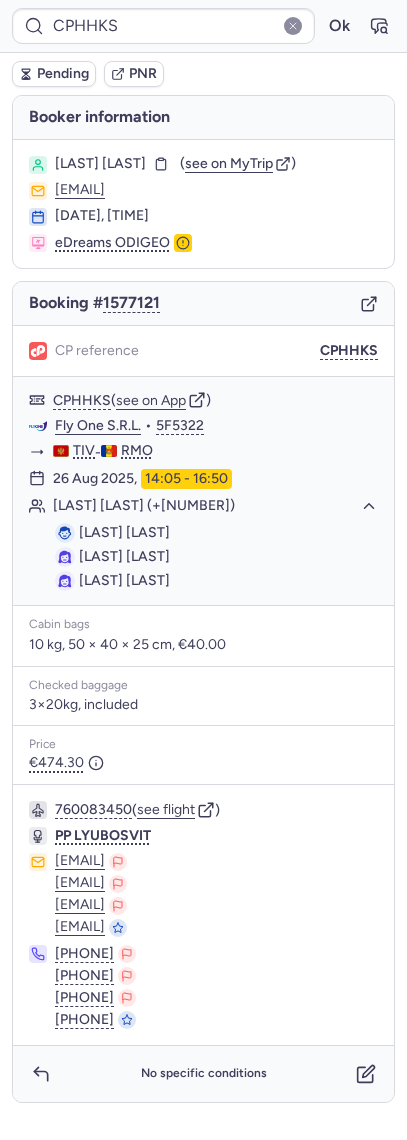 click 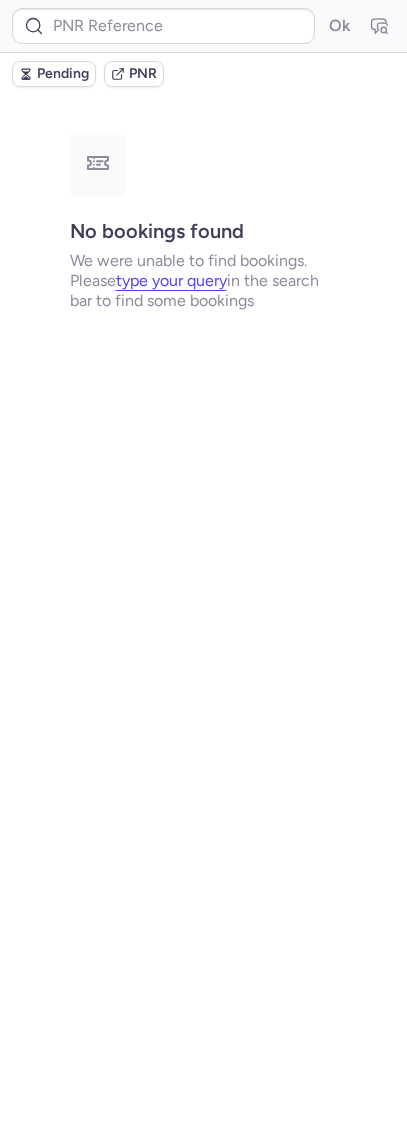 type on "16981318" 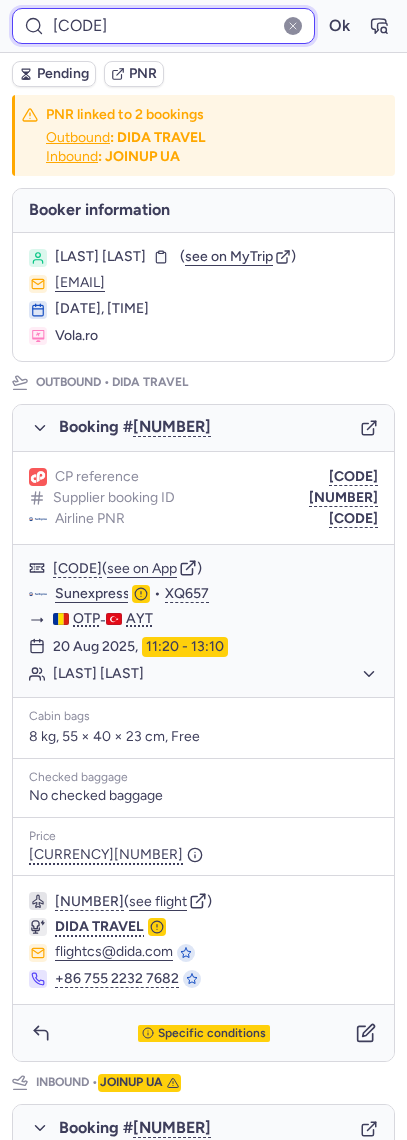 click on "CPZ2RP" at bounding box center [163, 26] 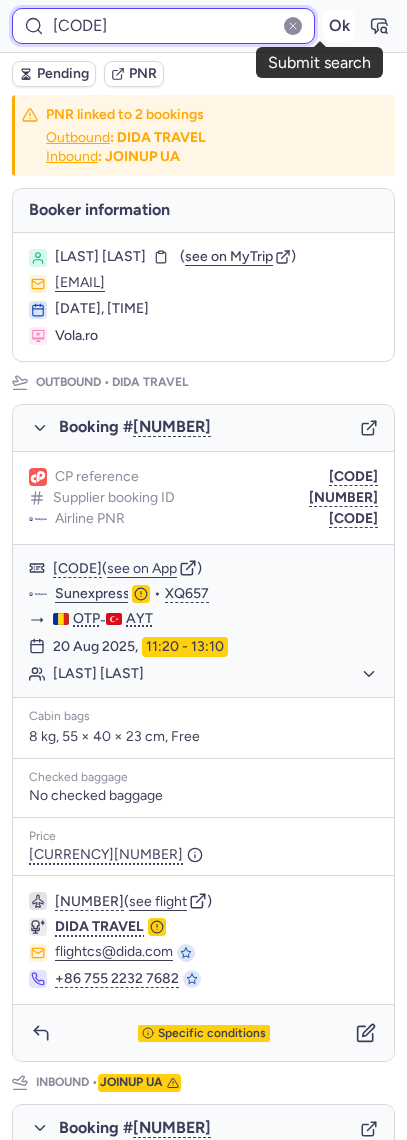 click on "Ok" at bounding box center (339, 26) 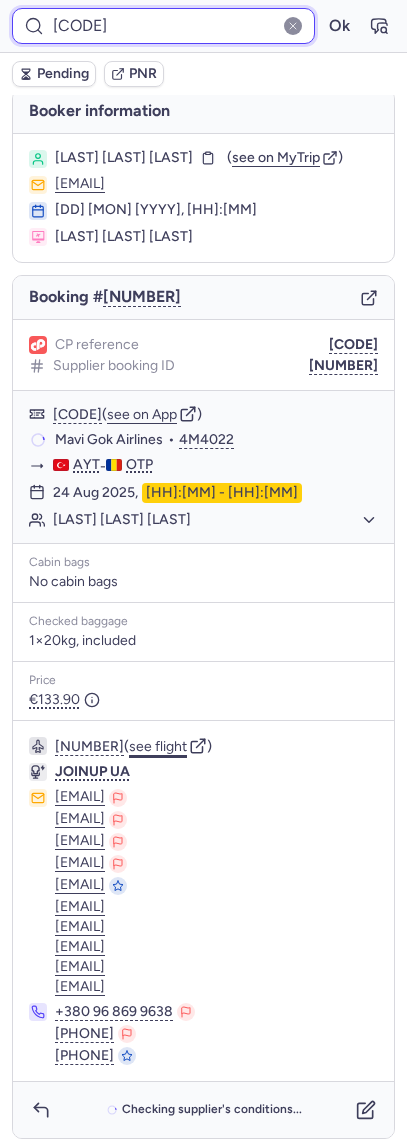 scroll, scrollTop: 12, scrollLeft: 0, axis: vertical 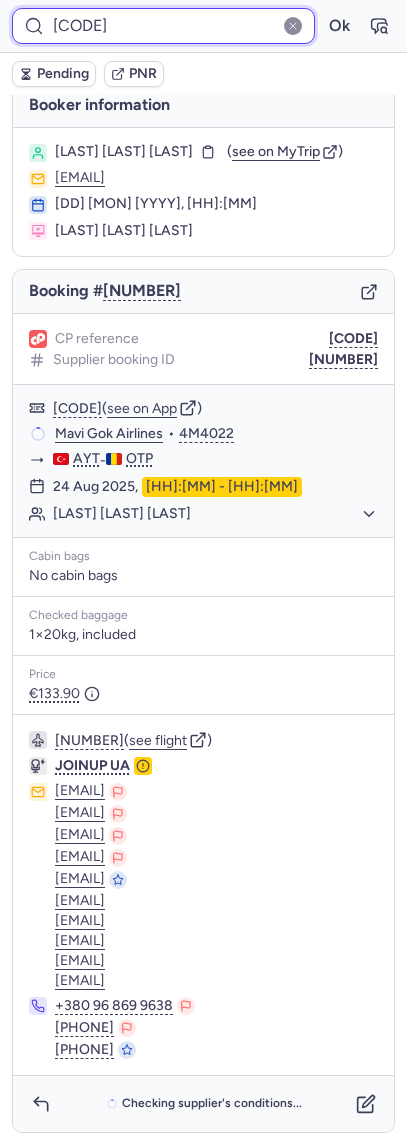 click on "CP7M7P" at bounding box center (163, 26) 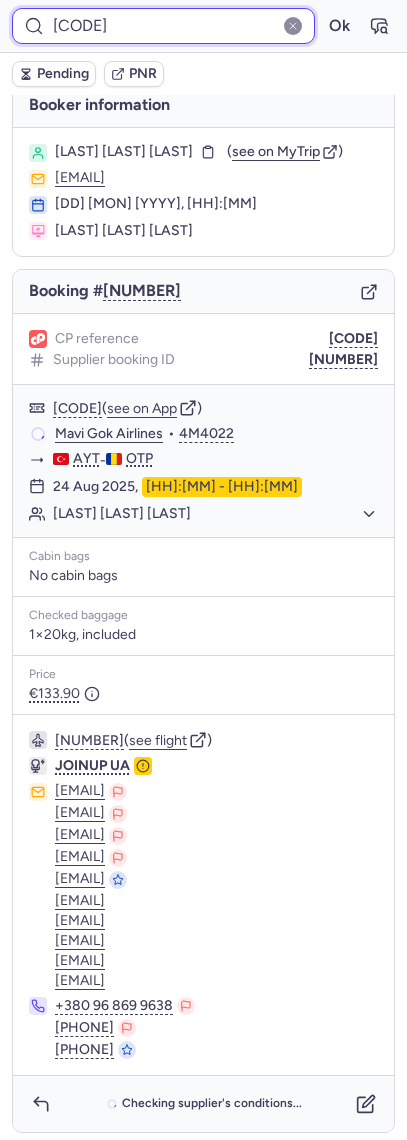 click on "CP7M7P" at bounding box center [163, 26] 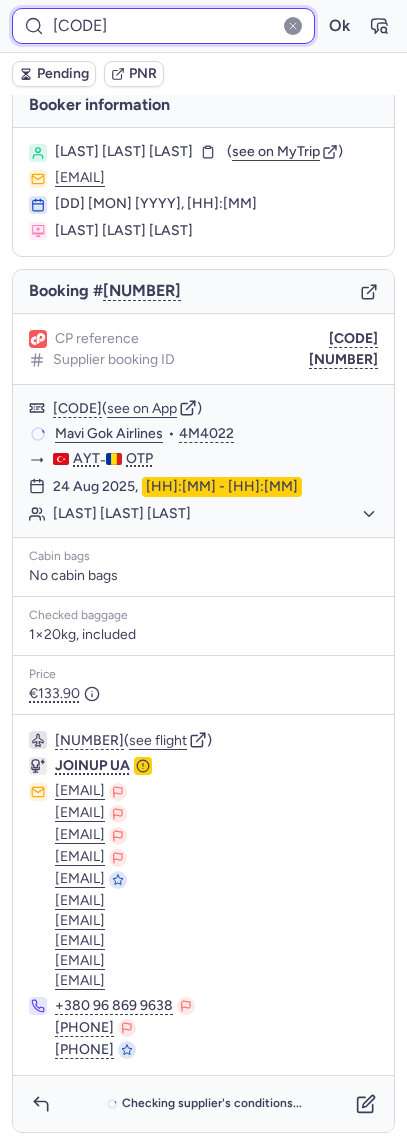 paste on "ZC5P" 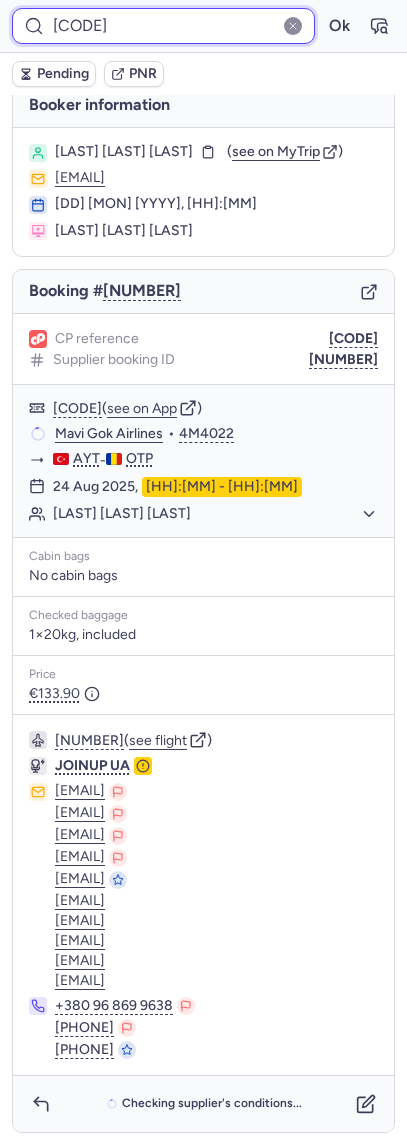 click on "Ok" at bounding box center (339, 26) 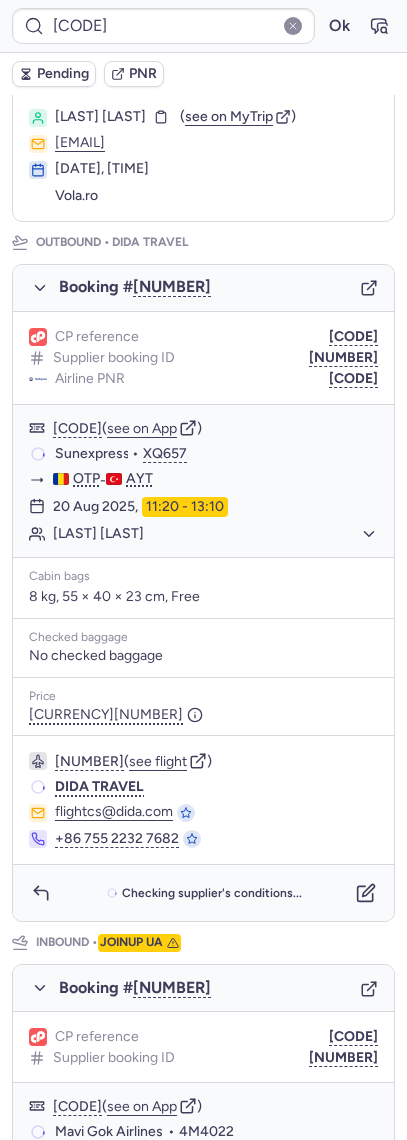 scroll, scrollTop: 140, scrollLeft: 0, axis: vertical 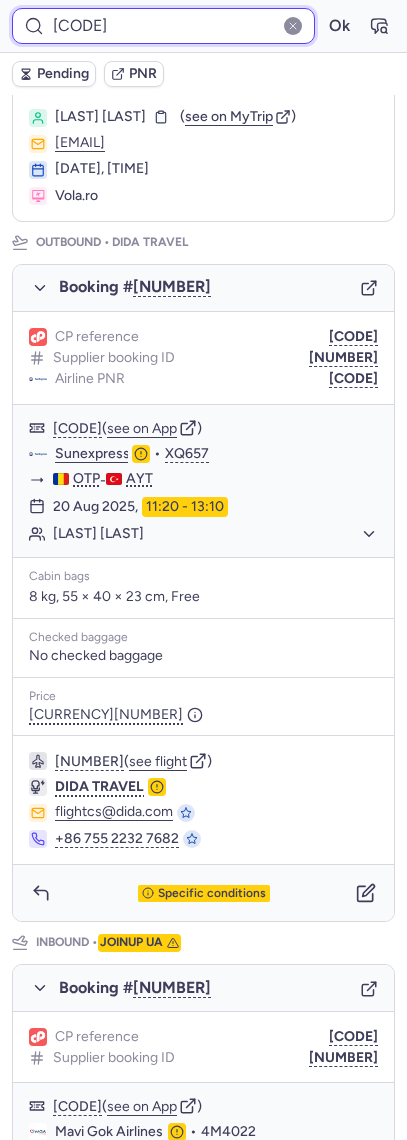 click on "CPZ2RP" at bounding box center (163, 26) 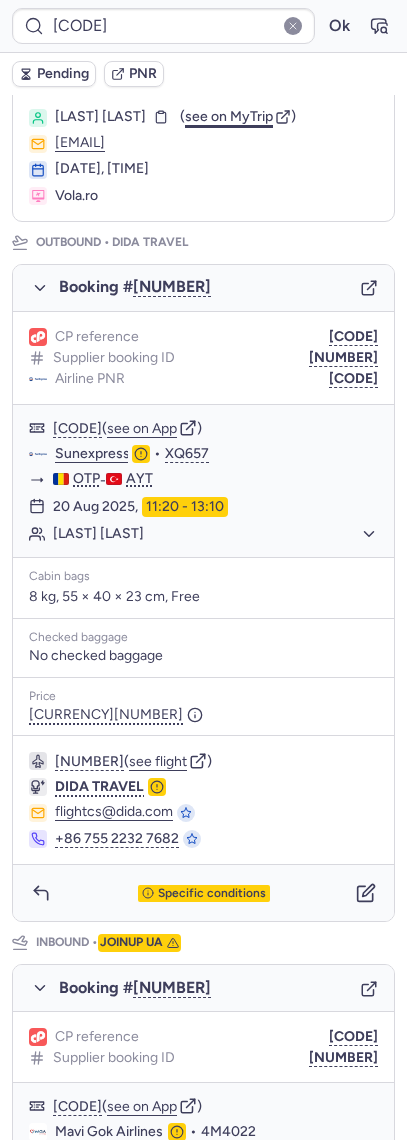 click on "see on MyTrip" at bounding box center [229, 116] 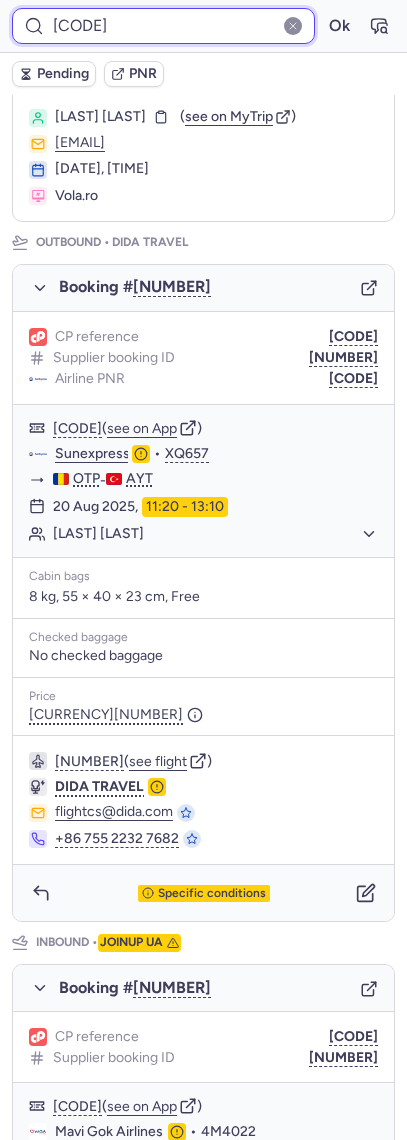 click on "CPZ2RP" at bounding box center [163, 26] 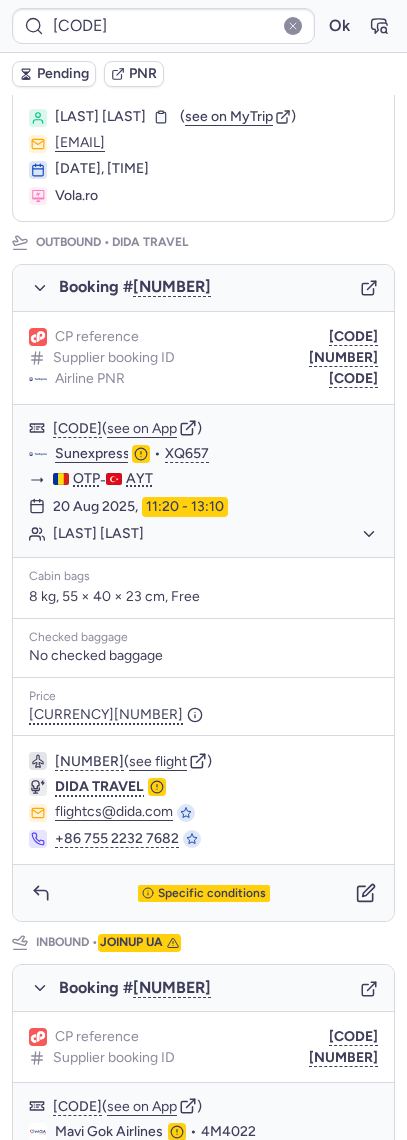 click on "CP7M7P  Ok" at bounding box center (203, 26) 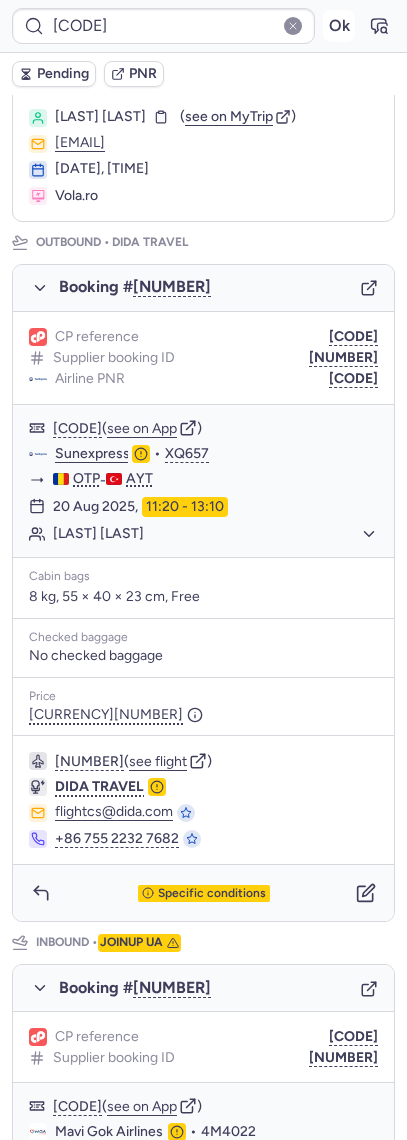 click on "Ok" at bounding box center (339, 26) 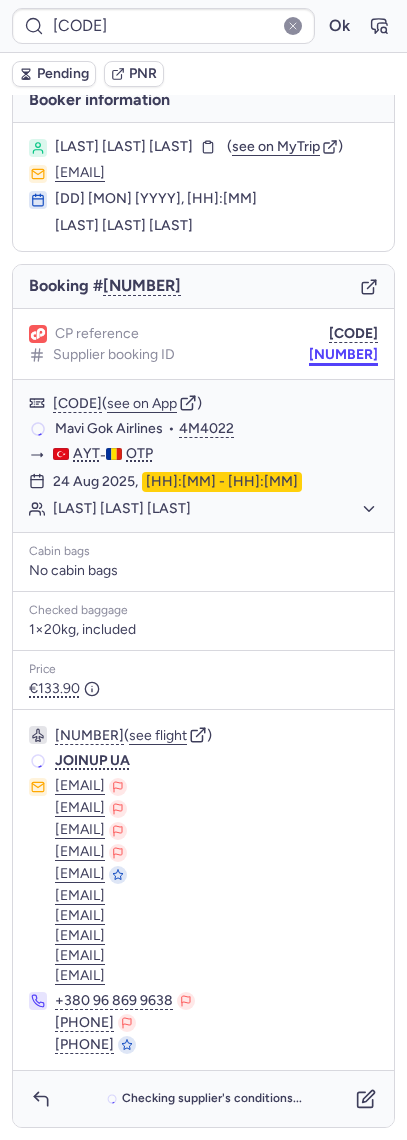 scroll, scrollTop: 12, scrollLeft: 0, axis: vertical 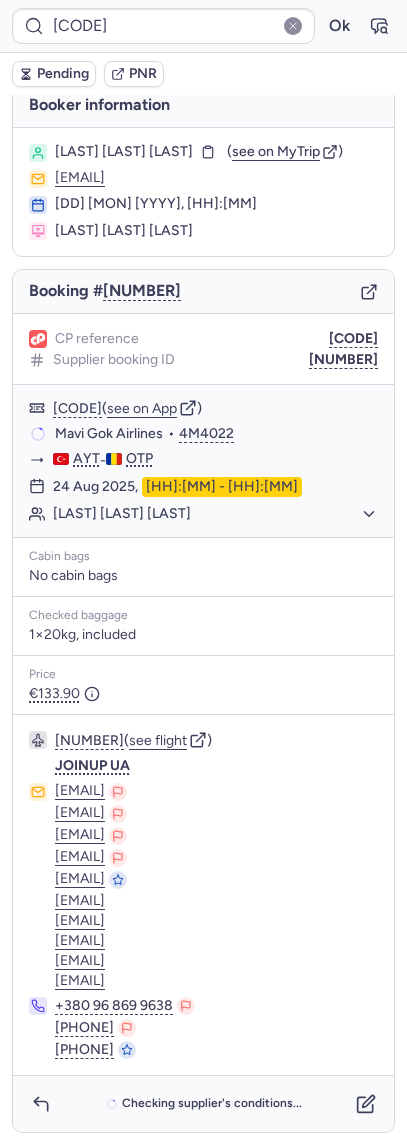 click on "George Andi  BANICA  ( see on MyTrip  )" at bounding box center [203, 153] 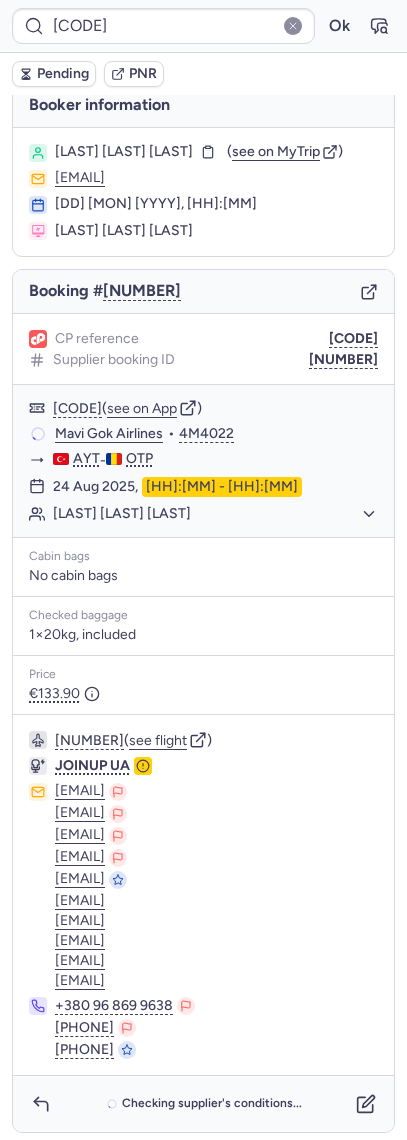 click on "George Andi  BANICA  ( see on MyTrip  )  vircanmaria@prismisland.com 24 Jun 2025, 13:17 george andi  banica" at bounding box center [203, 192] 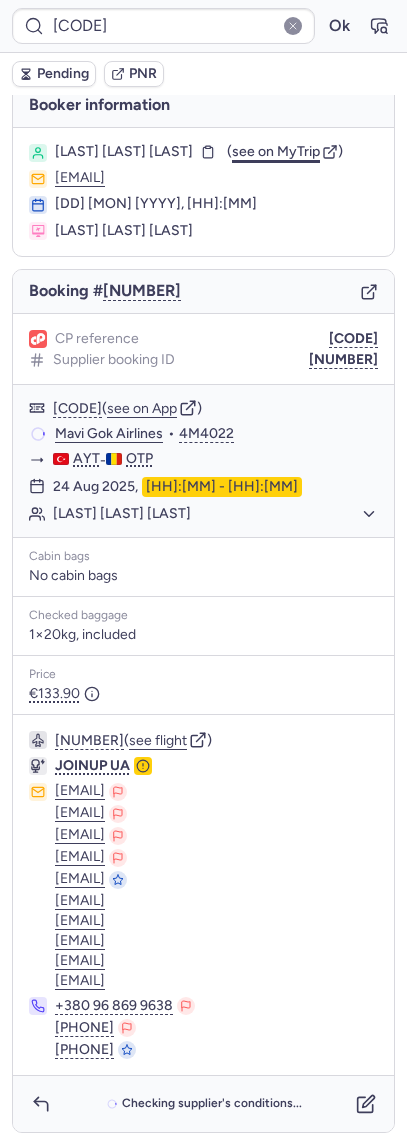 drag, startPoint x: 306, startPoint y: 164, endPoint x: 301, endPoint y: 155, distance: 10.29563 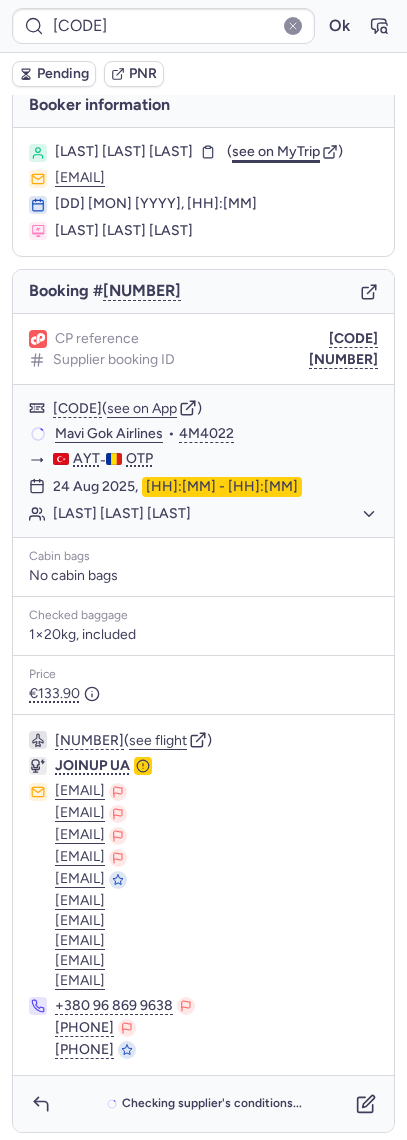click on "George Andi  BANICA  ( see on MyTrip  )  vircanmaria@prismisland.com 24 Jun 2025, 13:17 george andi  banica" at bounding box center (203, 192) 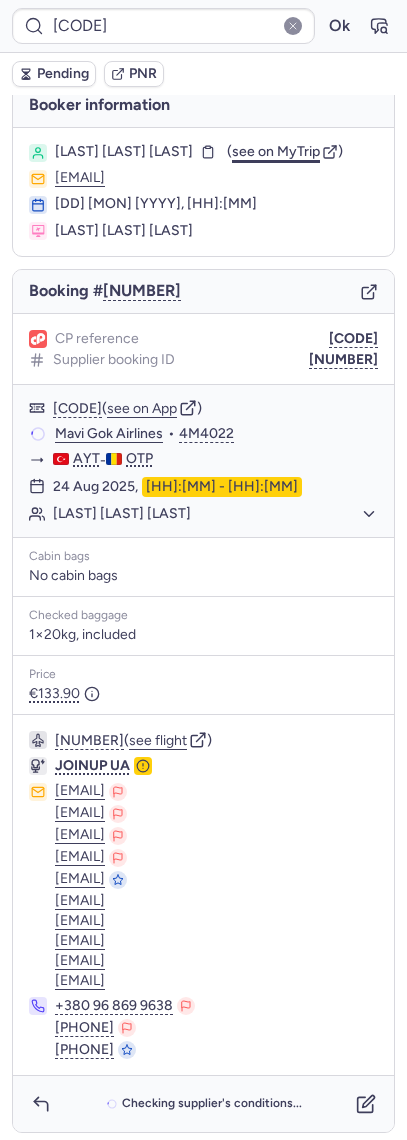 click on "see on MyTrip" at bounding box center [276, 151] 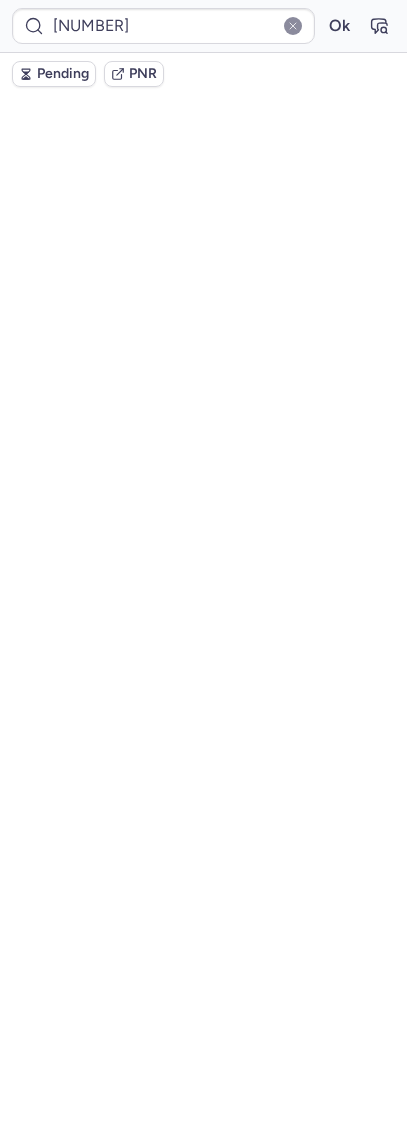 scroll, scrollTop: 0, scrollLeft: 0, axis: both 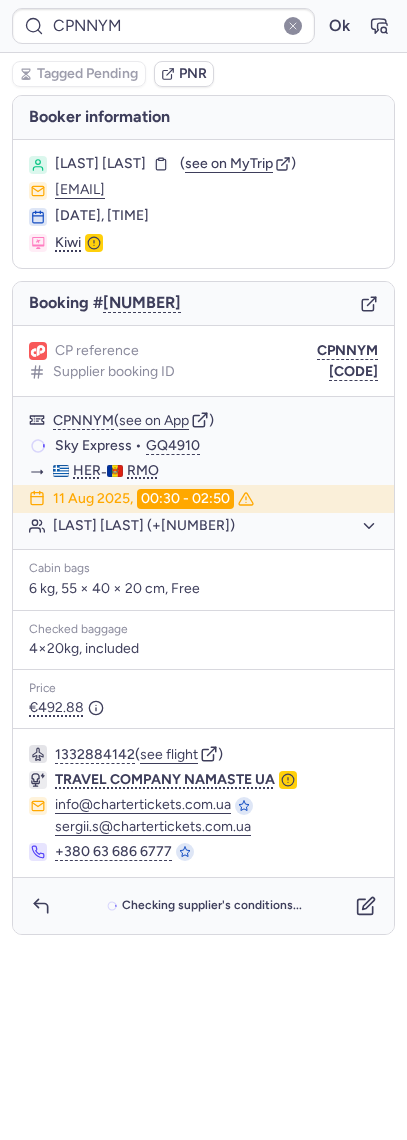 type on "CPZ2RP" 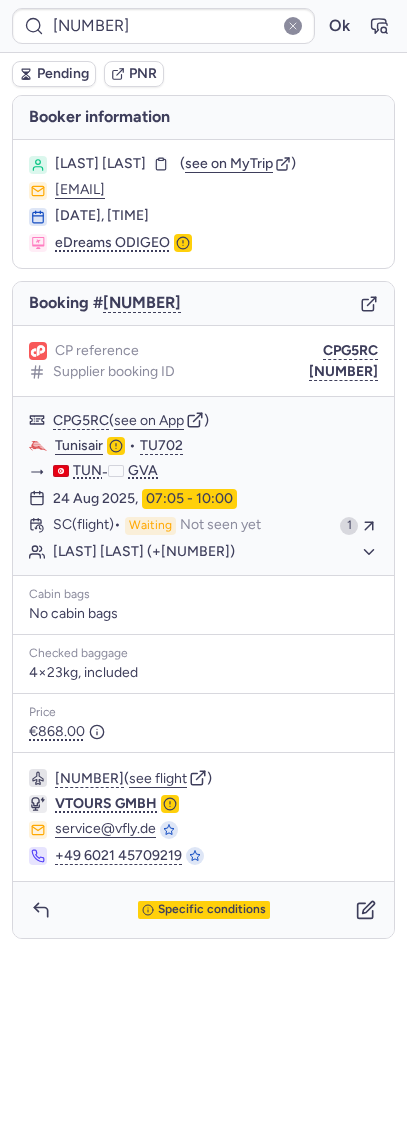 type on "CPNNYM" 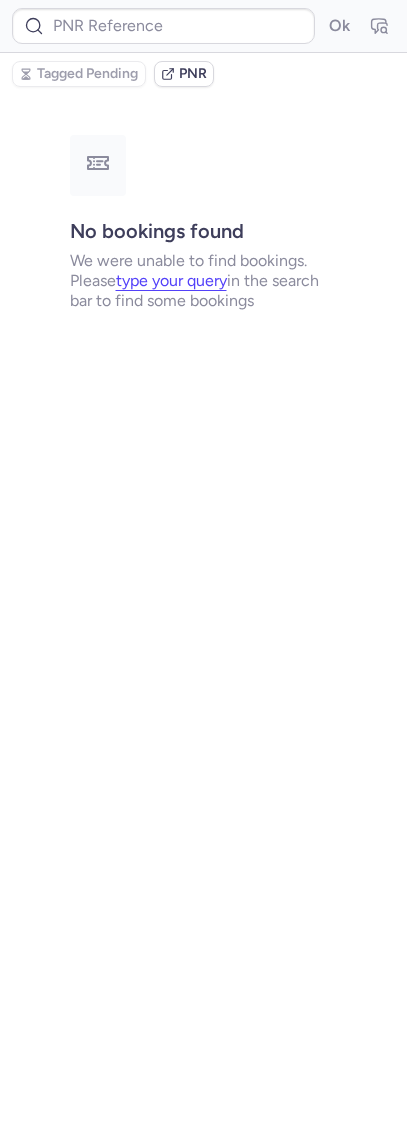 type on "CPHHKS" 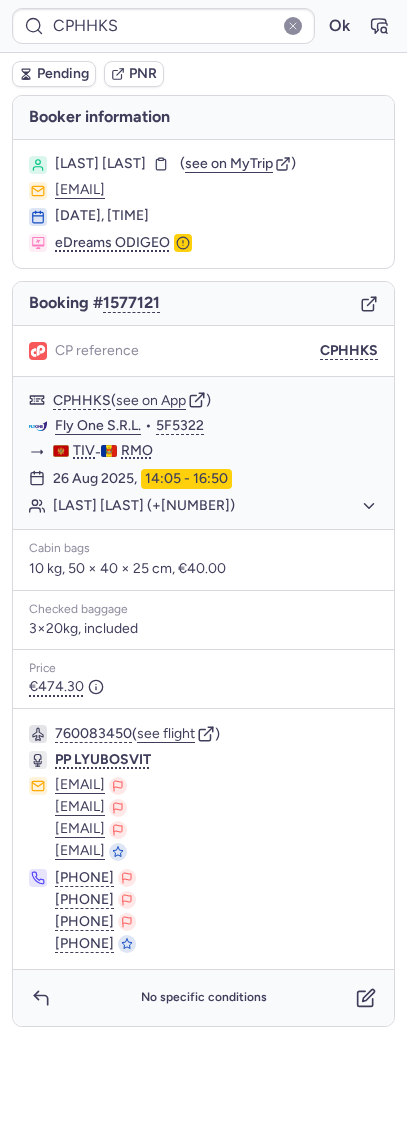 click on "CPHHKS  Ok" at bounding box center (203, 26) 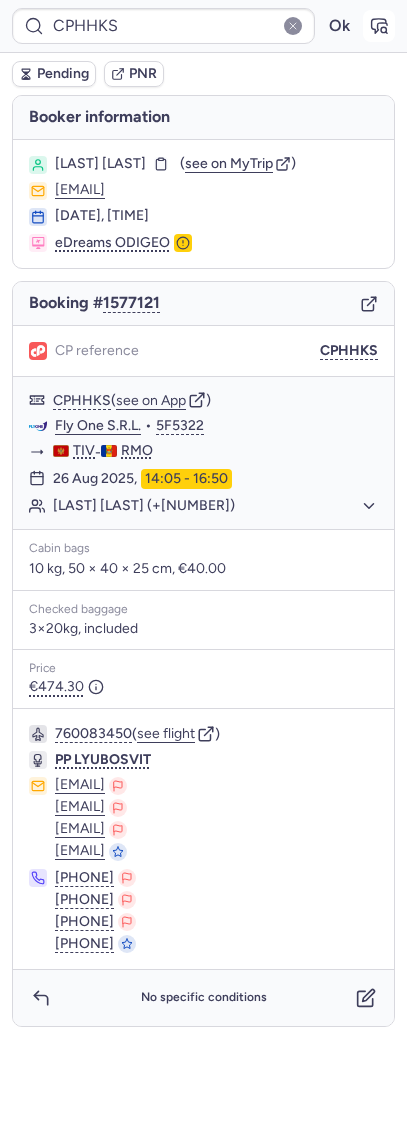 click 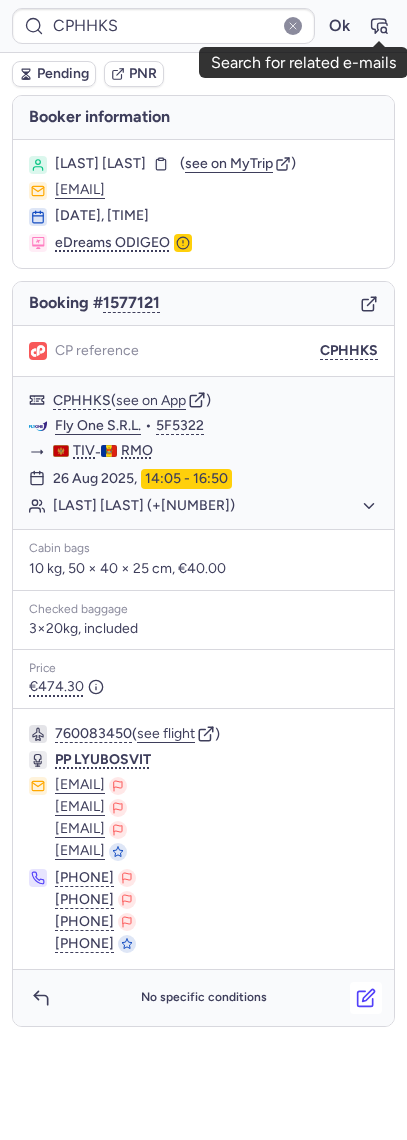 click at bounding box center (366, 998) 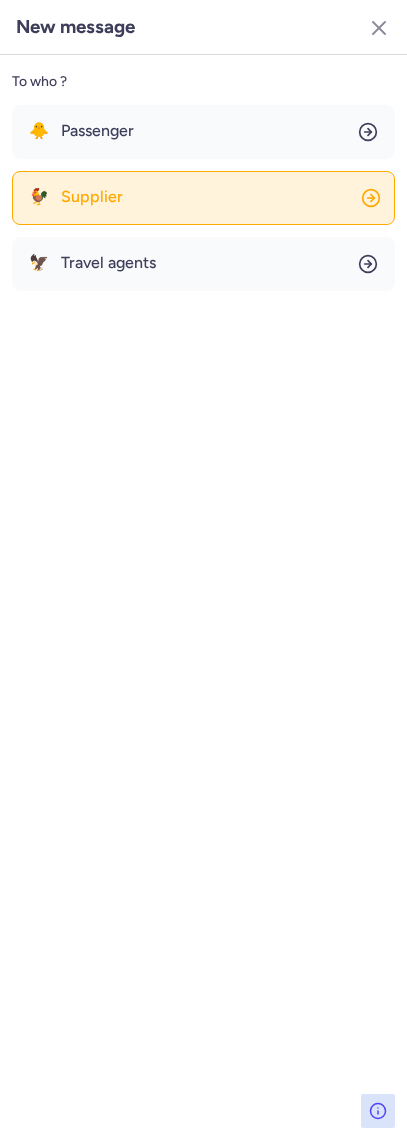 click on "🐓 Supplier" 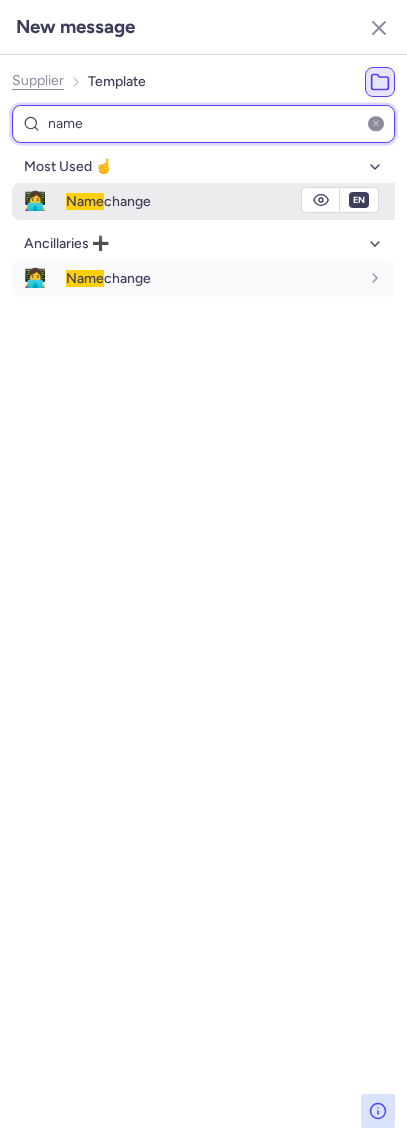 type on "name" 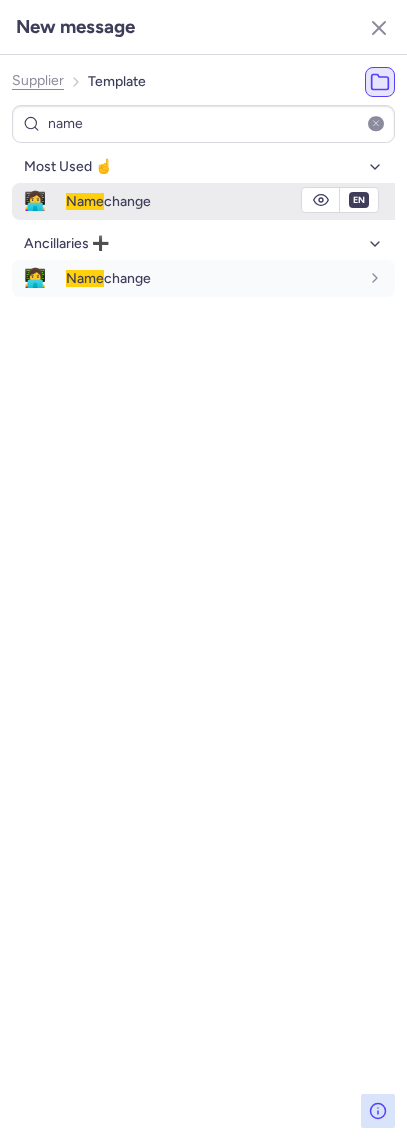 click on "Name" at bounding box center [85, 201] 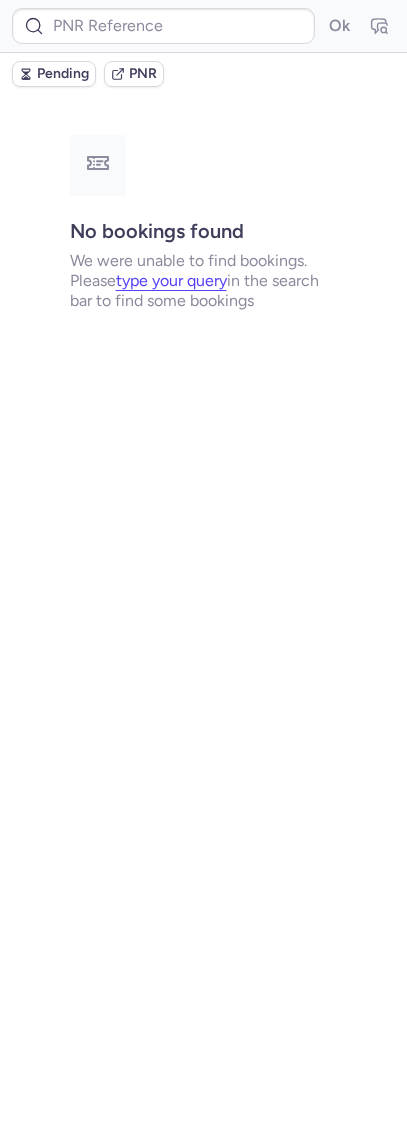 type on "CPHHKS" 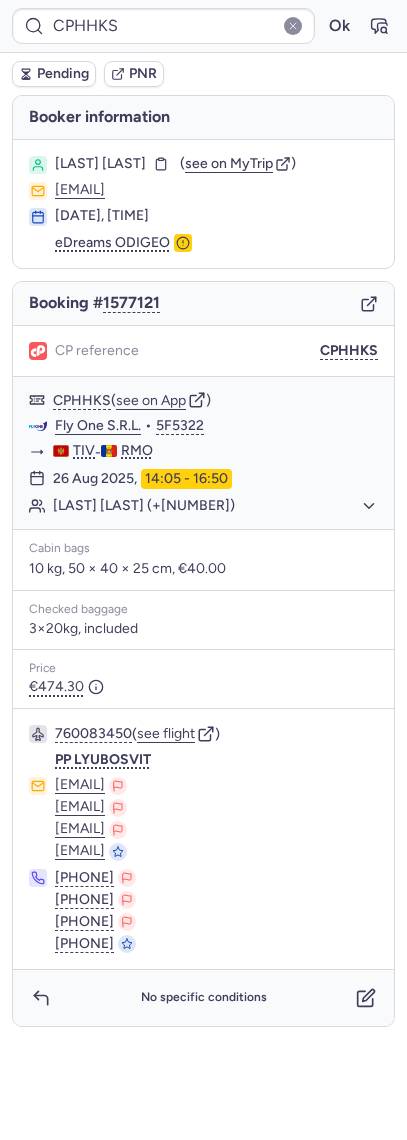 click on "Pending" at bounding box center (63, 74) 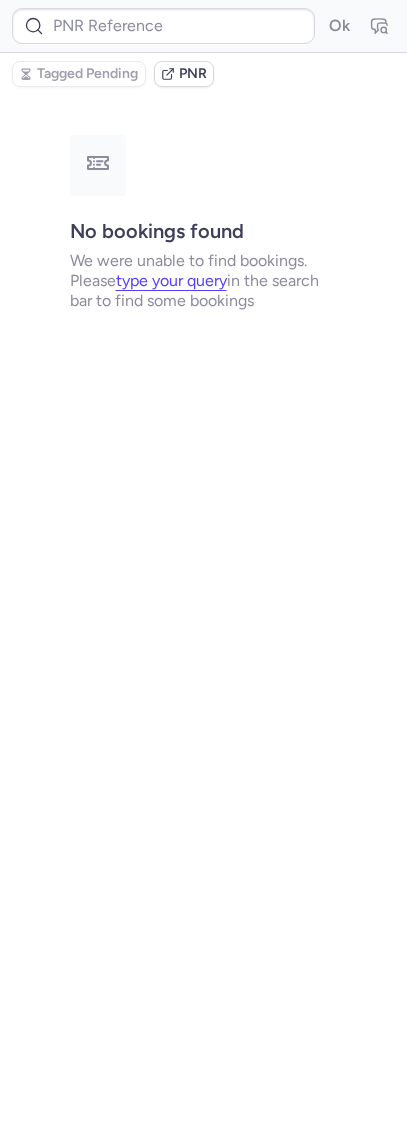 type on "7369331" 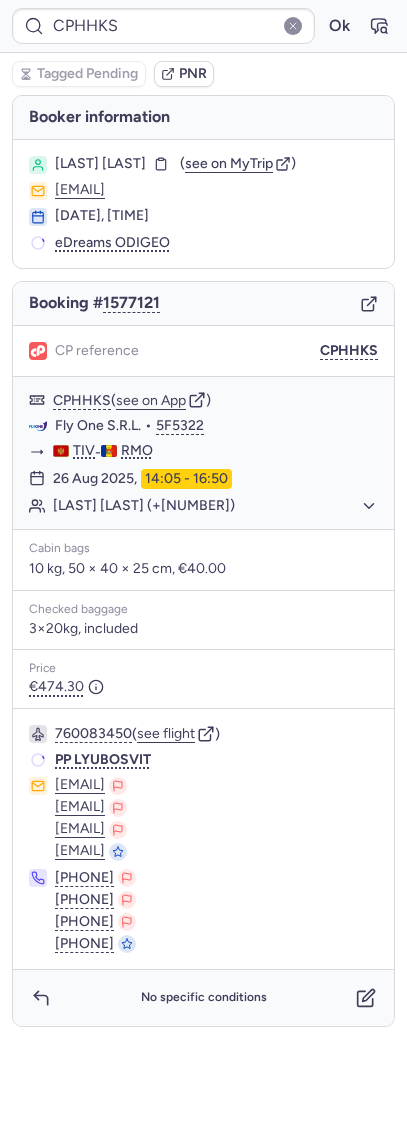 type on "CPZWBK" 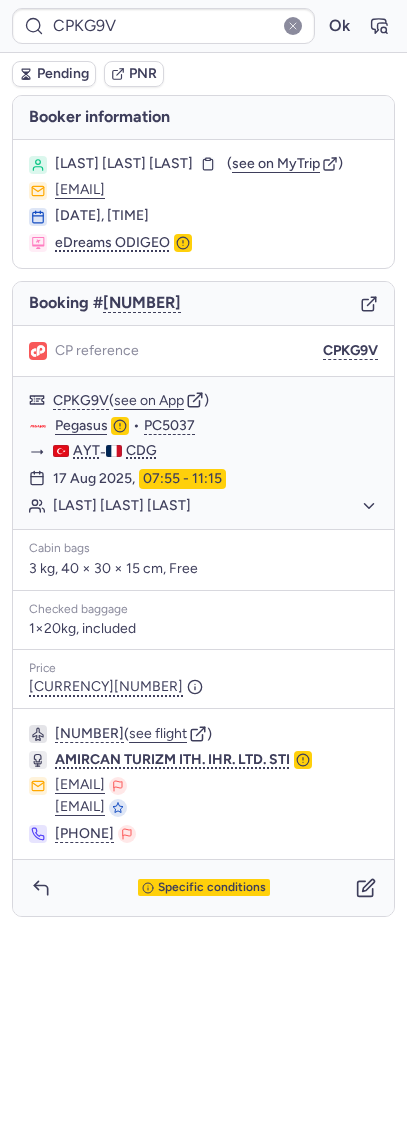 type on "CPHHKS" 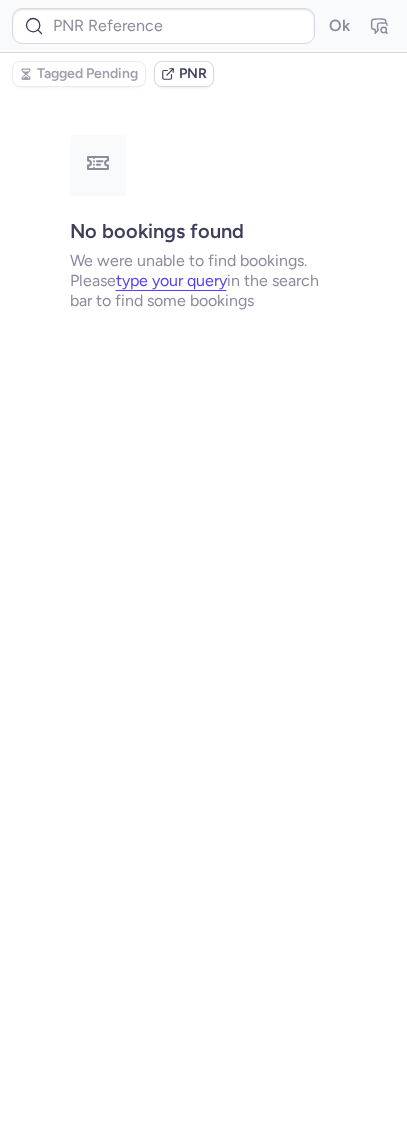 type on "CPHHKS" 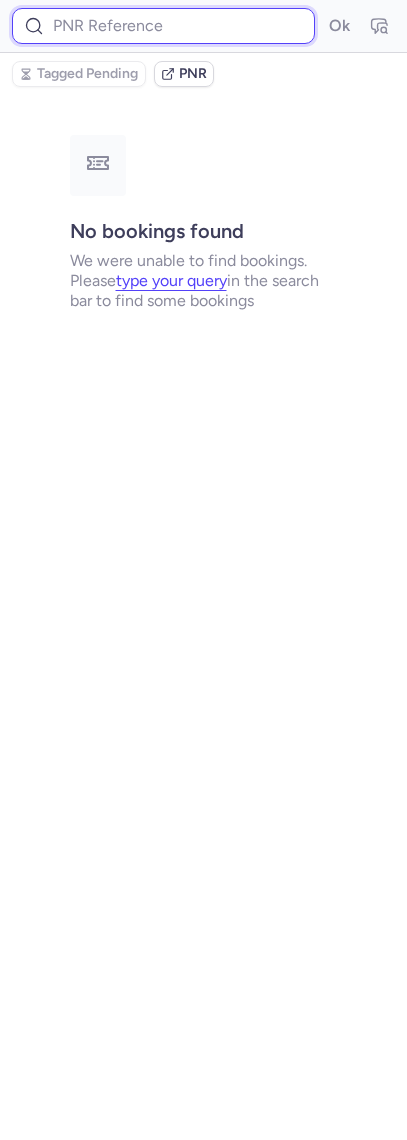 drag, startPoint x: 403, startPoint y: 59, endPoint x: 133, endPoint y: 22, distance: 272.5234 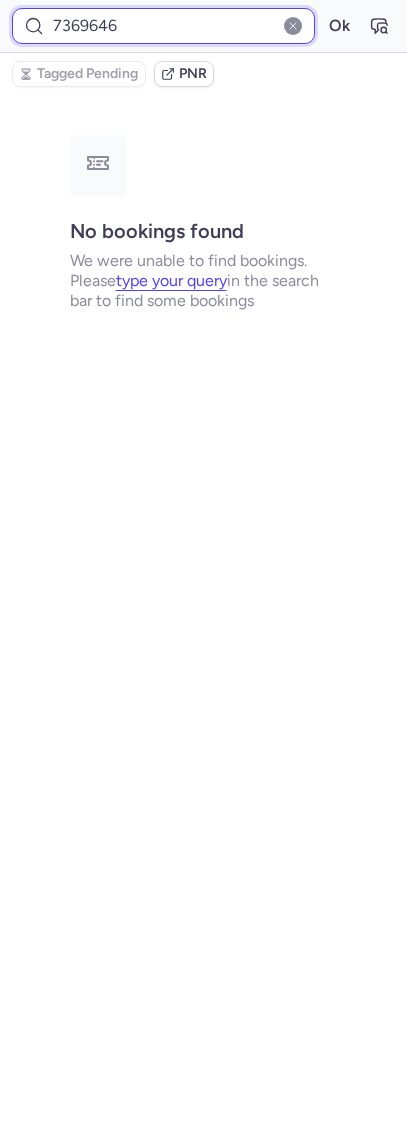 type on "7369646" 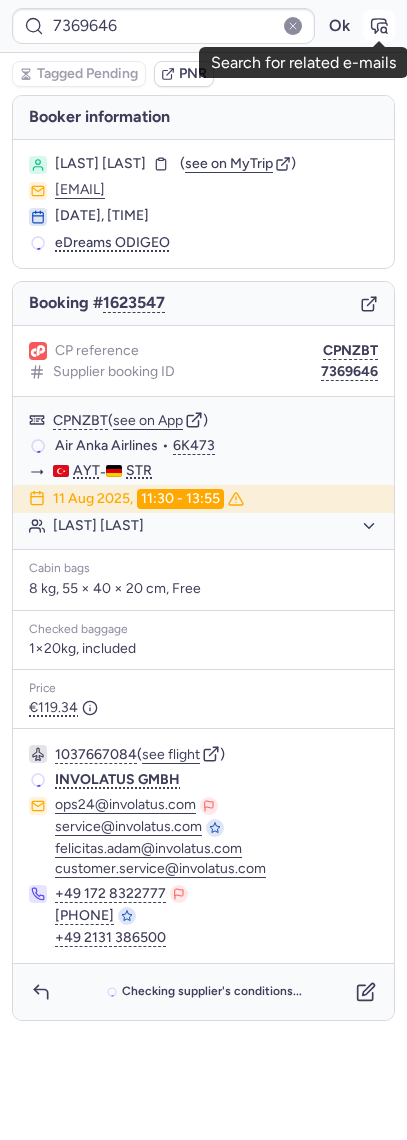 click 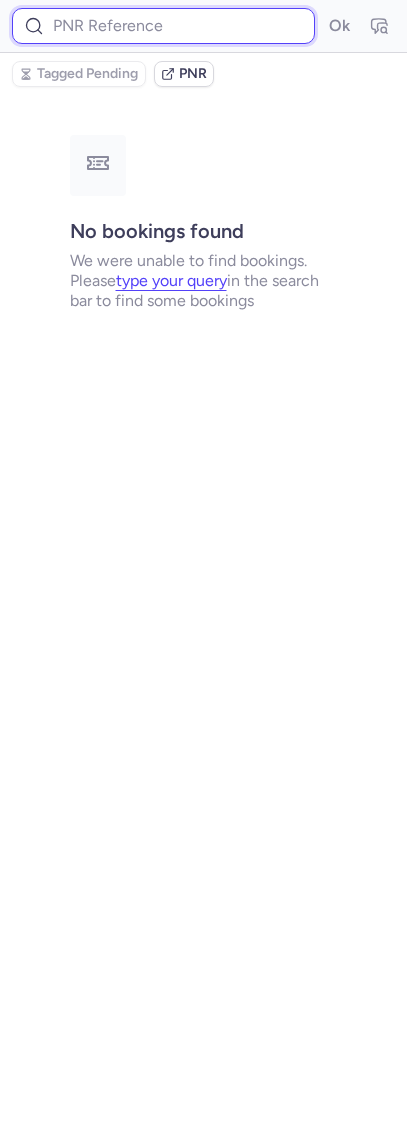 click at bounding box center (163, 26) 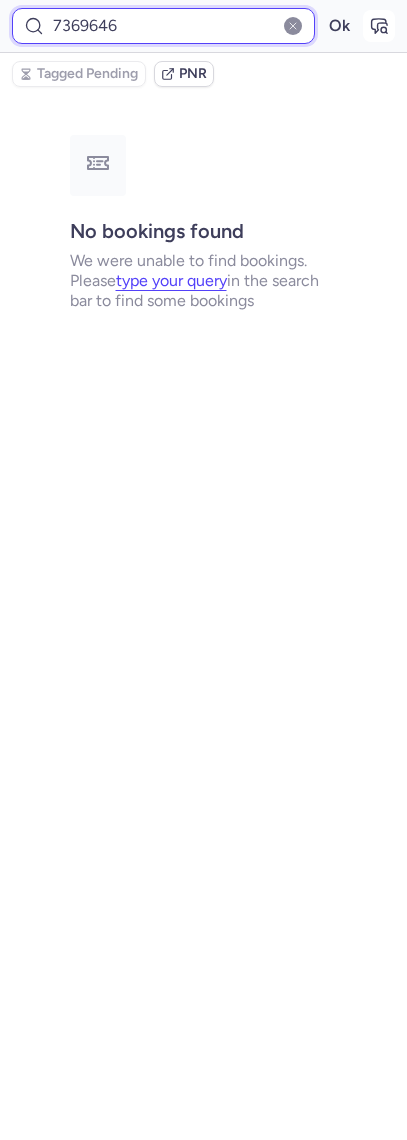 type on "7369646" 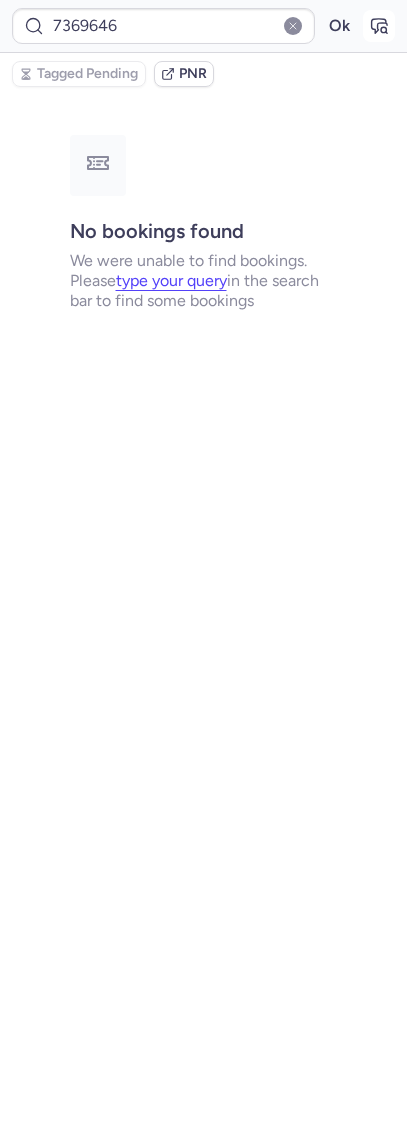 click at bounding box center [379, 26] 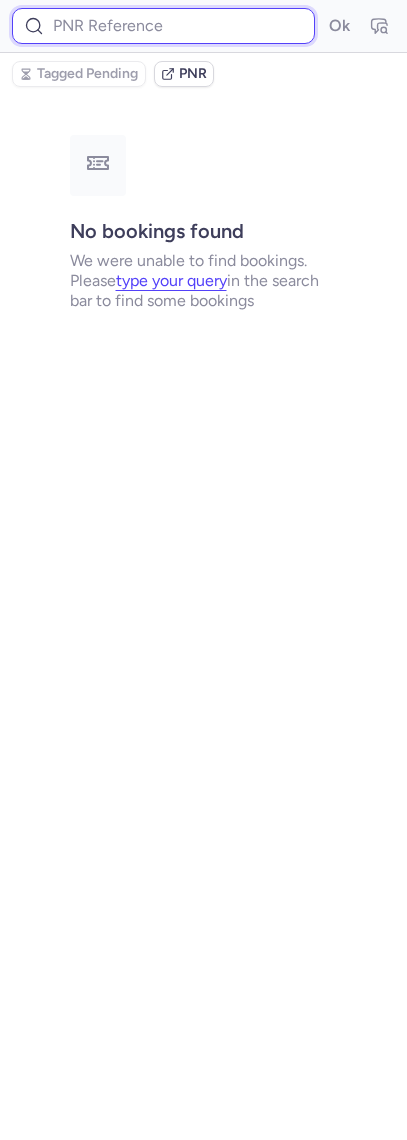 click at bounding box center (163, 26) 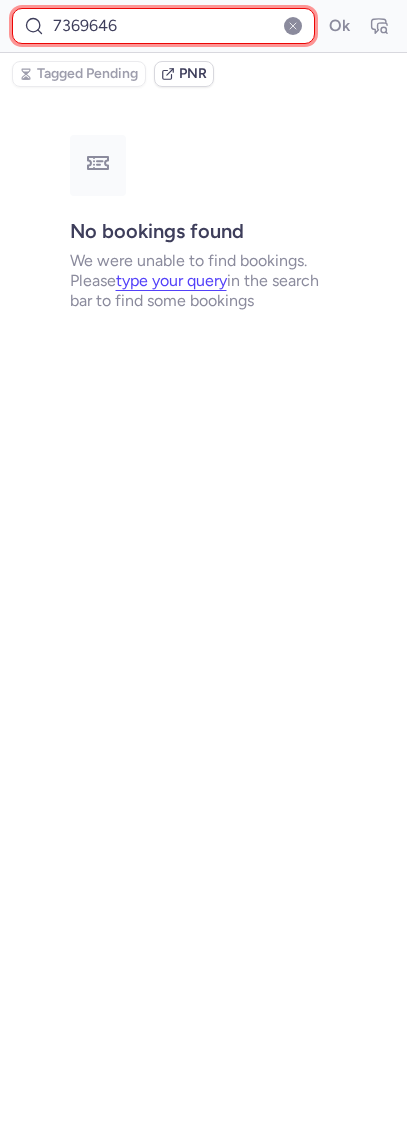 type on "7369646" 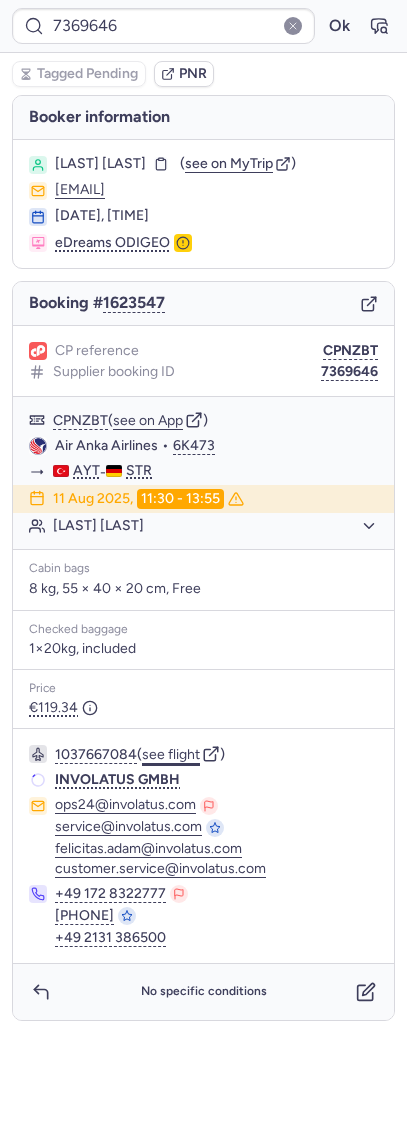 click on "see flight" 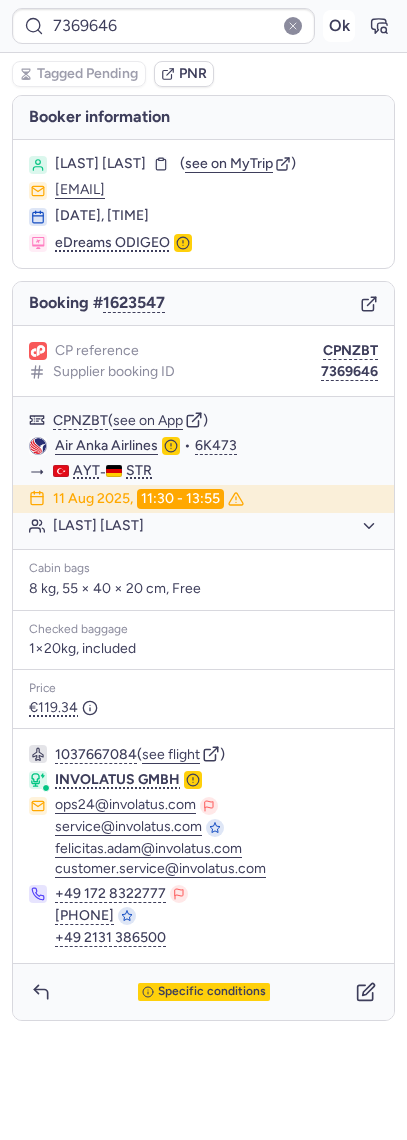 click on "Ok" at bounding box center [339, 26] 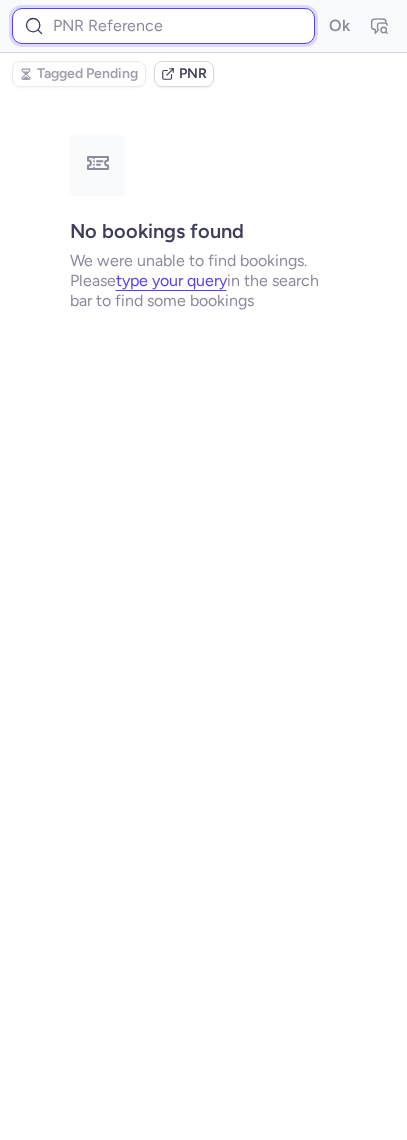 click at bounding box center (163, 26) 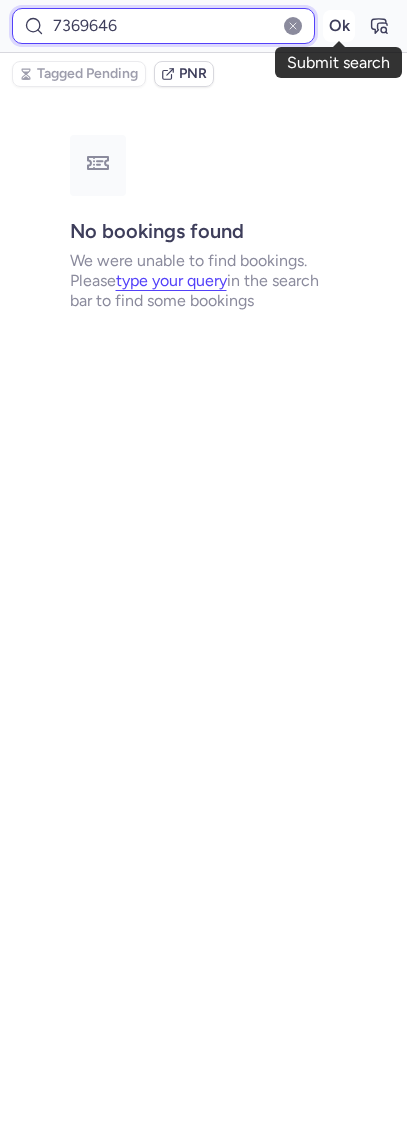 click on "Ok" at bounding box center (339, 26) 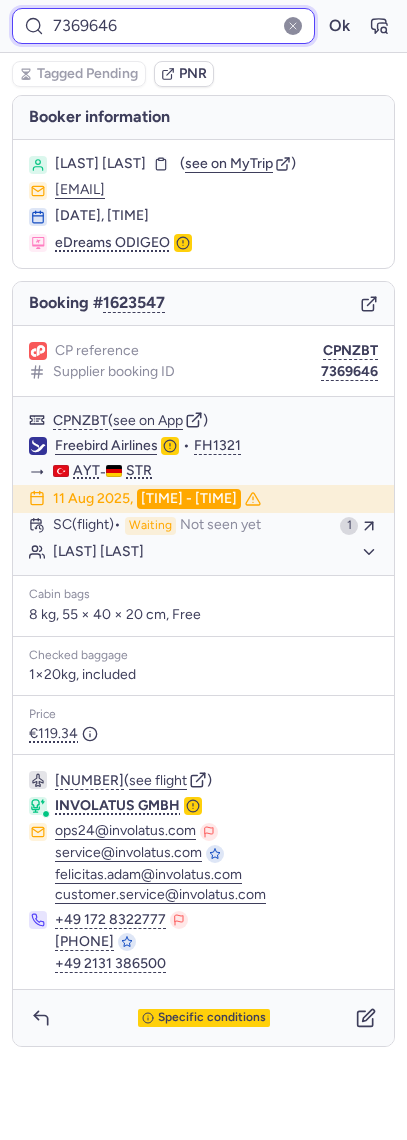 click on "7369646" at bounding box center (163, 26) 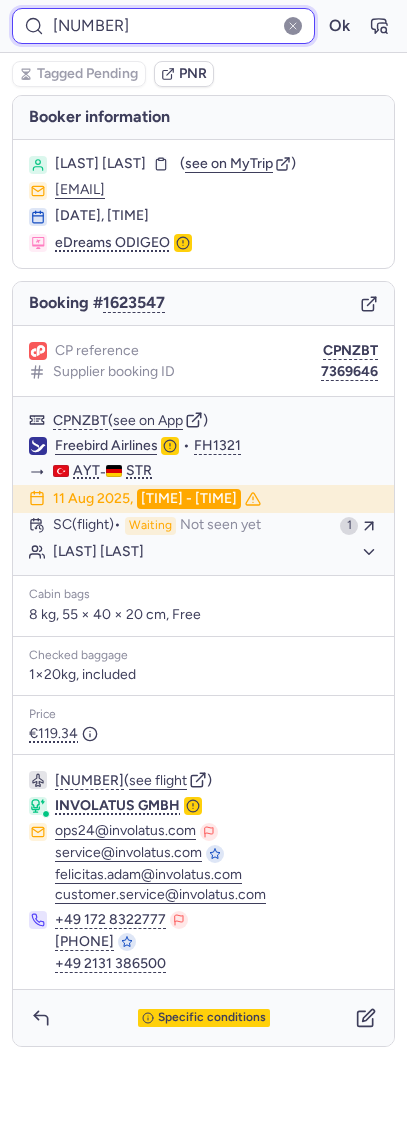 type on "7370027" 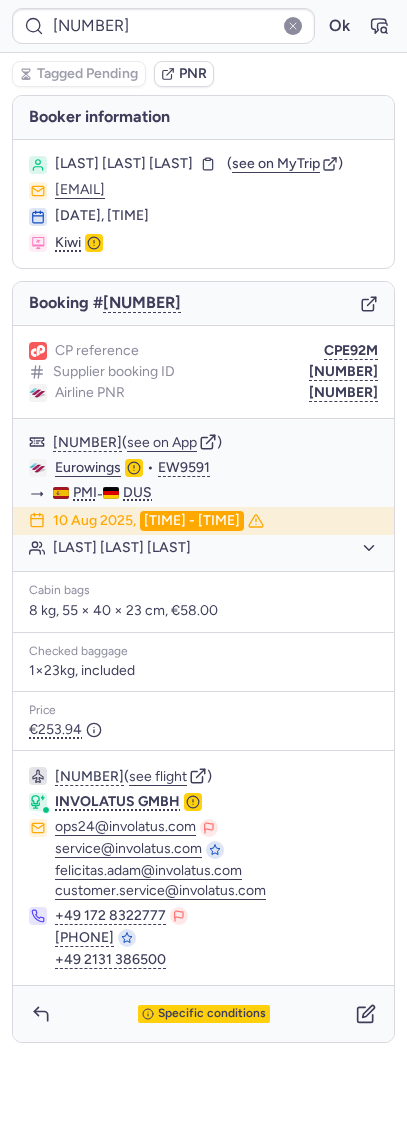click on "1399619951  ( see flight )  INVOLATUS GMBH ops24@involatus.com service@involatus.com felicitas.adam@involatus.com customer.service@involatus.com +49 172 8322777 +49 2131 38650172 +49 2131 386500" at bounding box center (203, 868) 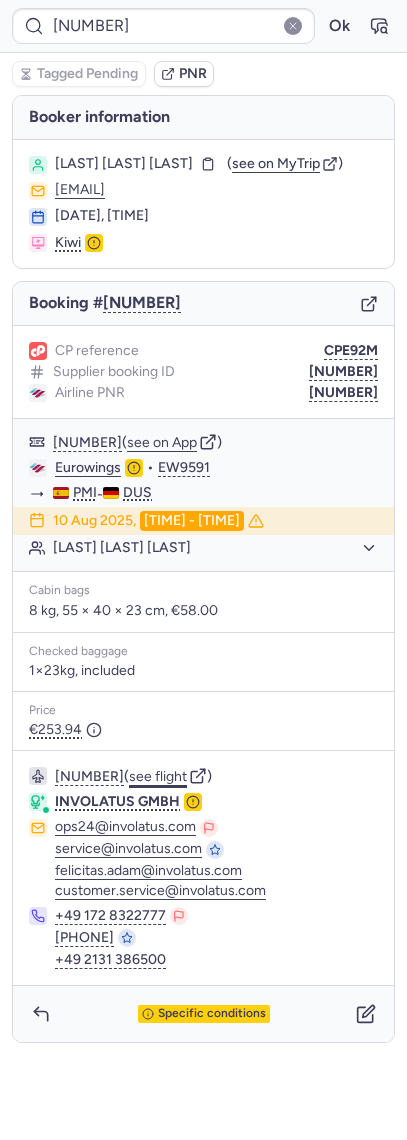 click on "see flight" 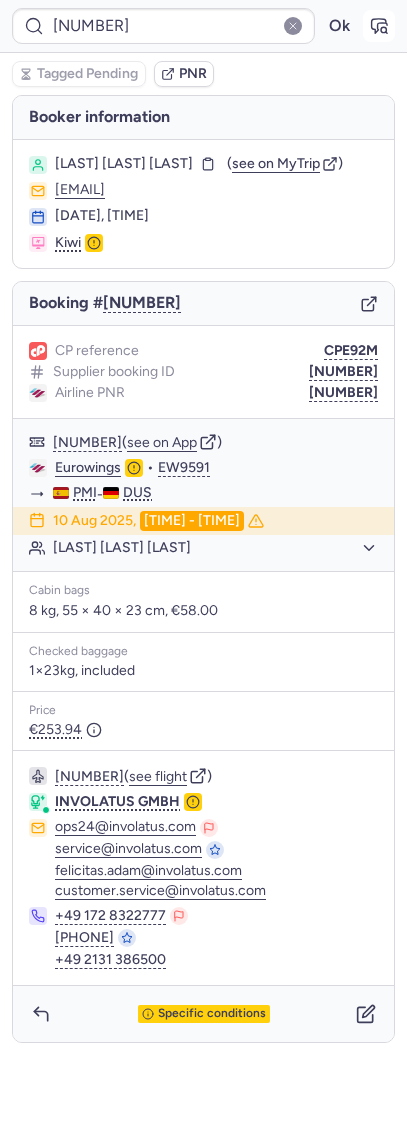 click at bounding box center [379, 26] 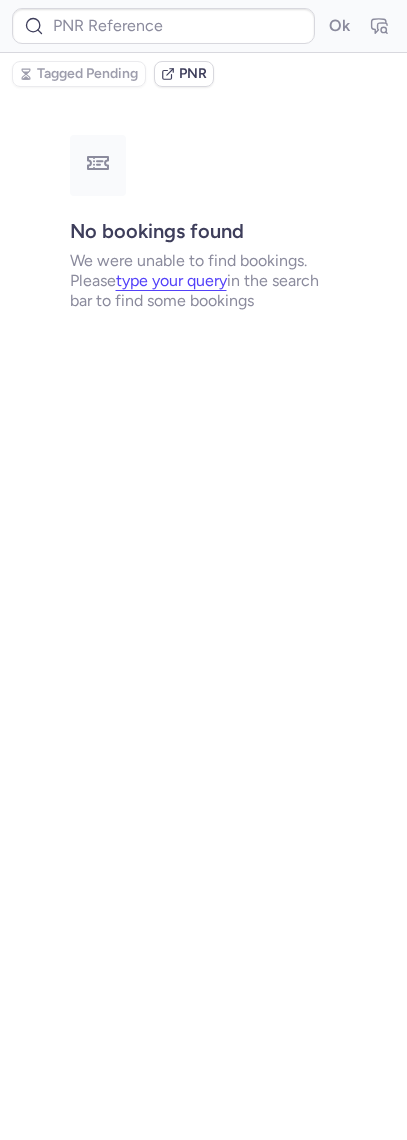 type on "7370027" 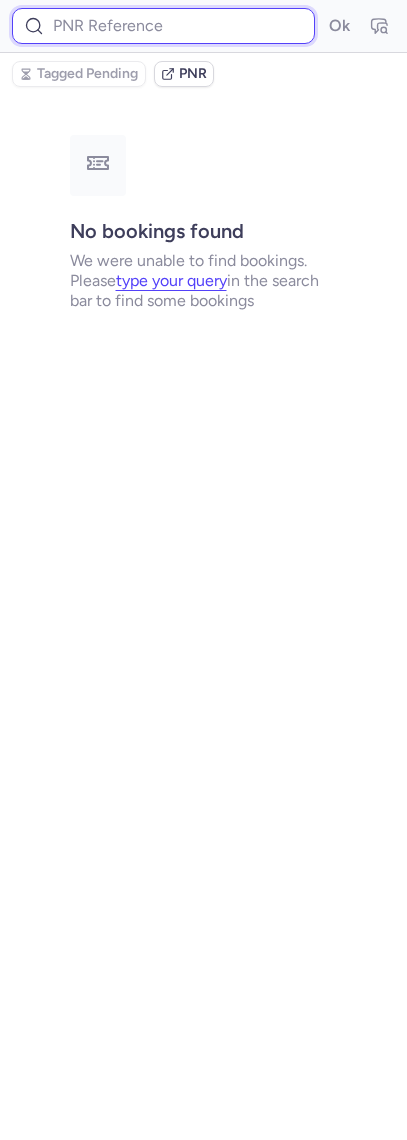 click at bounding box center [163, 26] 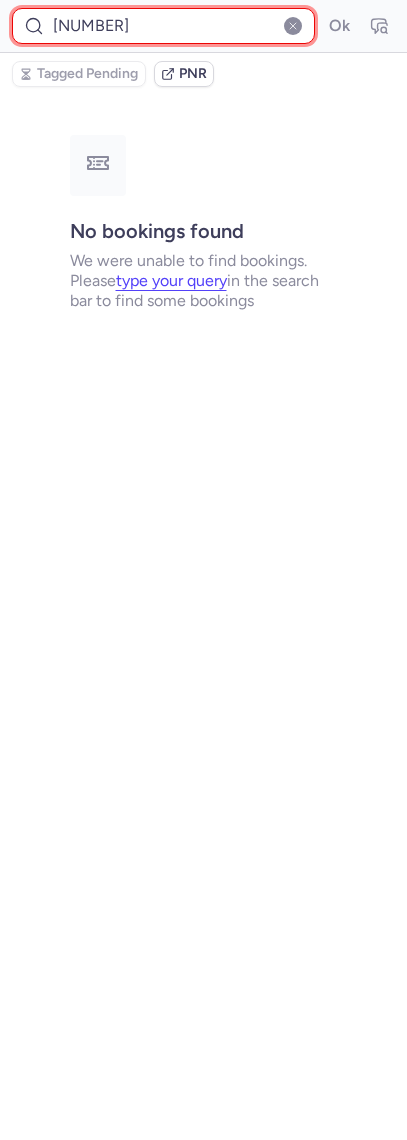 click on "Ok" at bounding box center (339, 26) 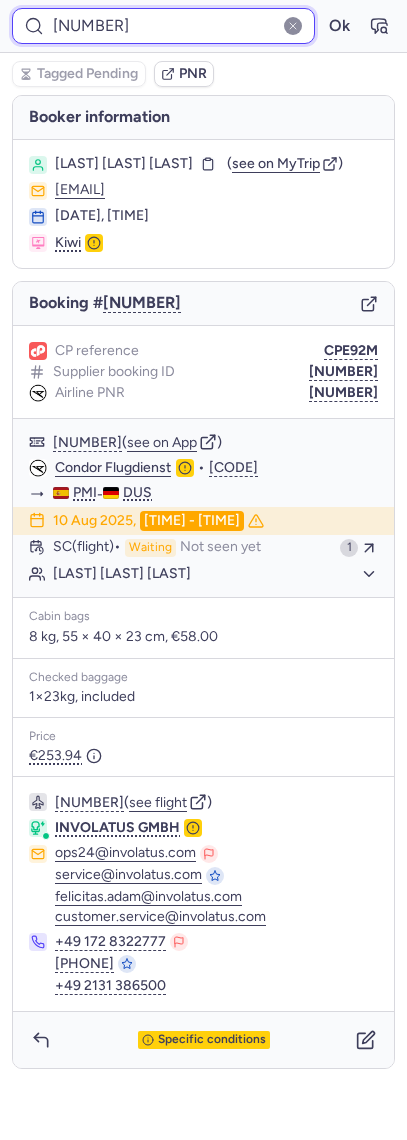 click on "7370027" at bounding box center (163, 26) 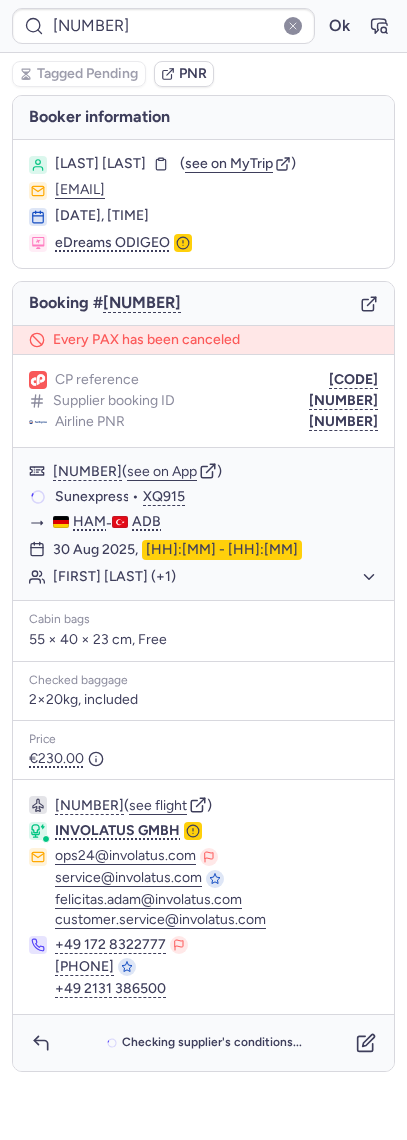 click on "[NUMBER] Ok" at bounding box center [203, 26] 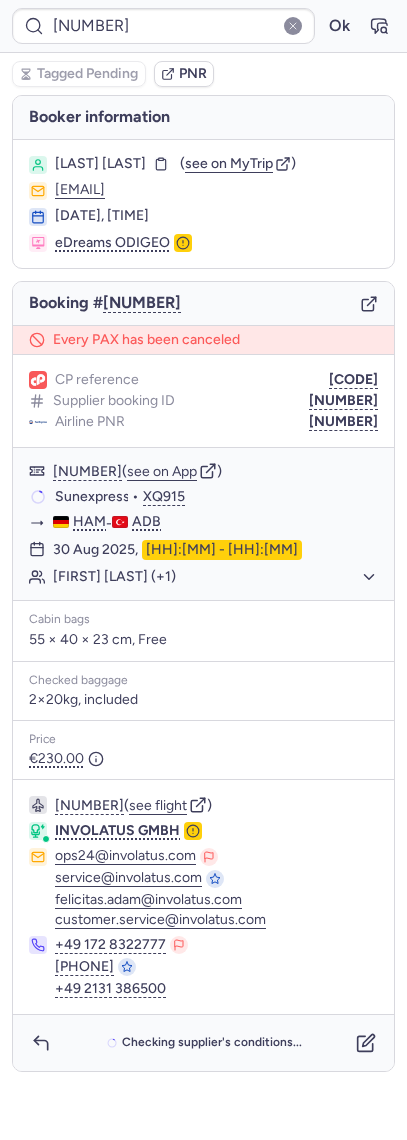 click on "[NUMBER] Ok" at bounding box center [203, 26] 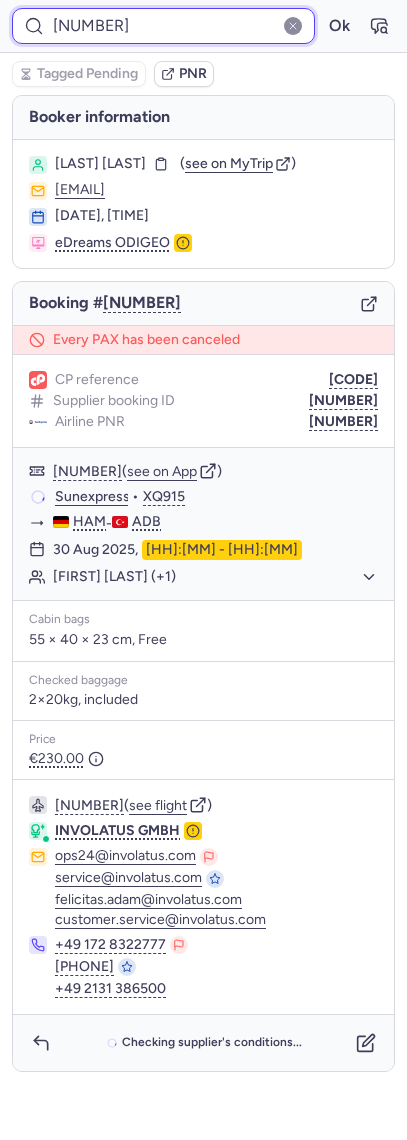 click on "[NUMBER]" at bounding box center (163, 26) 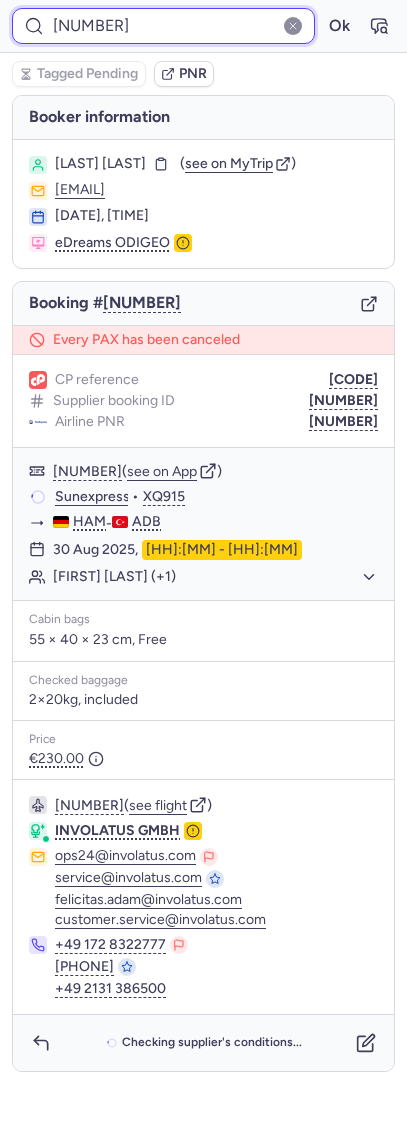 click on "[NUMBER]" at bounding box center [163, 26] 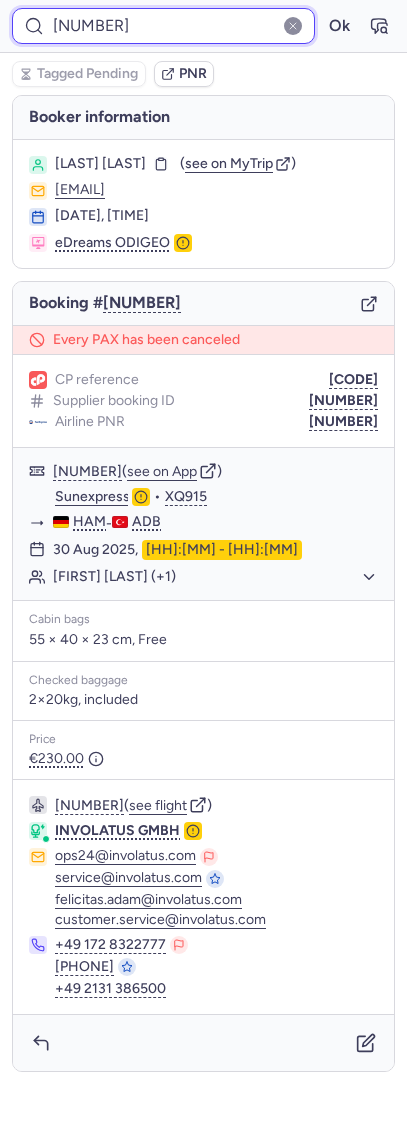 click on "[NUMBER]" at bounding box center (163, 26) 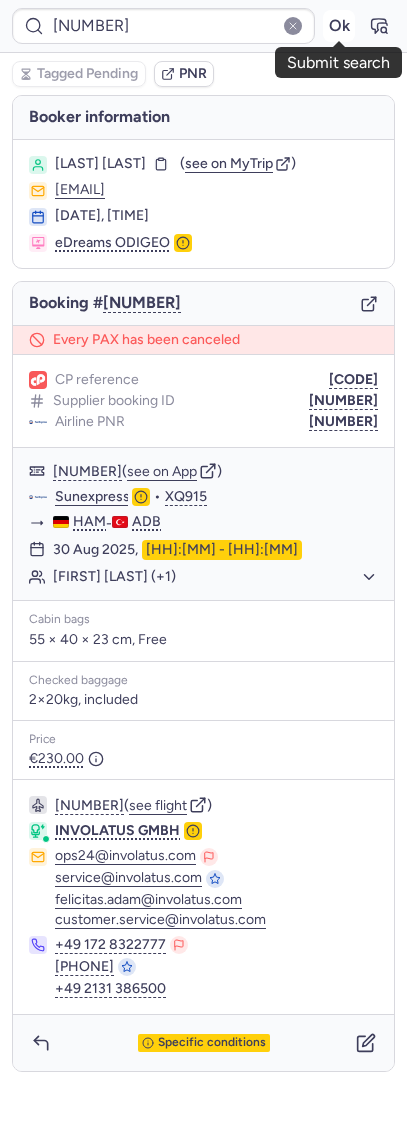 click on "Ok" at bounding box center (339, 26) 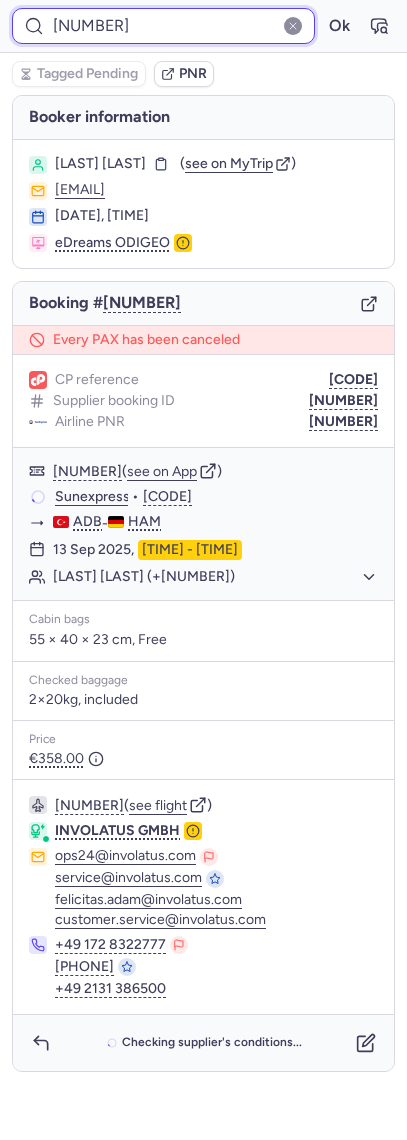click on "[NUMBER]" at bounding box center (163, 26) 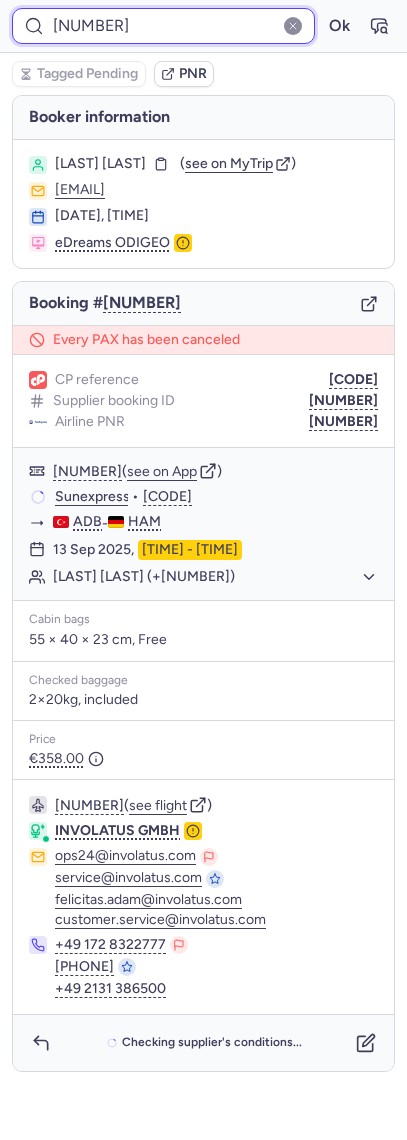 click on "[NUMBER]" at bounding box center (163, 26) 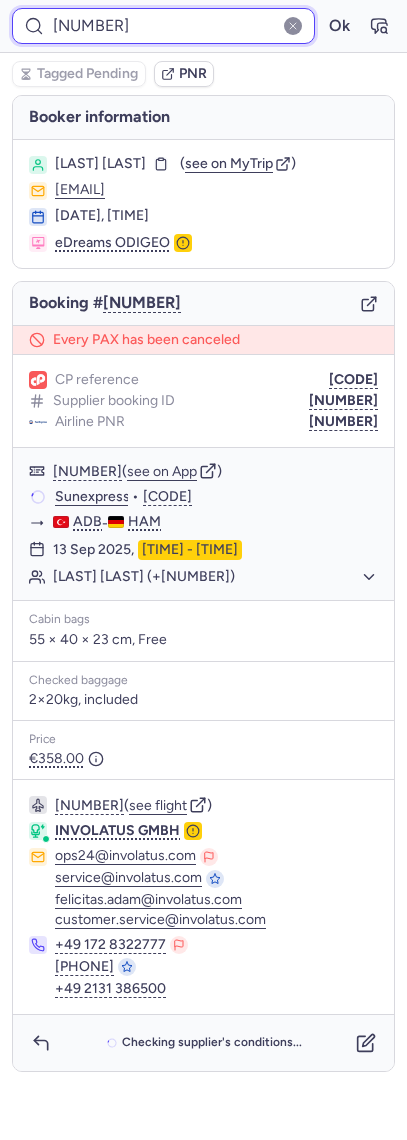 paste on "[NUMBER]" 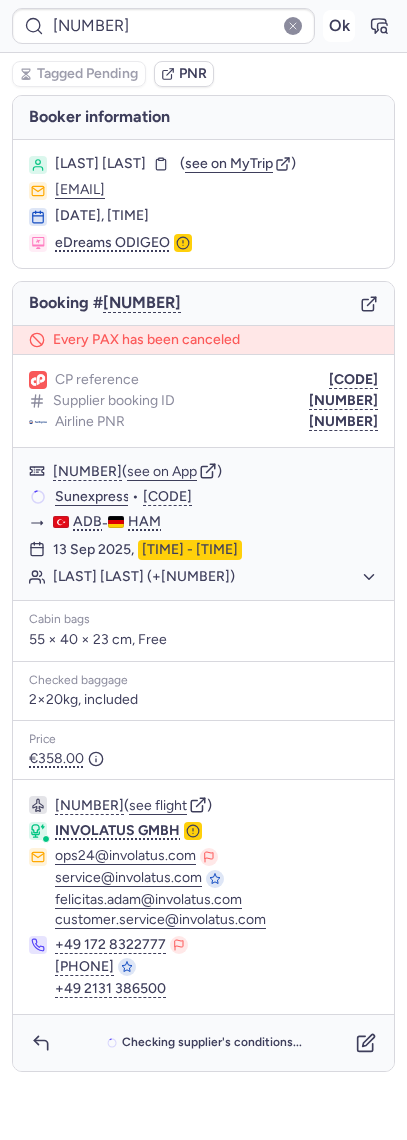 click on "Ok" at bounding box center [339, 26] 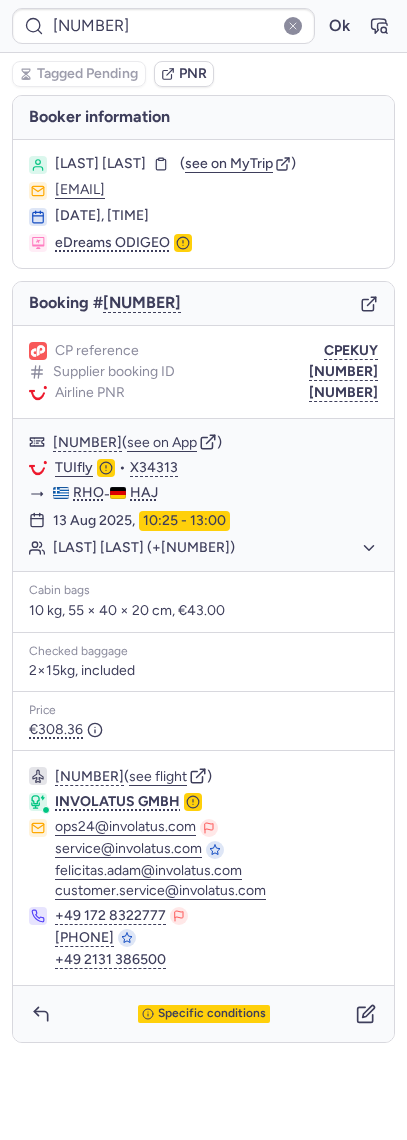 click on "[NUMBER]  Ok" at bounding box center [203, 26] 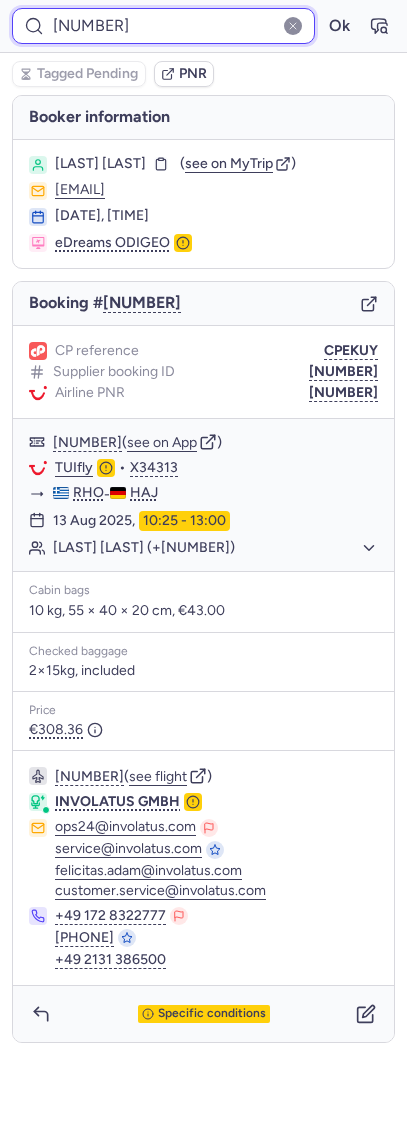 click on "[NUMBER]" at bounding box center [163, 26] 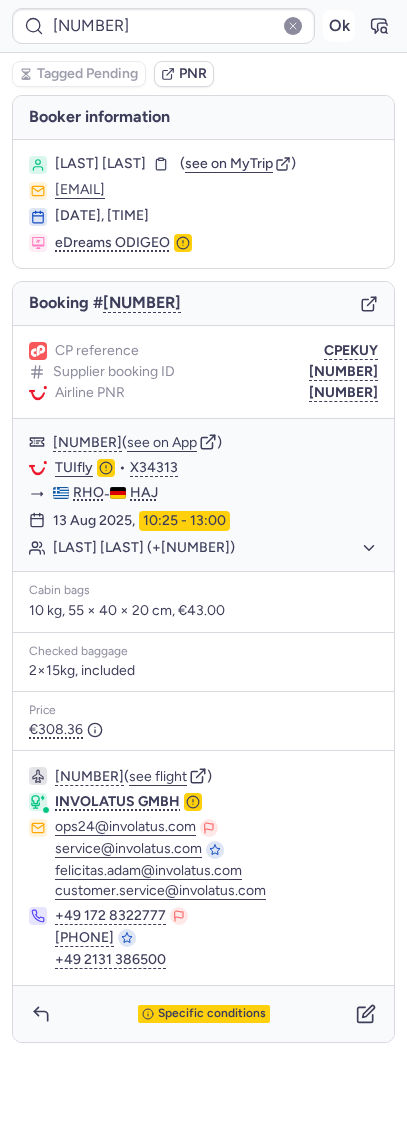 click on "Ok" at bounding box center (339, 26) 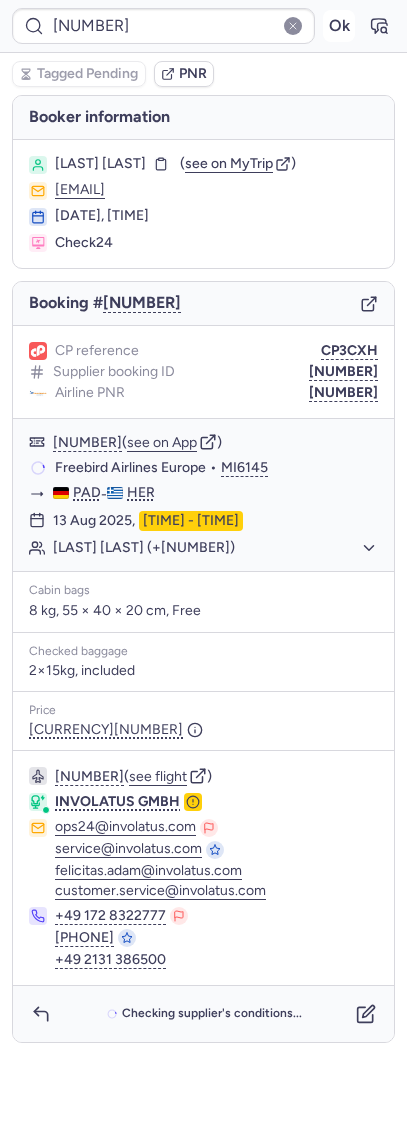 click on "Ok" at bounding box center (339, 26) 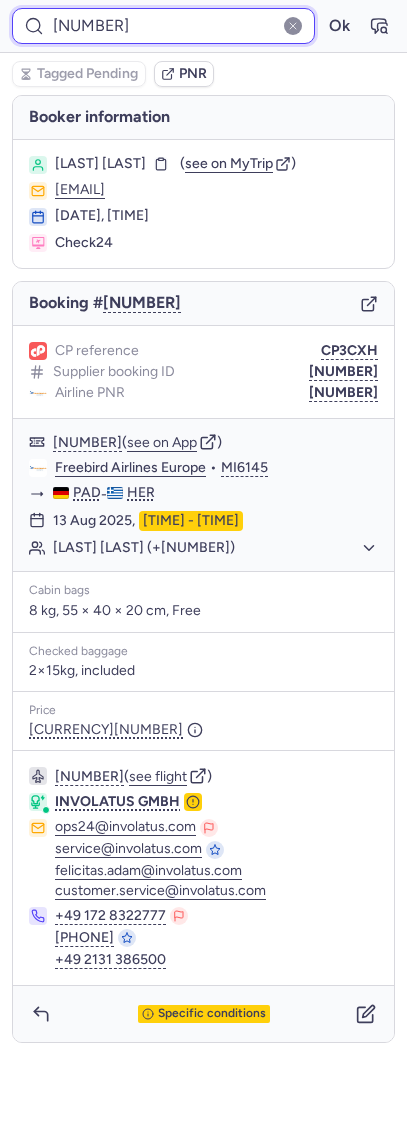 click on "[NUMBER]" at bounding box center (163, 26) 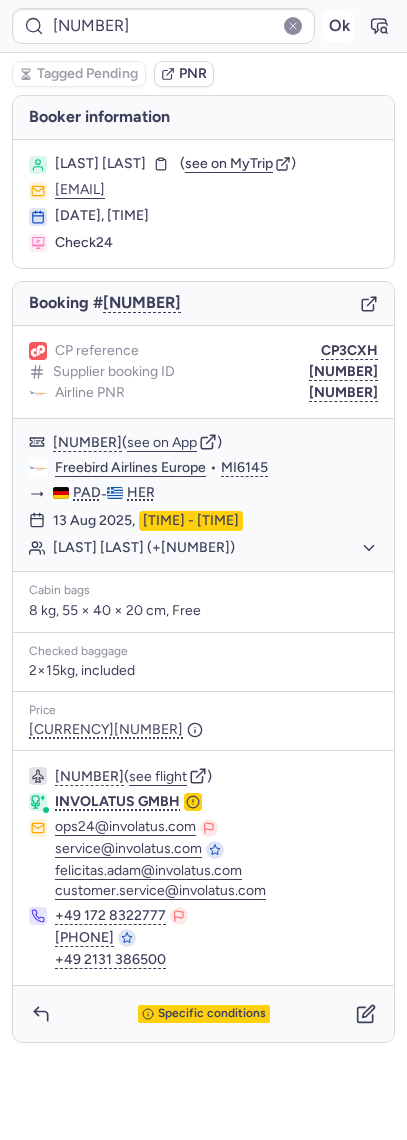 click on "Ok" at bounding box center [339, 26] 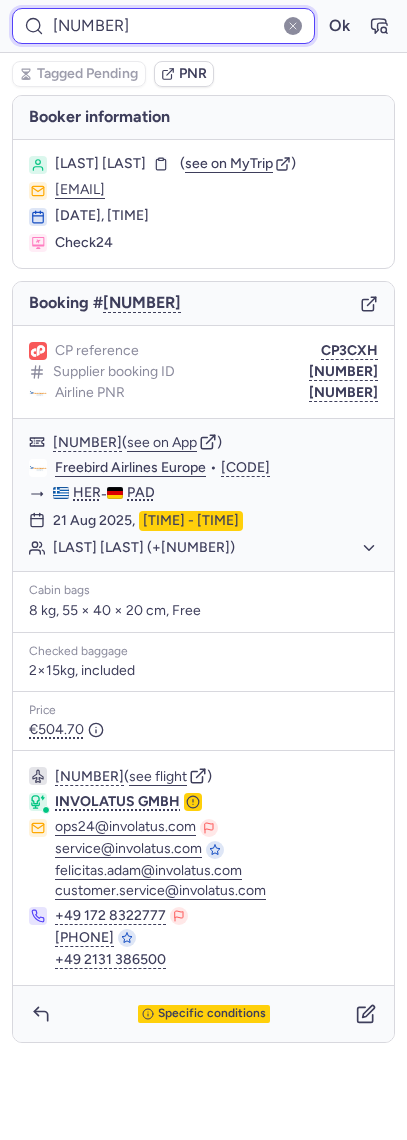 click on "[NUMBER]" at bounding box center [163, 26] 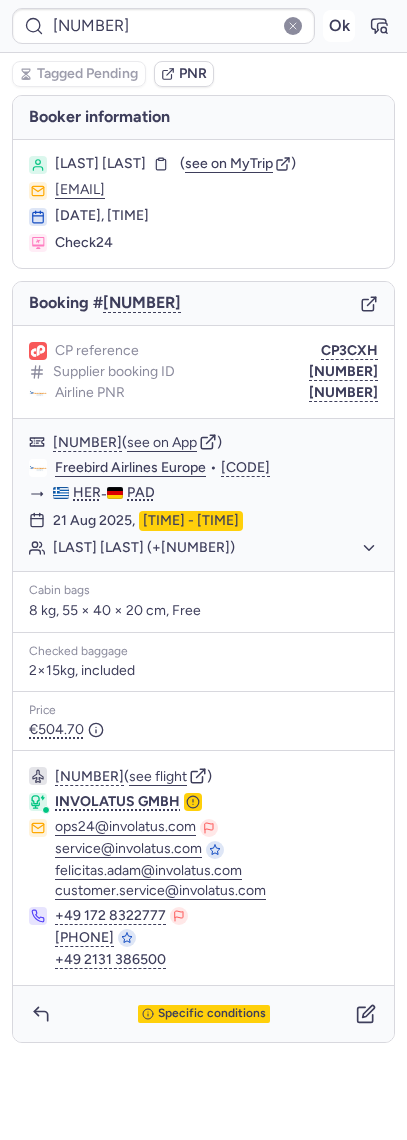 click on "Ok" at bounding box center (339, 26) 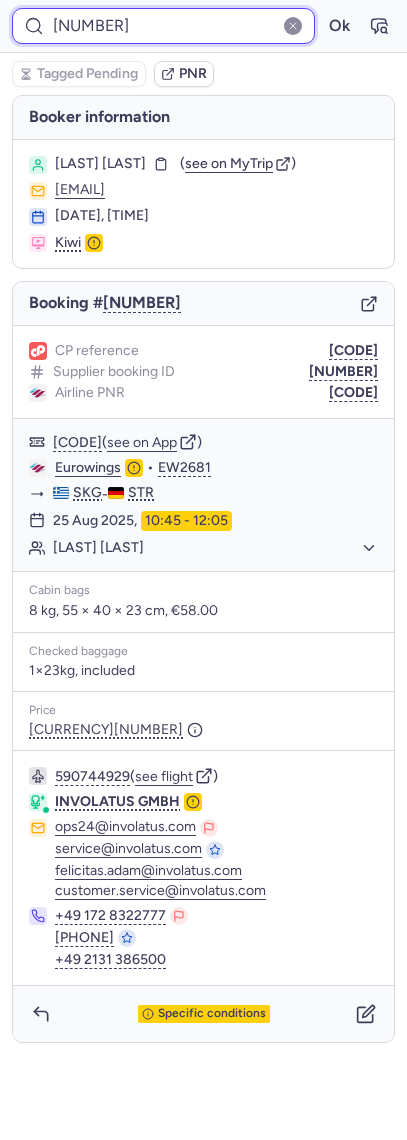 click on "[NUMBER]" at bounding box center [163, 26] 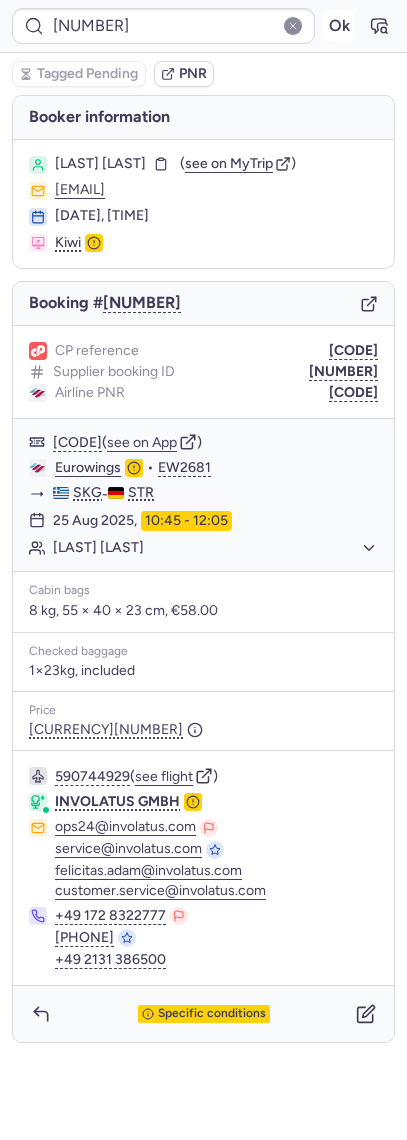 click on "Ok" at bounding box center [339, 26] 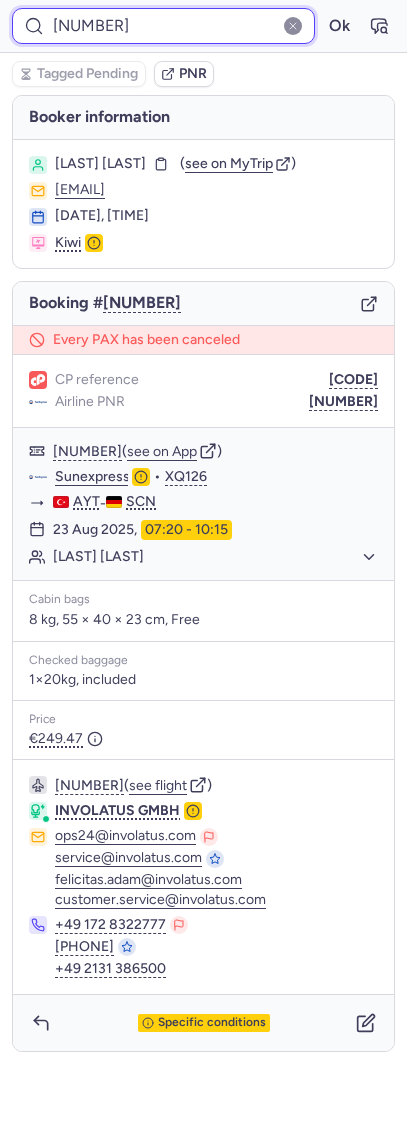 click on "[NUMBER]" at bounding box center (163, 26) 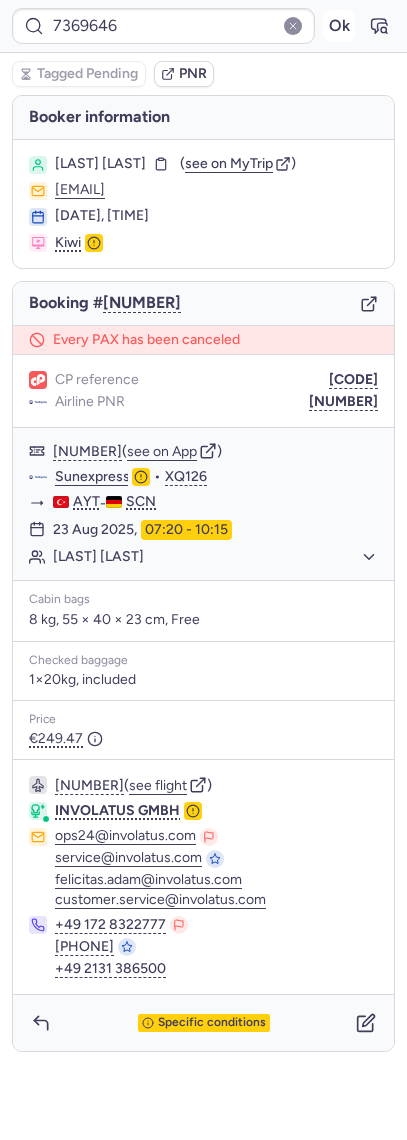 click on "Ok" at bounding box center [339, 26] 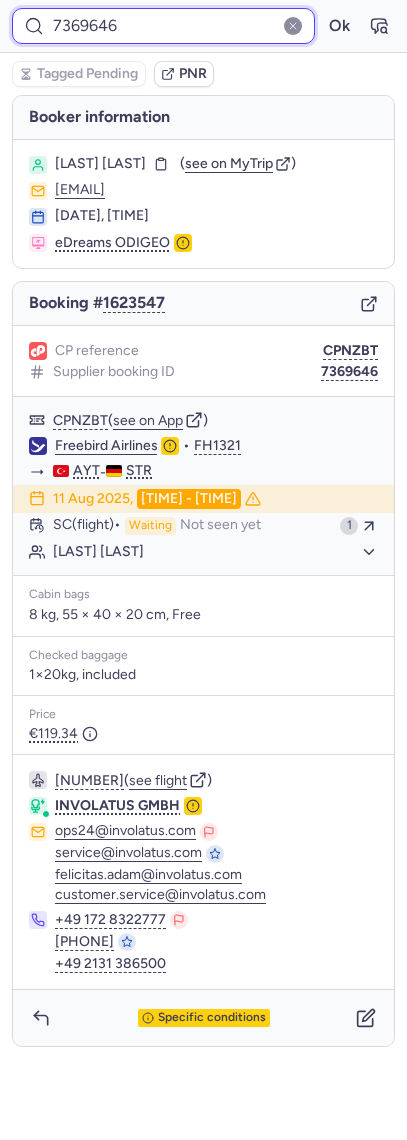 click on "7369646" at bounding box center [163, 26] 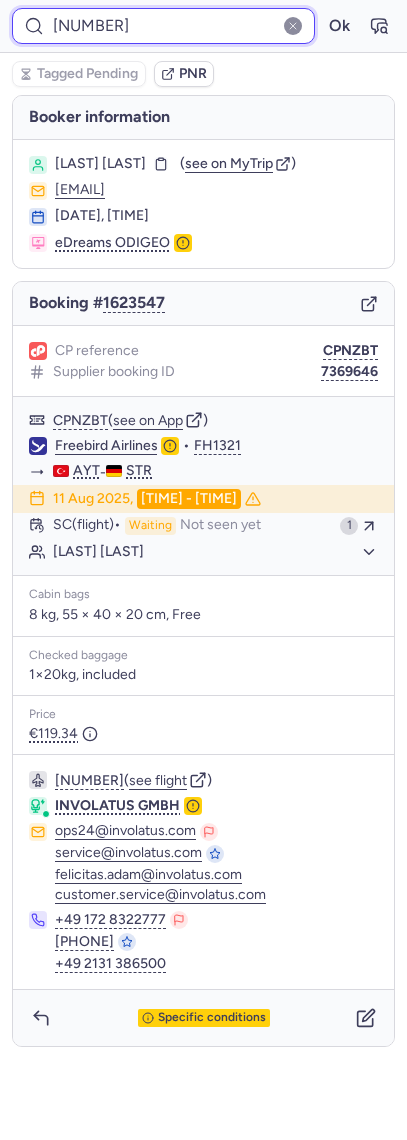 click on "73696467369650" at bounding box center (163, 26) 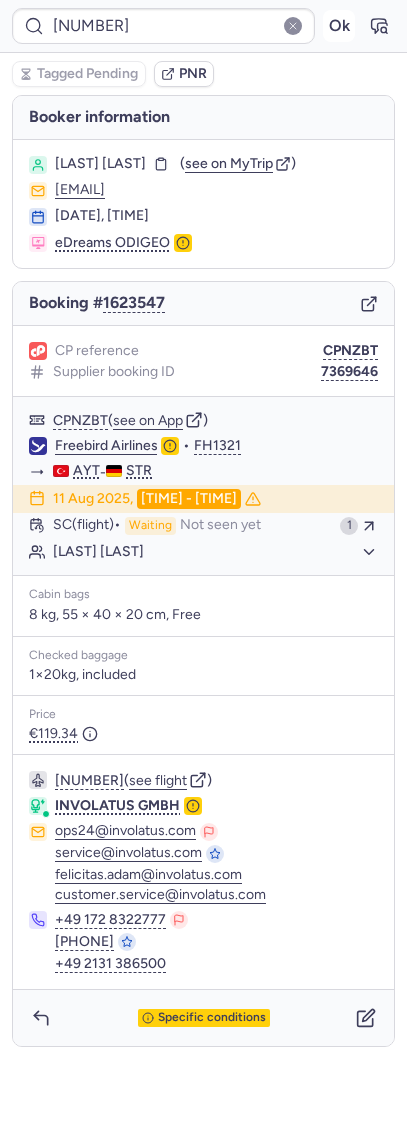 click on "Ok" at bounding box center [339, 26] 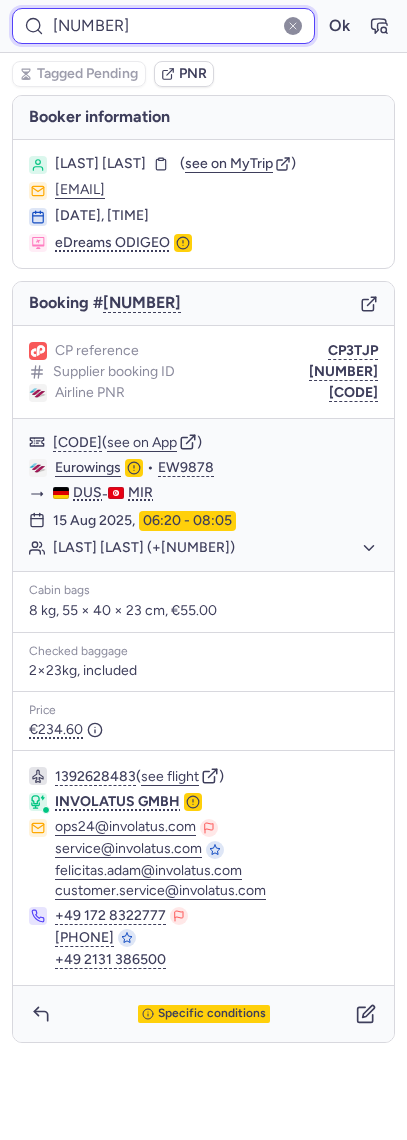 click on "[NUMBER]" at bounding box center (163, 26) 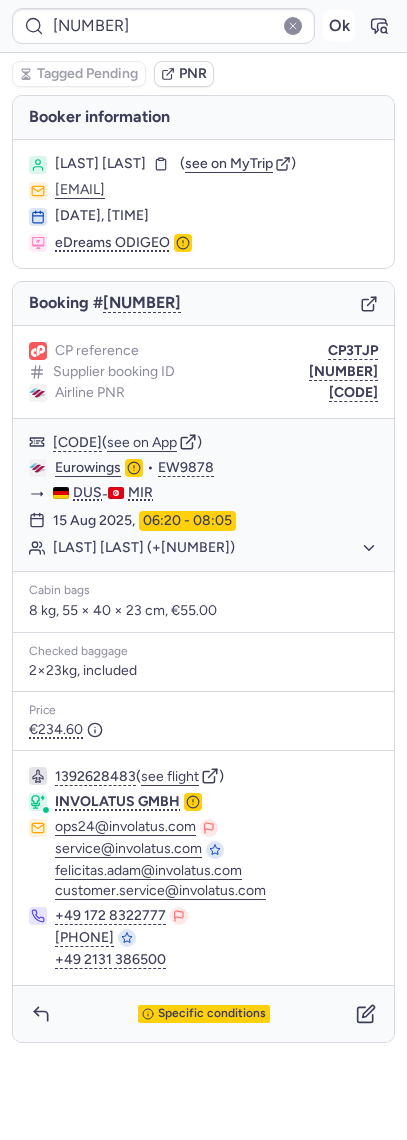 click on "Ok" at bounding box center (339, 26) 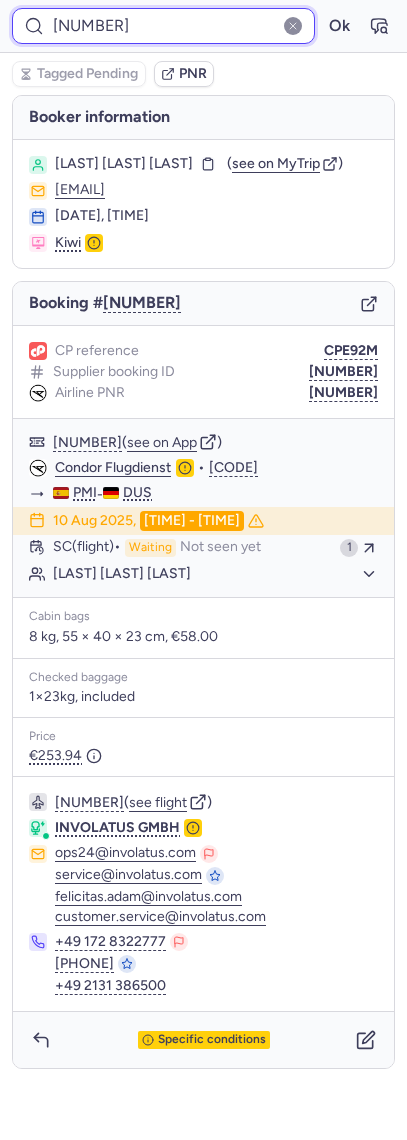 click on "7370027" at bounding box center [163, 26] 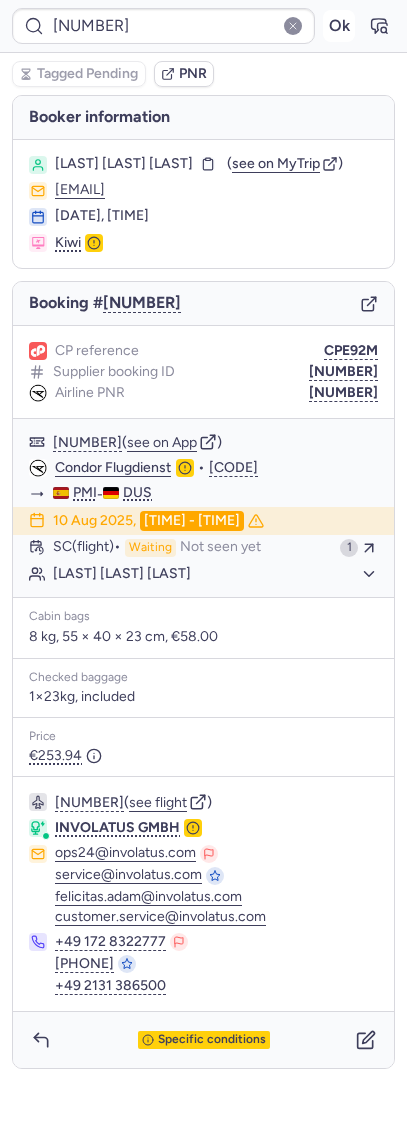 click on "Ok" at bounding box center (339, 26) 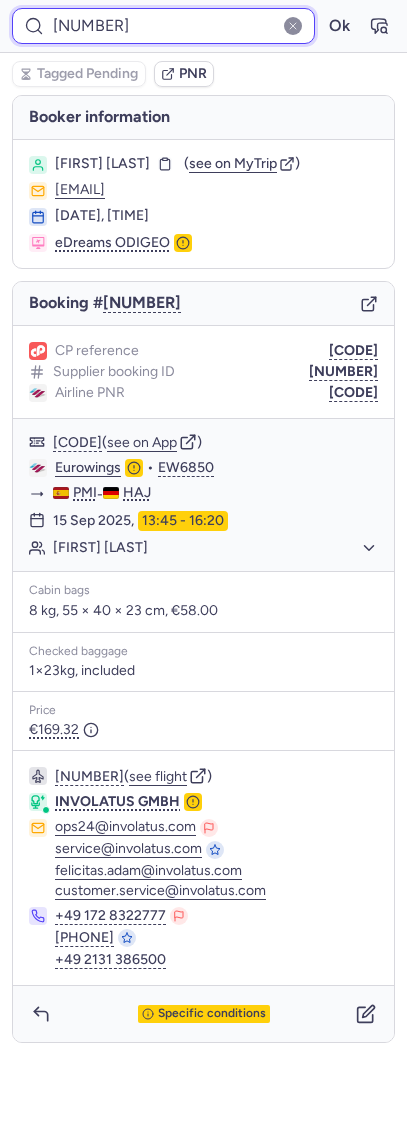 click on "[NUMBER]" at bounding box center [163, 26] 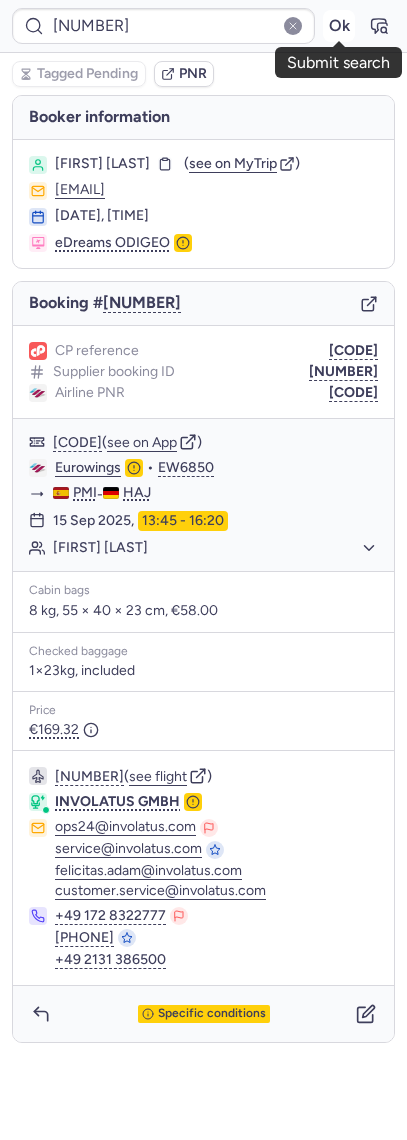 click on "Ok" at bounding box center [339, 26] 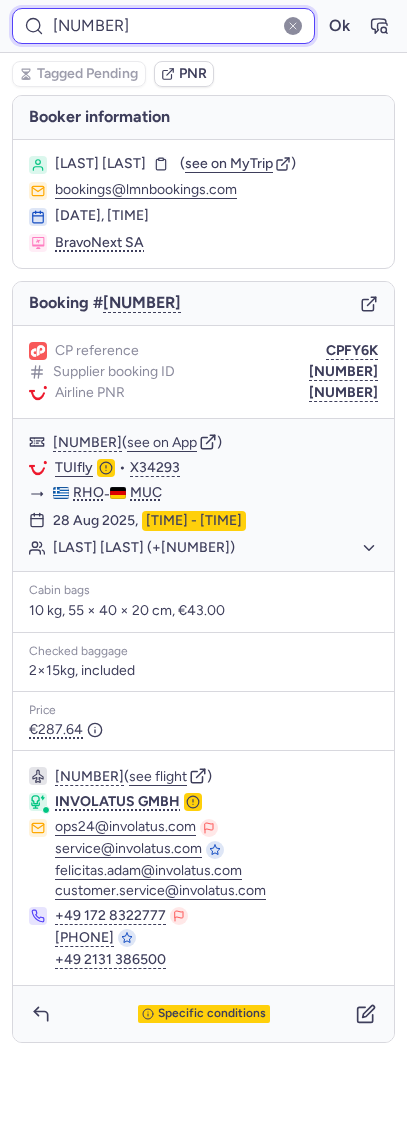 click on "7370950" at bounding box center [163, 26] 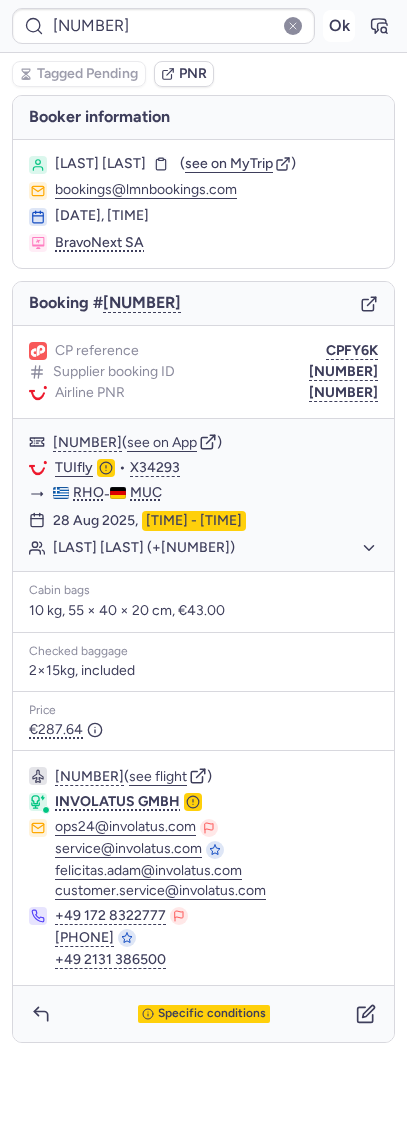 click on "Ok" at bounding box center (339, 26) 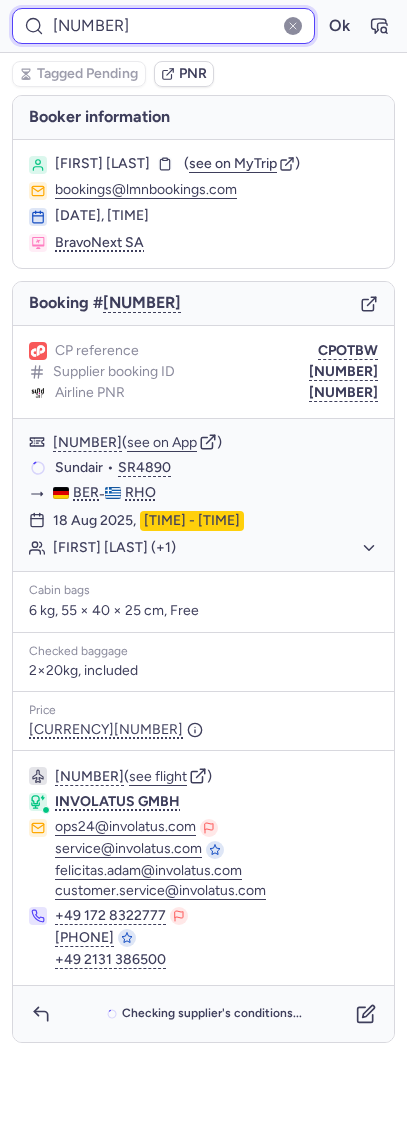 click on "7370819" at bounding box center [163, 26] 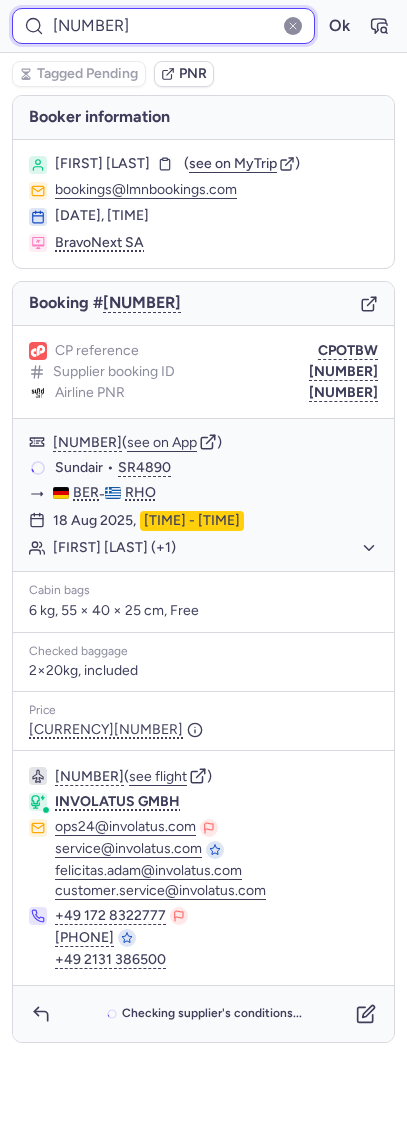 click on "7370819" at bounding box center [163, 26] 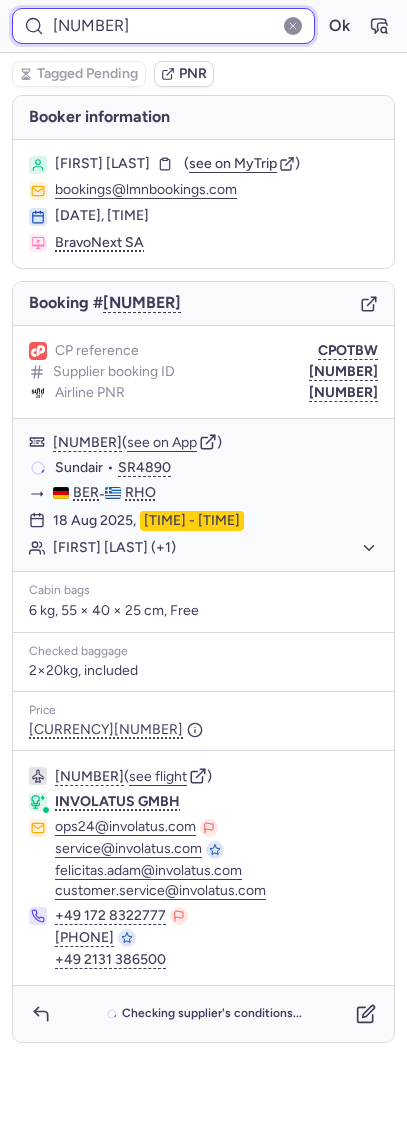 paste on "1158" 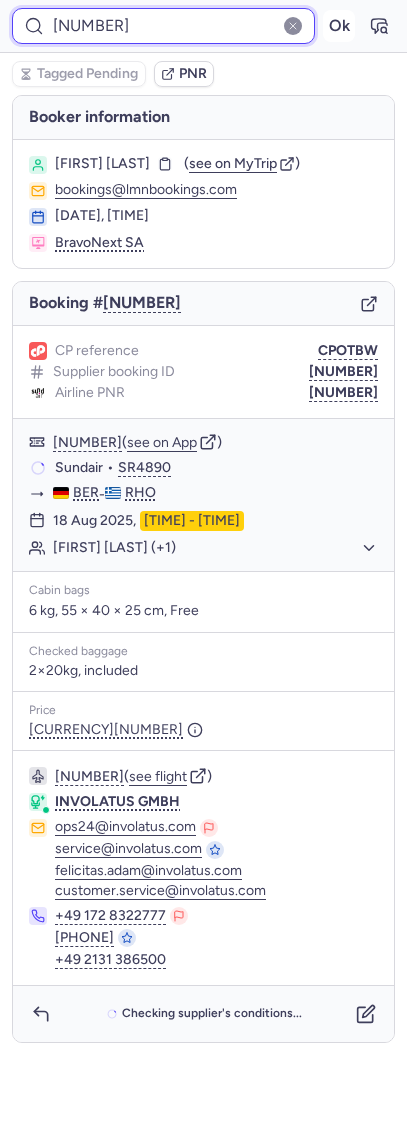 type on "[NUMBER]" 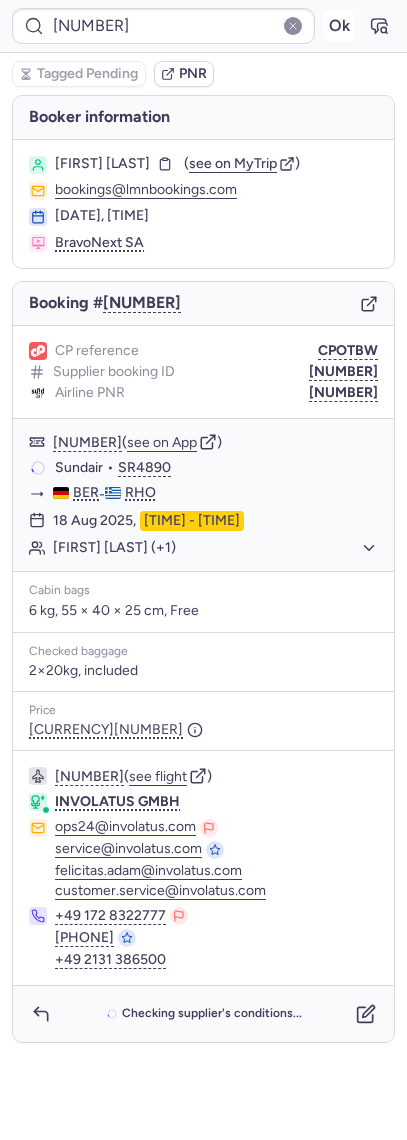 click on "Ok" at bounding box center (339, 26) 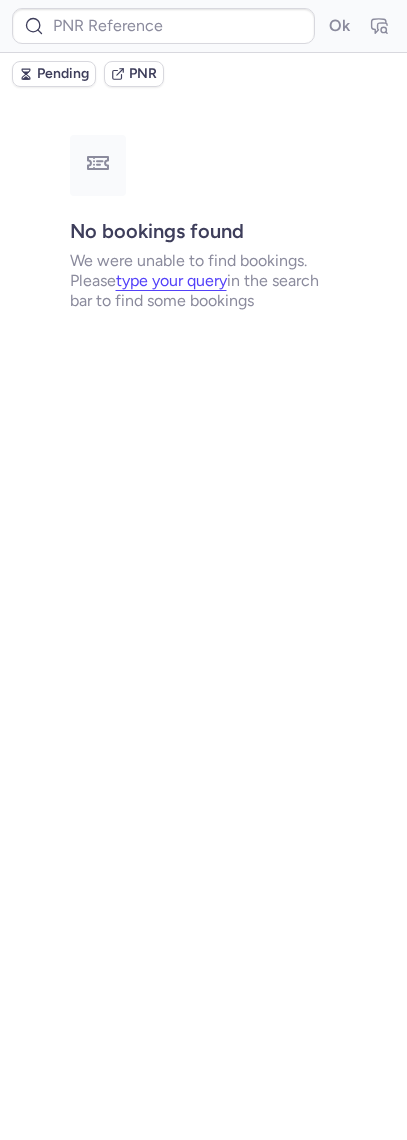 type on "CP4RHJ" 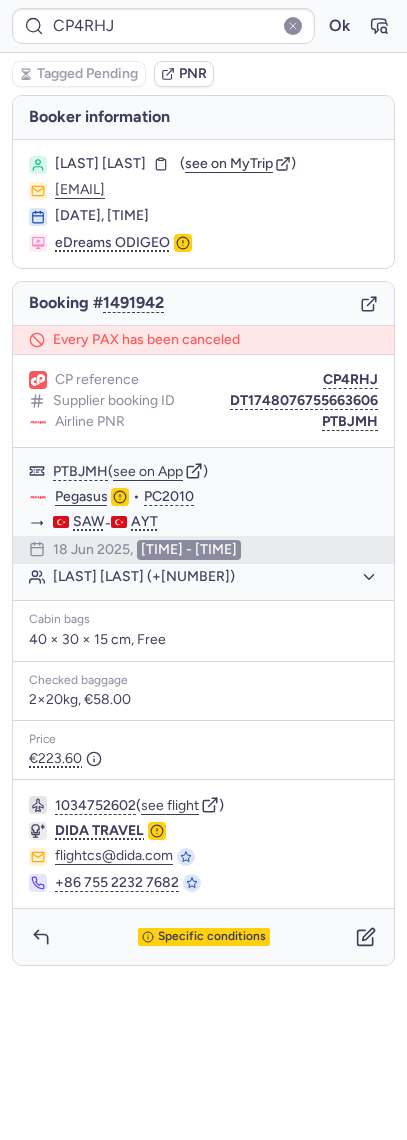 click on "Booking # 1491942" at bounding box center (203, 304) 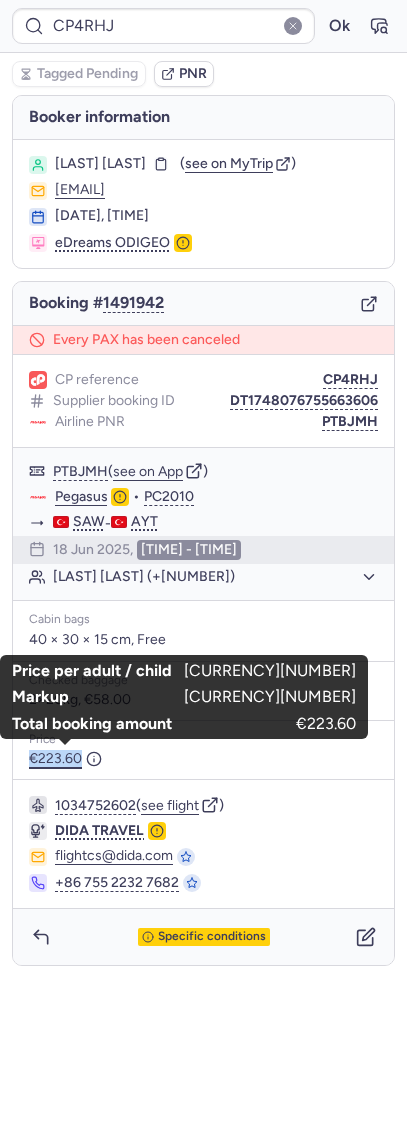 copy on "€223.60" 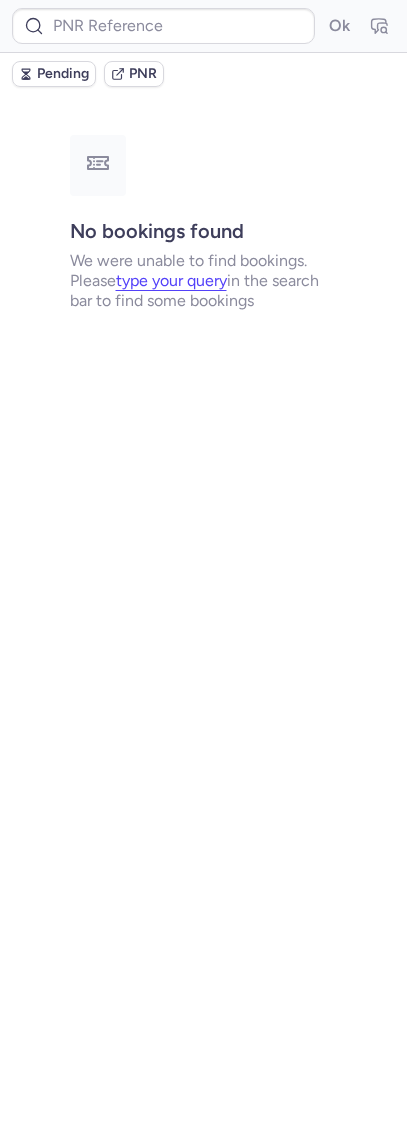 type on "CPXBBW" 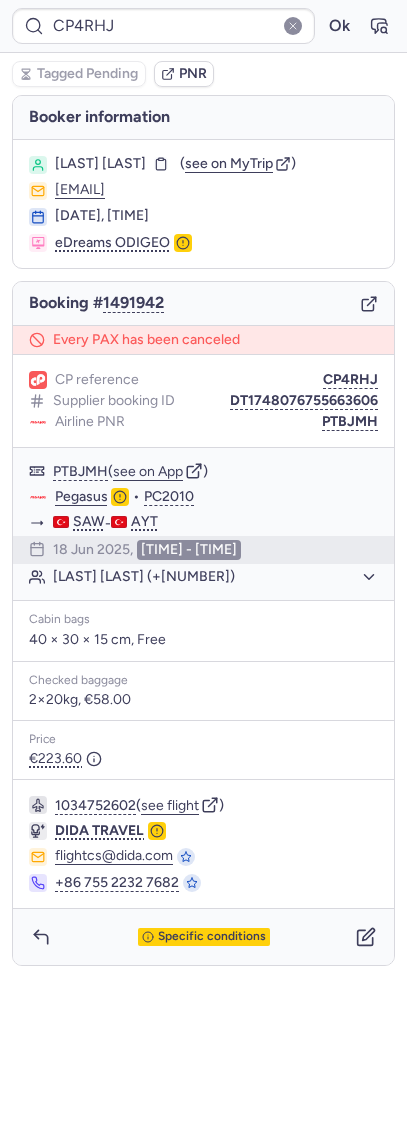 type on "CPXBBW" 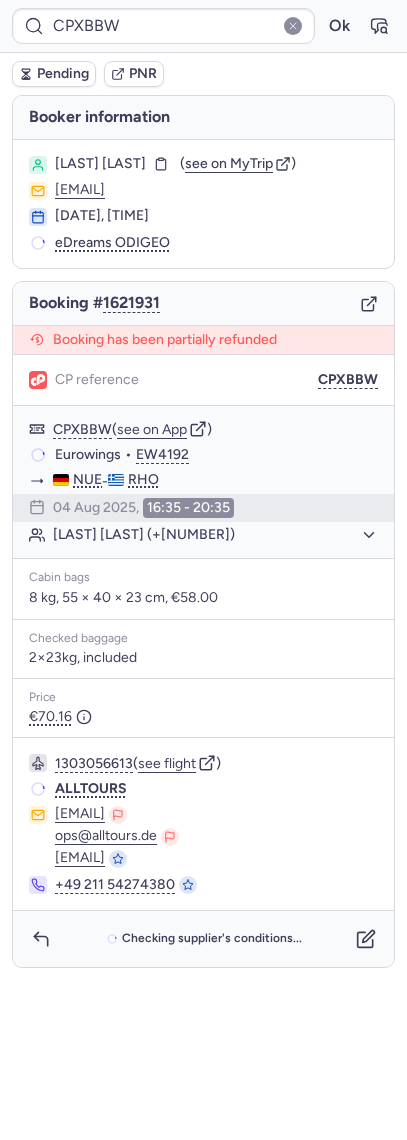 type on "CPSPLN" 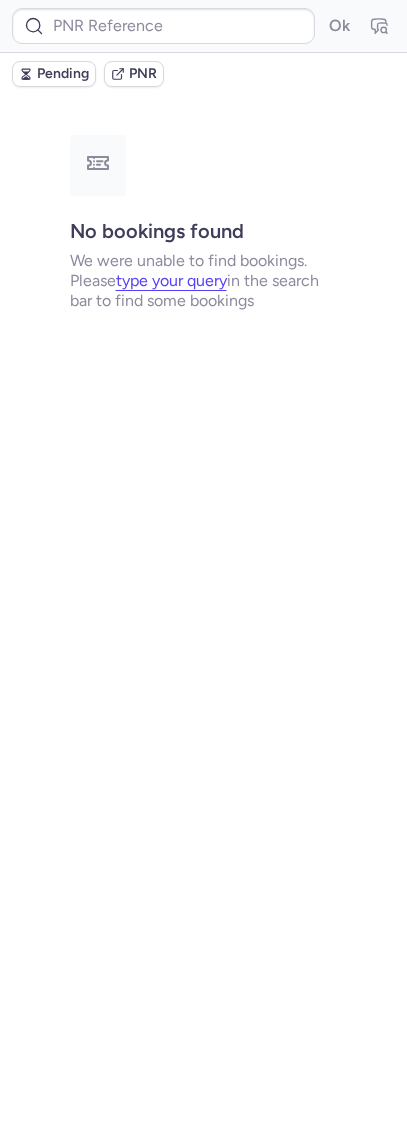 type on "CPSPLN" 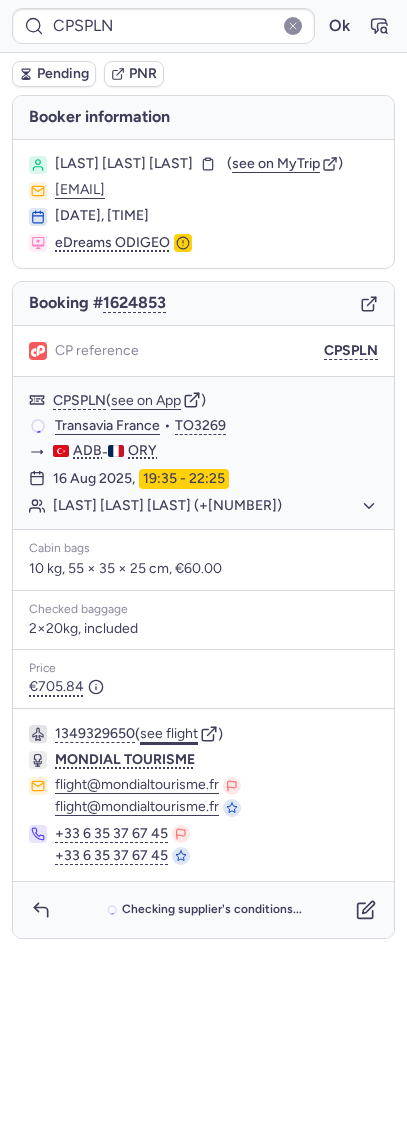 click on "see flight" 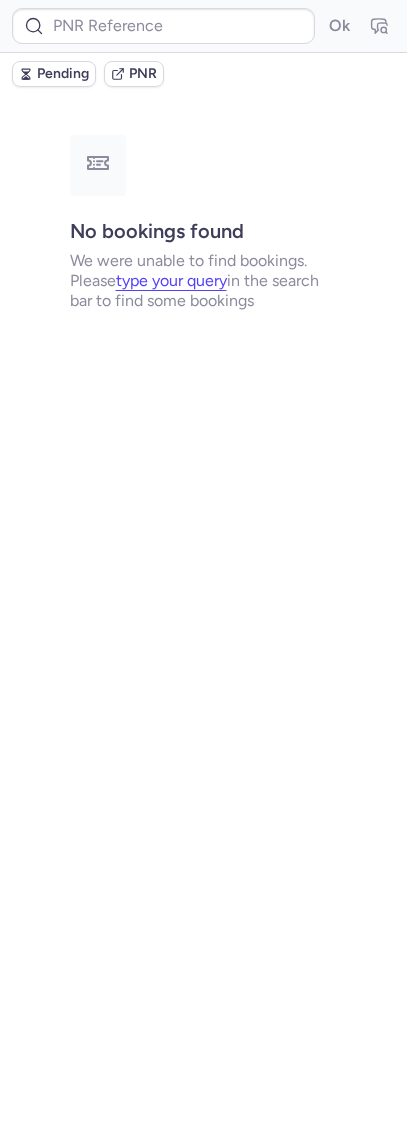 type on "CPS9GF" 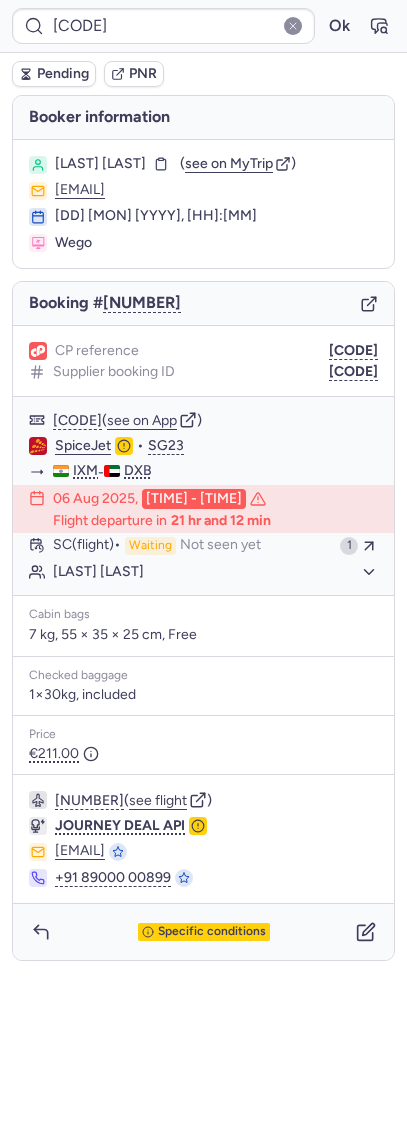 drag, startPoint x: 350, startPoint y: 346, endPoint x: 332, endPoint y: 328, distance: 25.455845 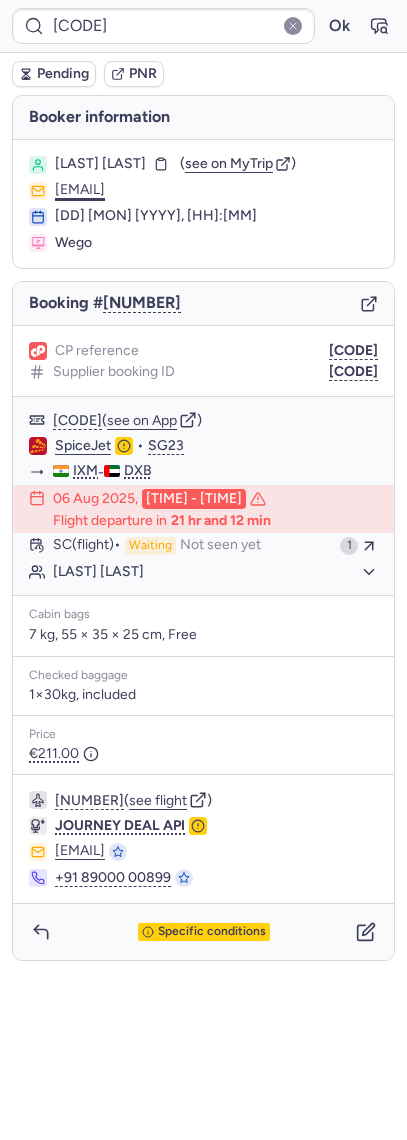 type 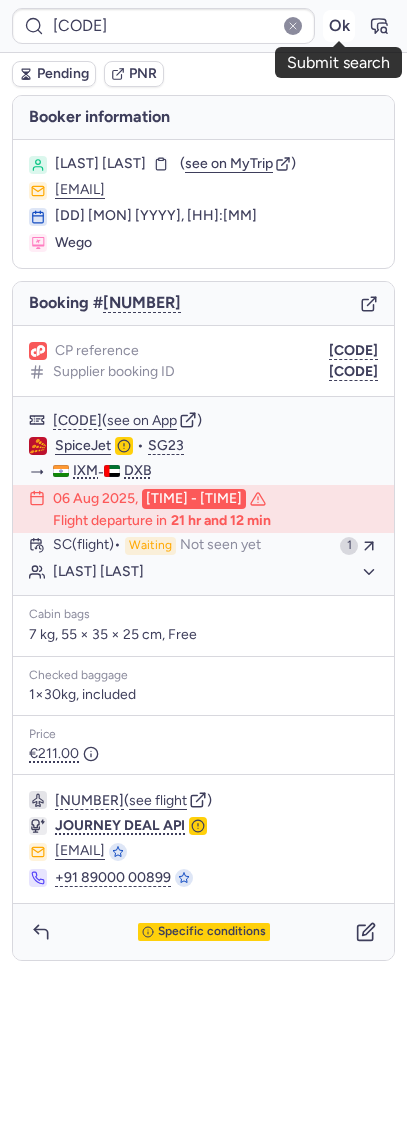 click on "Ok" at bounding box center [339, 26] 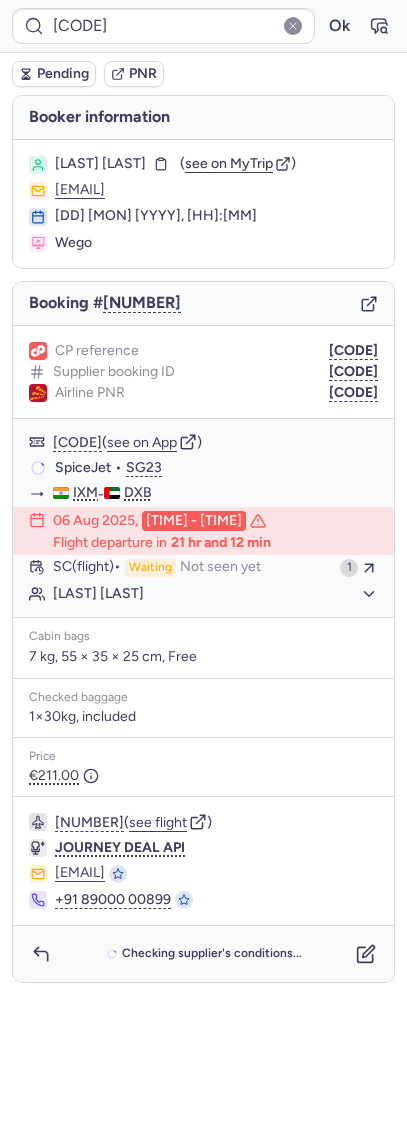 type on "CPHHKS" 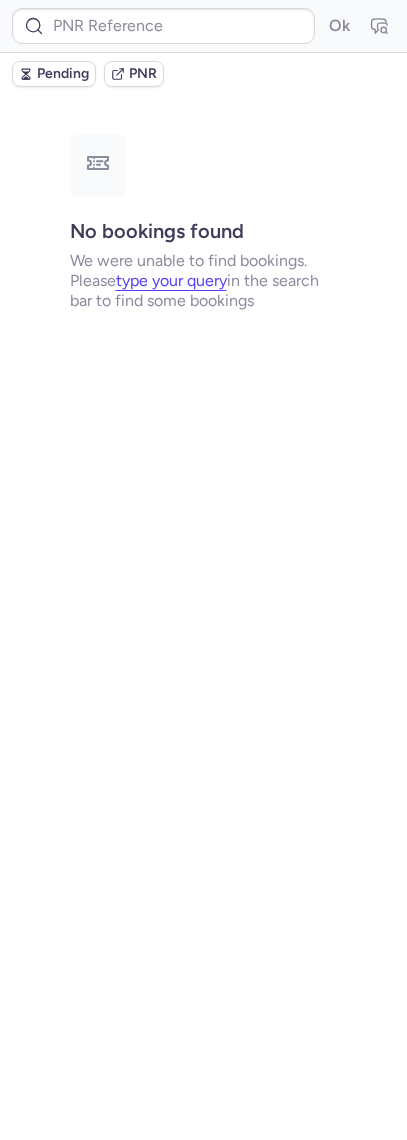 type on "CPXBBW" 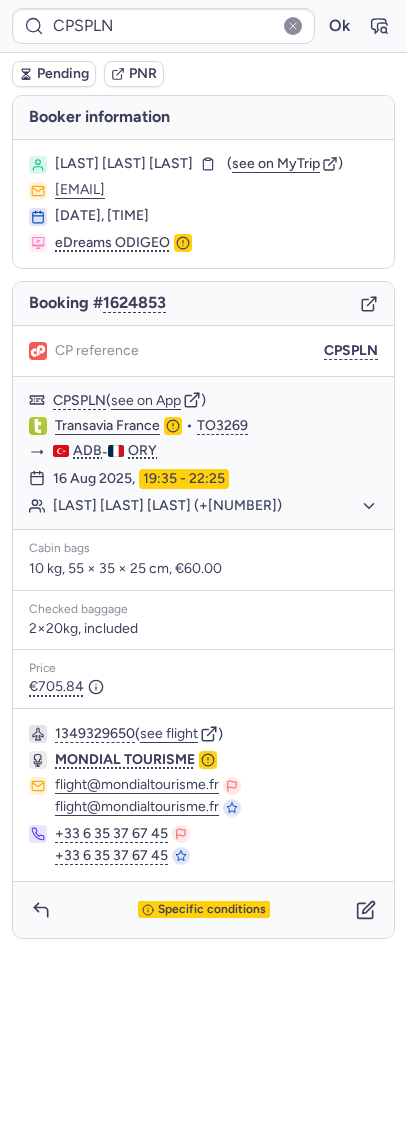 click on "Specific conditions" at bounding box center (203, 910) 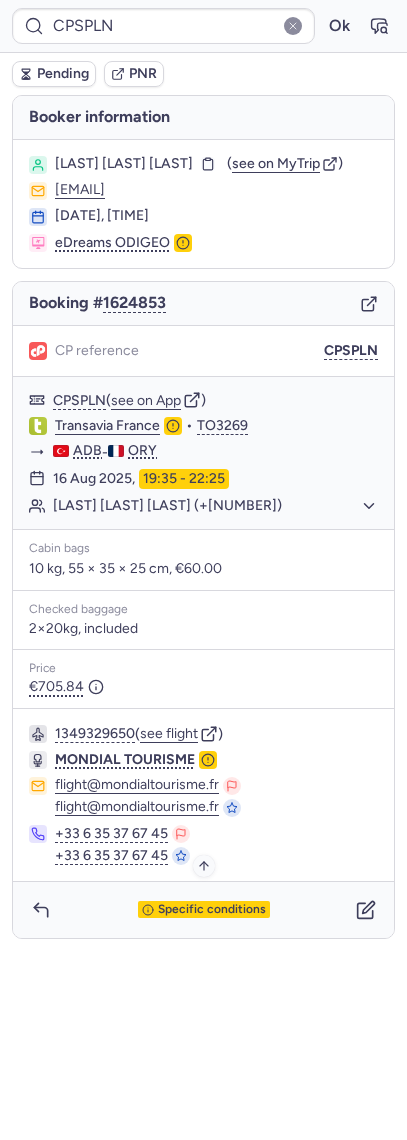 click on "Specific conditions" at bounding box center (212, 910) 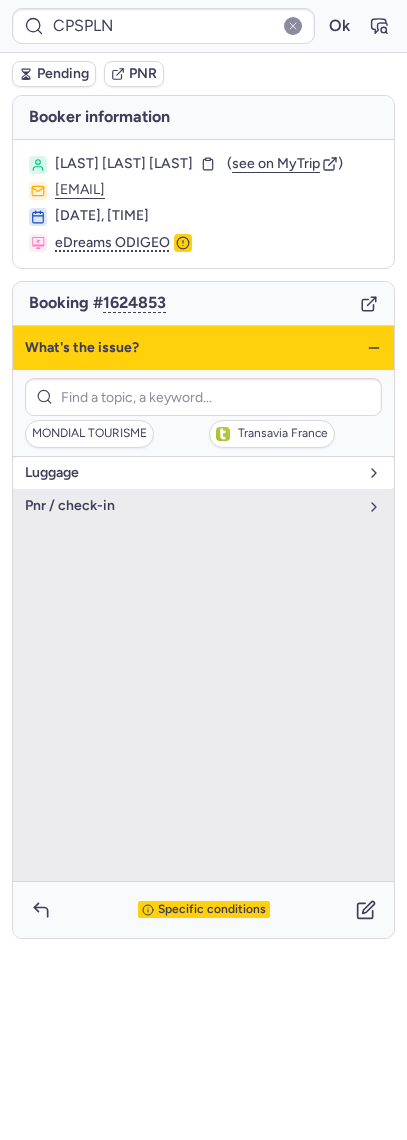 click on "luggage" at bounding box center (203, 473) 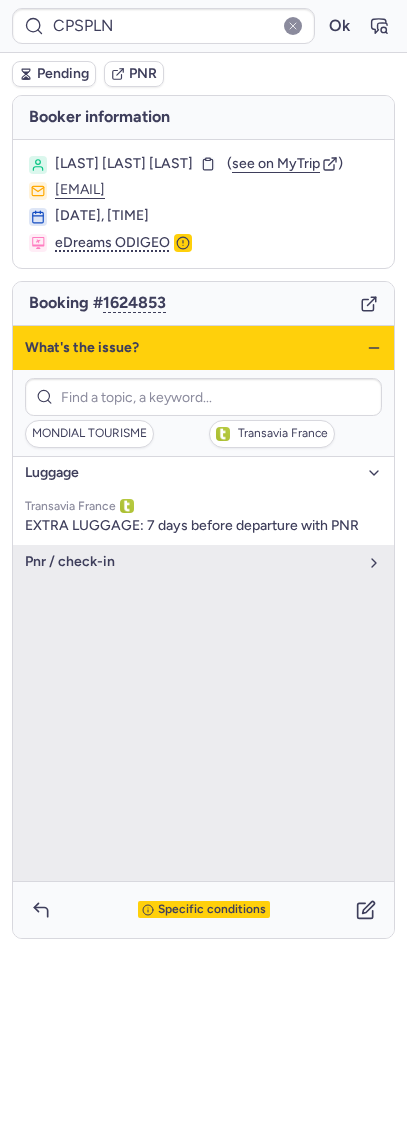 drag, startPoint x: 120, startPoint y: 537, endPoint x: 111, endPoint y: 542, distance: 10.29563 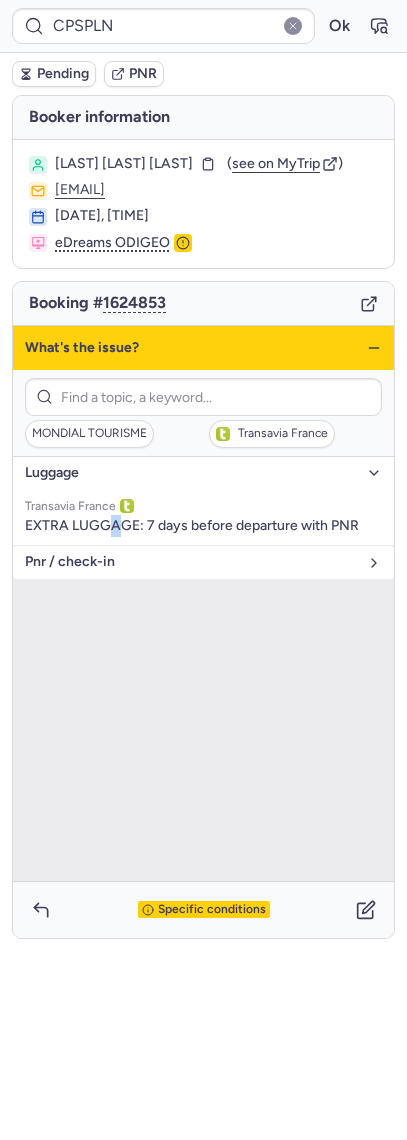 click on "pnr / check-in" at bounding box center (203, 562) 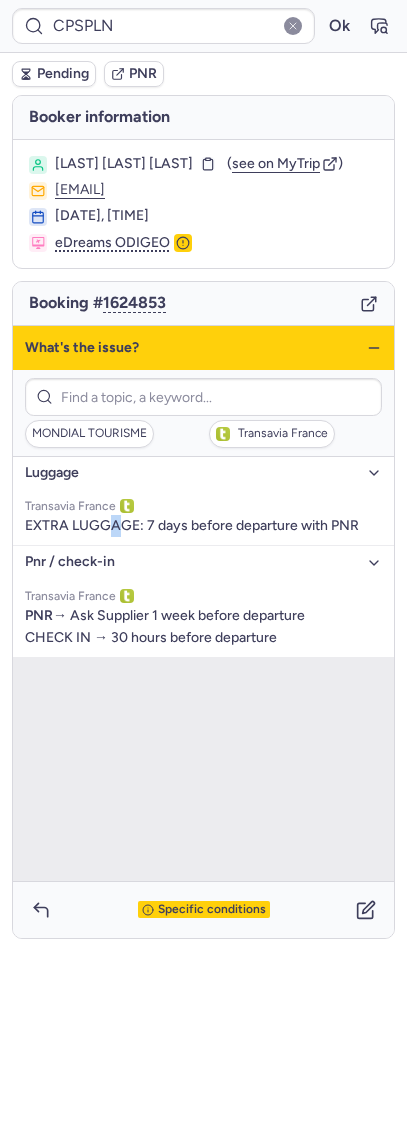 click 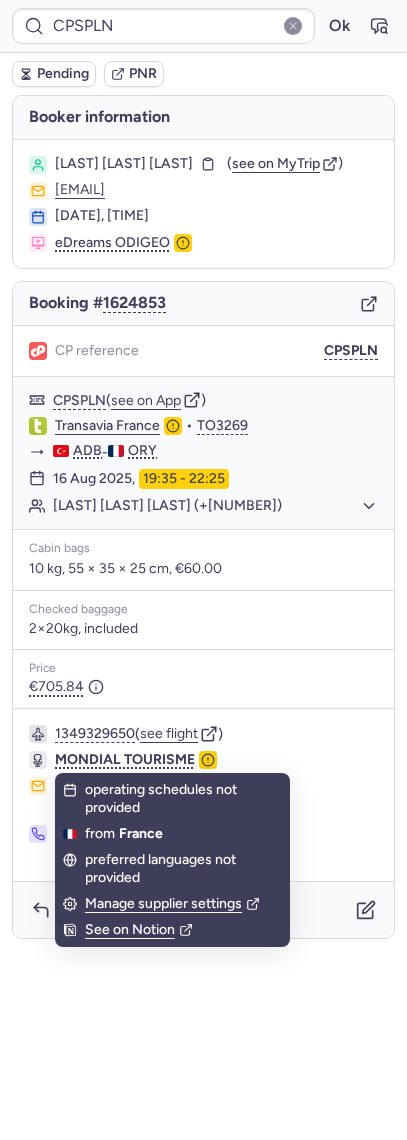 drag, startPoint x: 288, startPoint y: 901, endPoint x: 284, endPoint y: 919, distance: 18.439089 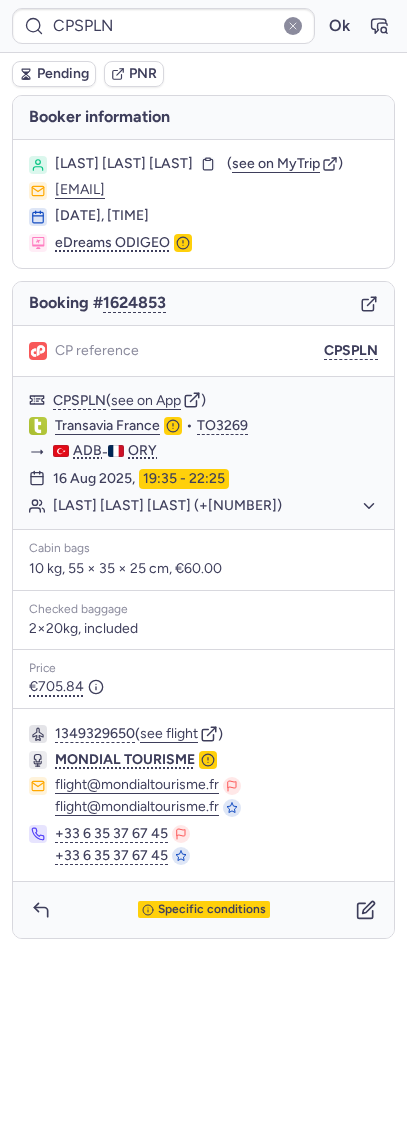 click on "CPSPLN  Ok  Pending PNR Booker information Surgun Ciwan FOFANA  ( see on MyTrip  )  ninafofana6@gmail.com 02 Aug 2025, 19:08 eDreams ODIGEO Booking # 1624853 CP reference CPSPLN CPSPLN  ( see on App )  Transavia France  •  TO3269 ADB  -  ORY 16 Aug 2025,  19:35 - 22:25 Surgun Ciwan INCE (+1)  Cabin bags  10 kg, 55 × 35 × 25 cm, €60.00 Checked baggage 2×20kg, included Price €705.84  1349329650  ( see flight )  MONDIAL TOURISME flight@mondialtourisme.fr flight@mondialtourisme.fr +33 6 35 37 67 45 +33 6 35 37 67 45 Specific conditions" 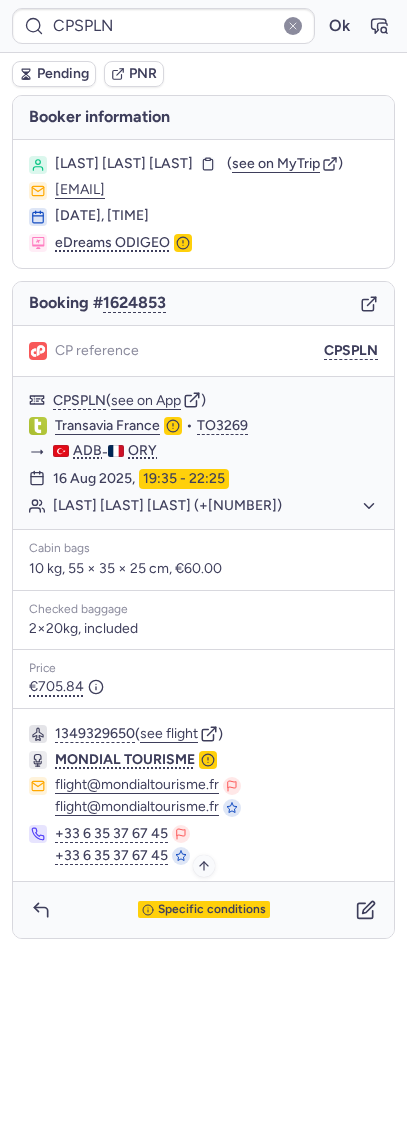 click on "Specific conditions" at bounding box center (204, 910) 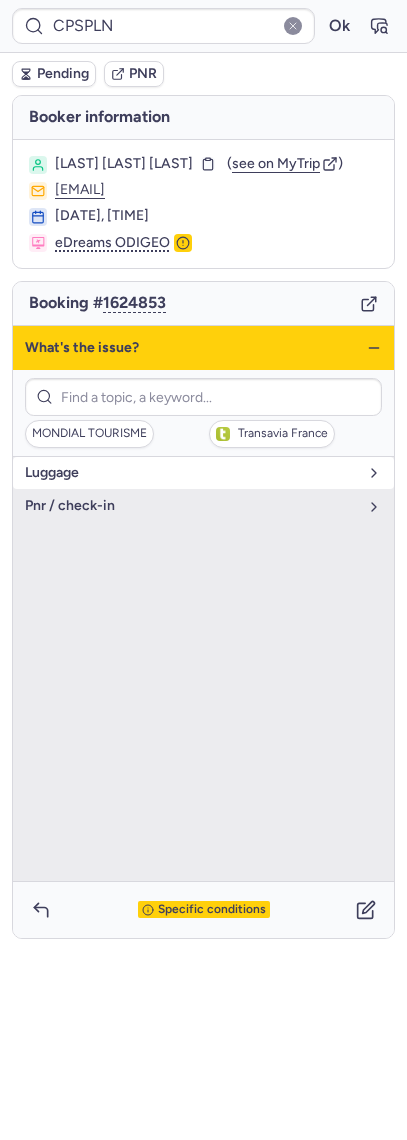 click on "luggage" at bounding box center (191, 473) 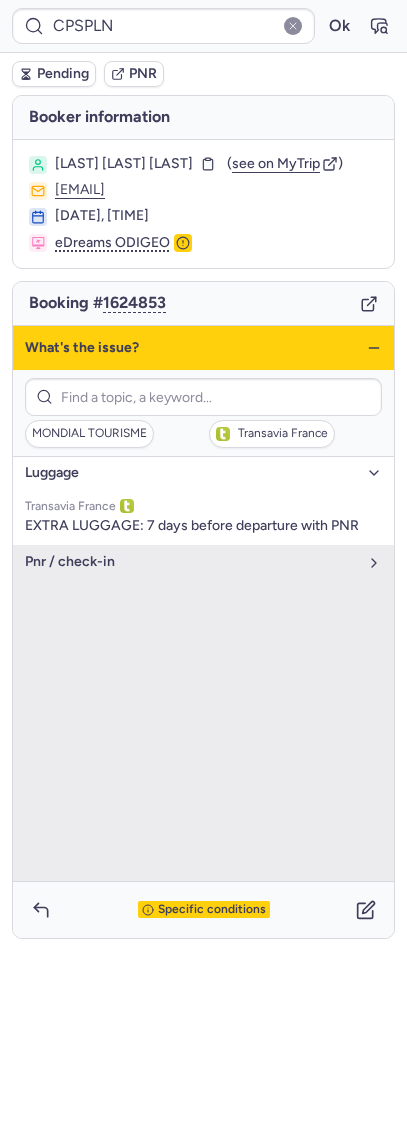 click on "luggage Transavia France EXTRA LUGGAGE: 7 days before departure with PNR pnr / check-in" at bounding box center [203, 668] 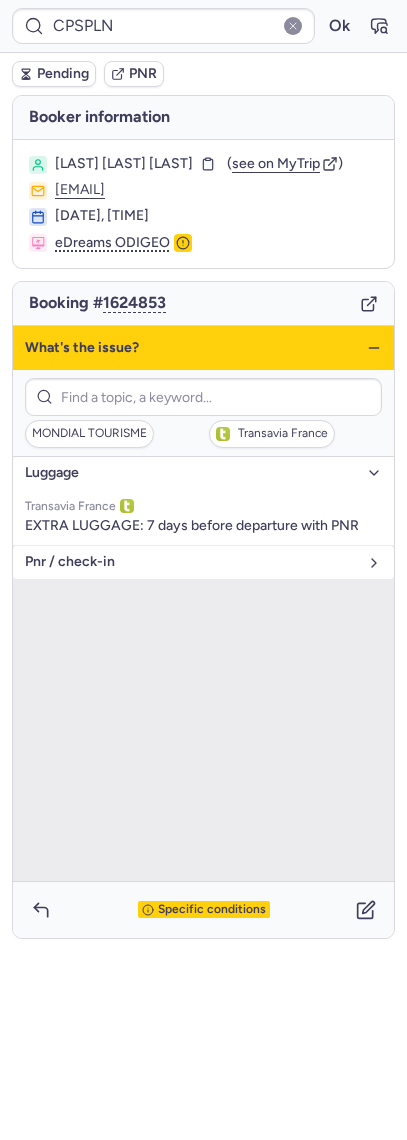 click on "pnr / check-in" at bounding box center [191, 562] 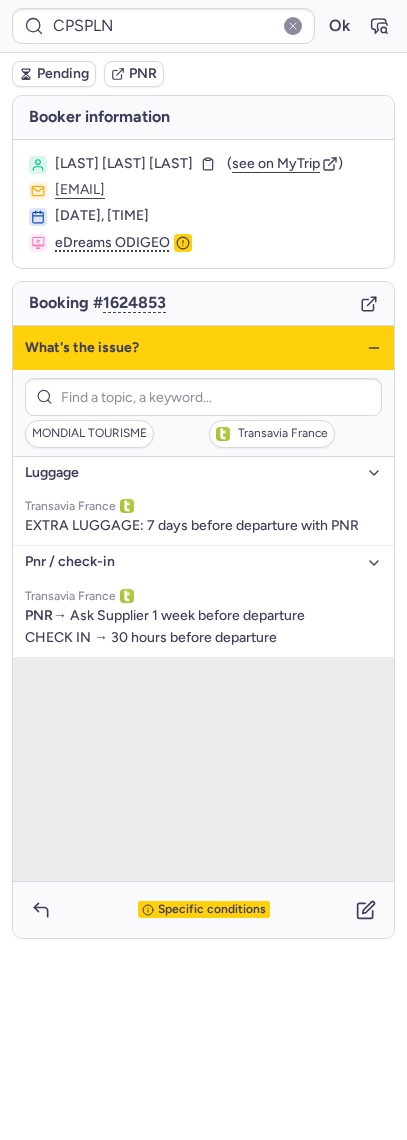 click on "What's the issue?" at bounding box center [203, 348] 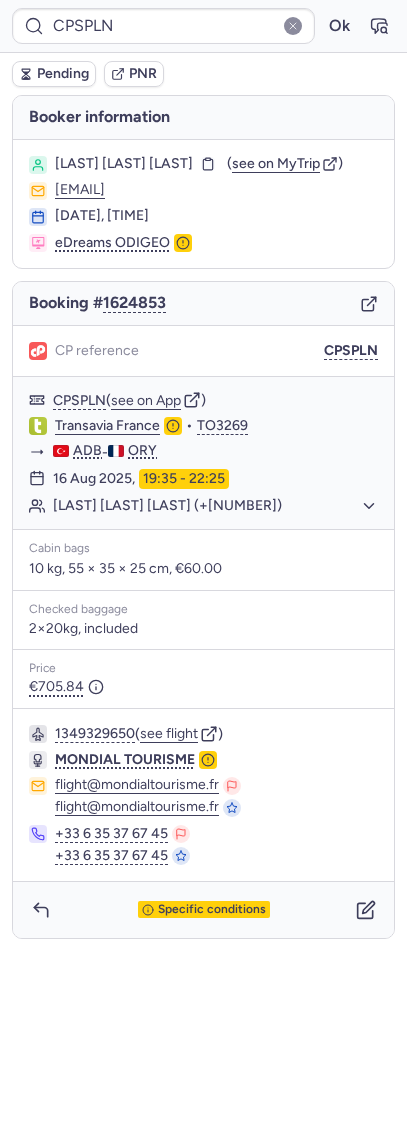click on "Pending" at bounding box center (63, 74) 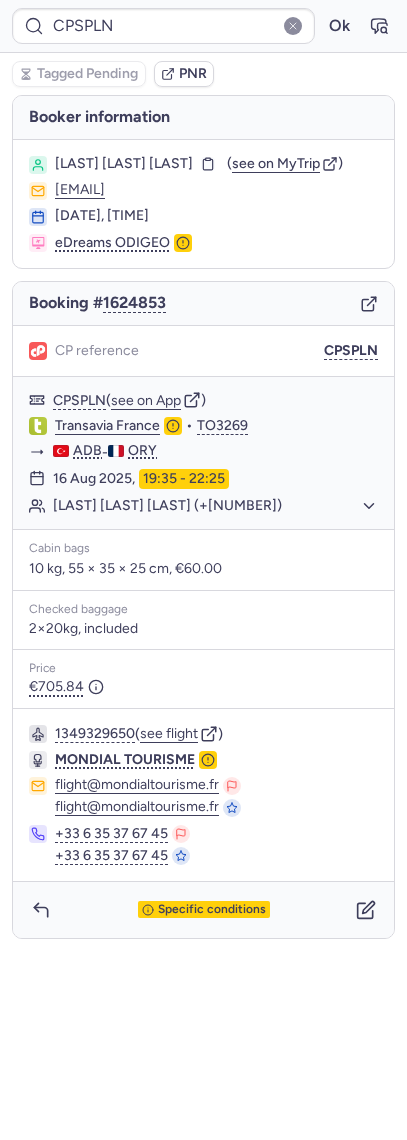 type on "CPHHKS" 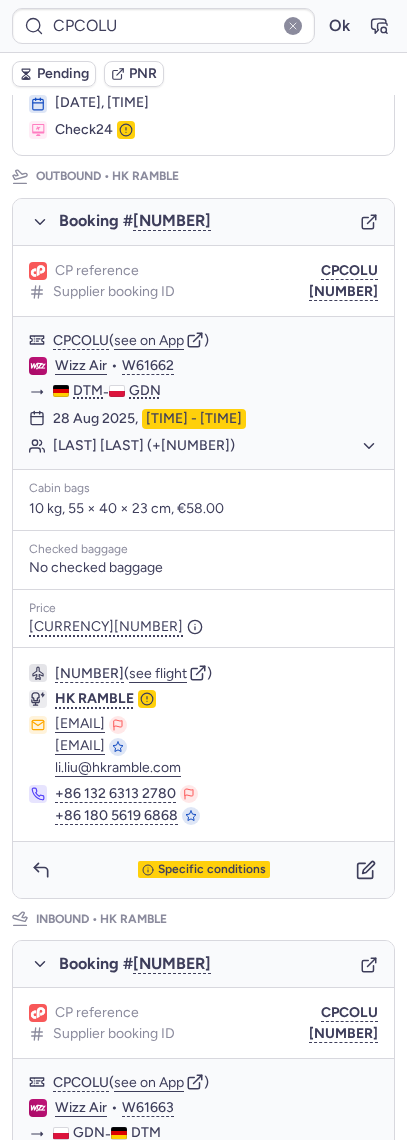 scroll, scrollTop: 666, scrollLeft: 0, axis: vertical 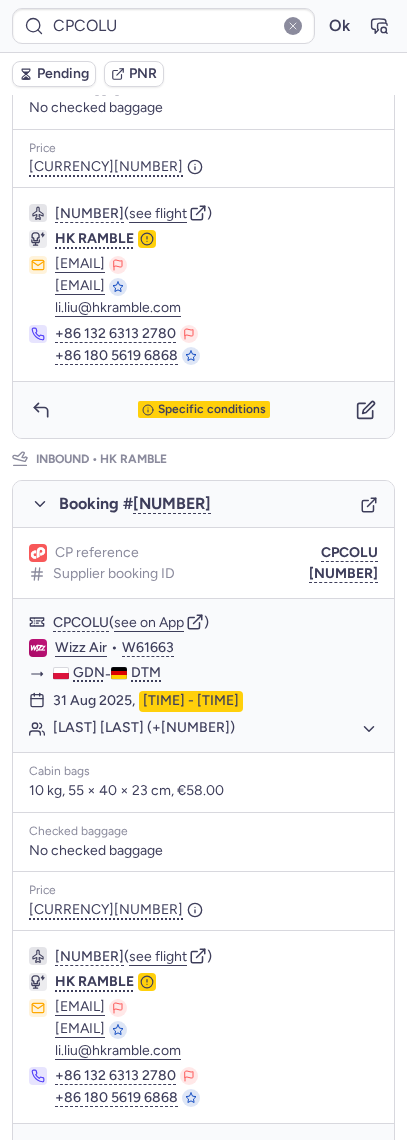 click on "Specific conditions" at bounding box center (212, 410) 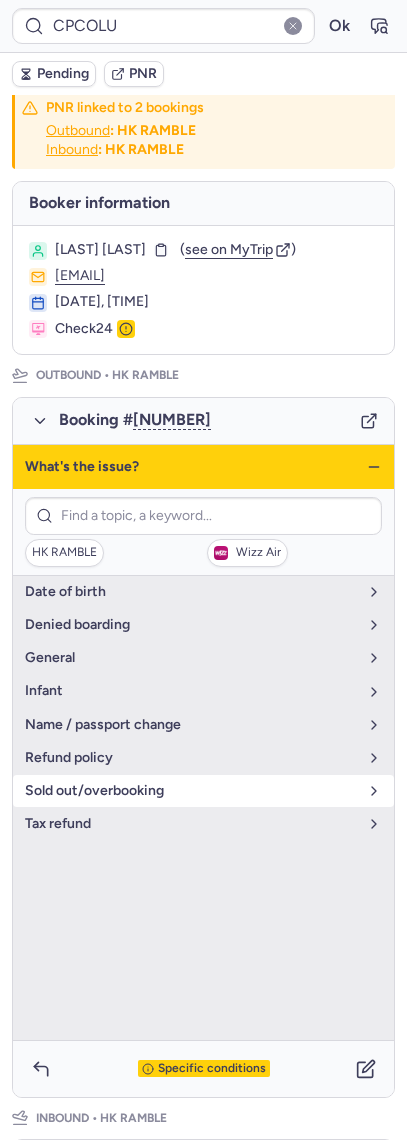 click on "sold out/overbooking" at bounding box center [191, 791] 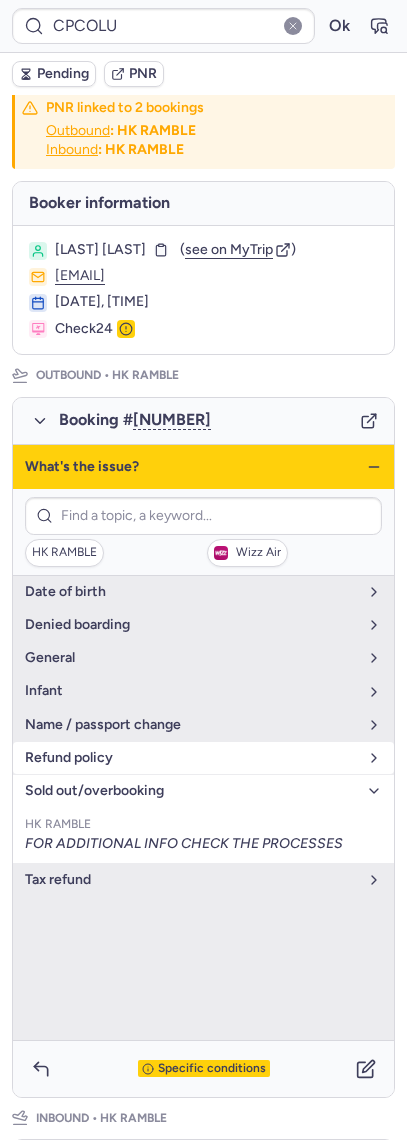 click on "refund policy" at bounding box center [191, 758] 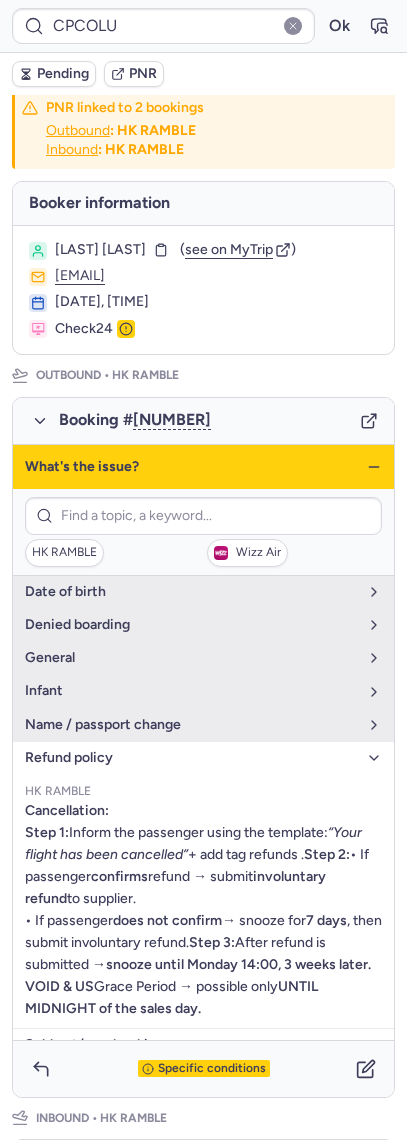 click on "refund policy" at bounding box center [191, 758] 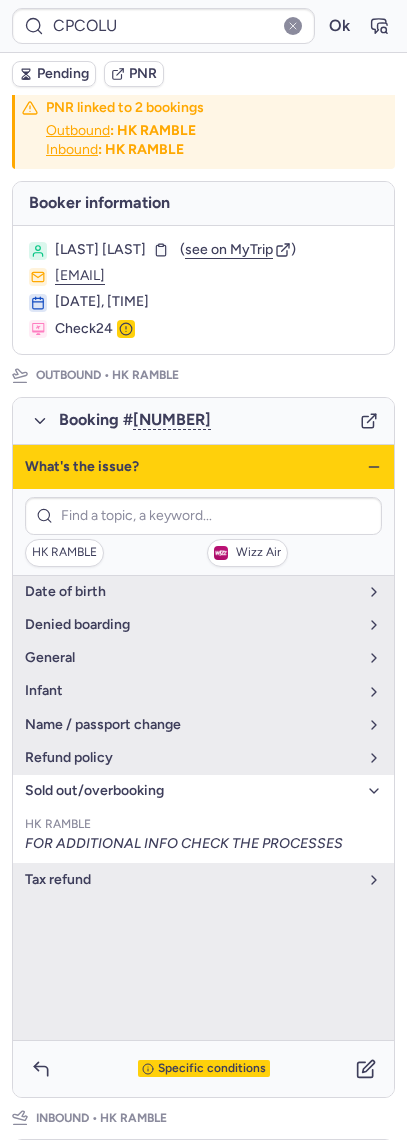 click on "sold out/overbooking" at bounding box center (191, 791) 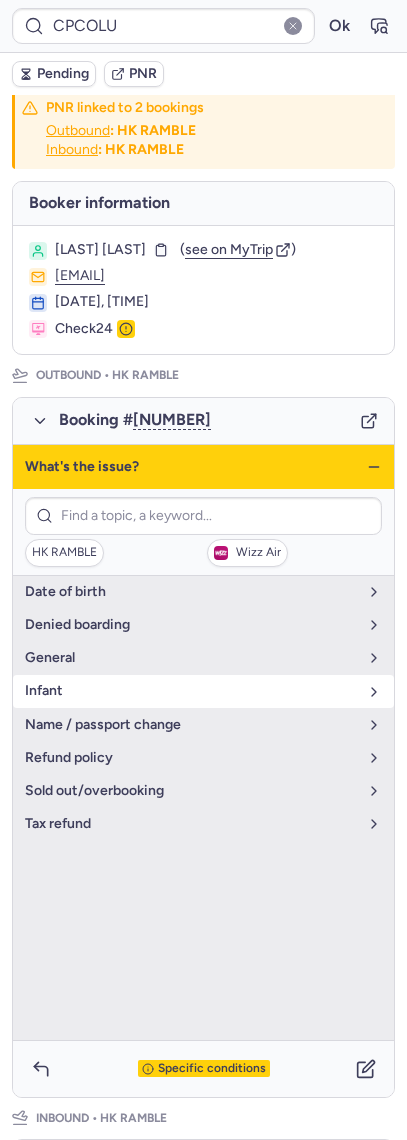 click on "Infant" at bounding box center (191, 691) 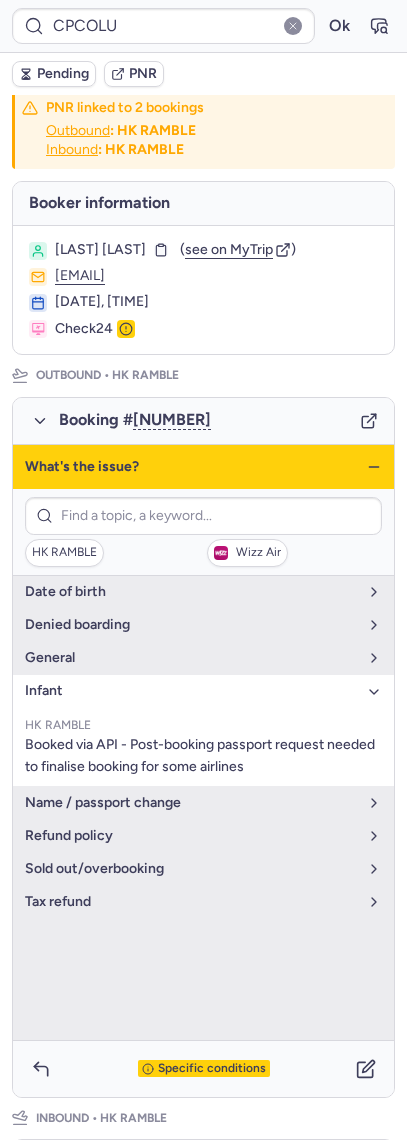 click on "Infant" at bounding box center (191, 691) 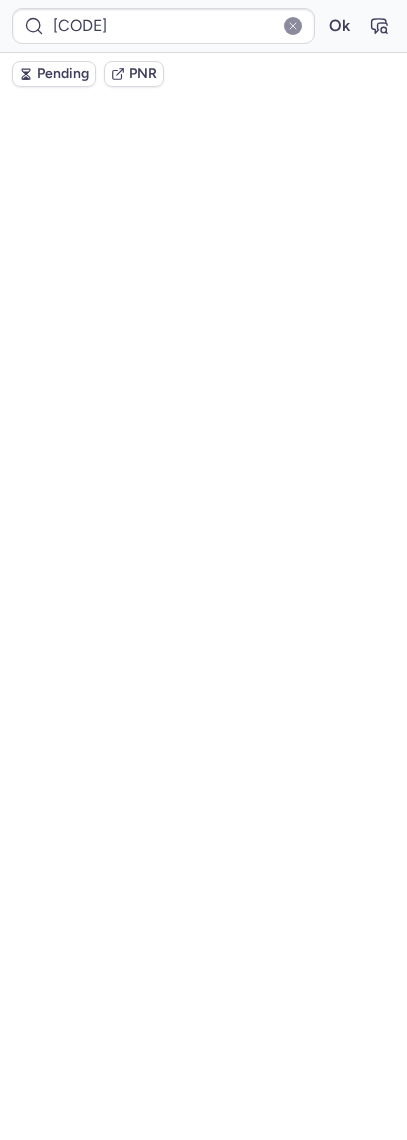 scroll, scrollTop: 0, scrollLeft: 0, axis: both 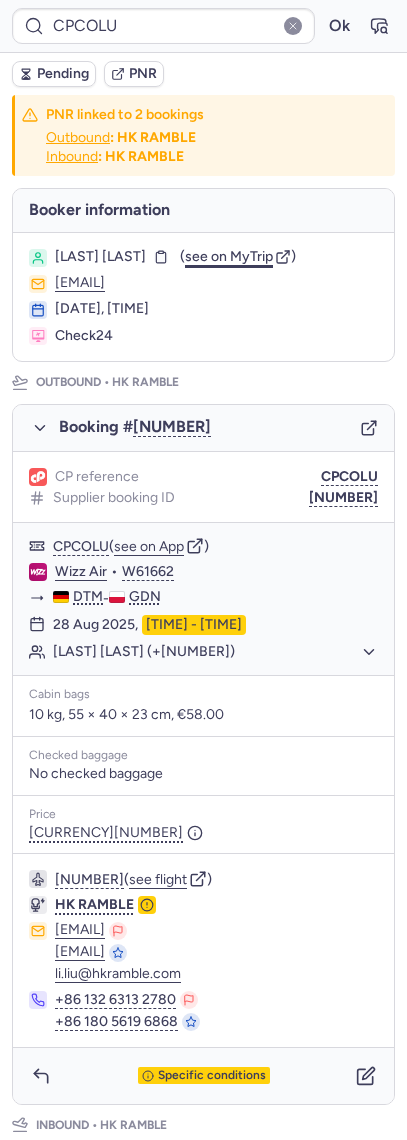 click on "see on MyTrip" at bounding box center (229, 256) 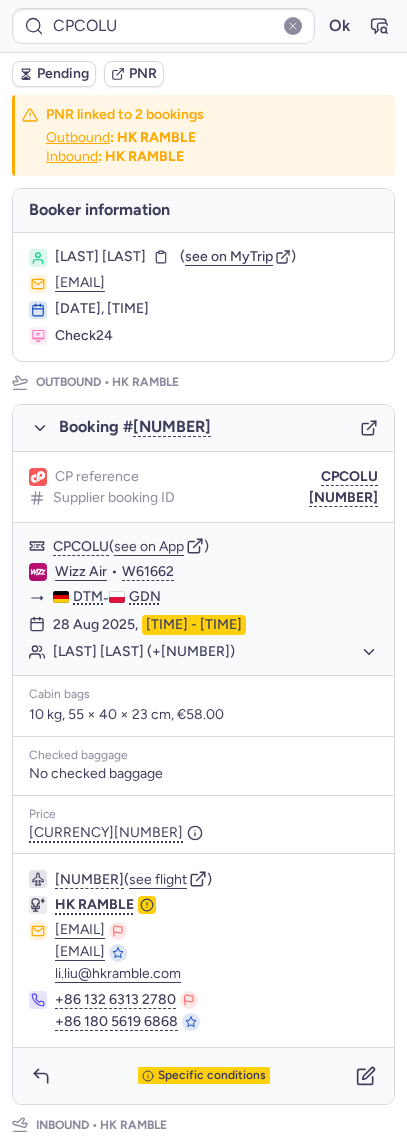 scroll, scrollTop: 400, scrollLeft: 0, axis: vertical 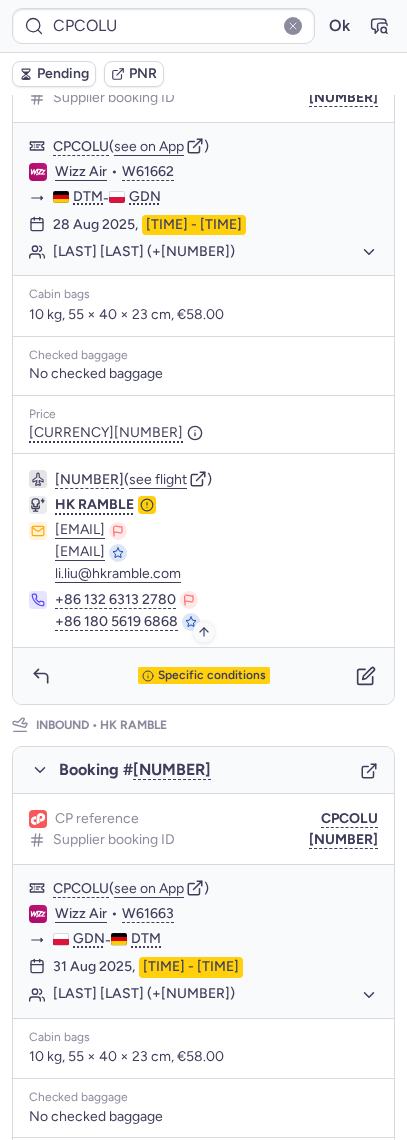 click on "Specific conditions" at bounding box center (212, 676) 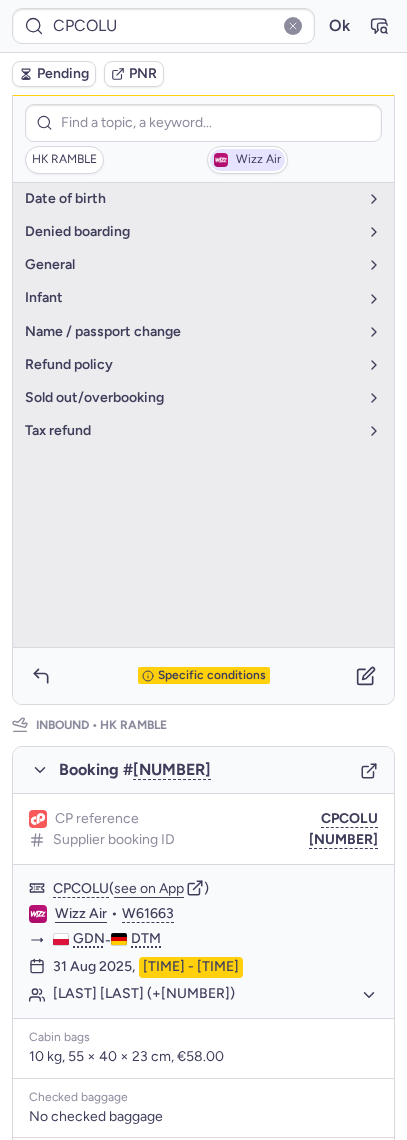 click on "Wizz Air" at bounding box center [247, 160] 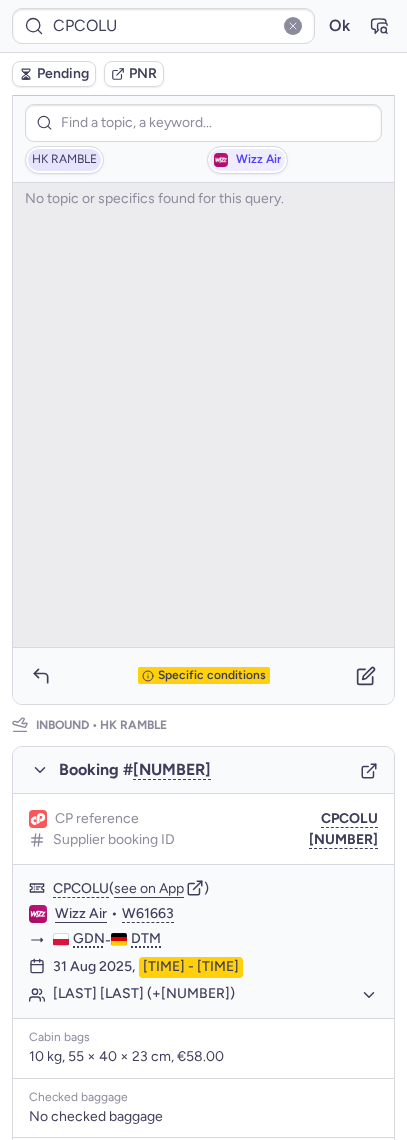 click on "HK RAMBLE" at bounding box center [64, 160] 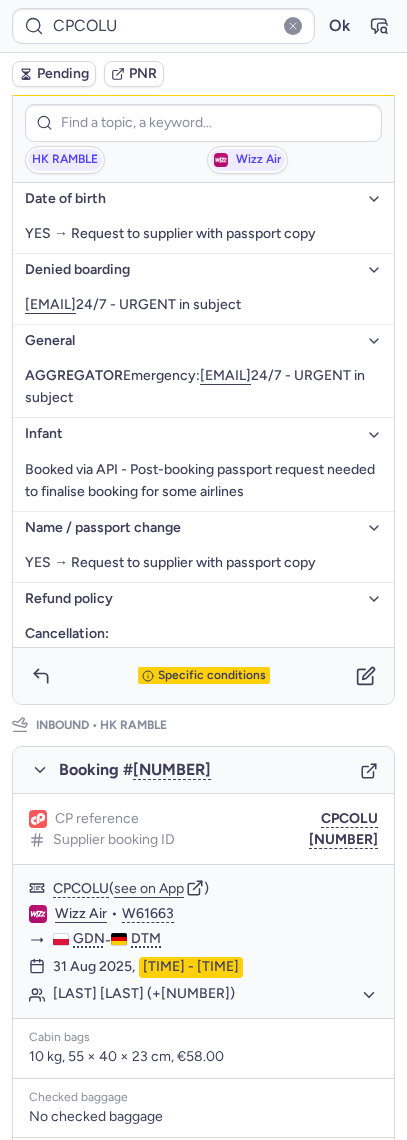 click 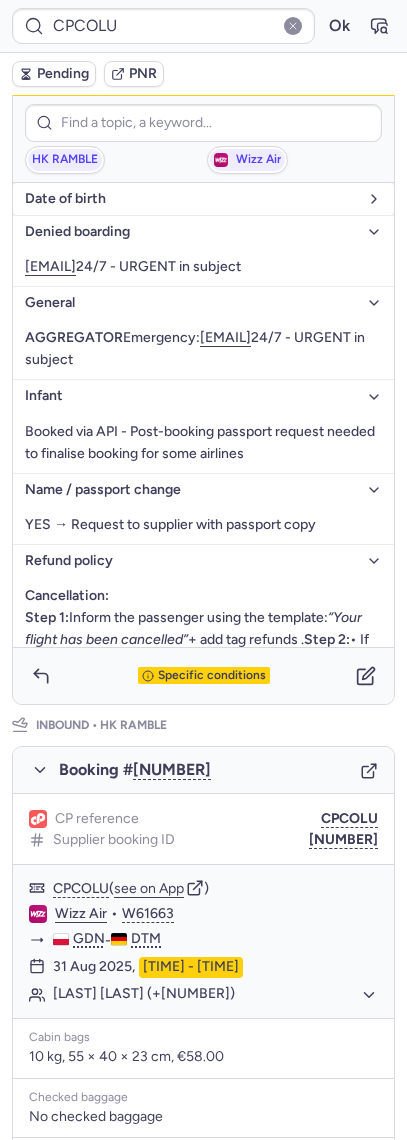 scroll, scrollTop: 0, scrollLeft: 0, axis: both 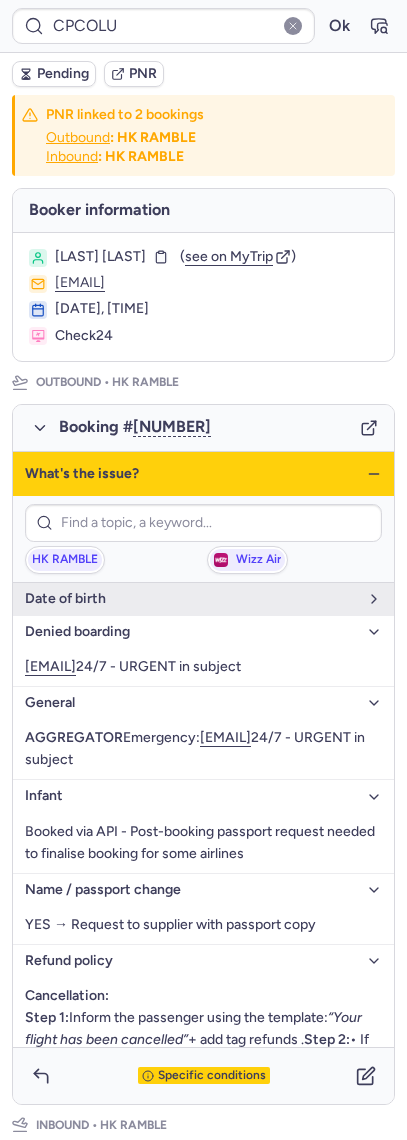click on "What's the issue?" at bounding box center (203, 474) 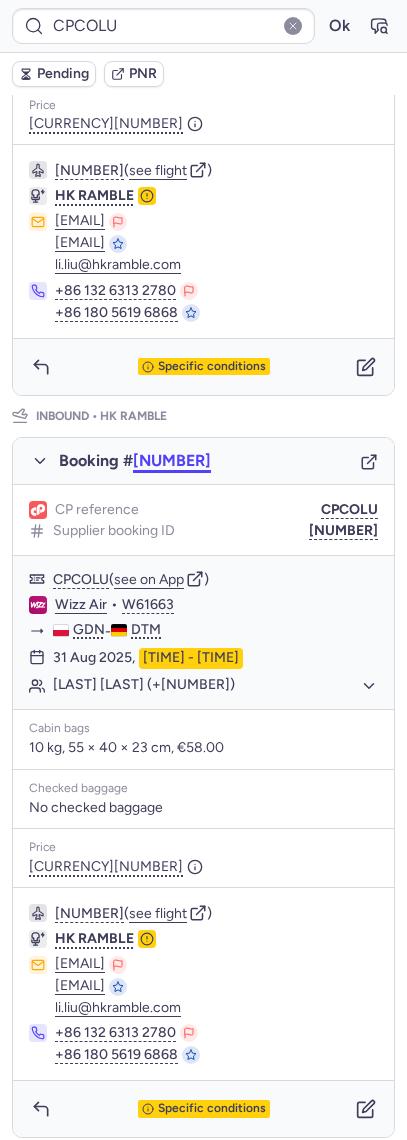 scroll, scrollTop: 712, scrollLeft: 0, axis: vertical 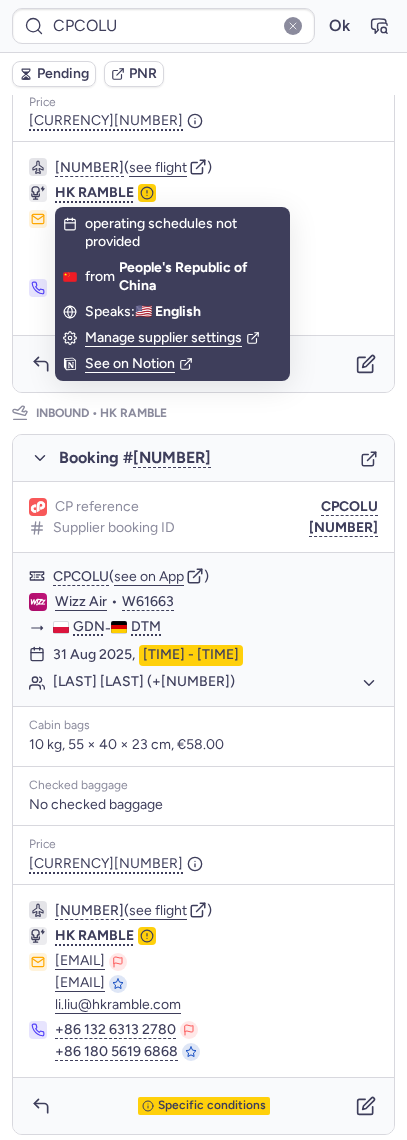 click 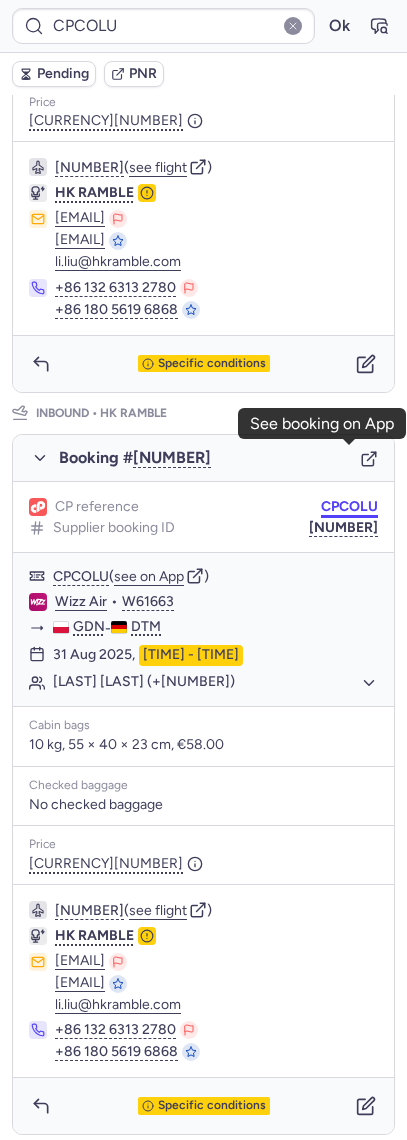 click on "CPCOLU" at bounding box center (349, 507) 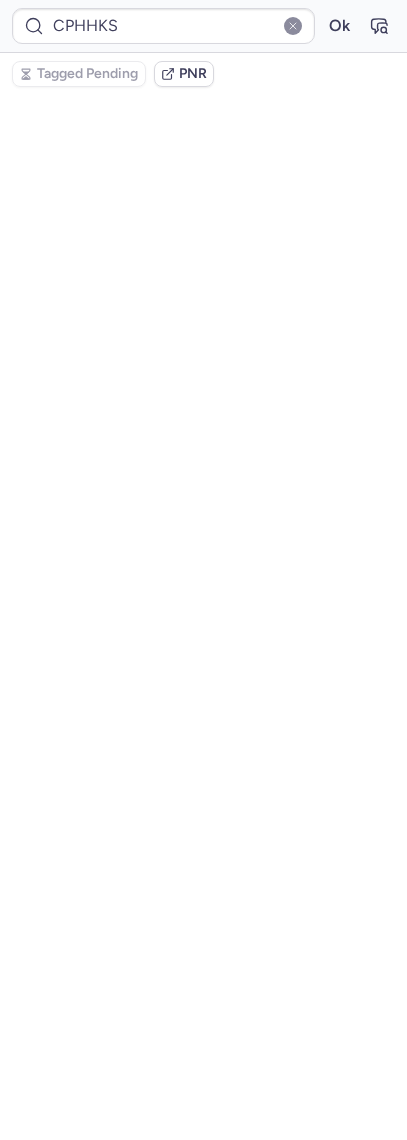 scroll, scrollTop: 0, scrollLeft: 0, axis: both 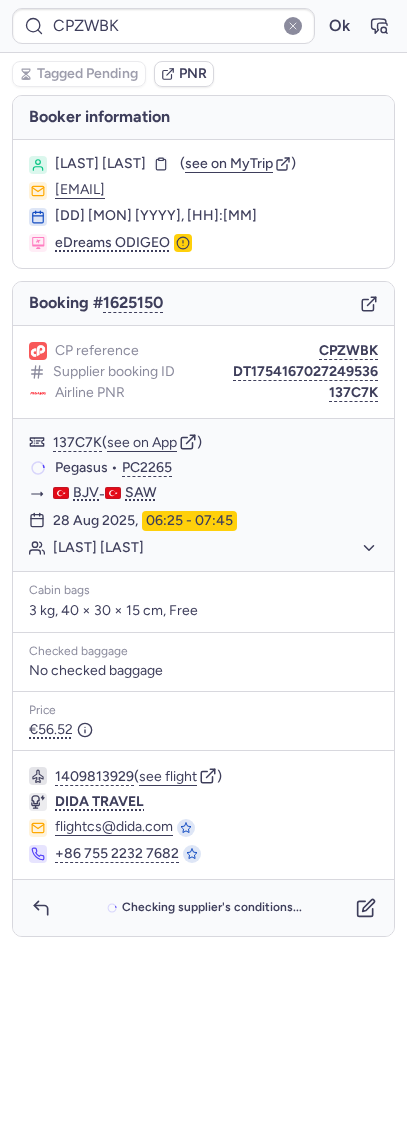type on "CP5YJ3" 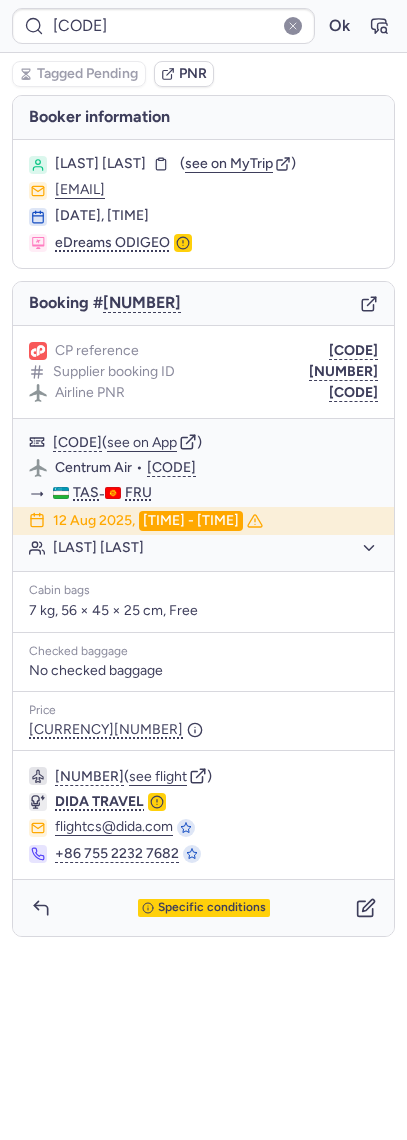 click on "Supplier booking ID DT1754344575565841" 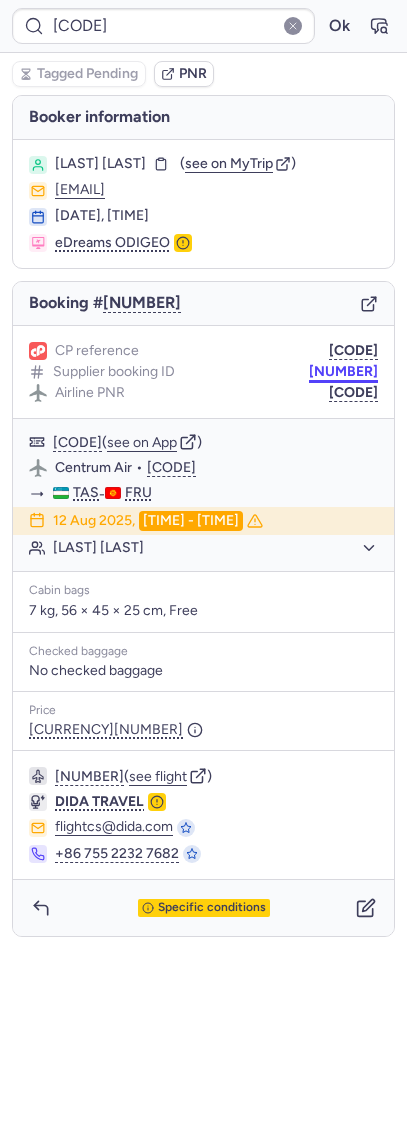 click on "[NUMBER]" at bounding box center (343, 372) 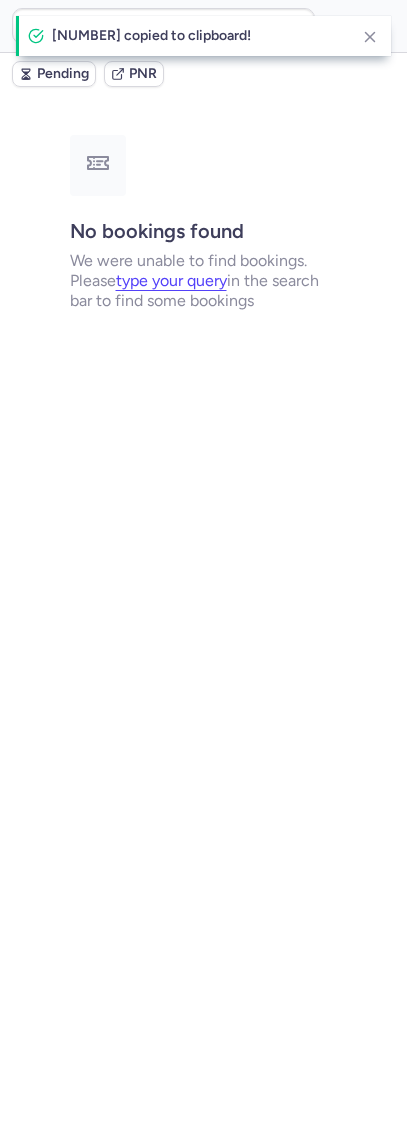 type on "CP5YJ3" 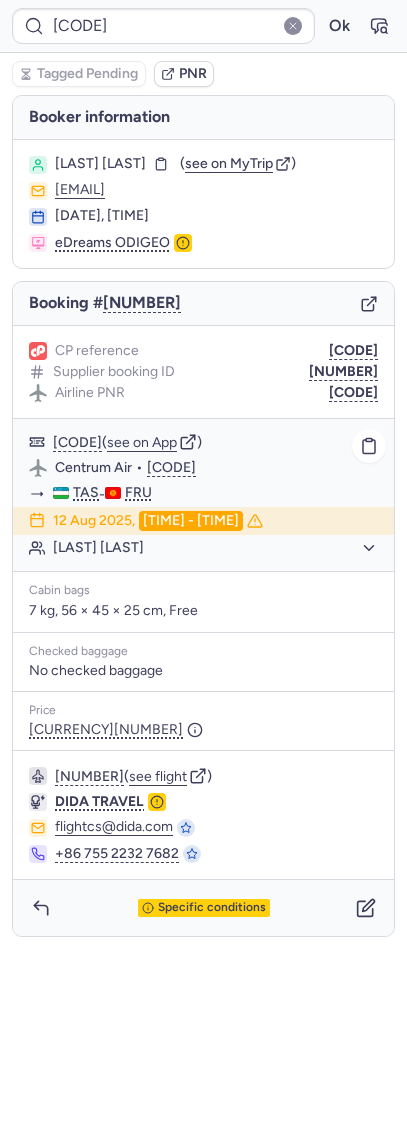 click 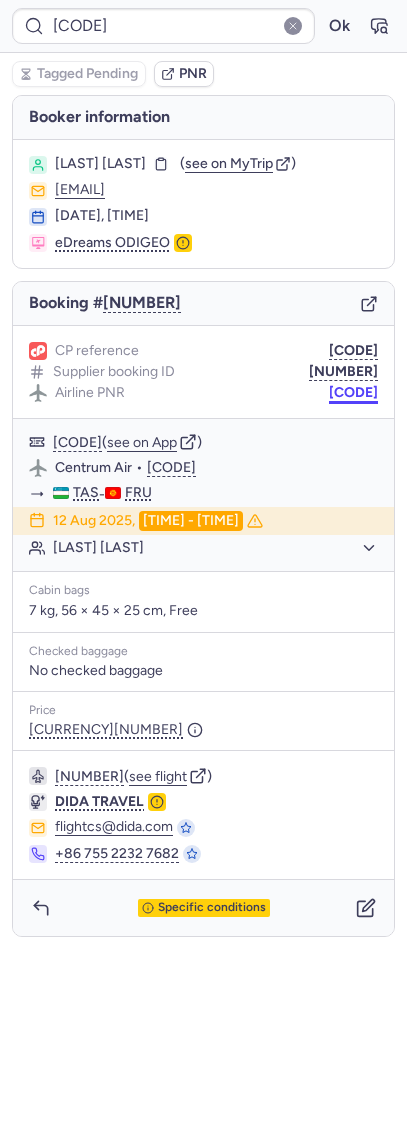 click on "CP5YJ3  Ok  Tagged Pending PNR Booker information Olivier CHRISTOPHE  ( see on MyTrip  )  od.christophe@gmail.com 04 Aug 2025, 22:56 eDreams ODIGEO Booking # 1629821 CP reference CP5YJ3 Supplier booking ID DT1754344575565841 Airline PNR ADWVRQ ADWVRQ  ( see on App )  Centrum Air  •  C6219 TAS  -  FRU 12 Aug 2025,  10:50 - 13:10 Olivier CHRISTOPHE   Cabin bags  7 kg, 56 × 45 × 25 cm, Free Checked baggage No checked baggage Price €83.94  1417415318  ( see flight )  DIDA TRAVEL flightcs@dida.com +86 755 2232 7682 Specific conditions
Copy to clipboard" at bounding box center [203, 0] 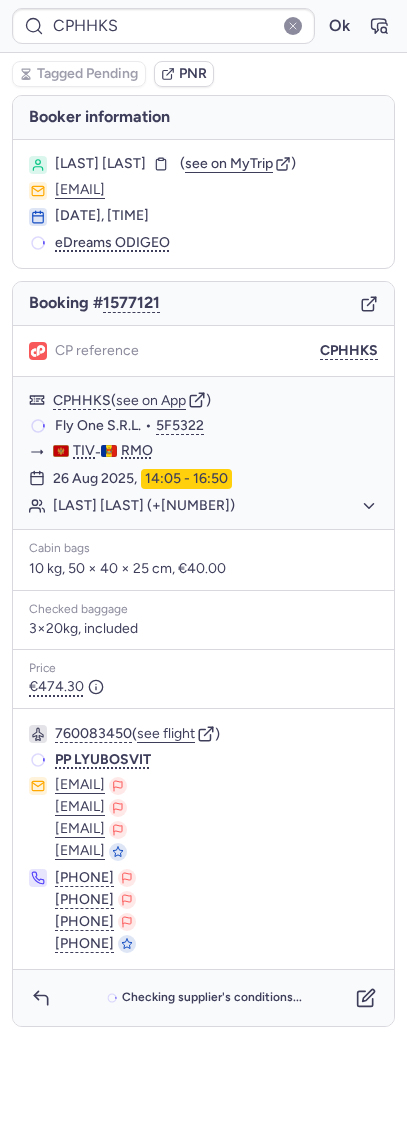 type on "CP7UH9" 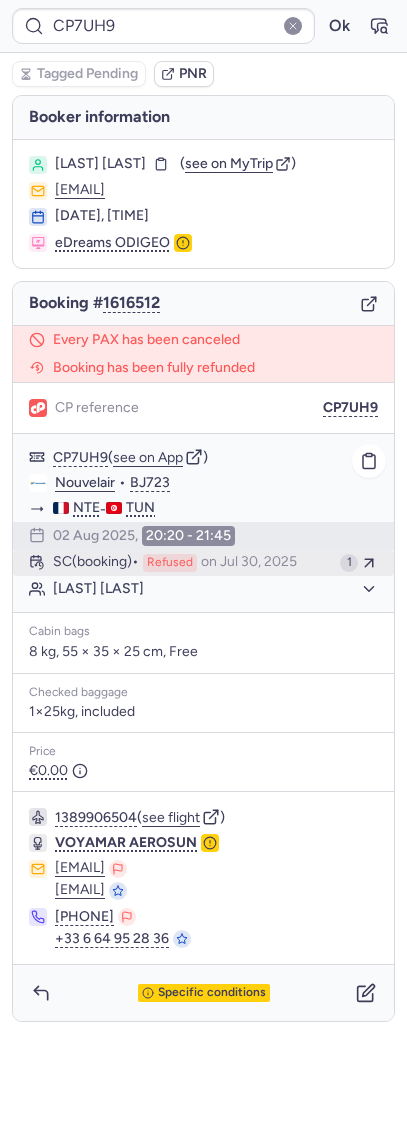 click on "on Jul 30, 2025" at bounding box center (249, 563) 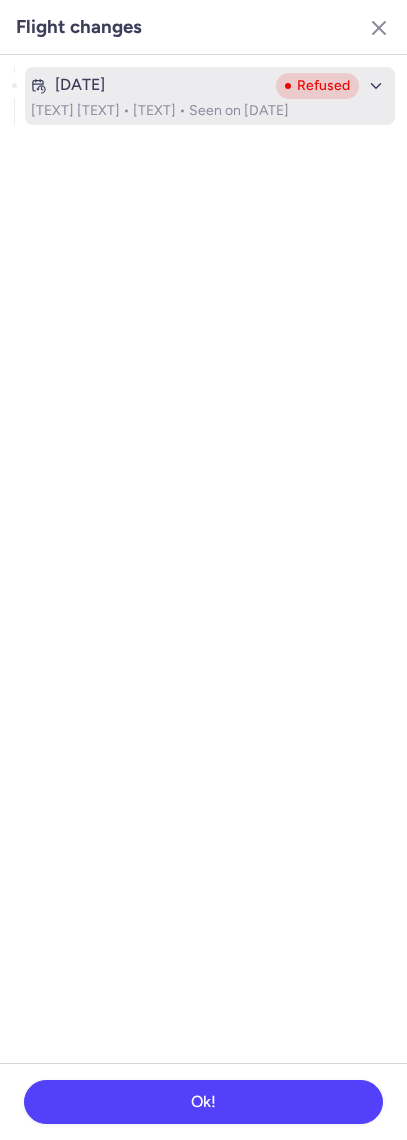 click on "Schedule Change (booking) • Refundable • Seen on Jul 30, 2025" at bounding box center (210, 111) 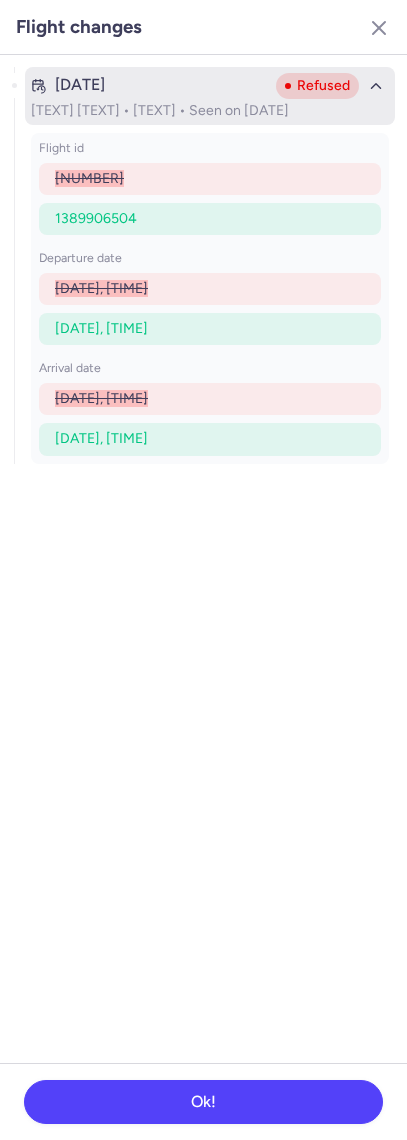 click on "Schedule Change (booking) • Refundable • Seen on Jul 30, 2025" at bounding box center [210, 111] 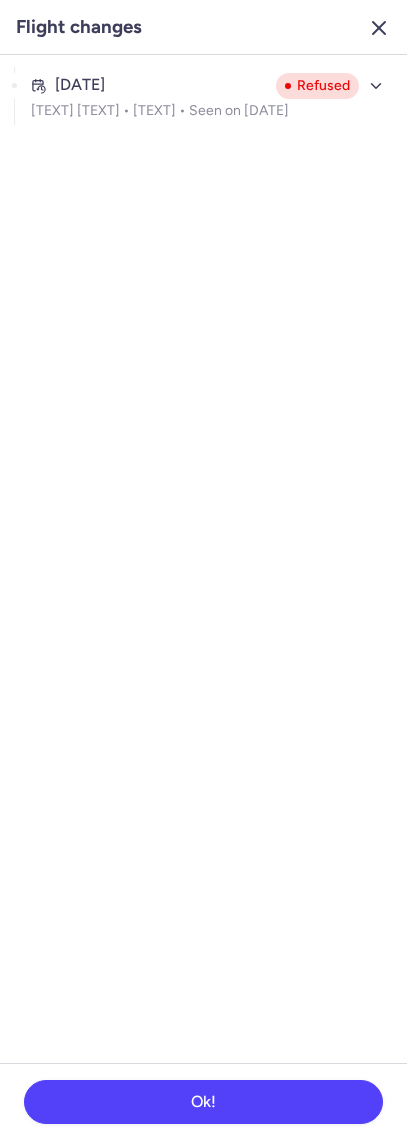 click 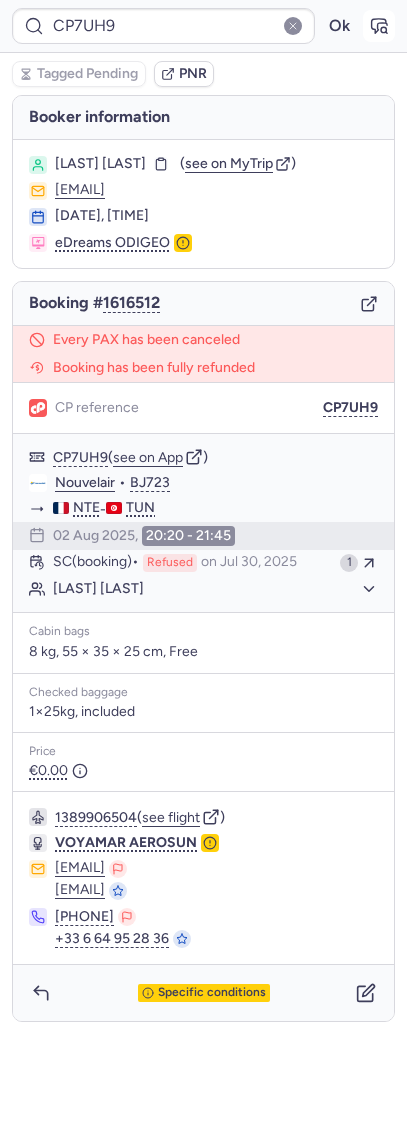 click 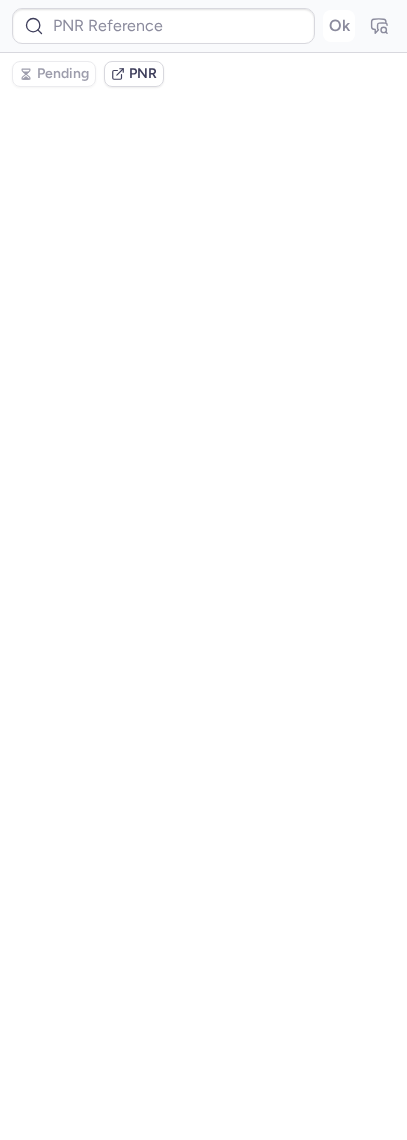 type on "CP7UH9" 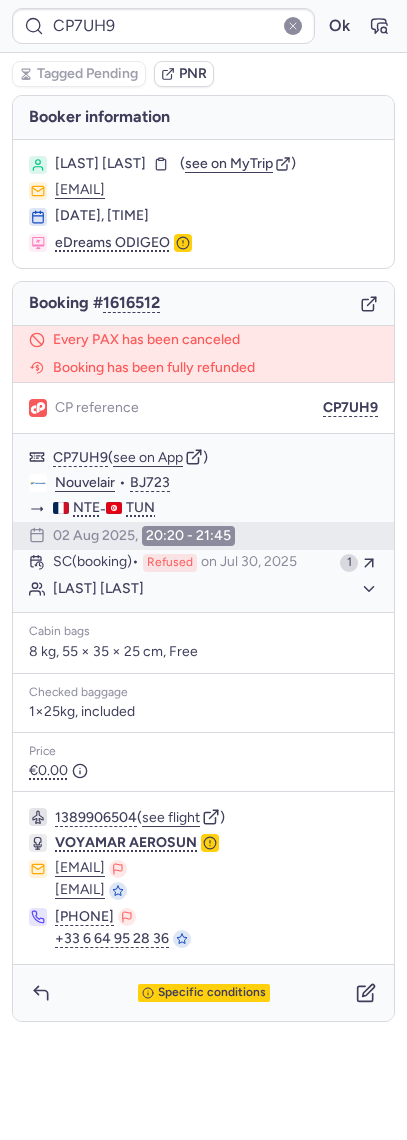 type on "CPHHKS" 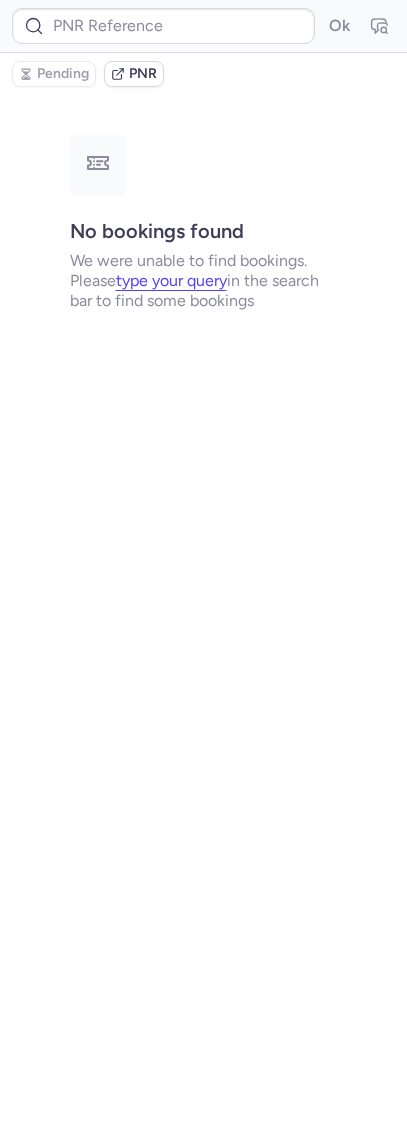 type on "CP7UH9" 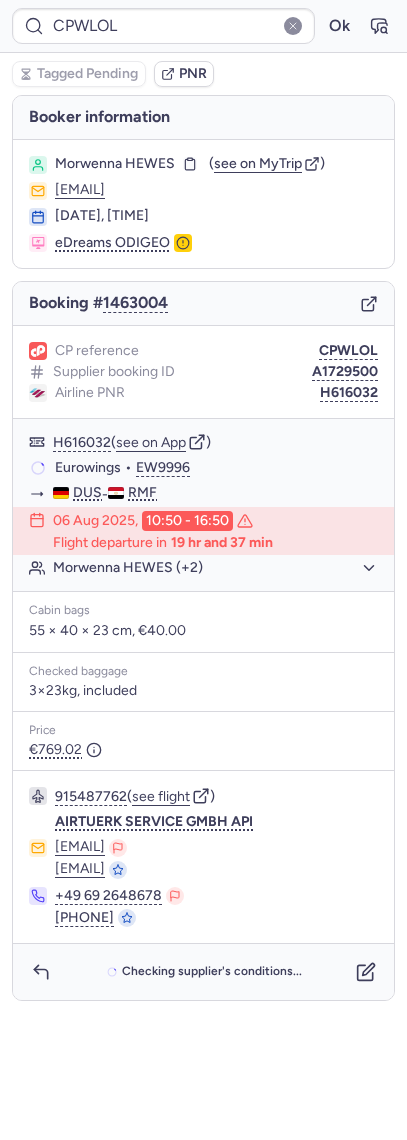 type on "CP7UH9" 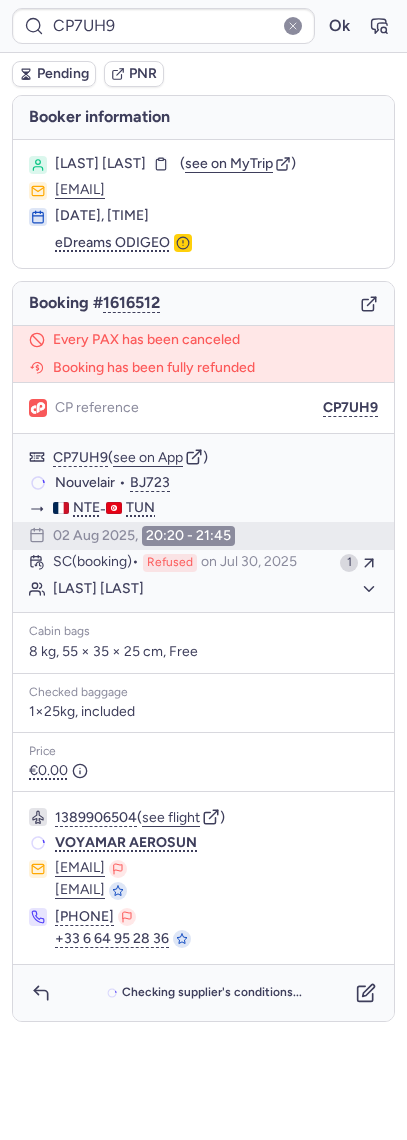 type 